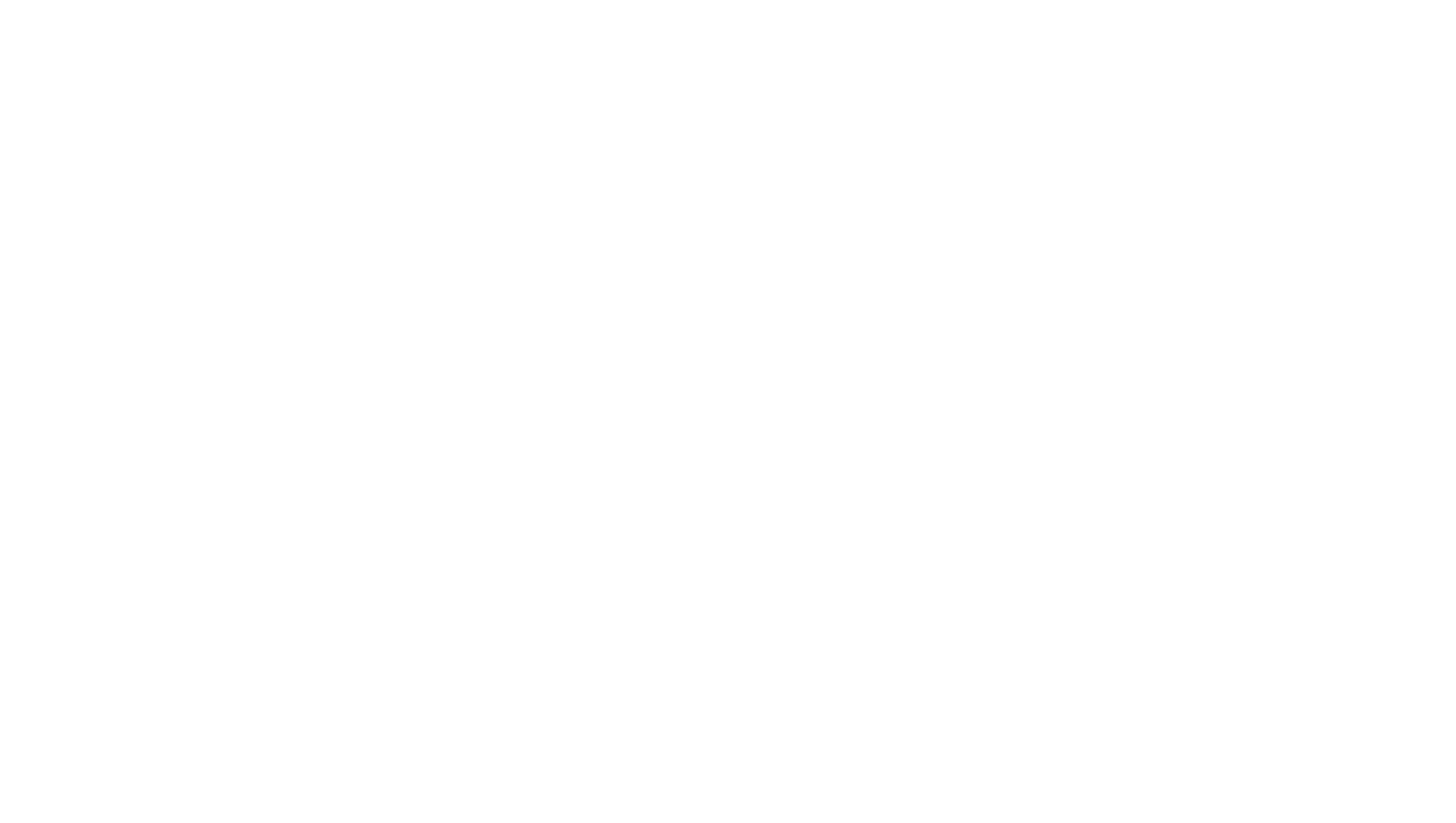 scroll, scrollTop: 0, scrollLeft: 0, axis: both 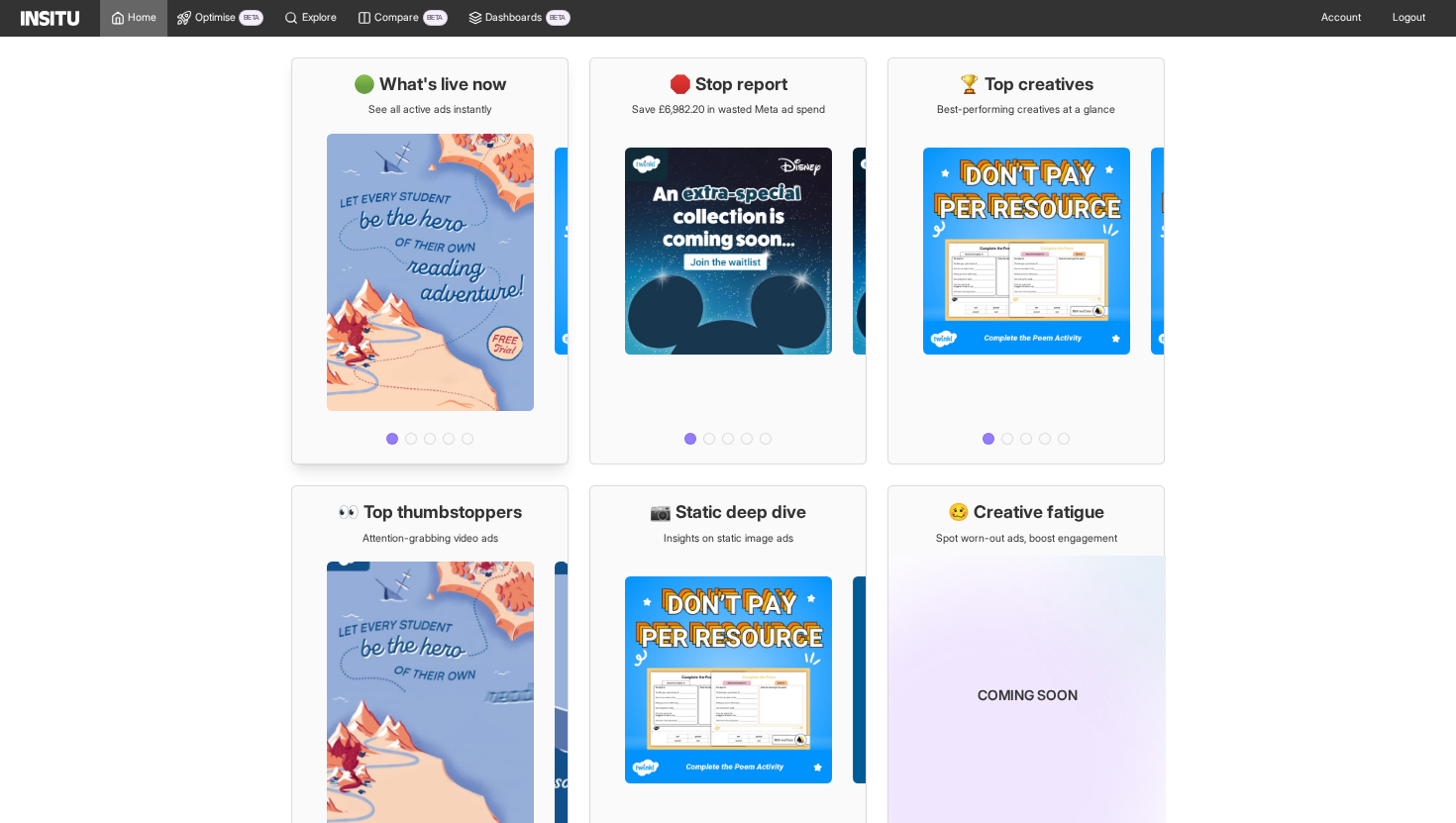 click on "🟢 What's live now" at bounding box center (430, 84) 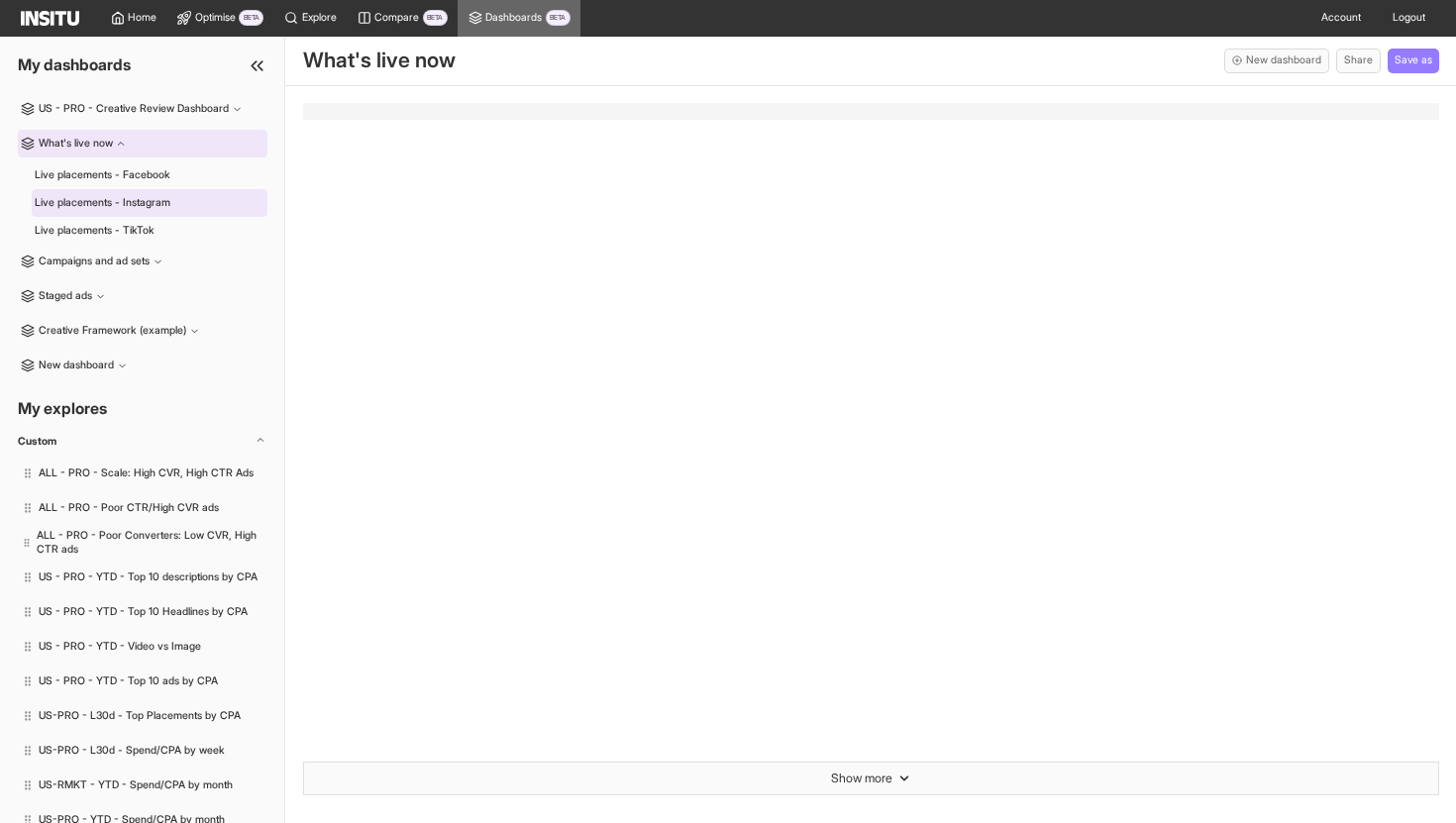 select on "**" 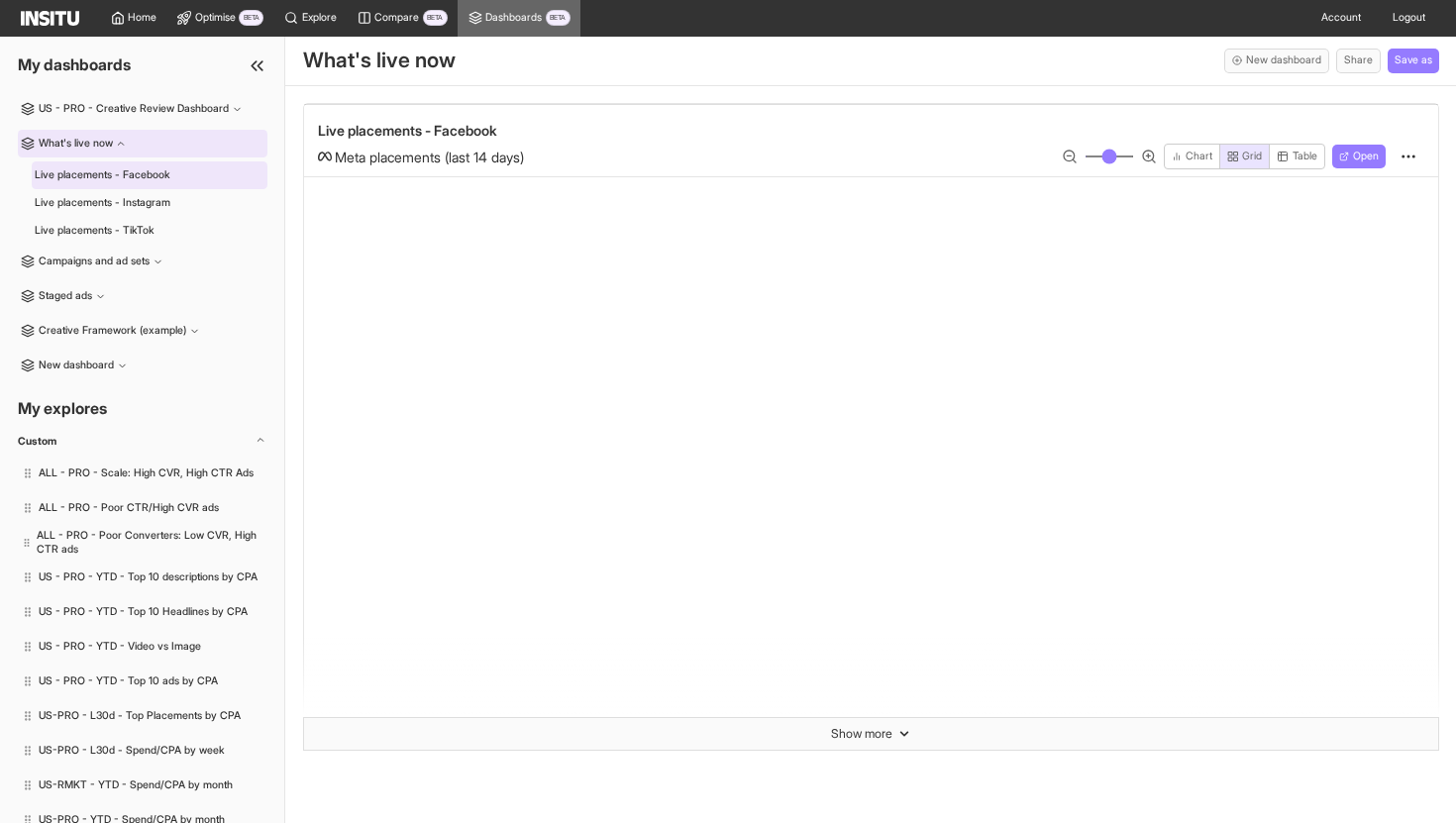 select on "**" 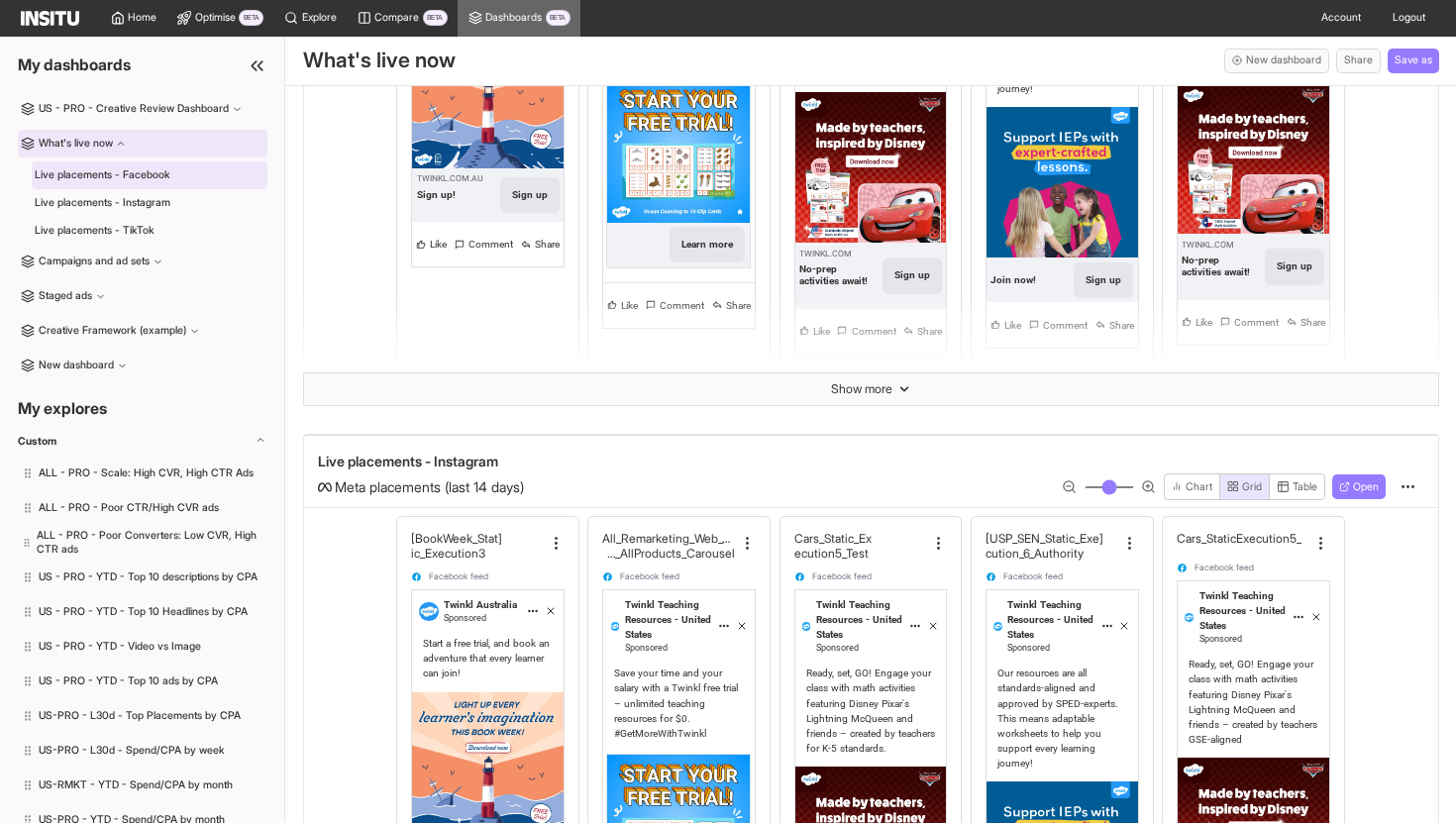 scroll, scrollTop: 378, scrollLeft: 0, axis: vertical 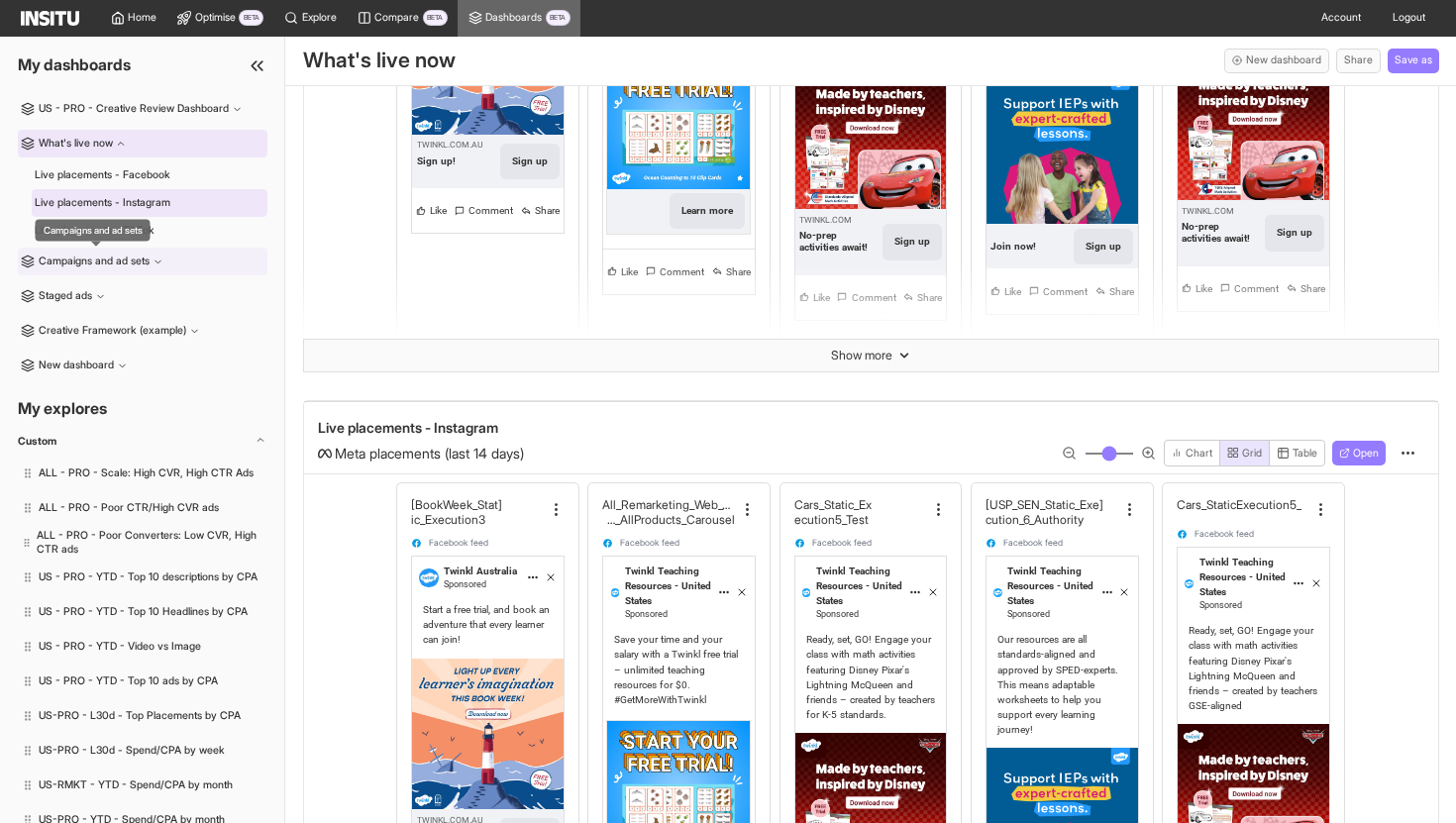 click on "Campaigns and ad sets" at bounding box center [94, 261] 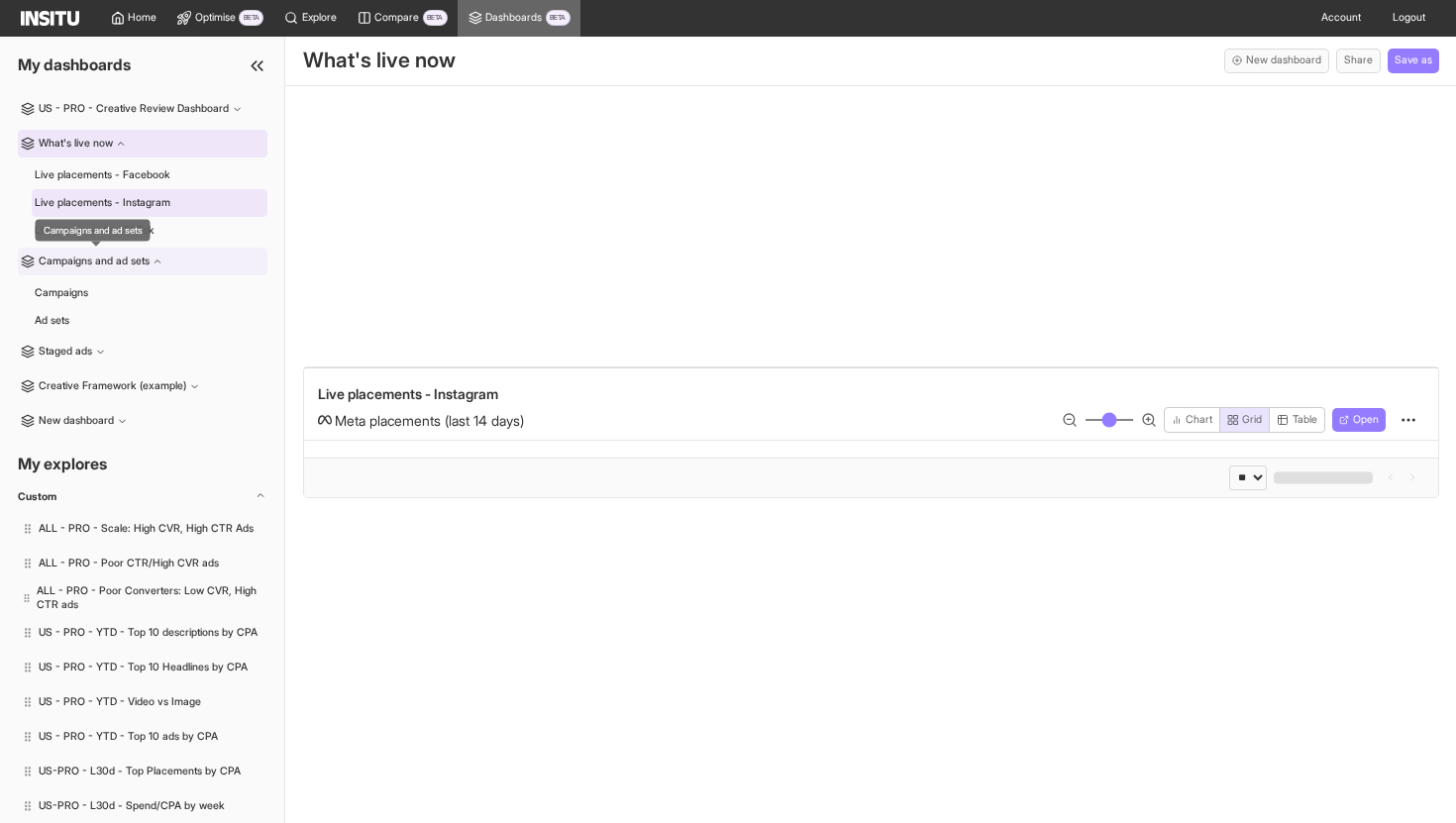 select on "**" 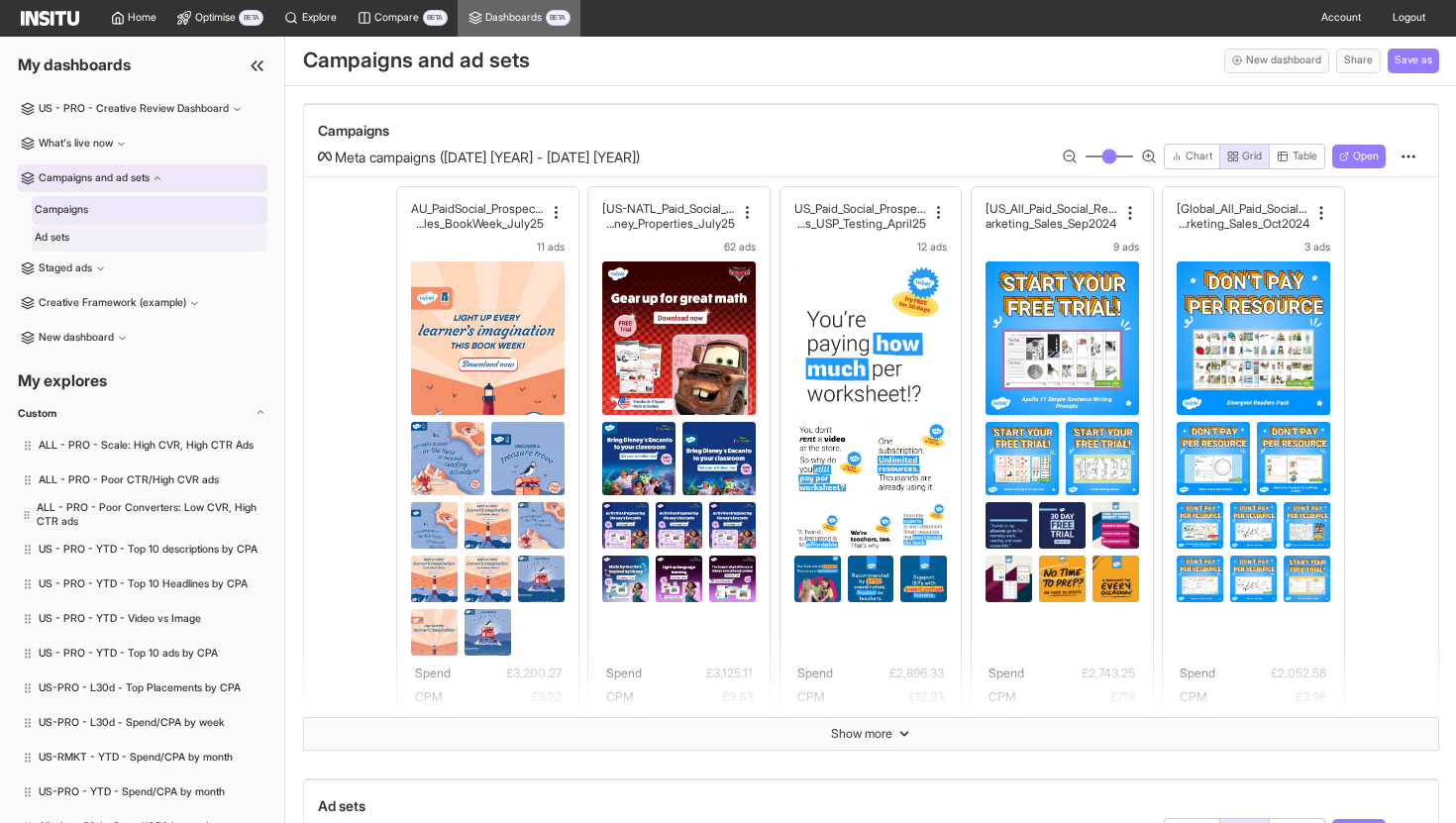 click on "Ad sets" at bounding box center [150, 238] 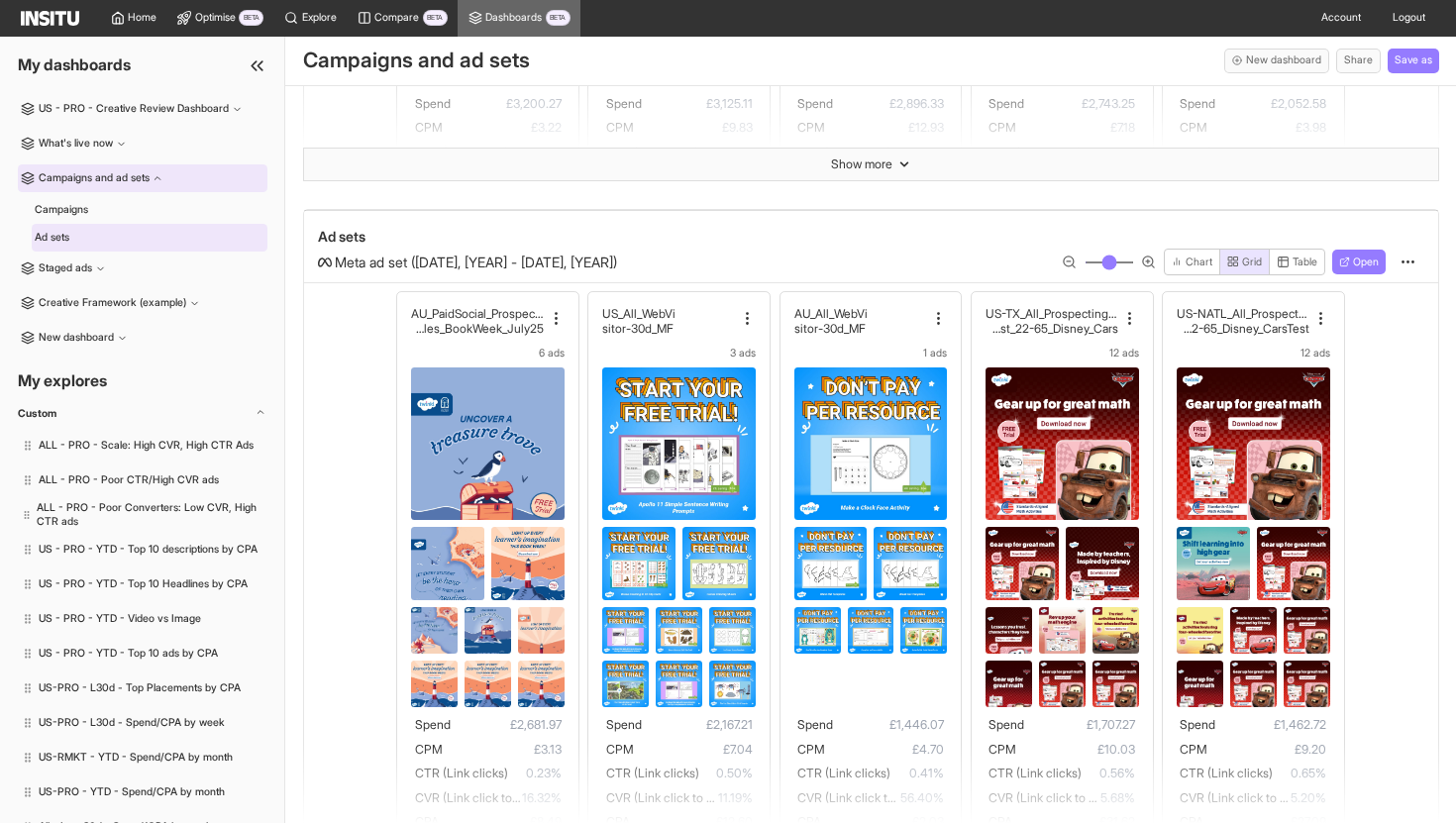 scroll, scrollTop: 619, scrollLeft: 0, axis: vertical 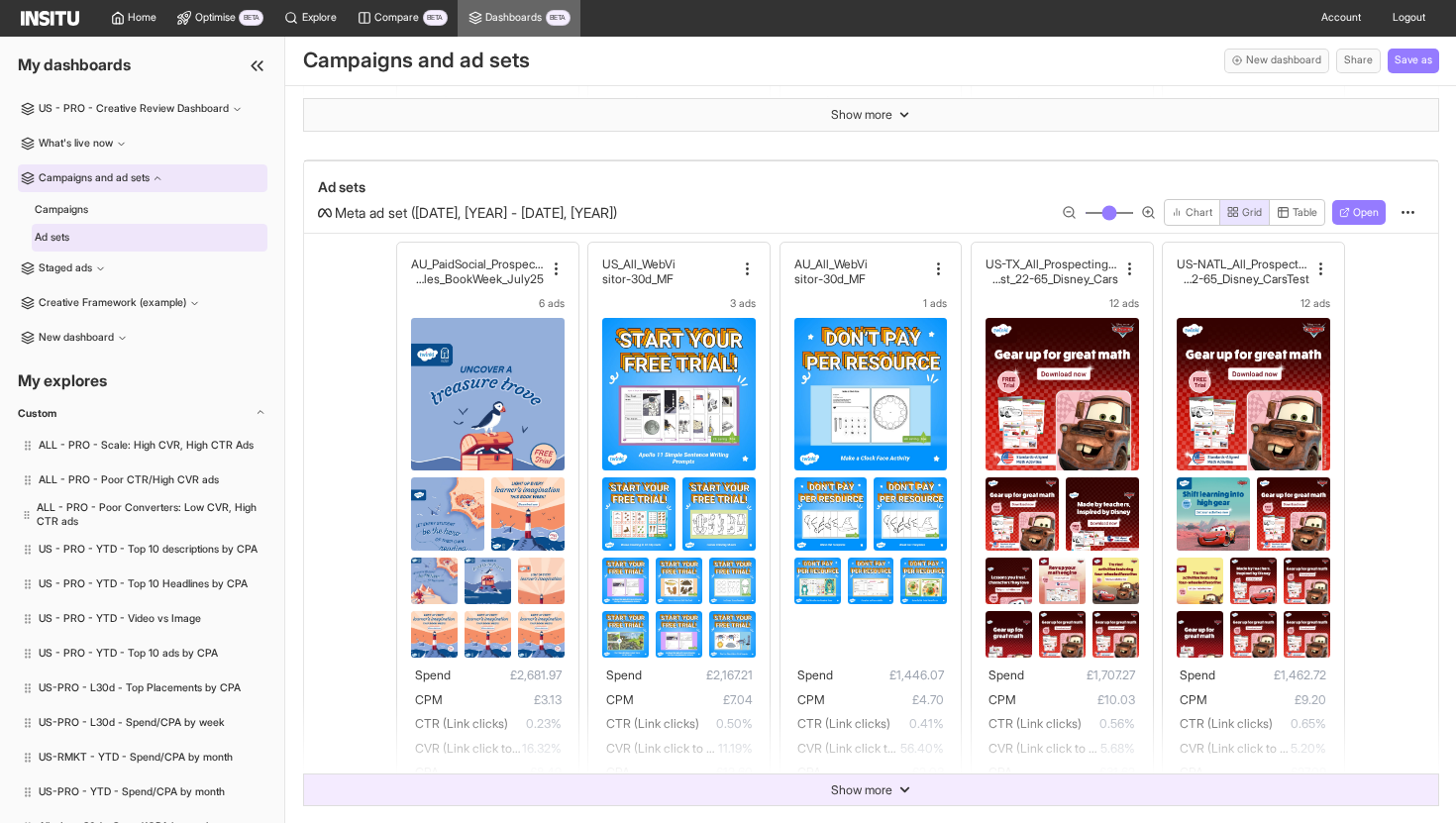 click on "Show more" at bounding box center (871, 790) 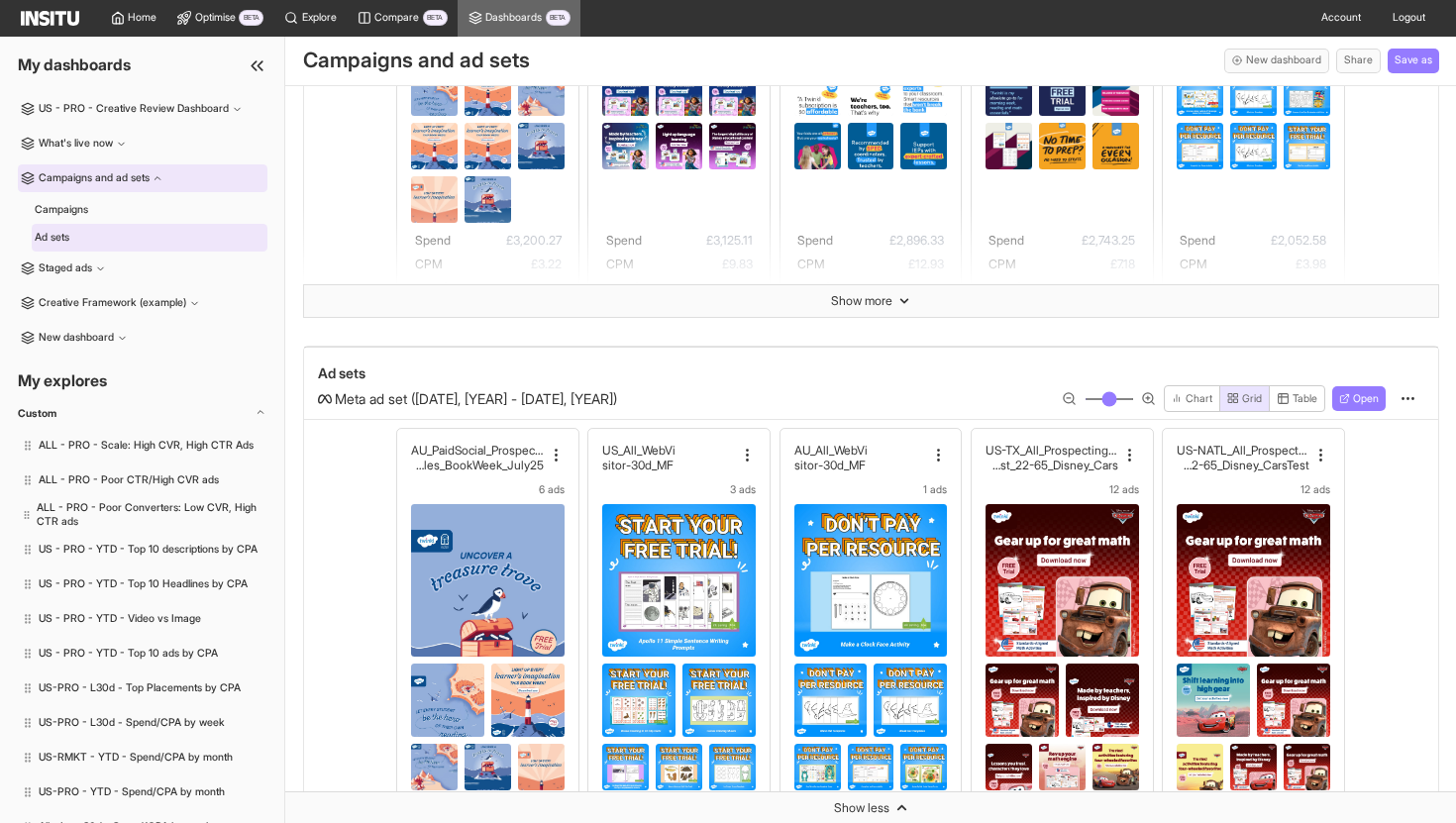 scroll, scrollTop: 426, scrollLeft: 0, axis: vertical 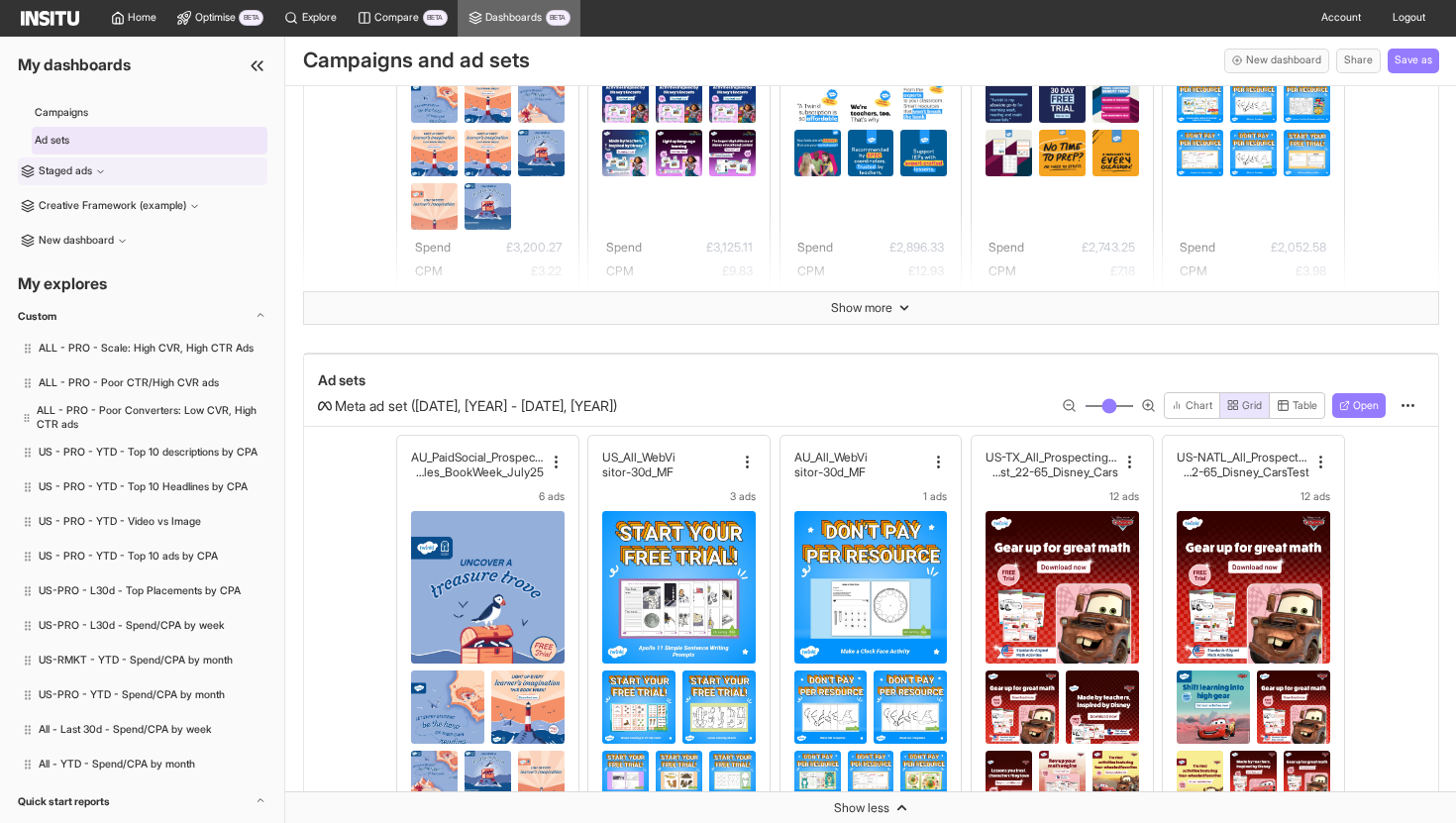 click on "Staged ads" at bounding box center (142, 171) 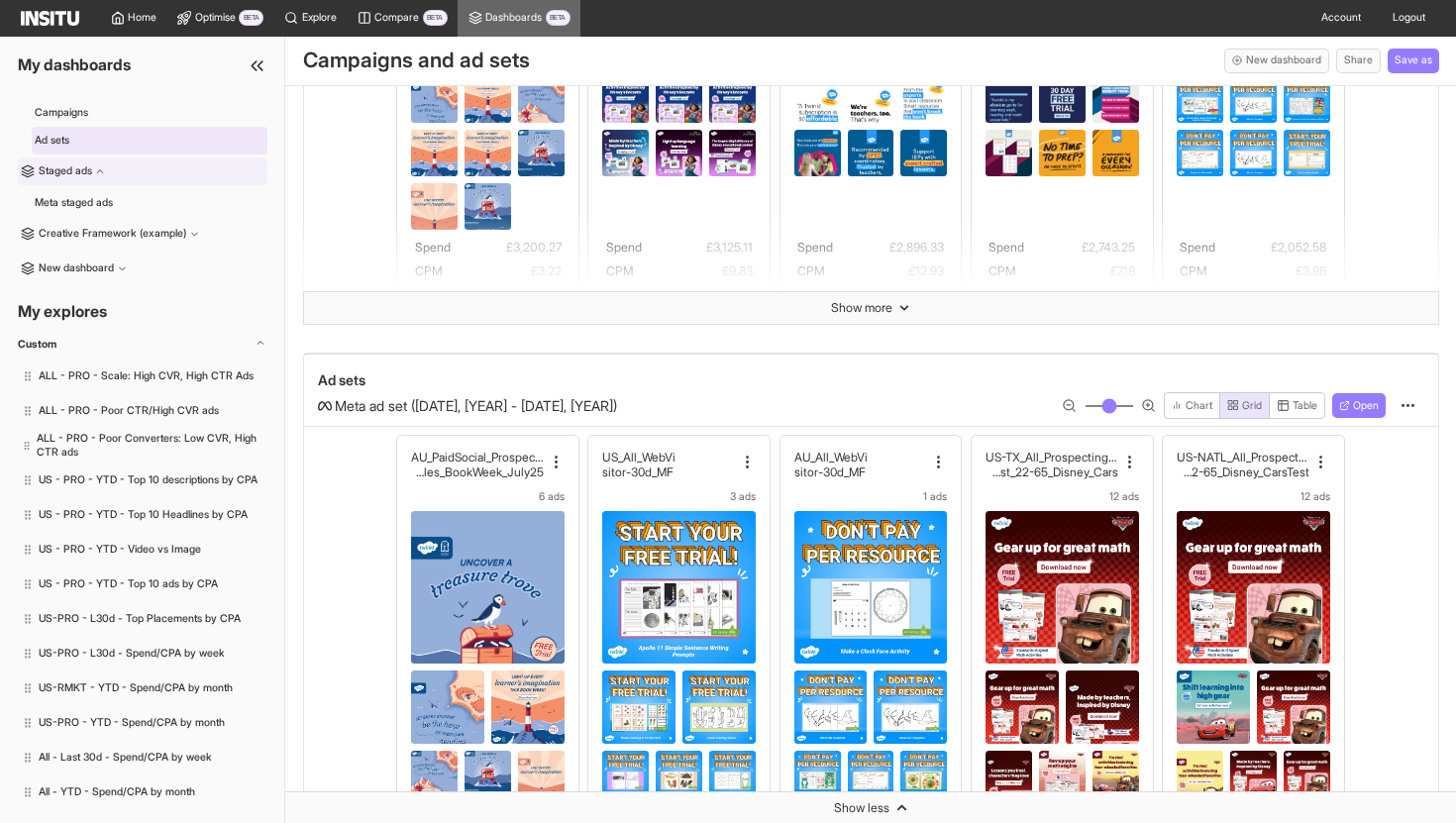 scroll, scrollTop: 70, scrollLeft: 0, axis: vertical 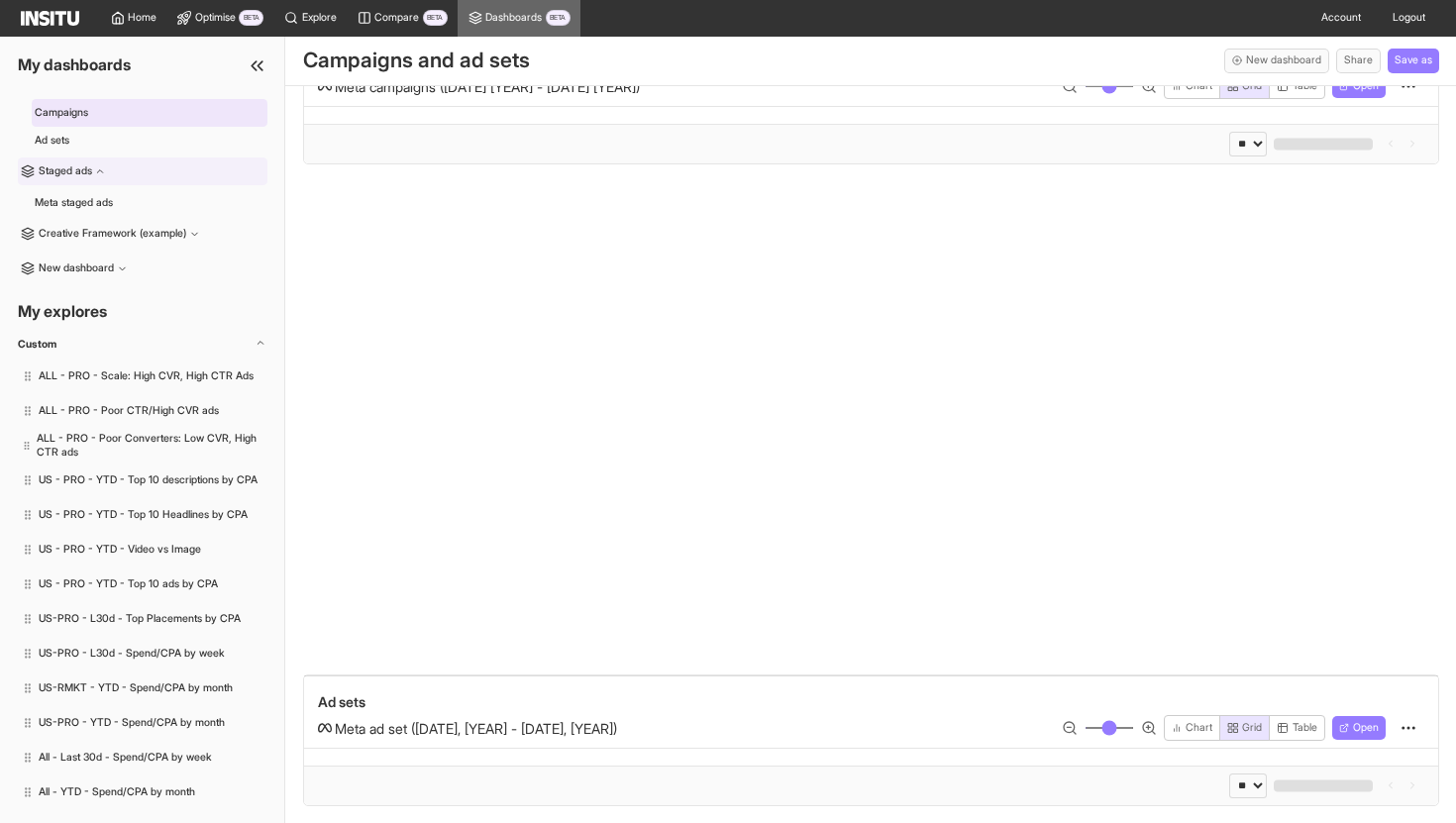 select on "**" 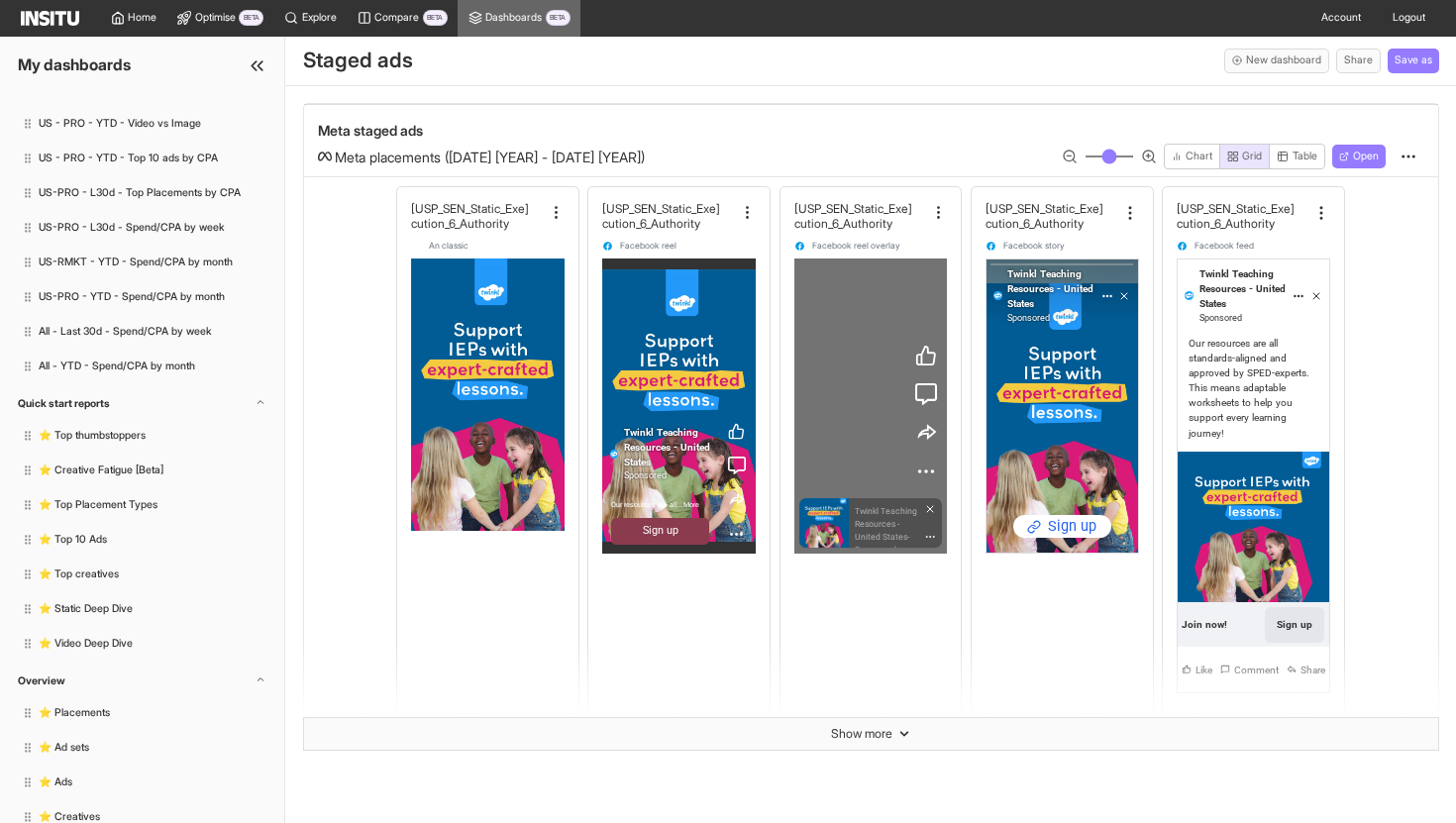 scroll, scrollTop: 472, scrollLeft: 0, axis: vertical 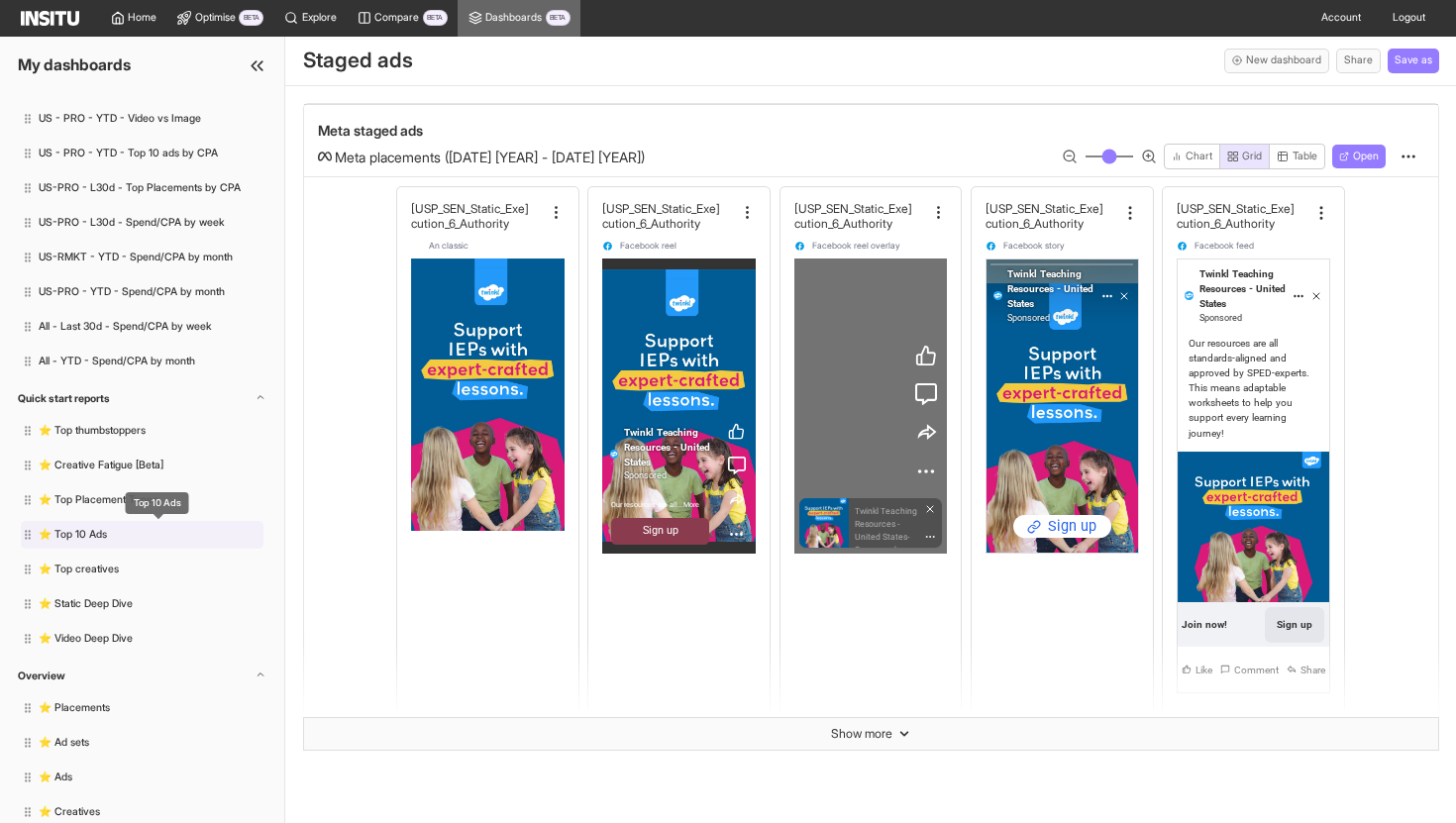 click on "Top 10 Ads" at bounding box center (158, 535) 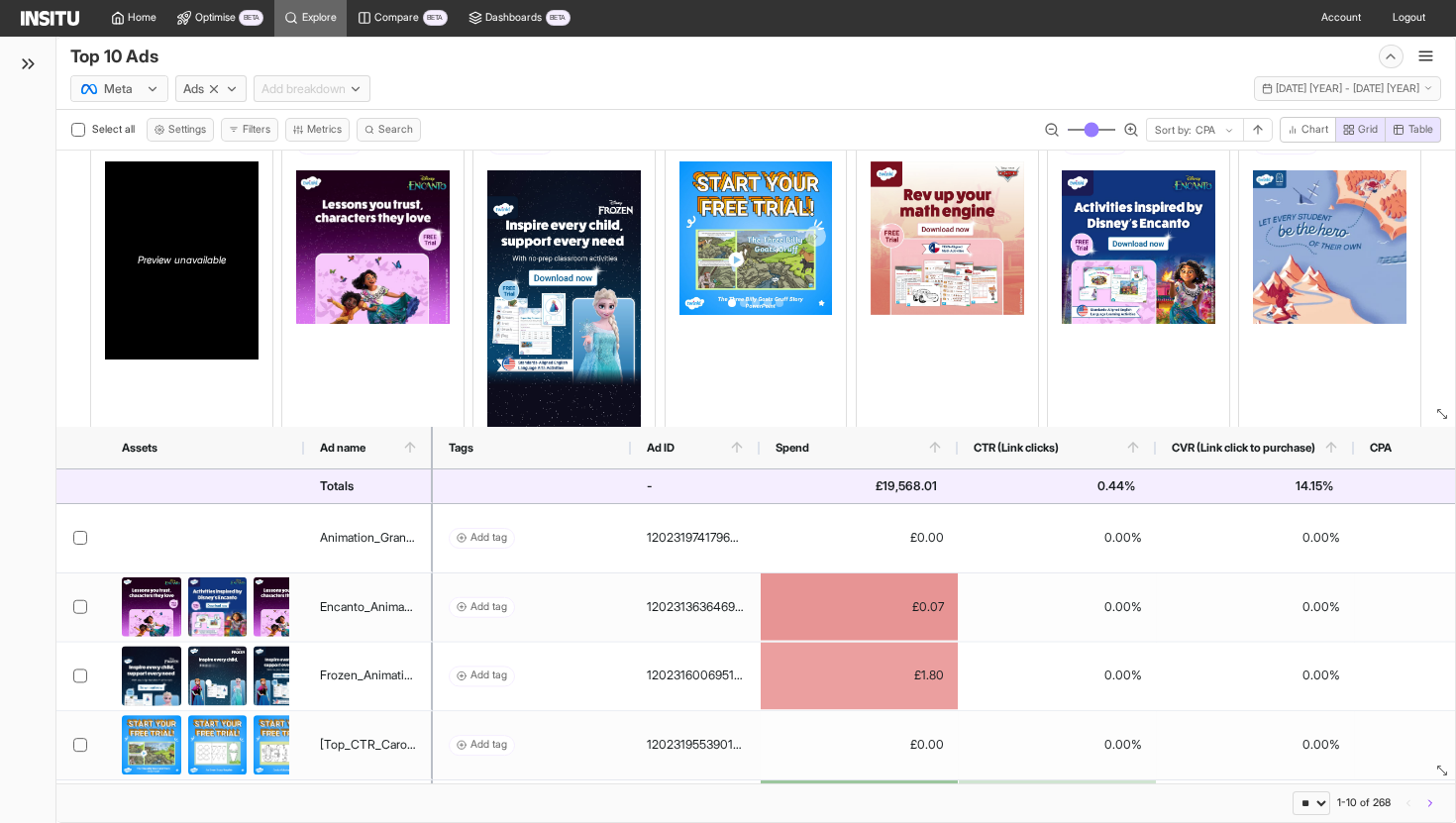 scroll, scrollTop: 80, scrollLeft: 0, axis: vertical 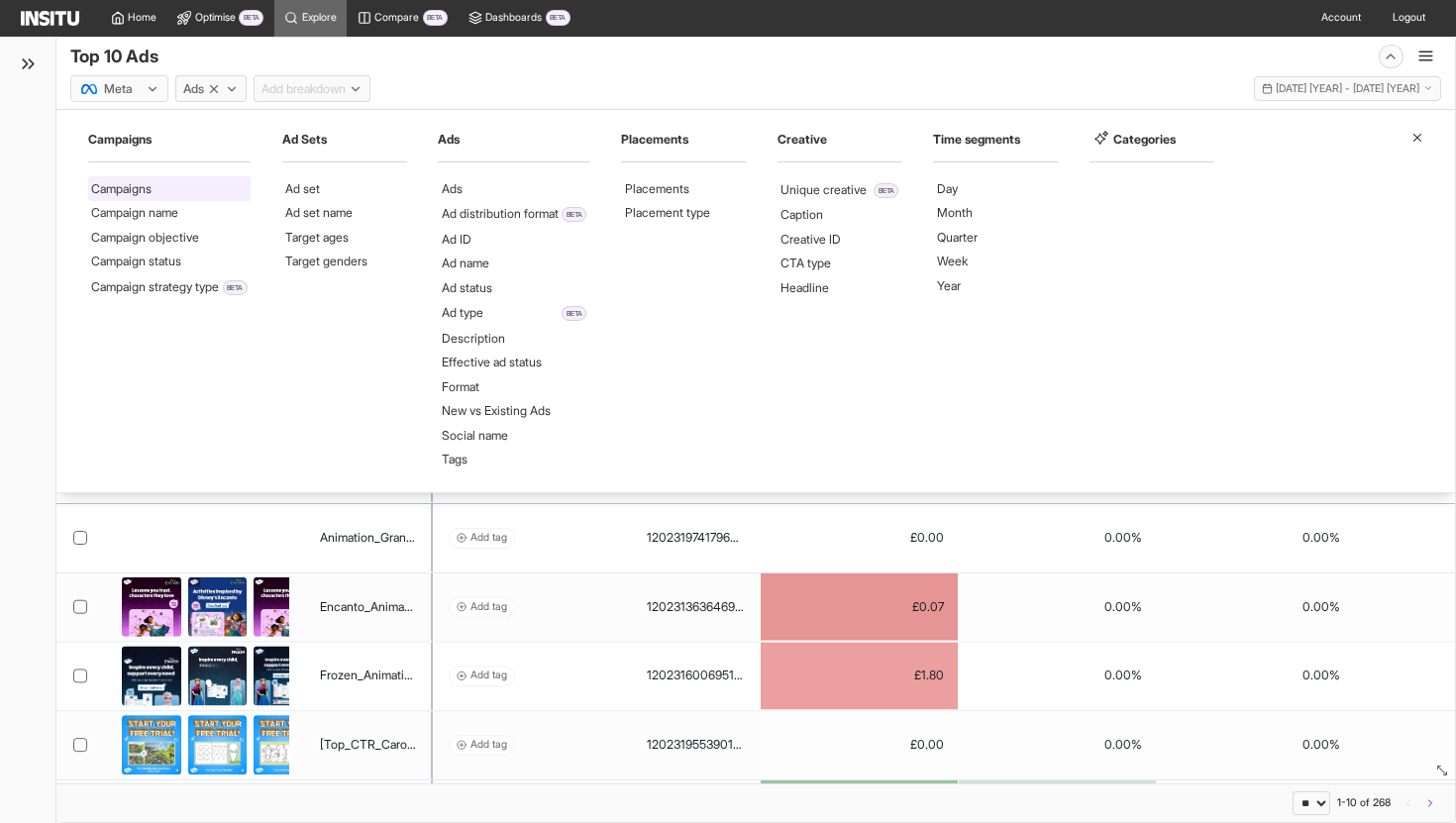 click on "Campaigns" at bounding box center (121, 189) 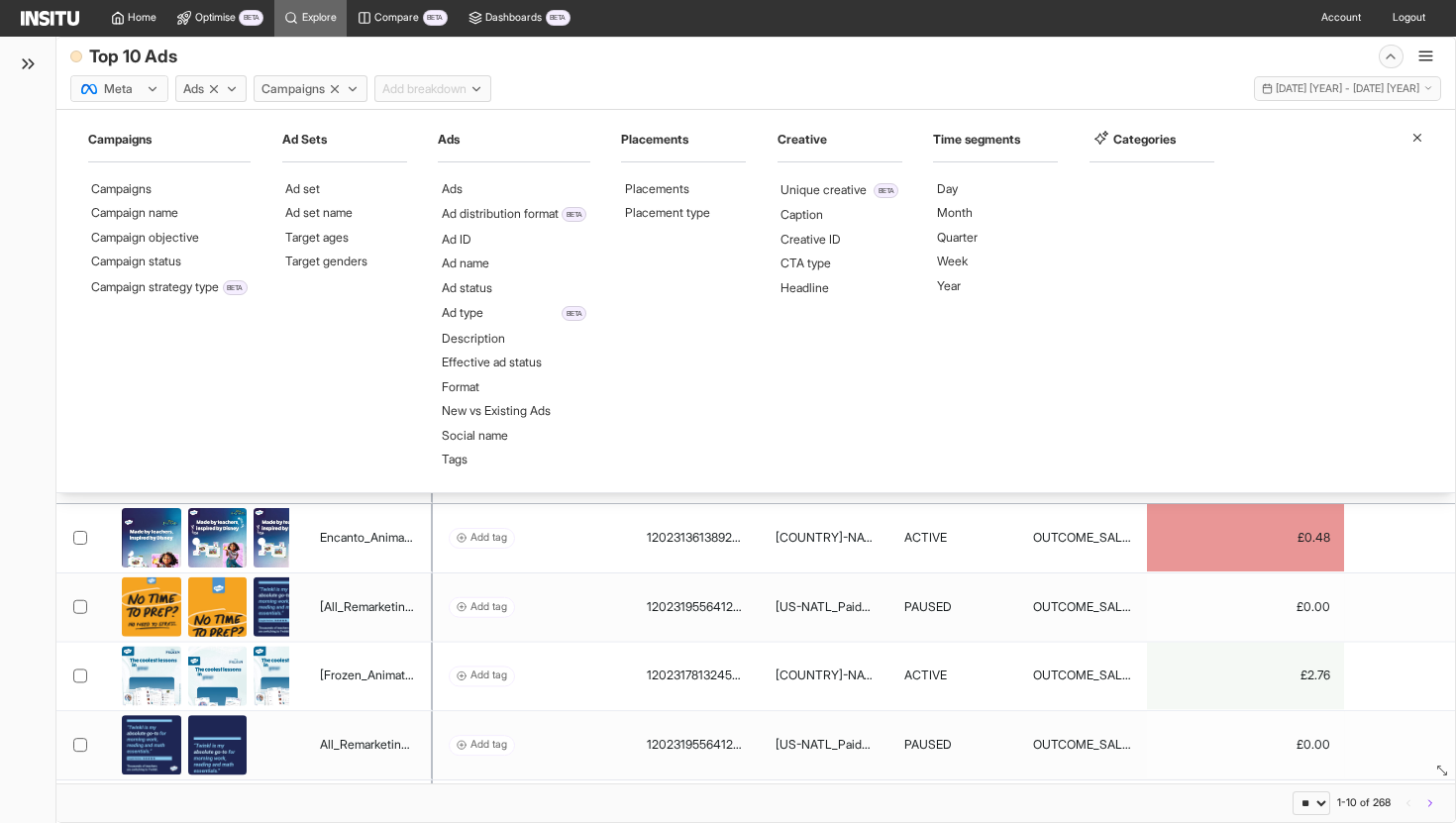 click 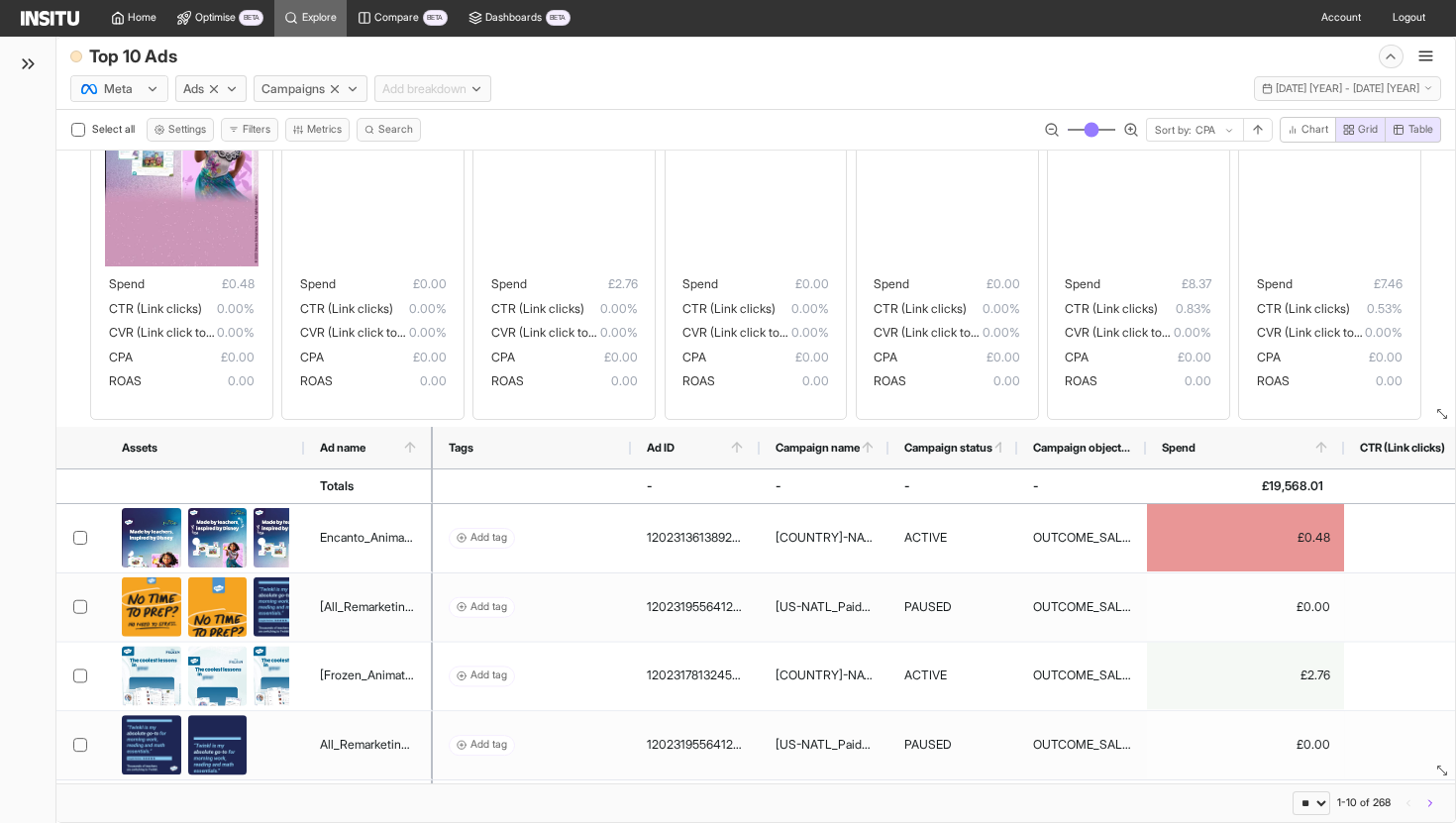click 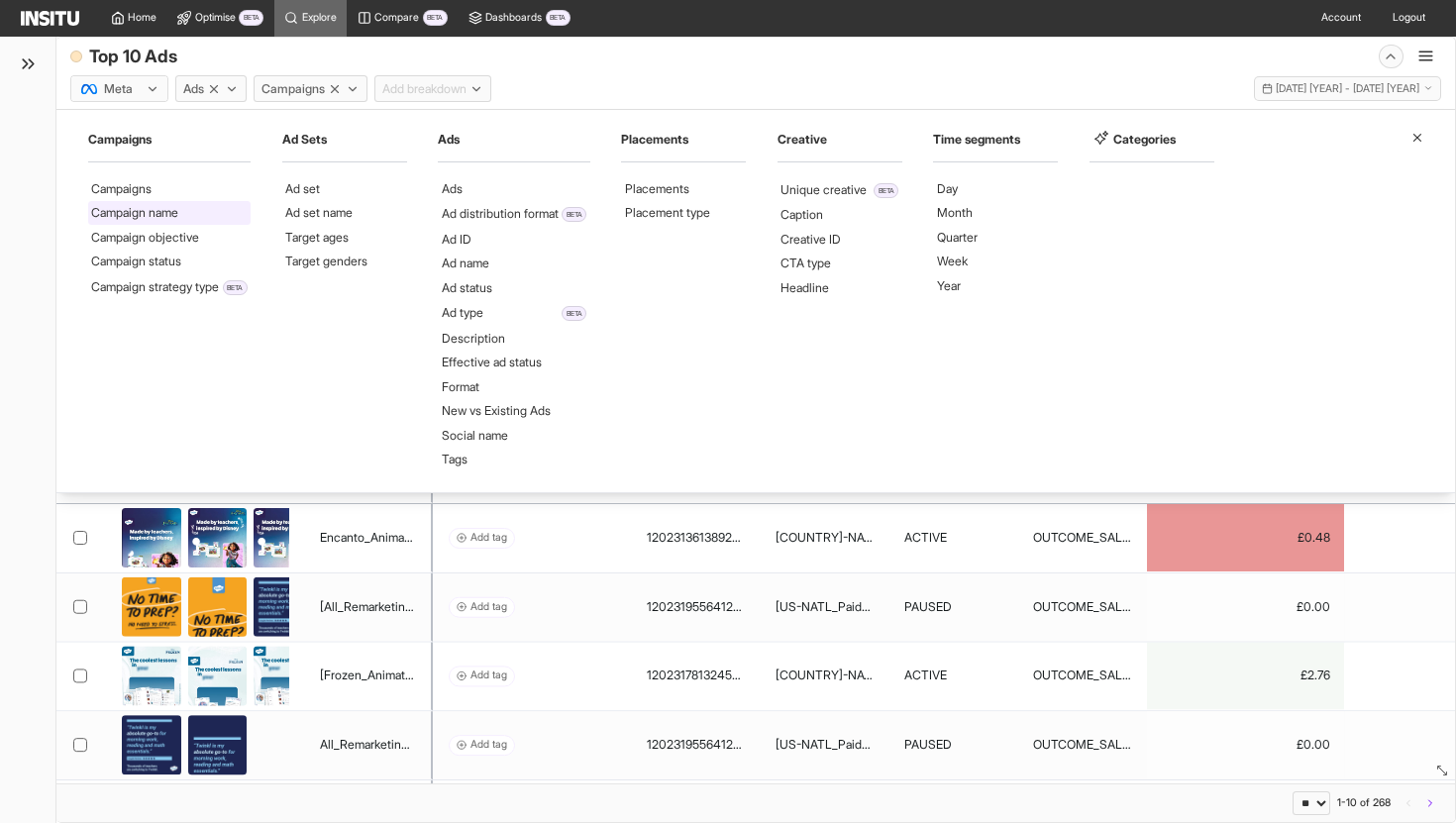click on "Campaign name" at bounding box center (135, 213) 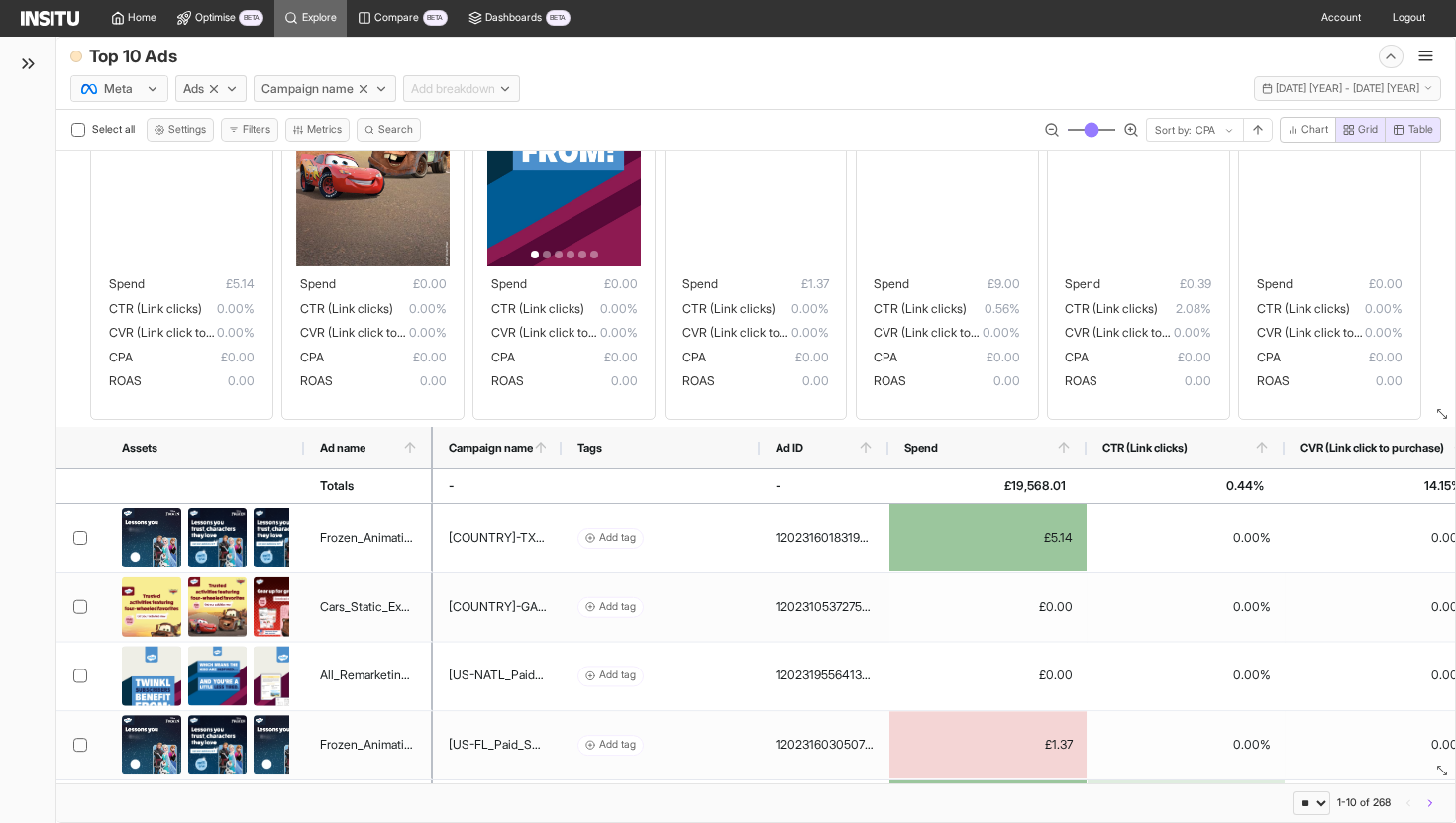 click at bounding box center (28, 430) 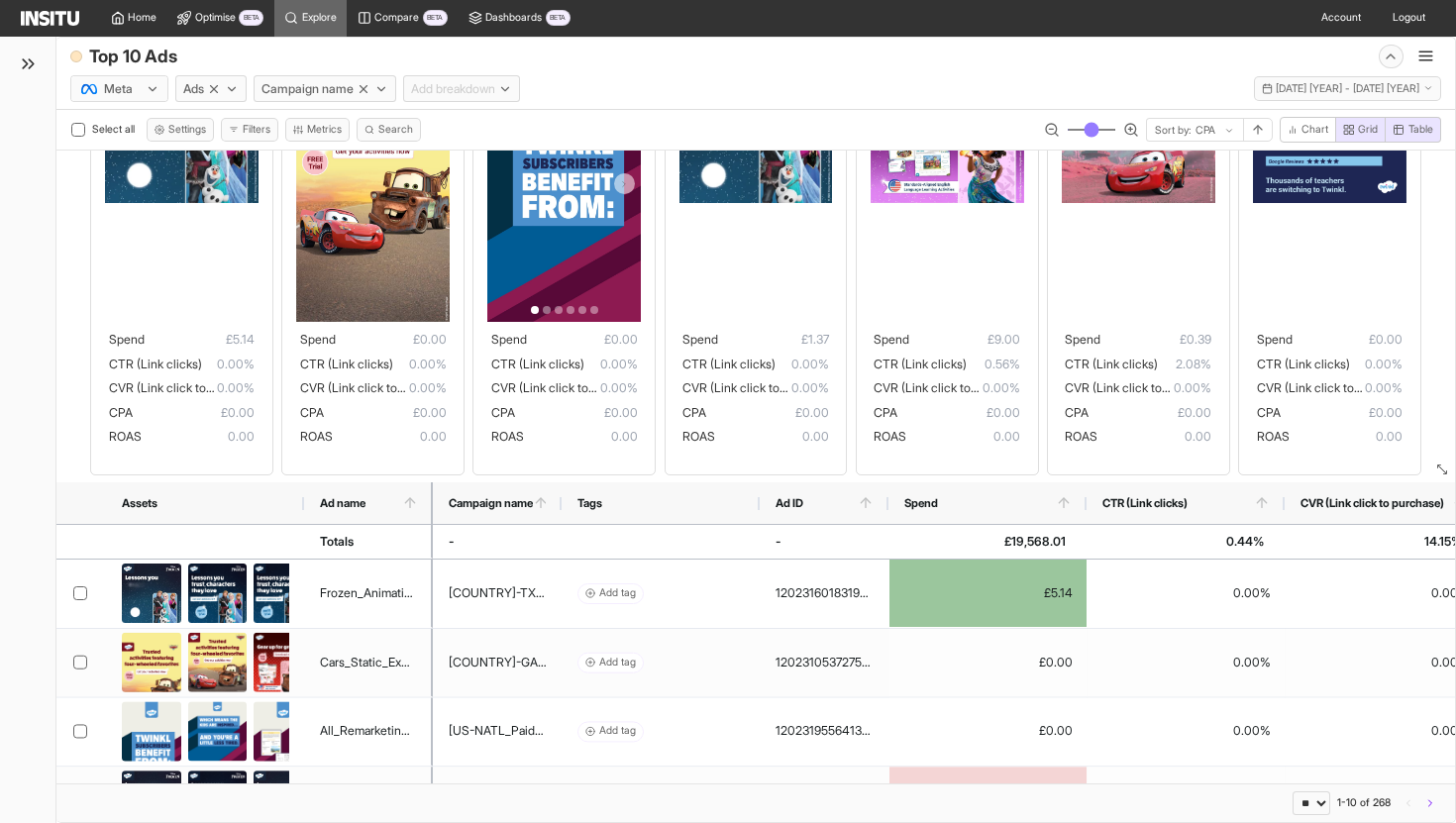 scroll, scrollTop: 0, scrollLeft: 0, axis: both 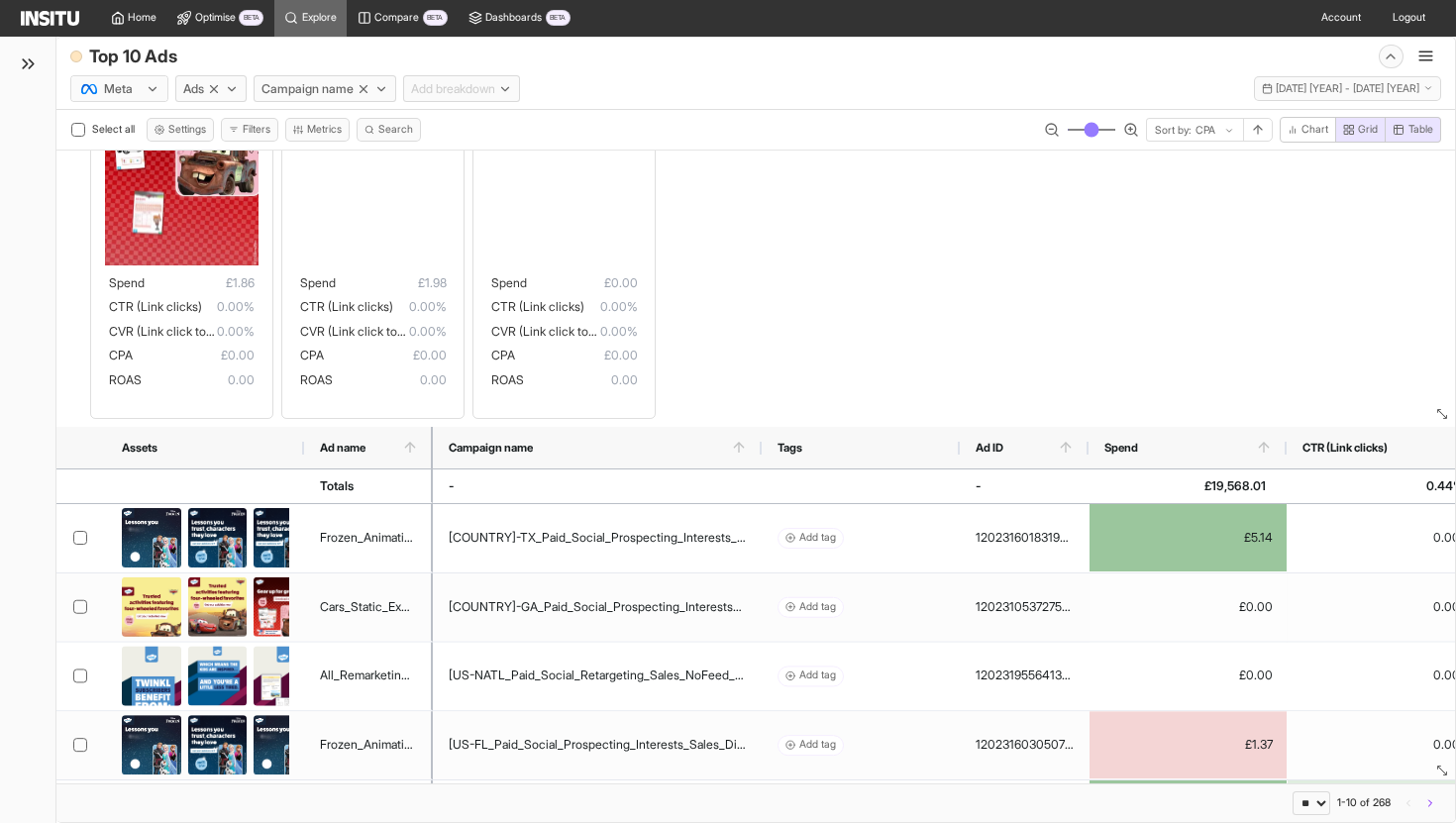drag, startPoint x: 562, startPoint y: 446, endPoint x: 791, endPoint y: 455, distance: 229.1768 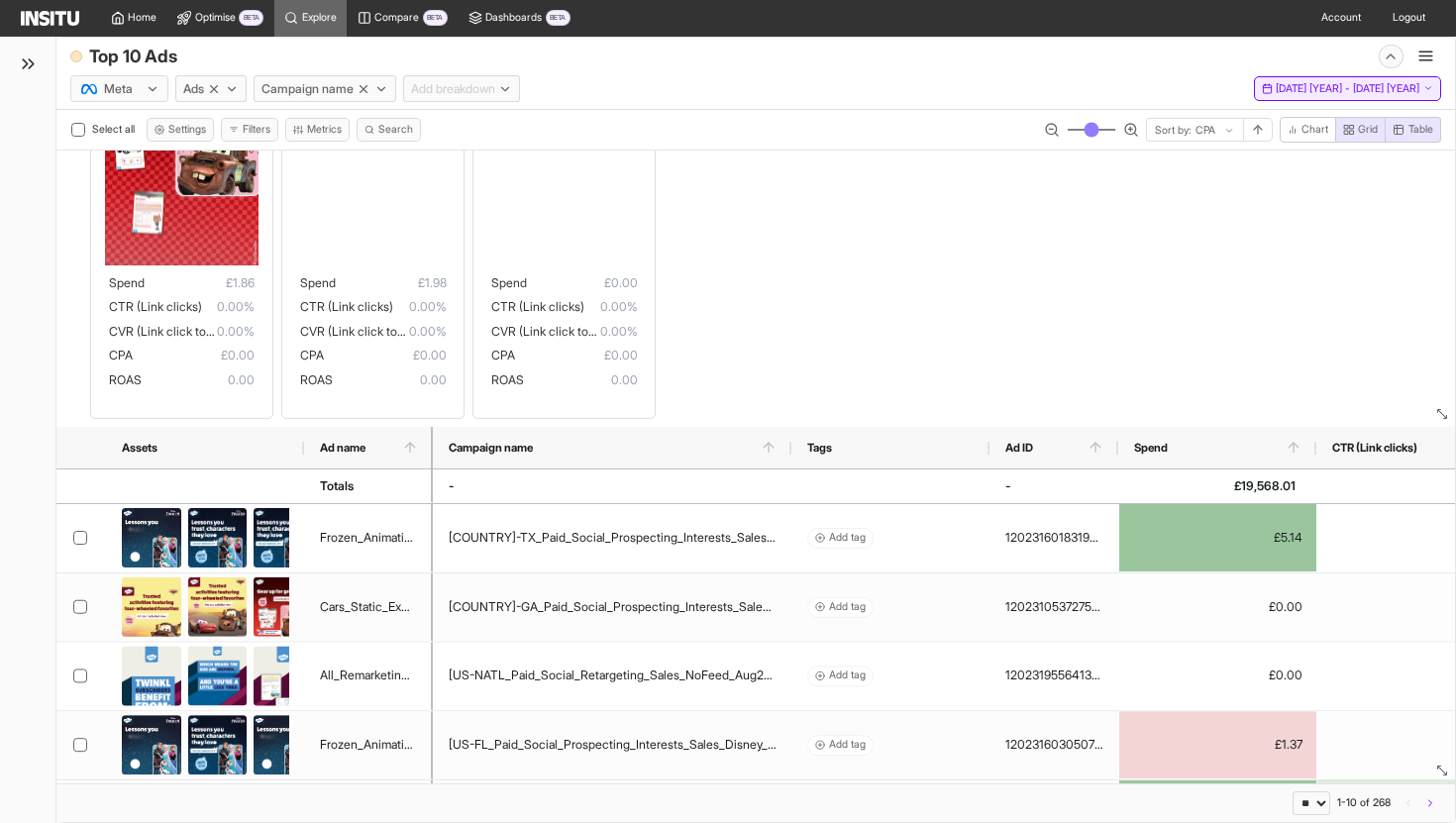 click on "[DATE] [YEAR] - [DATE] [YEAR]" at bounding box center (1347, 89) 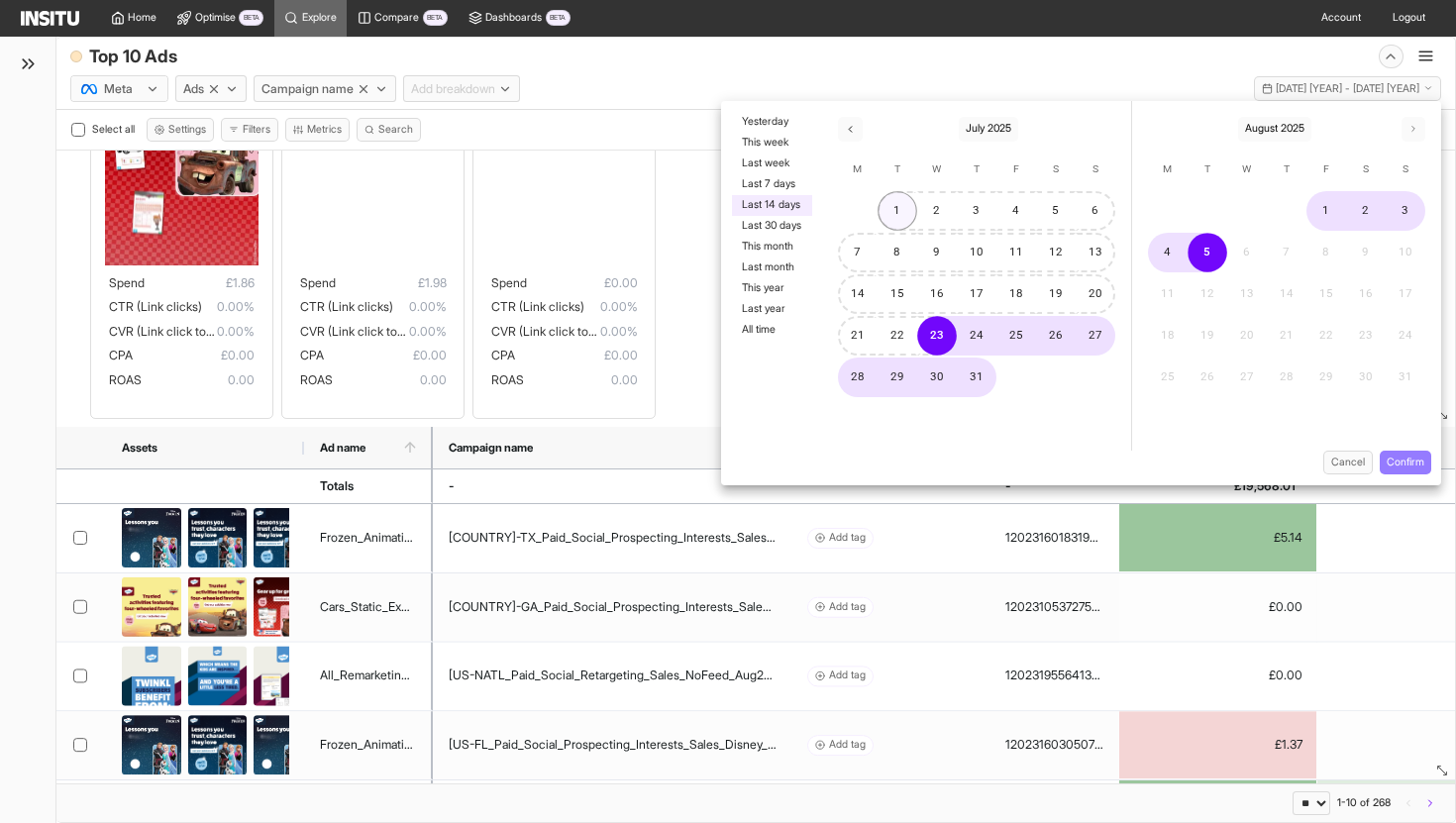 click on "1" at bounding box center [897, 211] 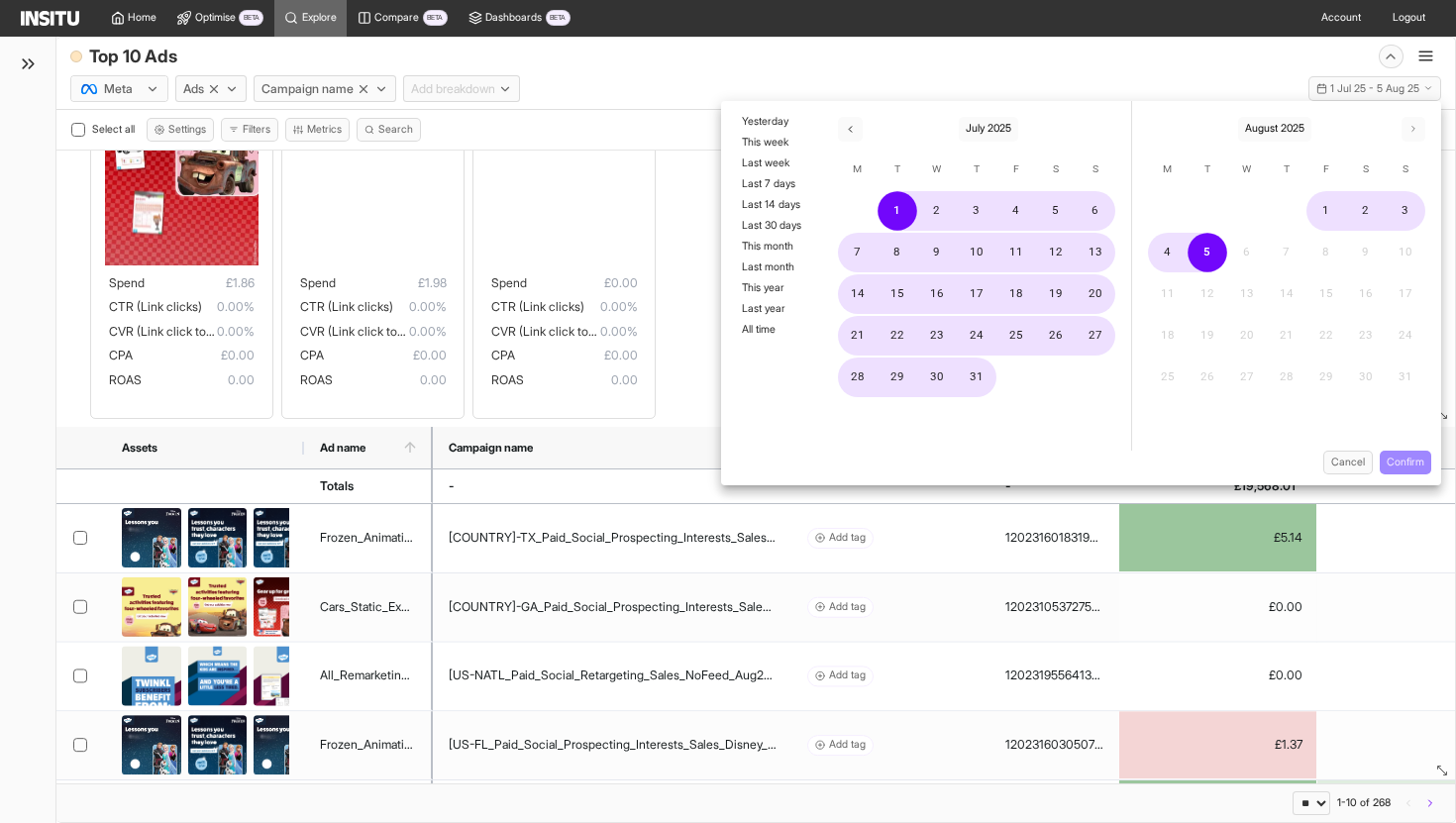 click on "Confirm" at bounding box center (1405, 463) 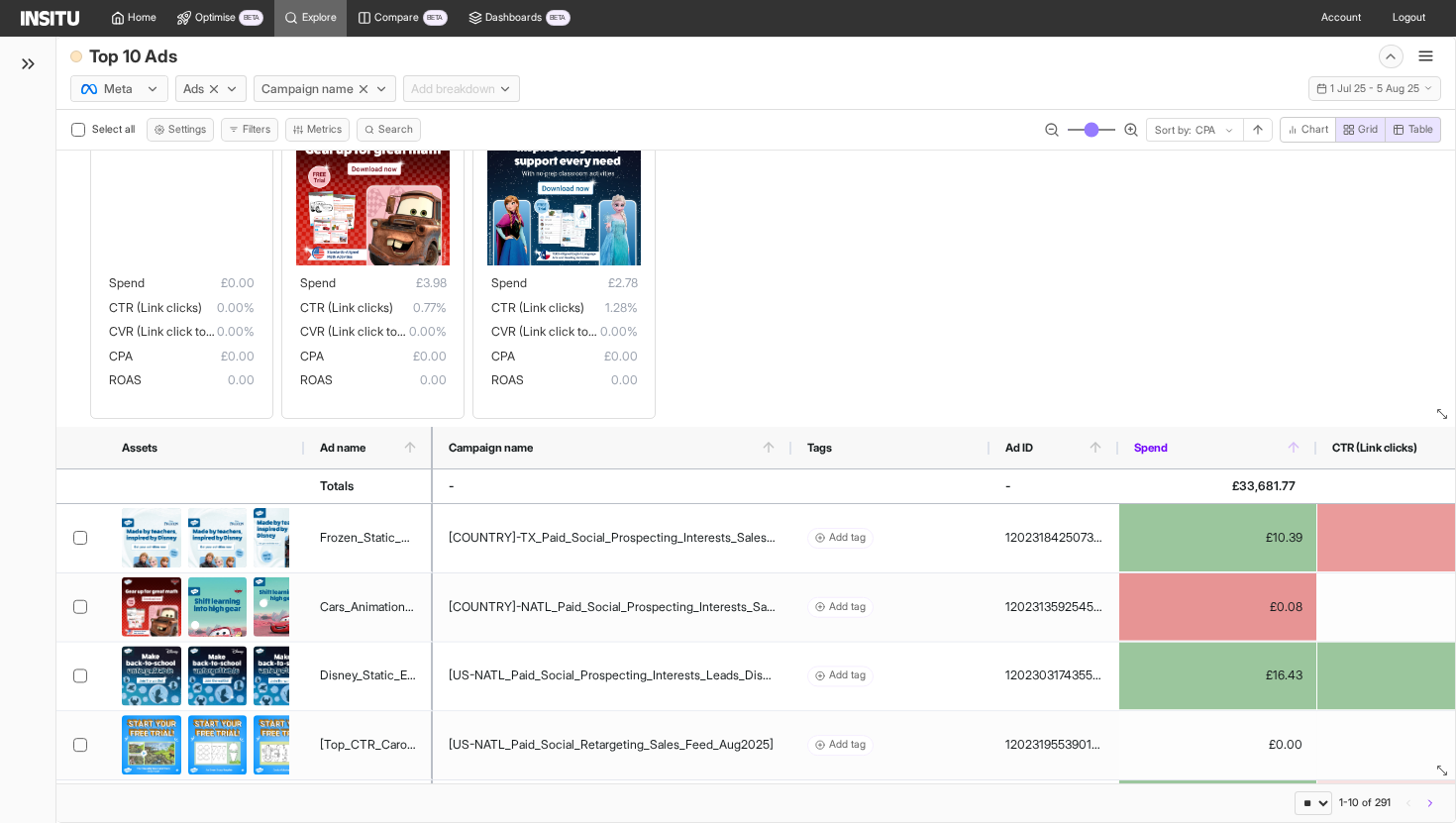 click 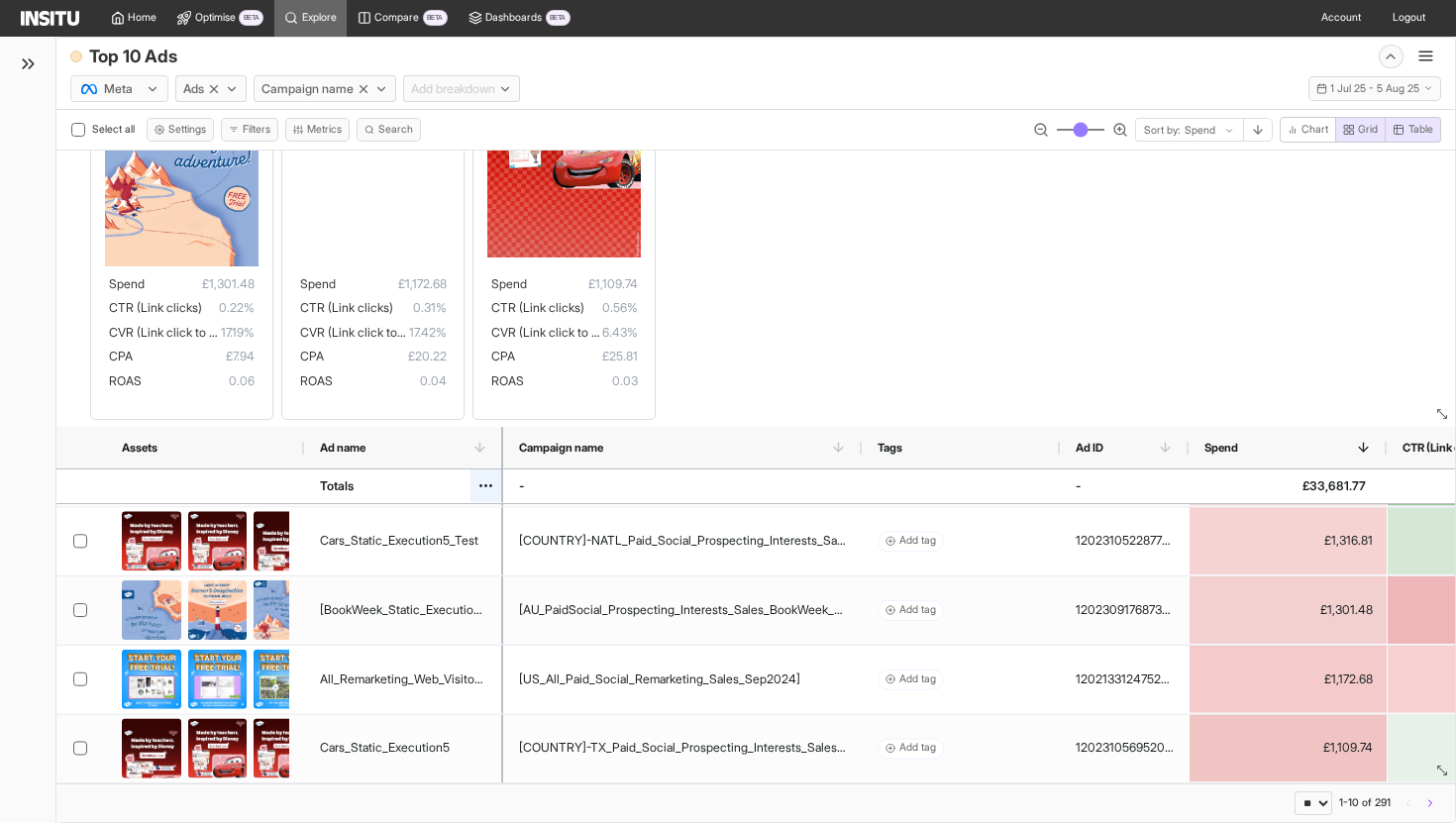 drag, startPoint x: 428, startPoint y: 445, endPoint x: 497, endPoint y: 480, distance: 77.369245 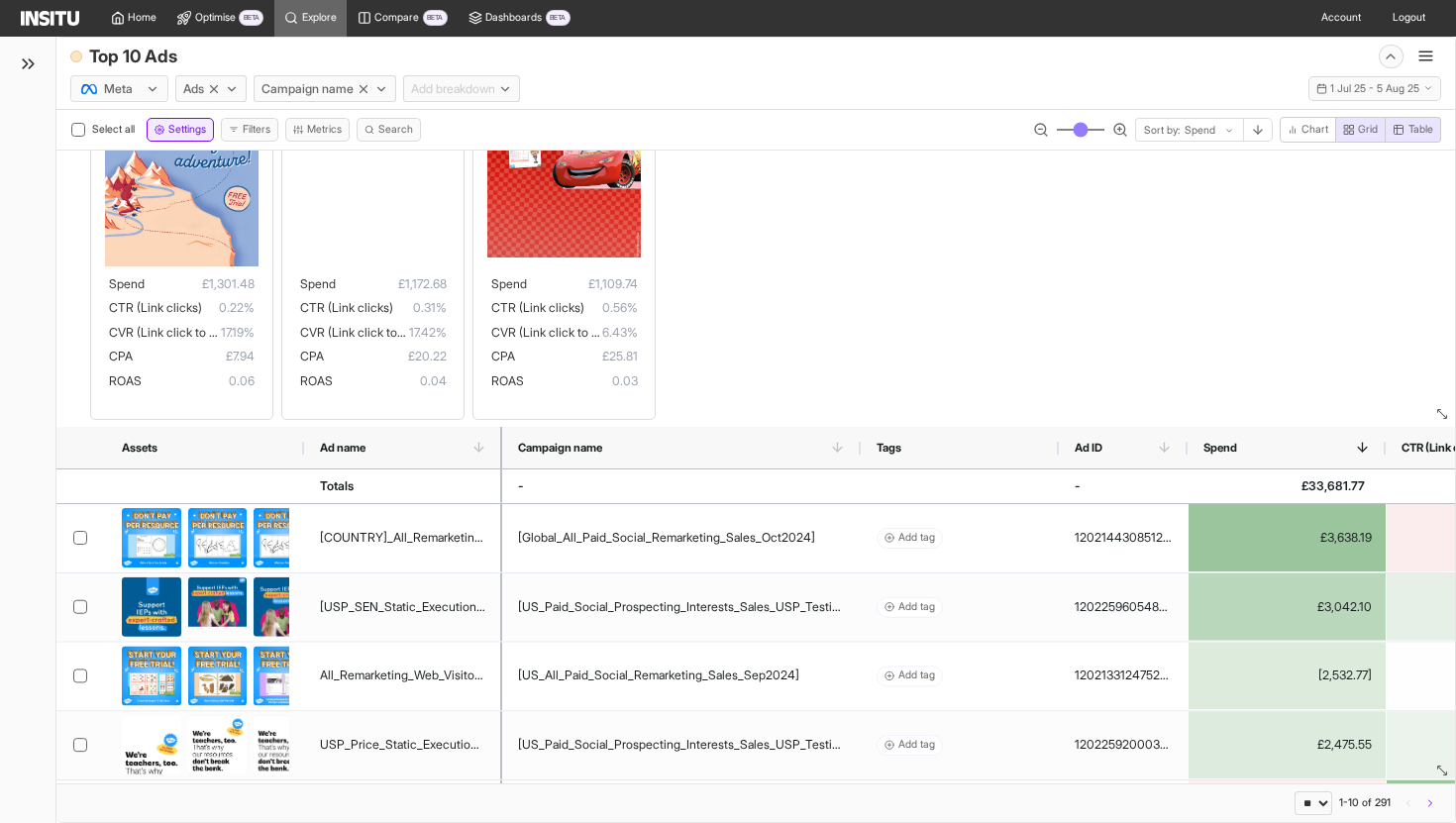 click on "Settings" at bounding box center (187, 130) 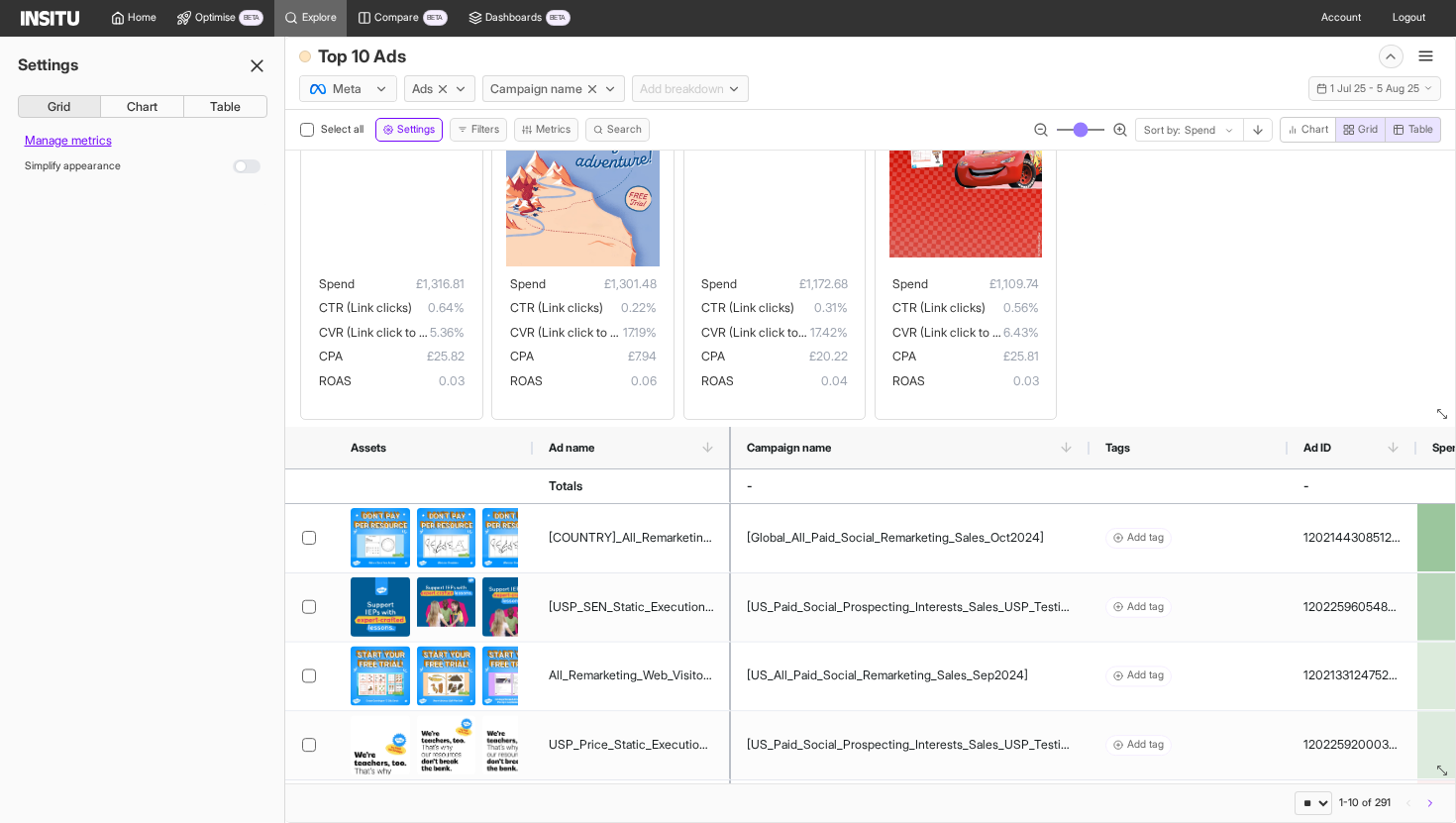 click 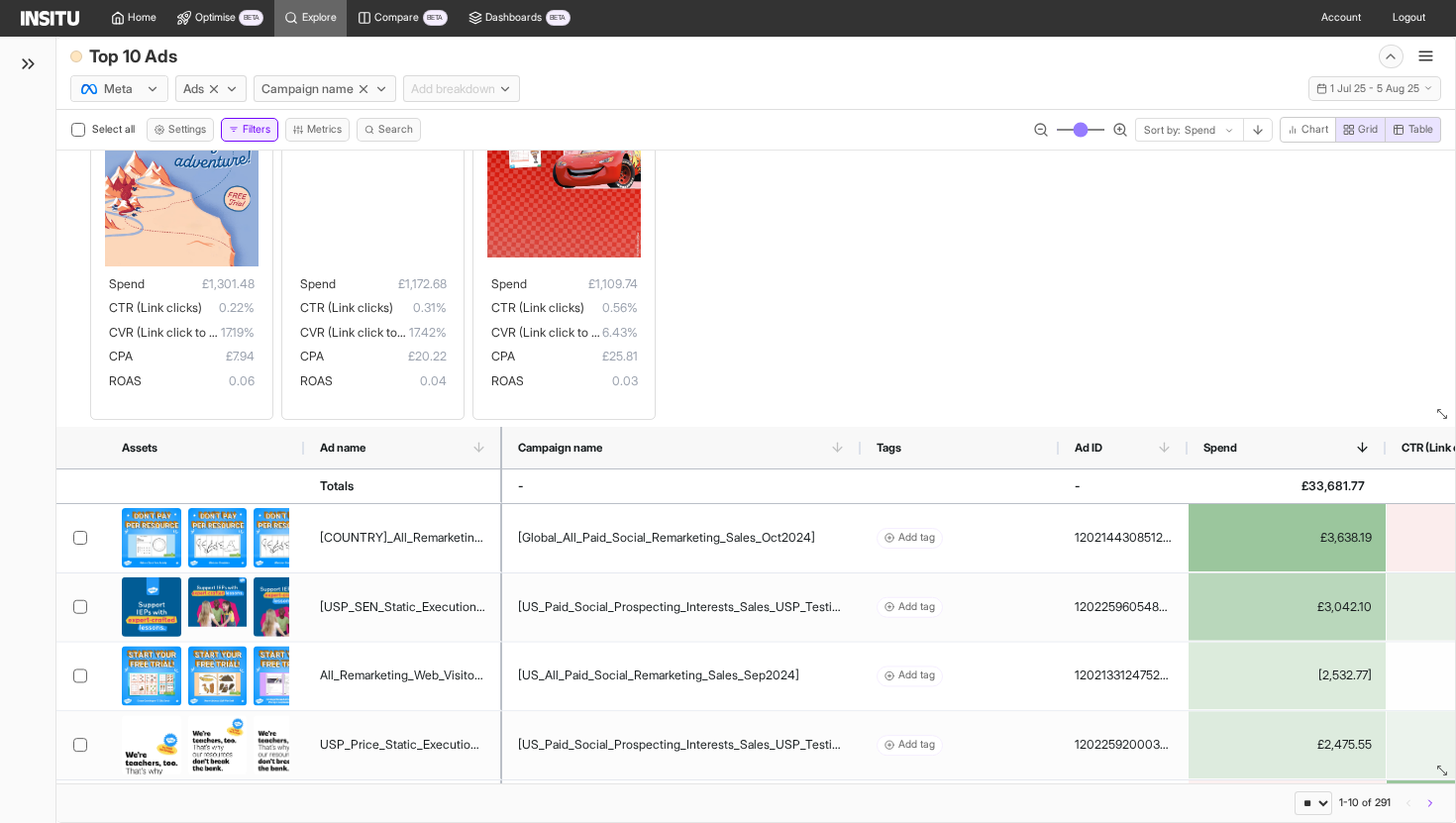 click on "Filters" at bounding box center (250, 130) 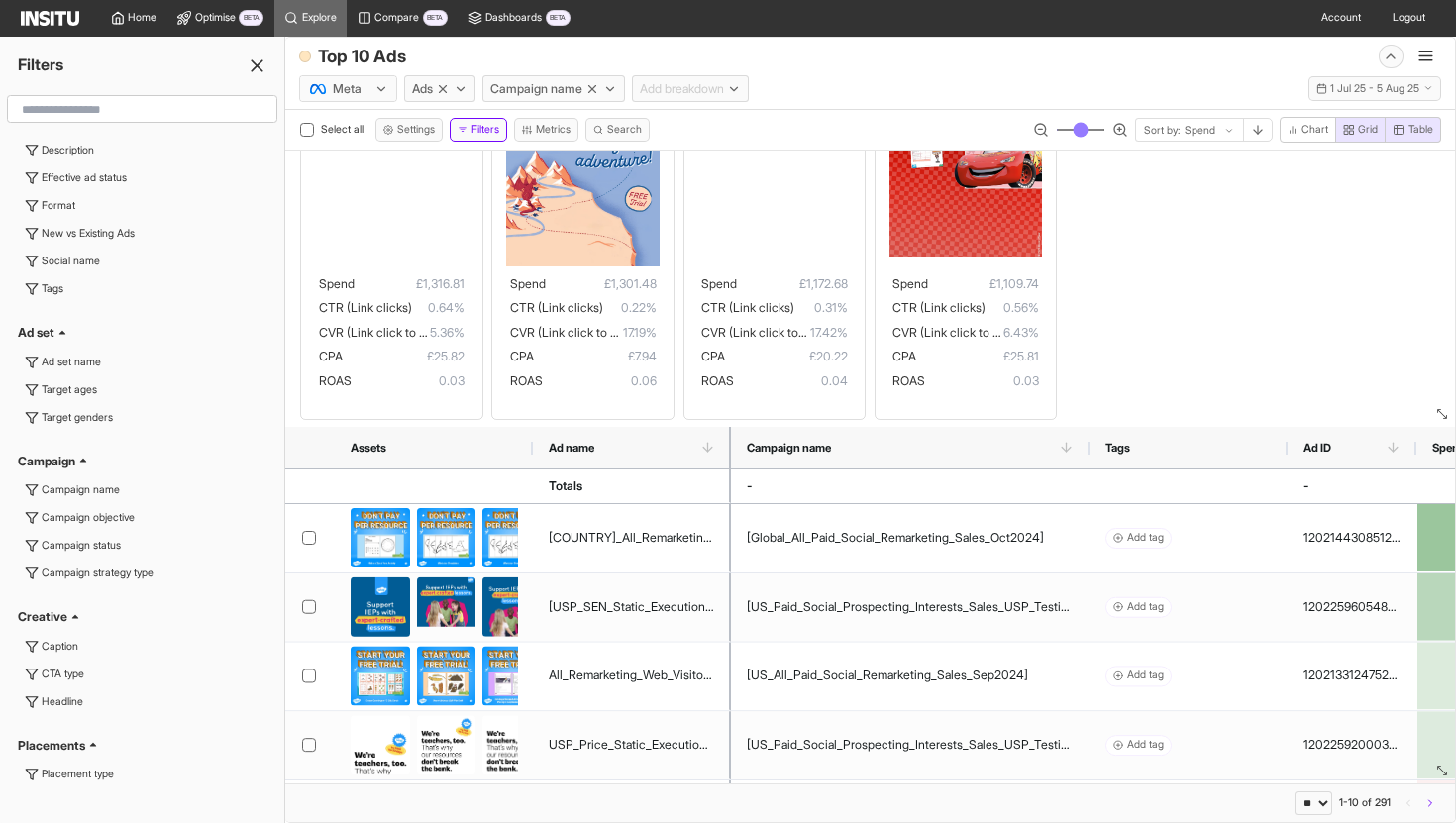click on "Meta Ads Campaign name Add breakdown [DATE] - [DATE], [YEAR] [DATE] - [DATE] [YEAR]" at bounding box center [870, 85] 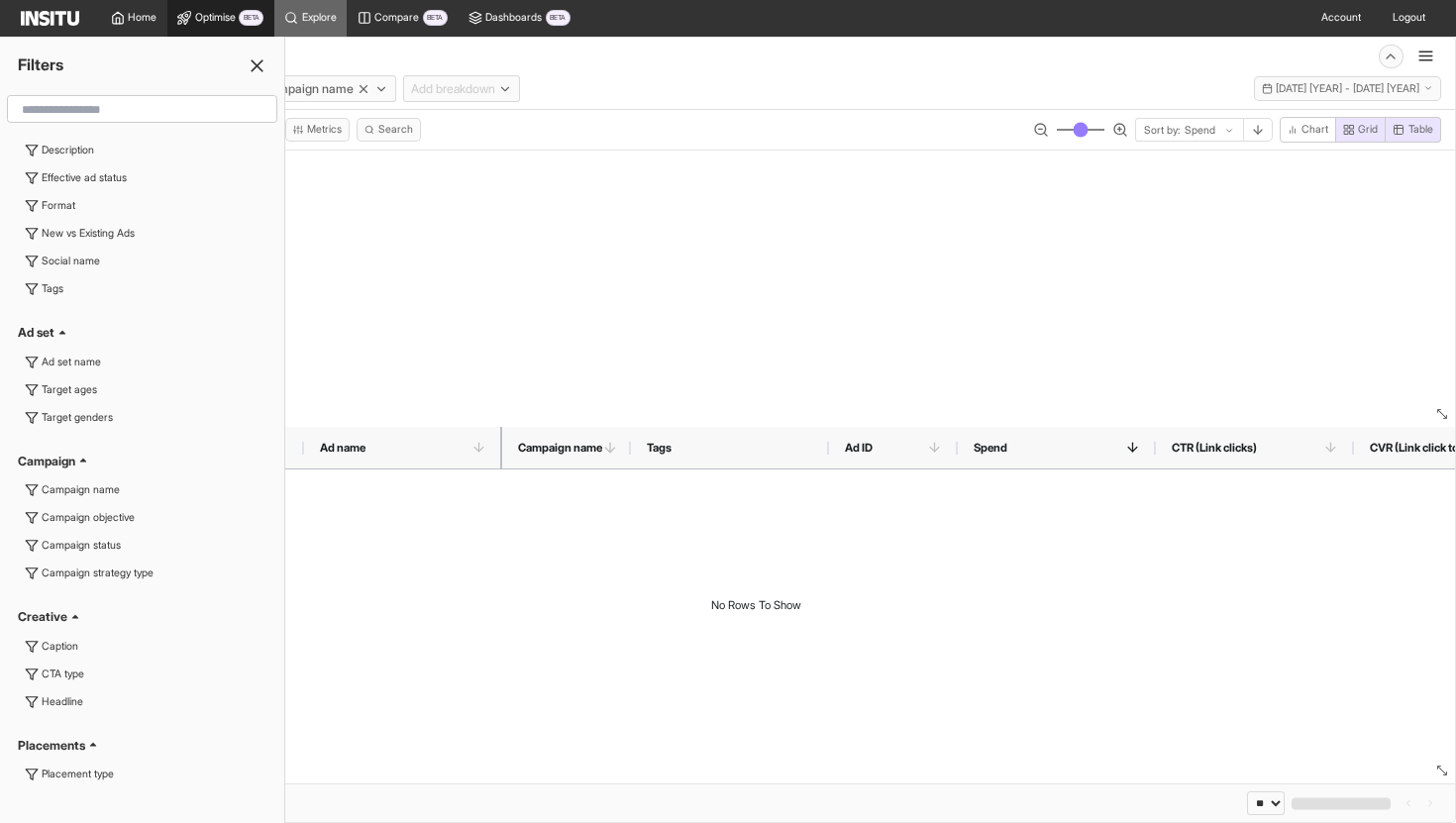select on "**" 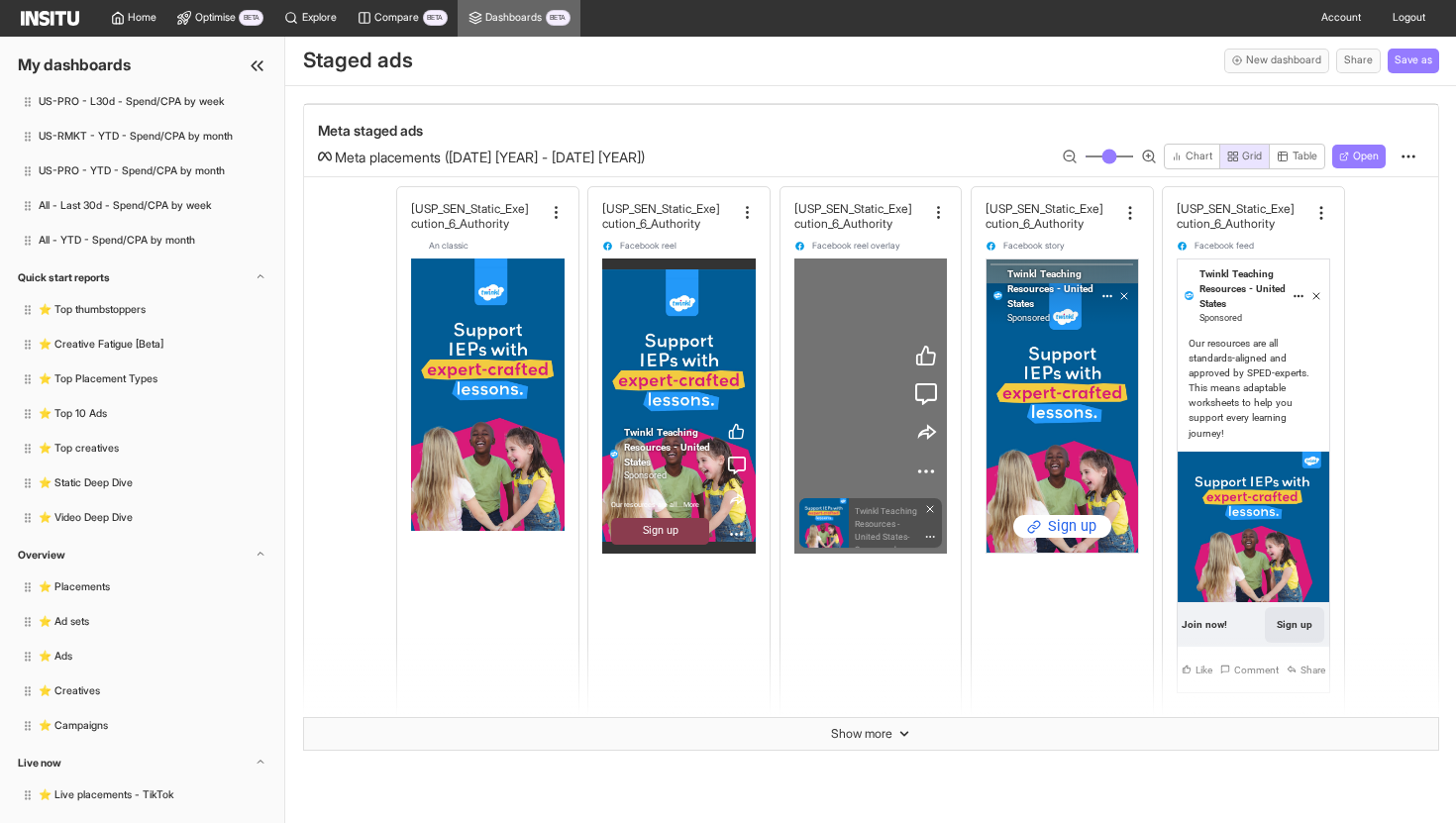 click on "⭐️ Placements ⭐️ Ad sets ⭐️ Ads ⭐️ Creatives ⭐️ Campaigns" at bounding box center (143, 656) 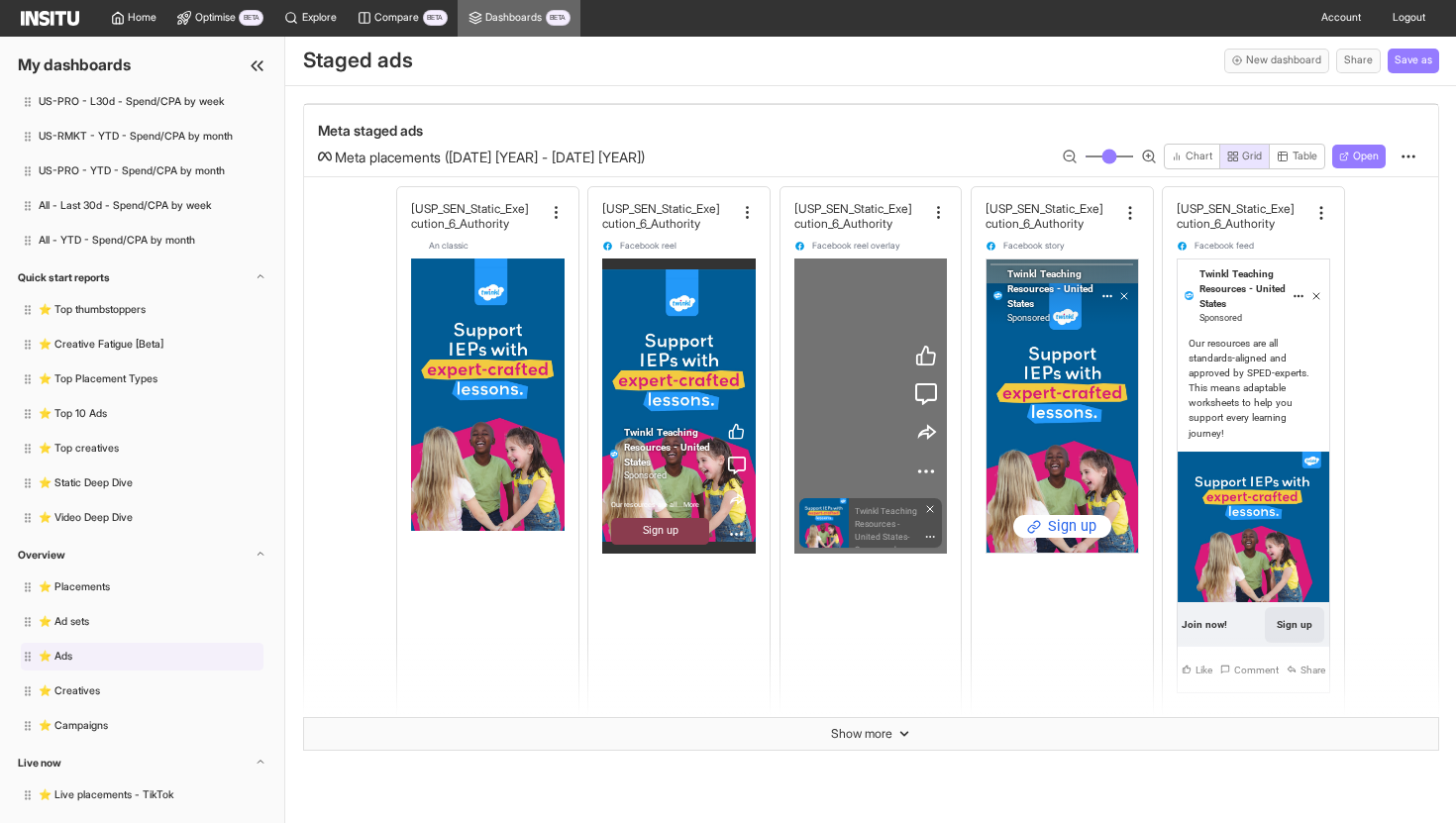 click on "Ads" at bounding box center [158, 657] 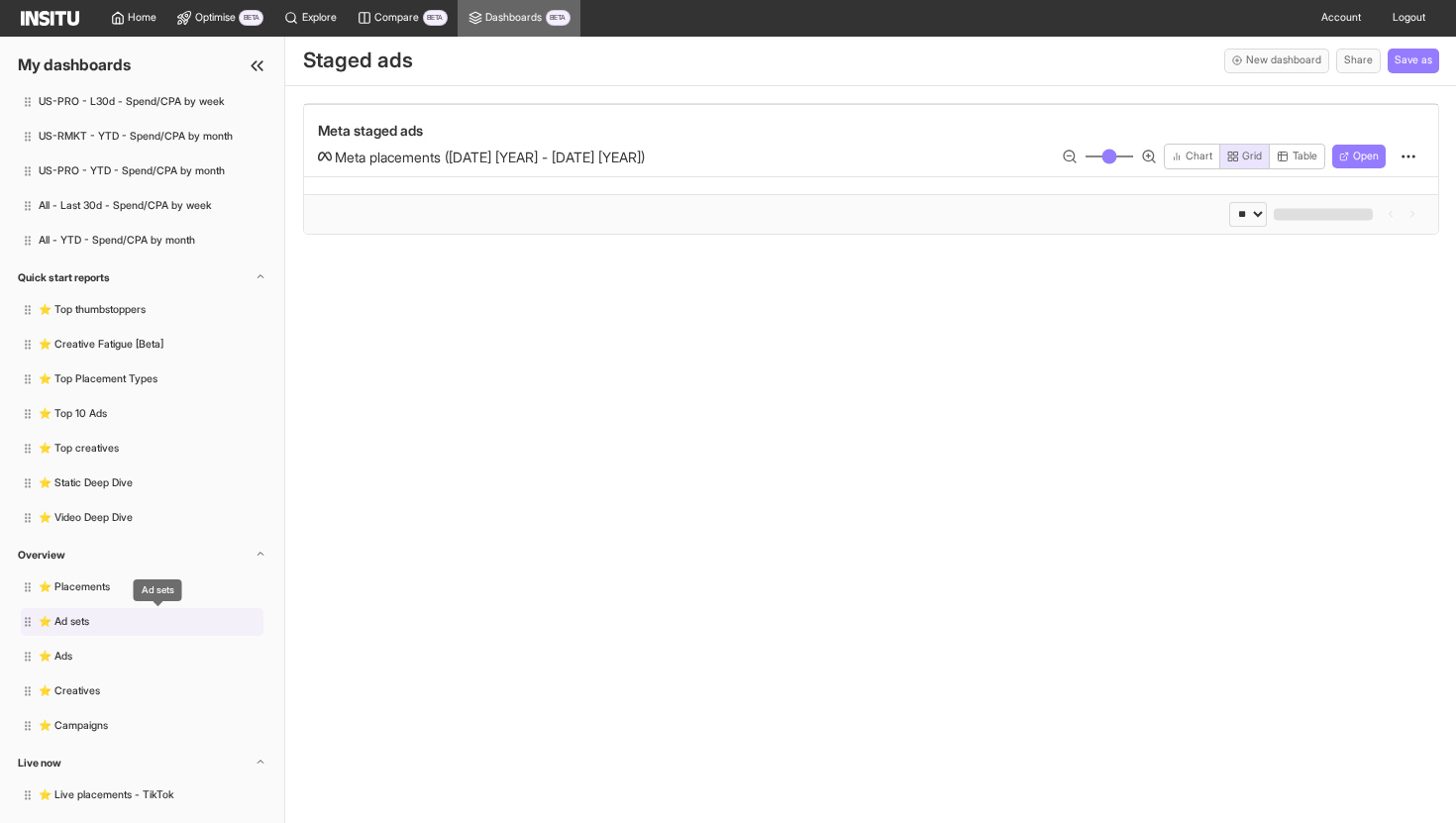 select on "**" 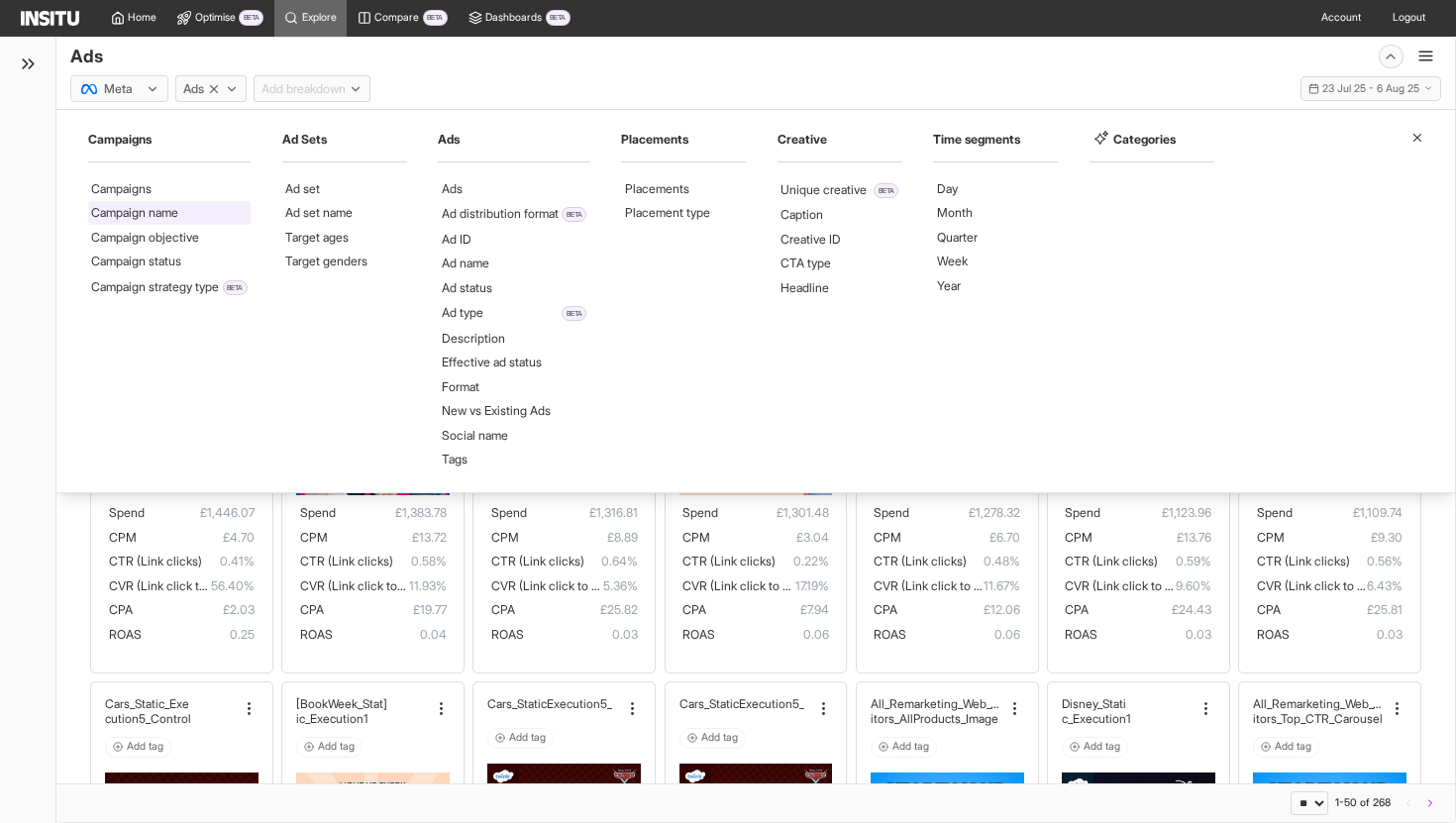click on "Campaign name" at bounding box center [169, 213] 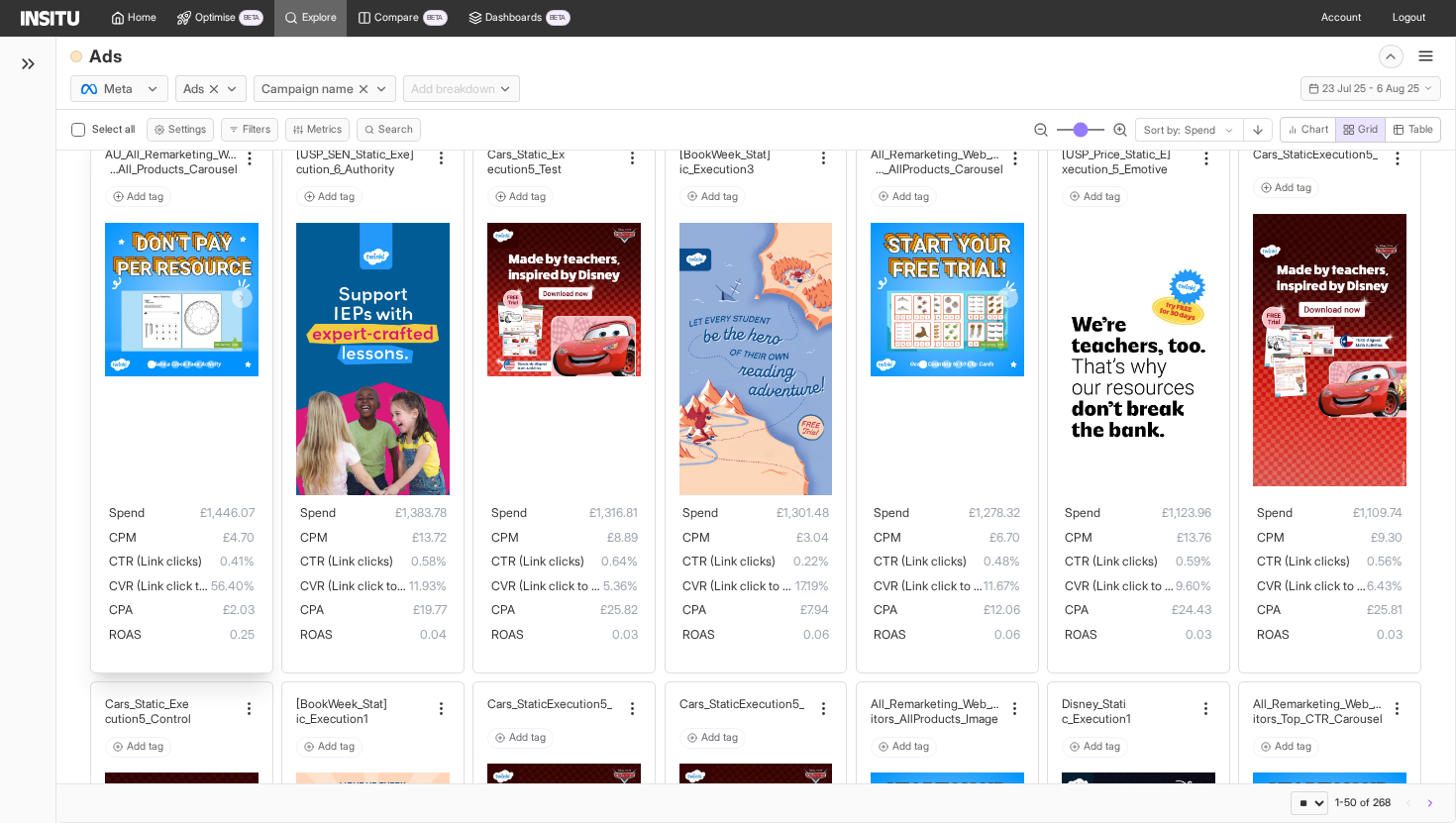 scroll, scrollTop: 0, scrollLeft: 0, axis: both 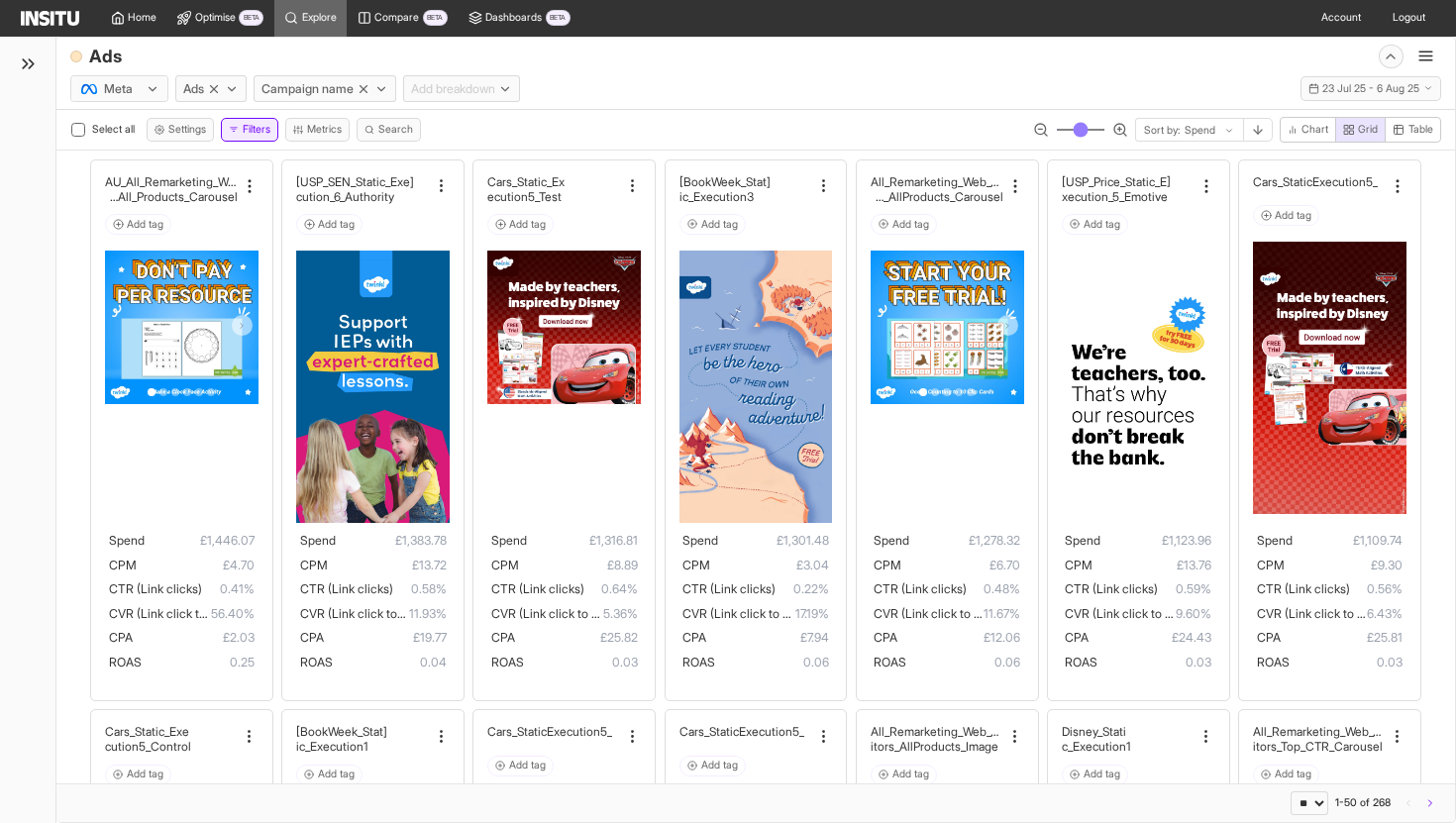 click on "Filters" at bounding box center (250, 130) 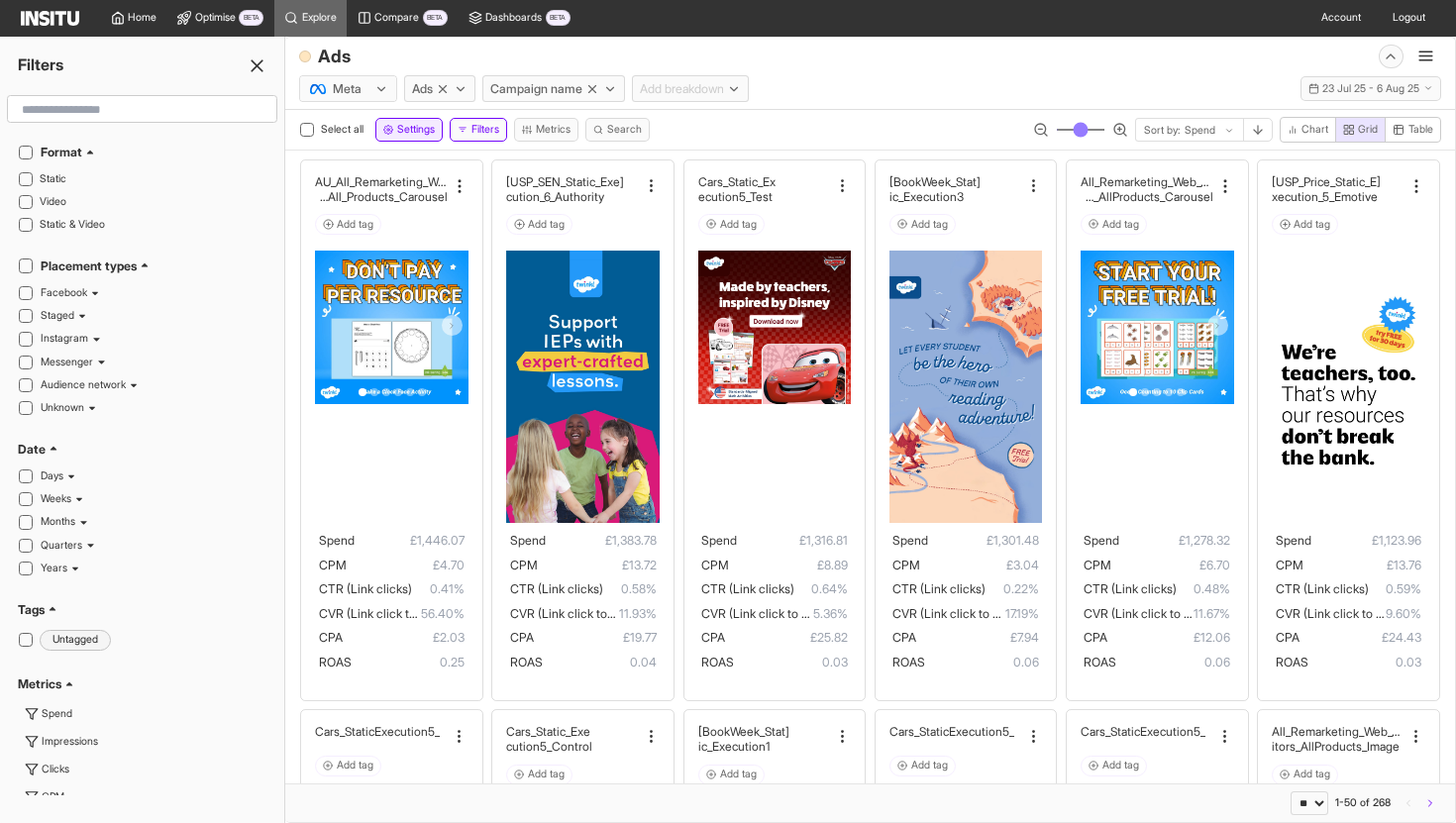 click on "Settings" at bounding box center [416, 130] 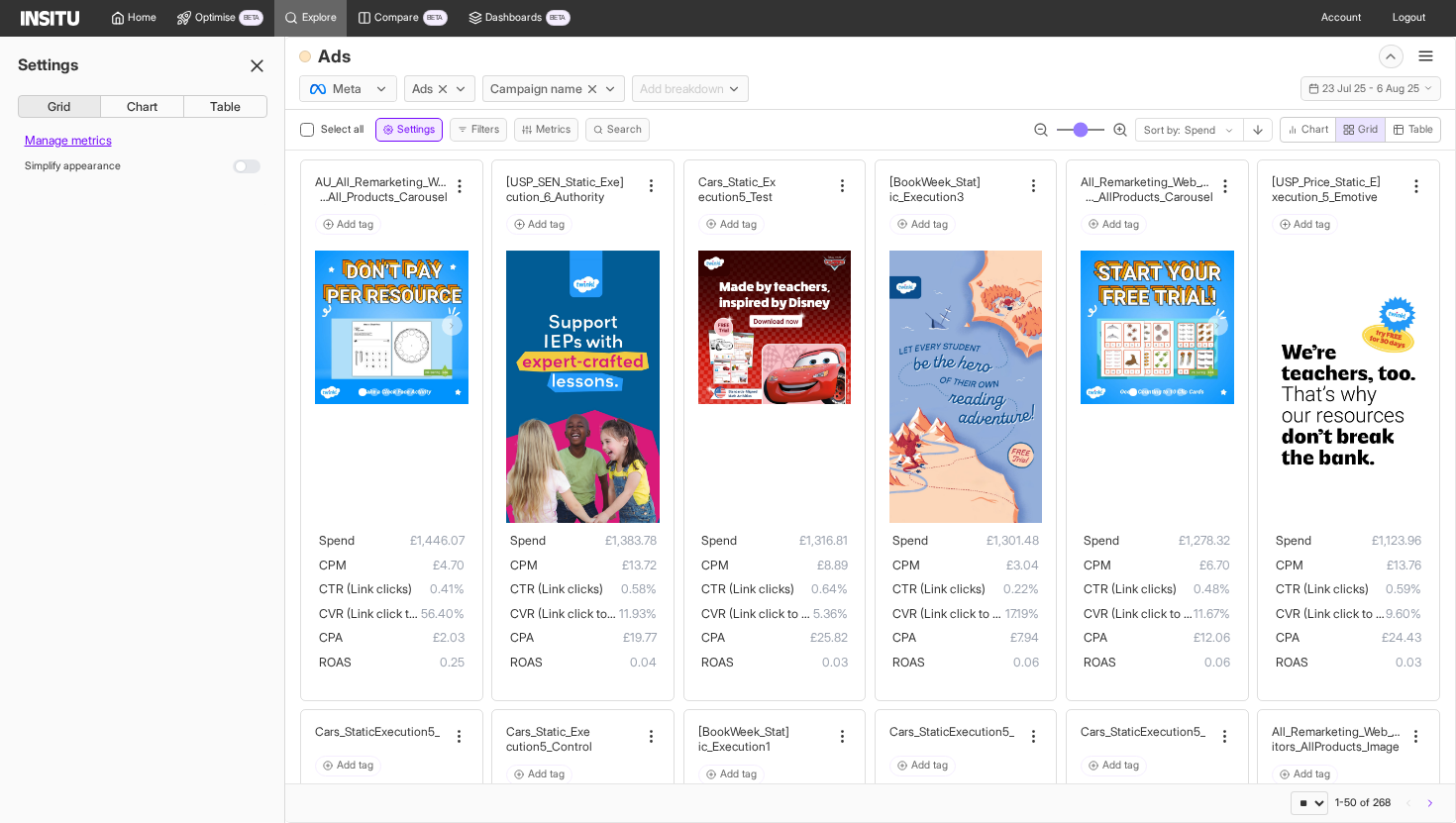 click on "Settings" at bounding box center [416, 130] 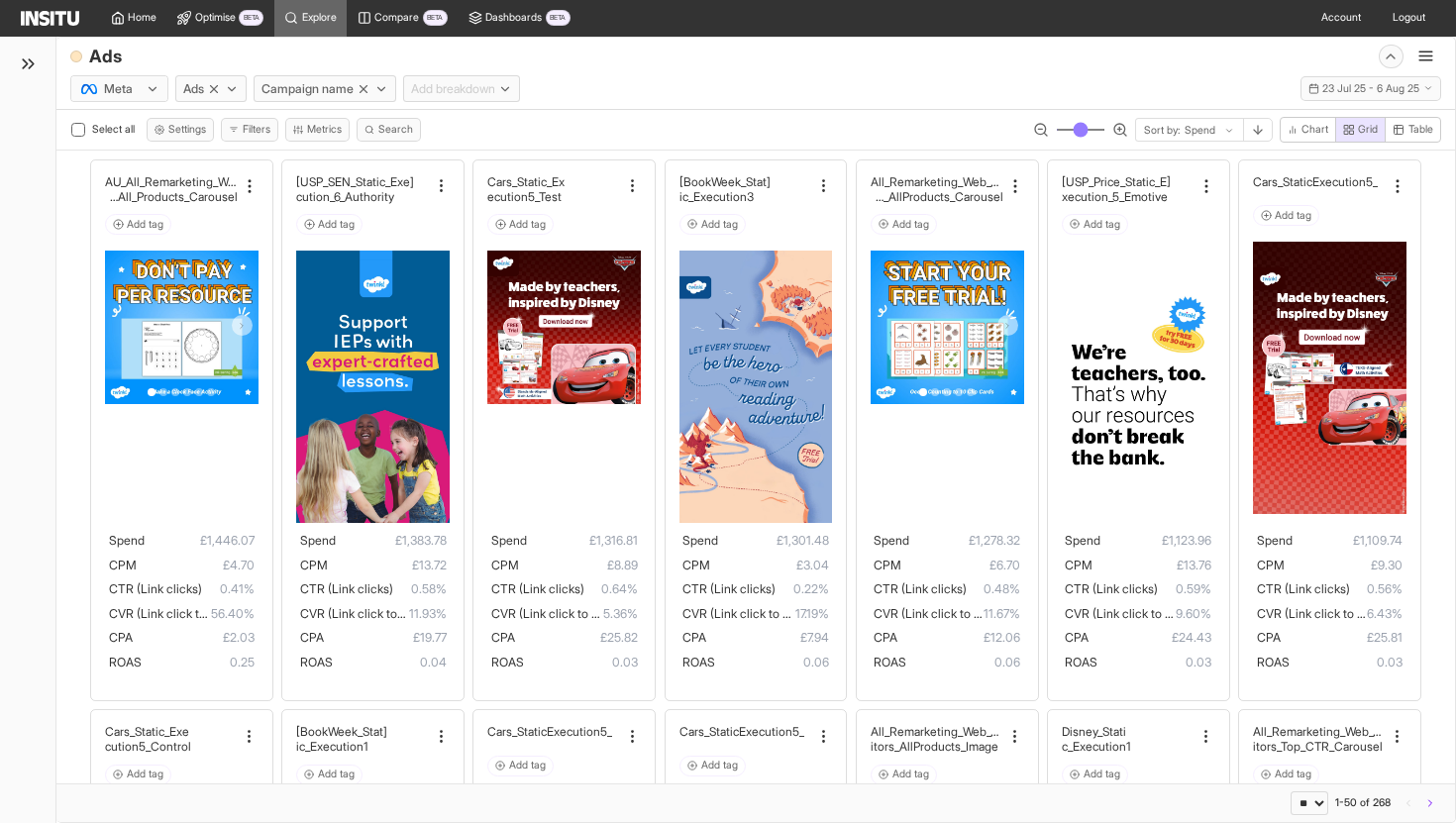 click 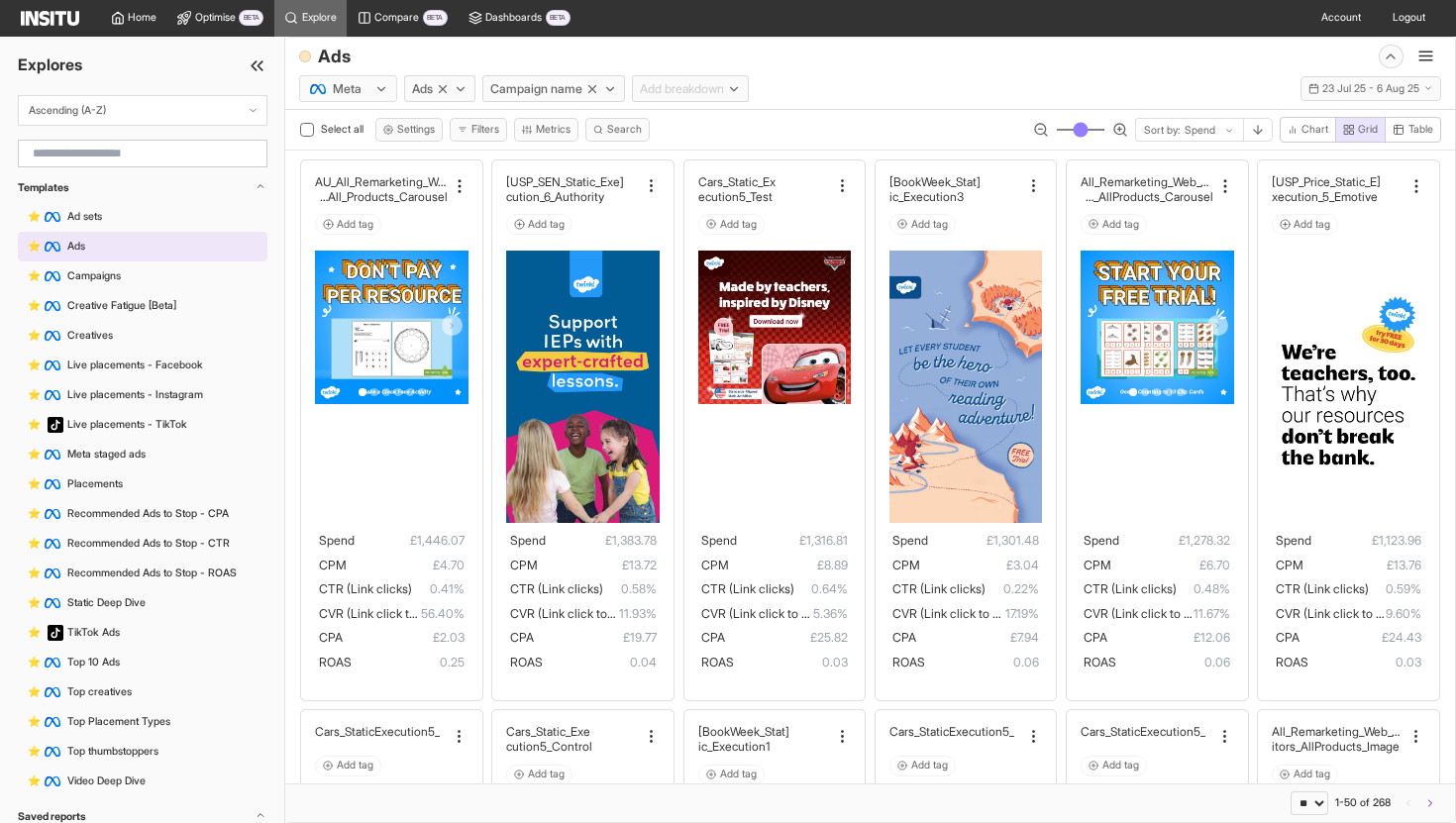 click 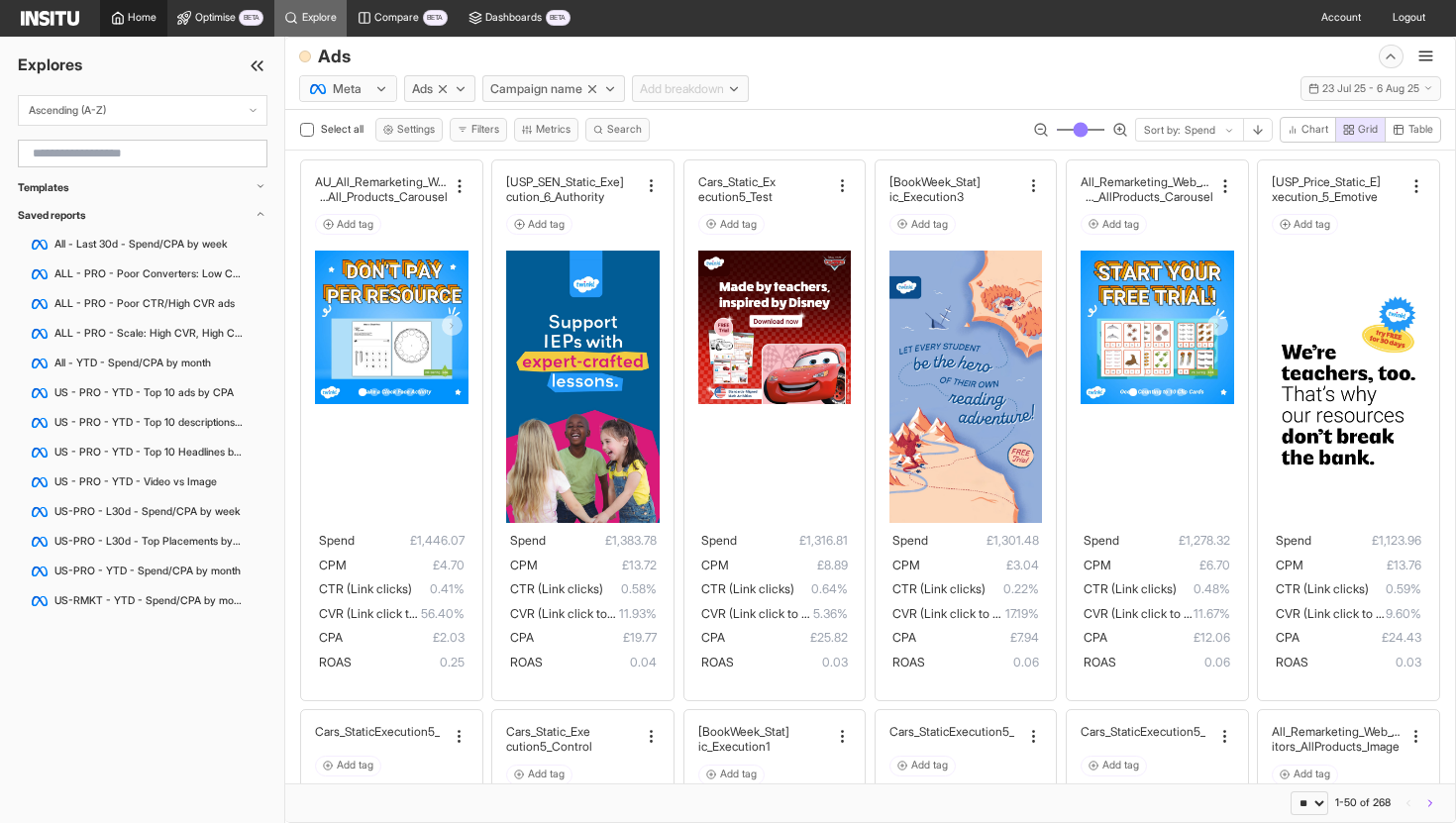click on "Home" at bounding box center (142, 18) 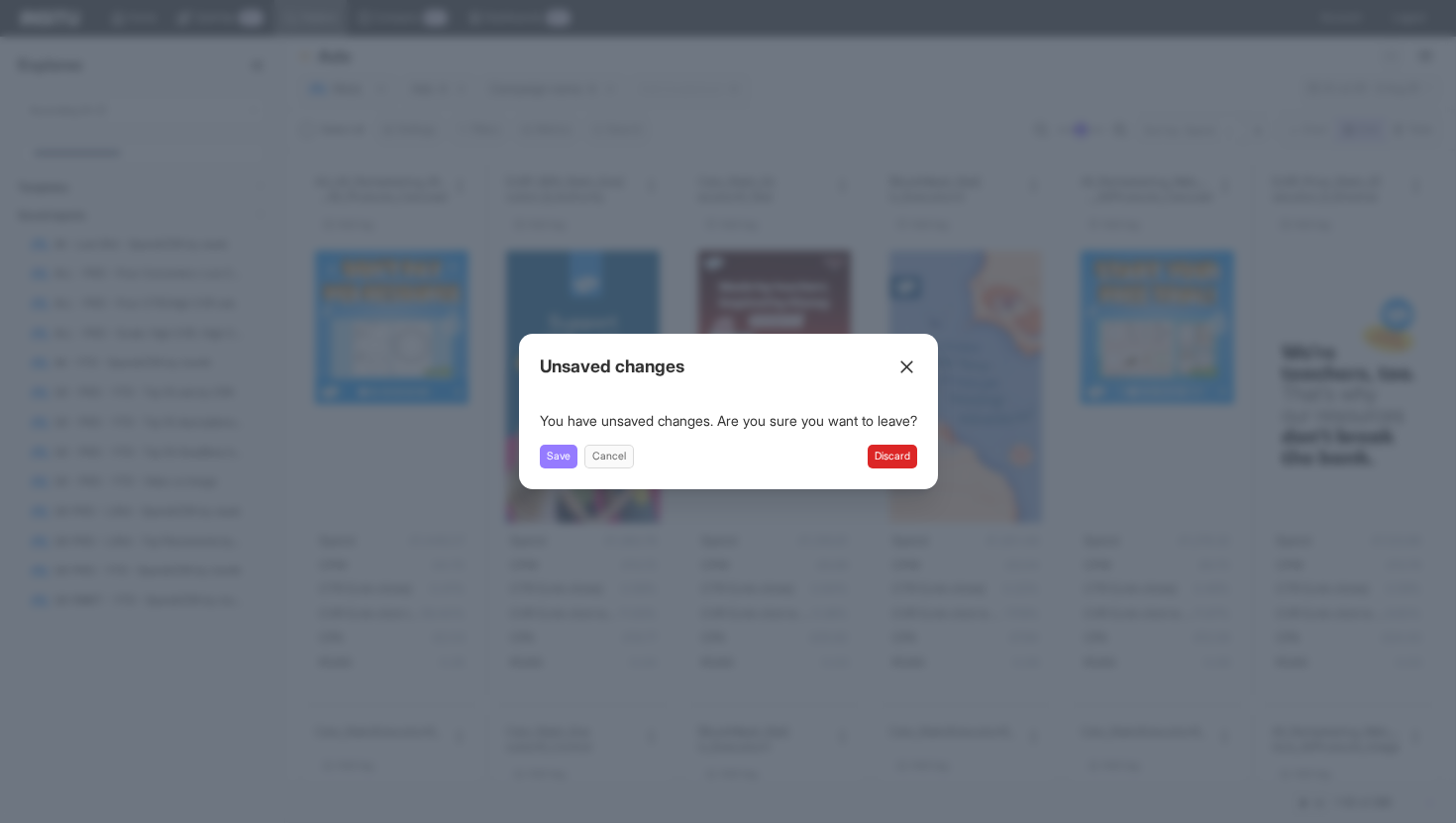 click on "Discard" at bounding box center (892, 457) 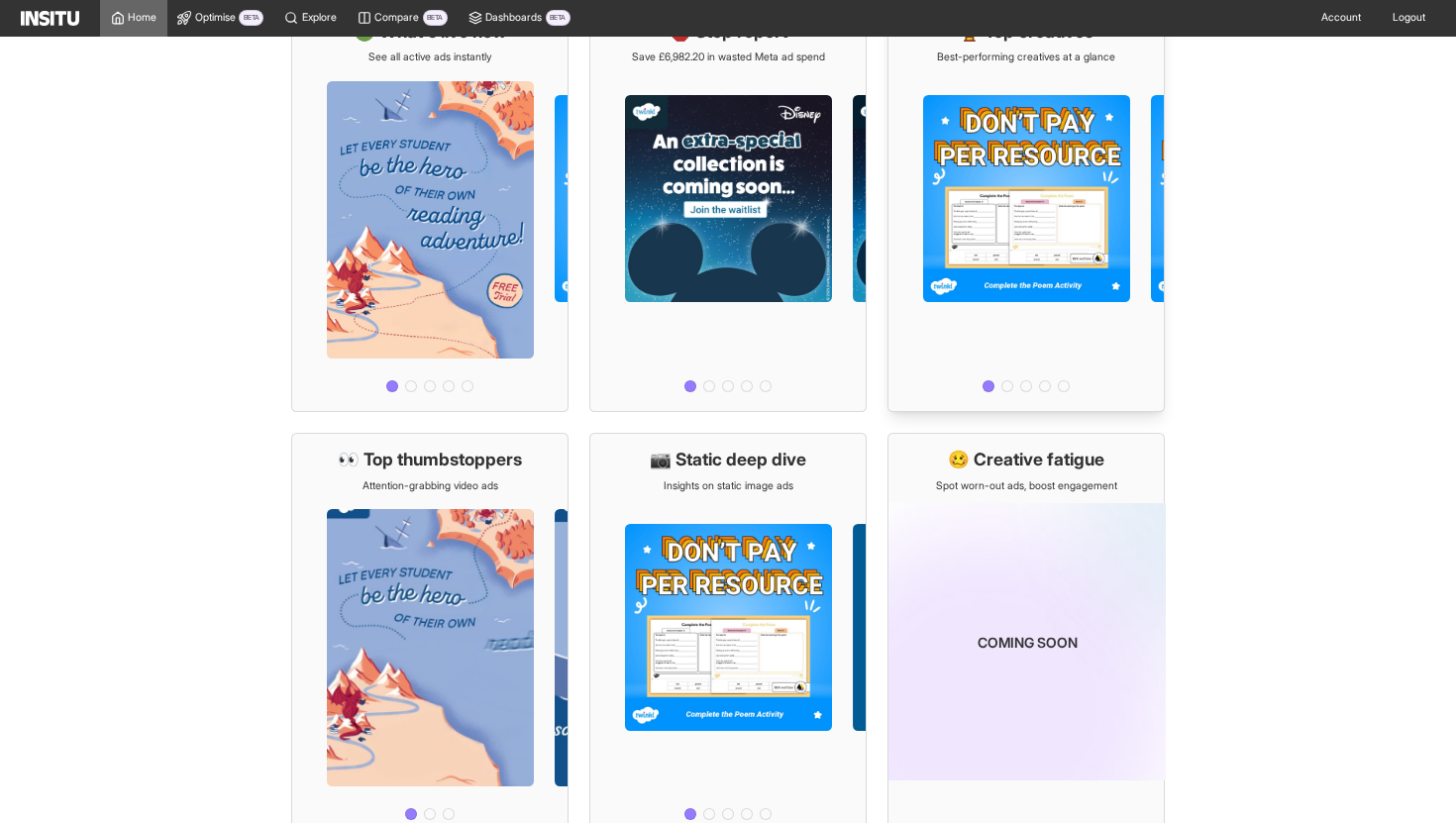 scroll, scrollTop: 0, scrollLeft: 0, axis: both 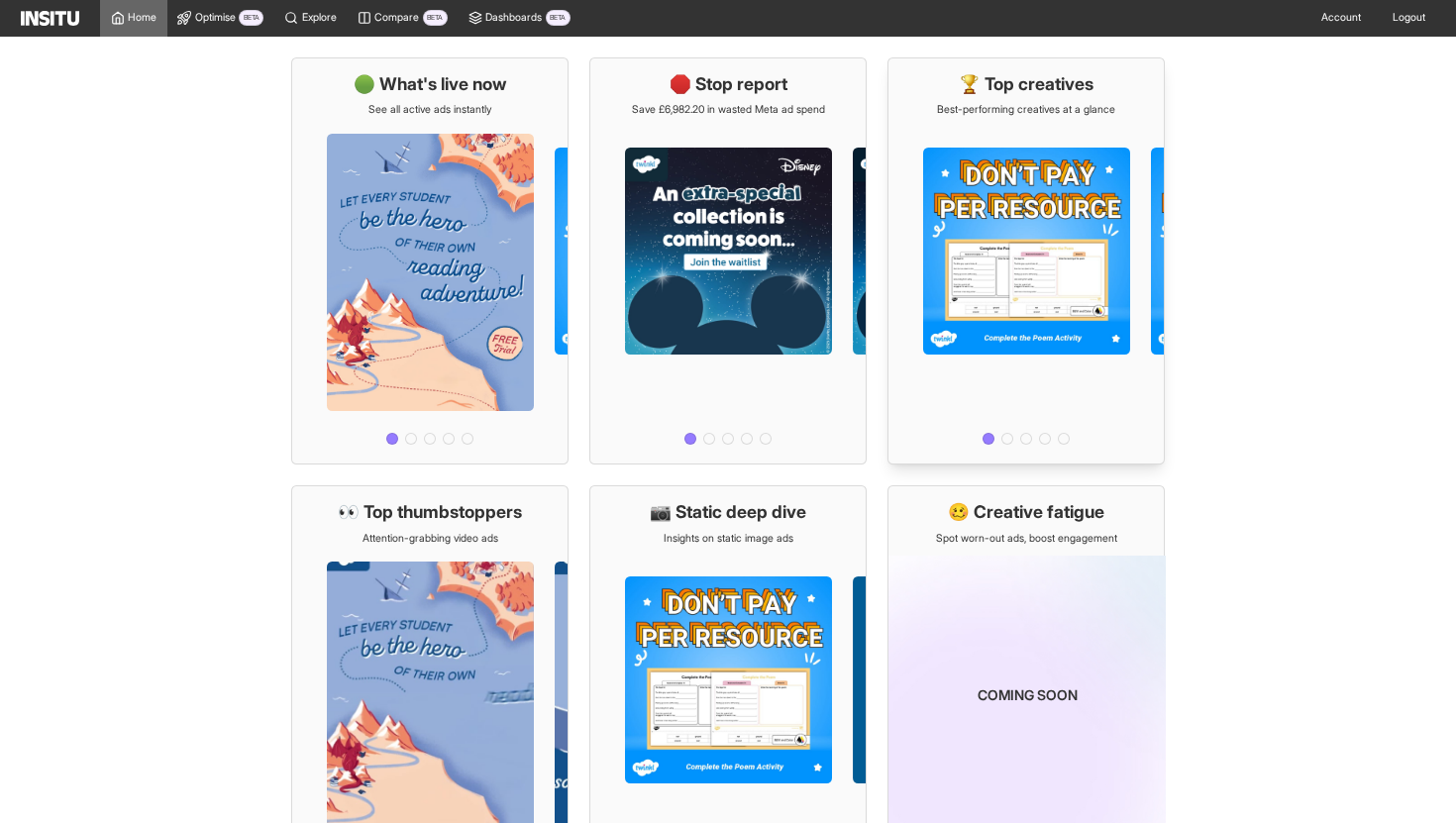 click on "🏆 Top creatives Best-performing creatives at a glance" at bounding box center [1026, 95] 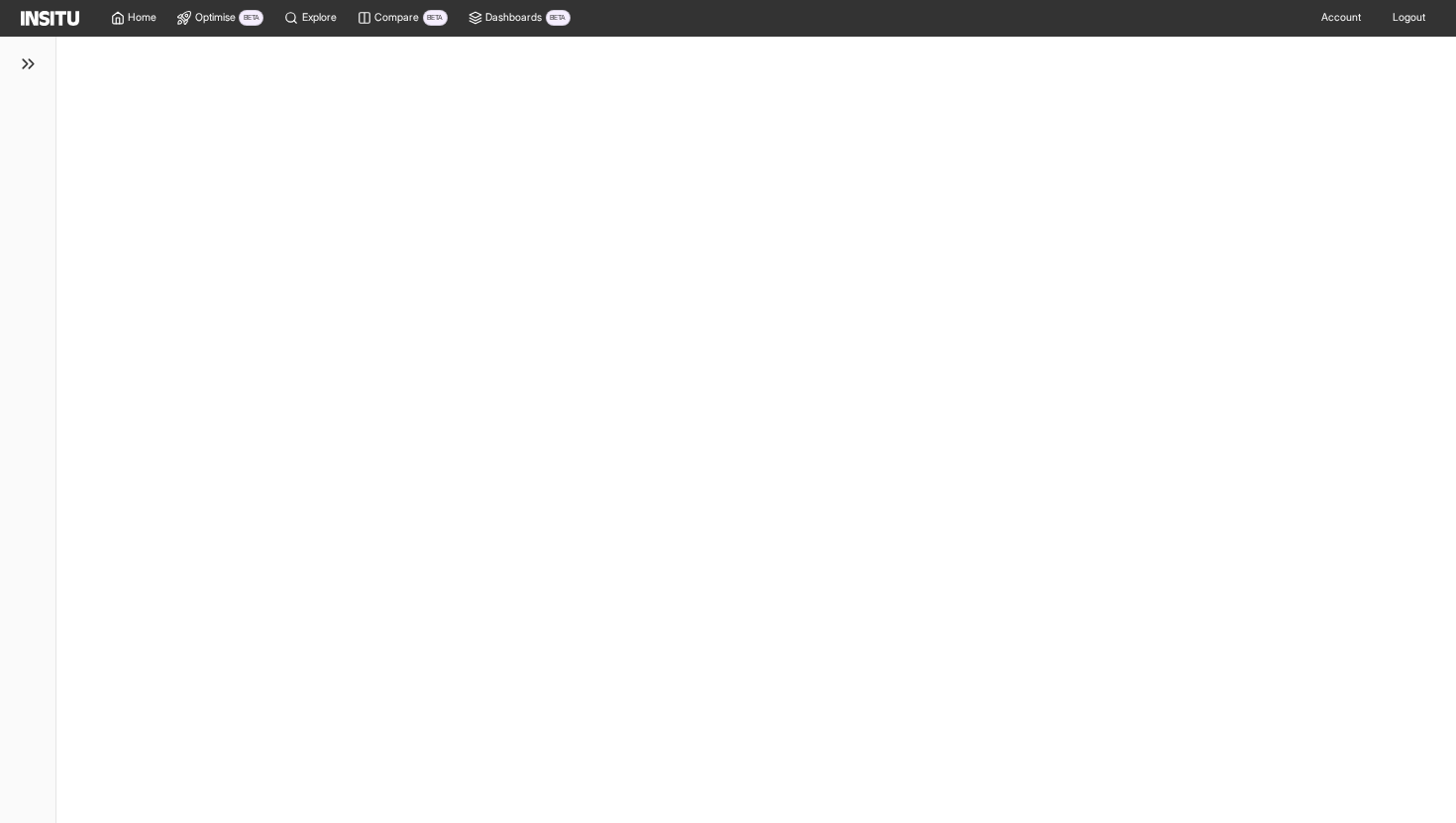 select on "**" 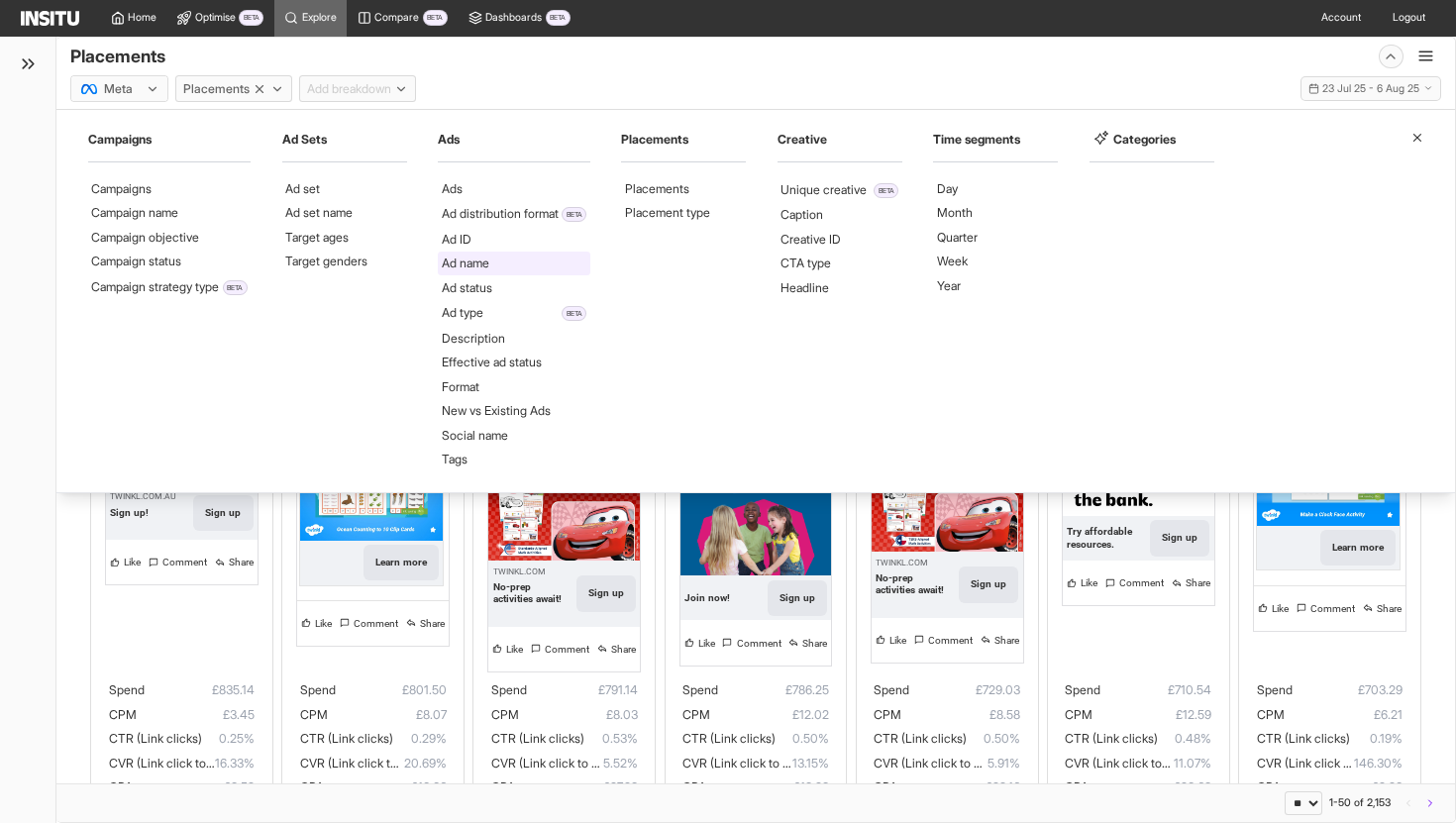 click on "Ad name" at bounding box center (466, 263) 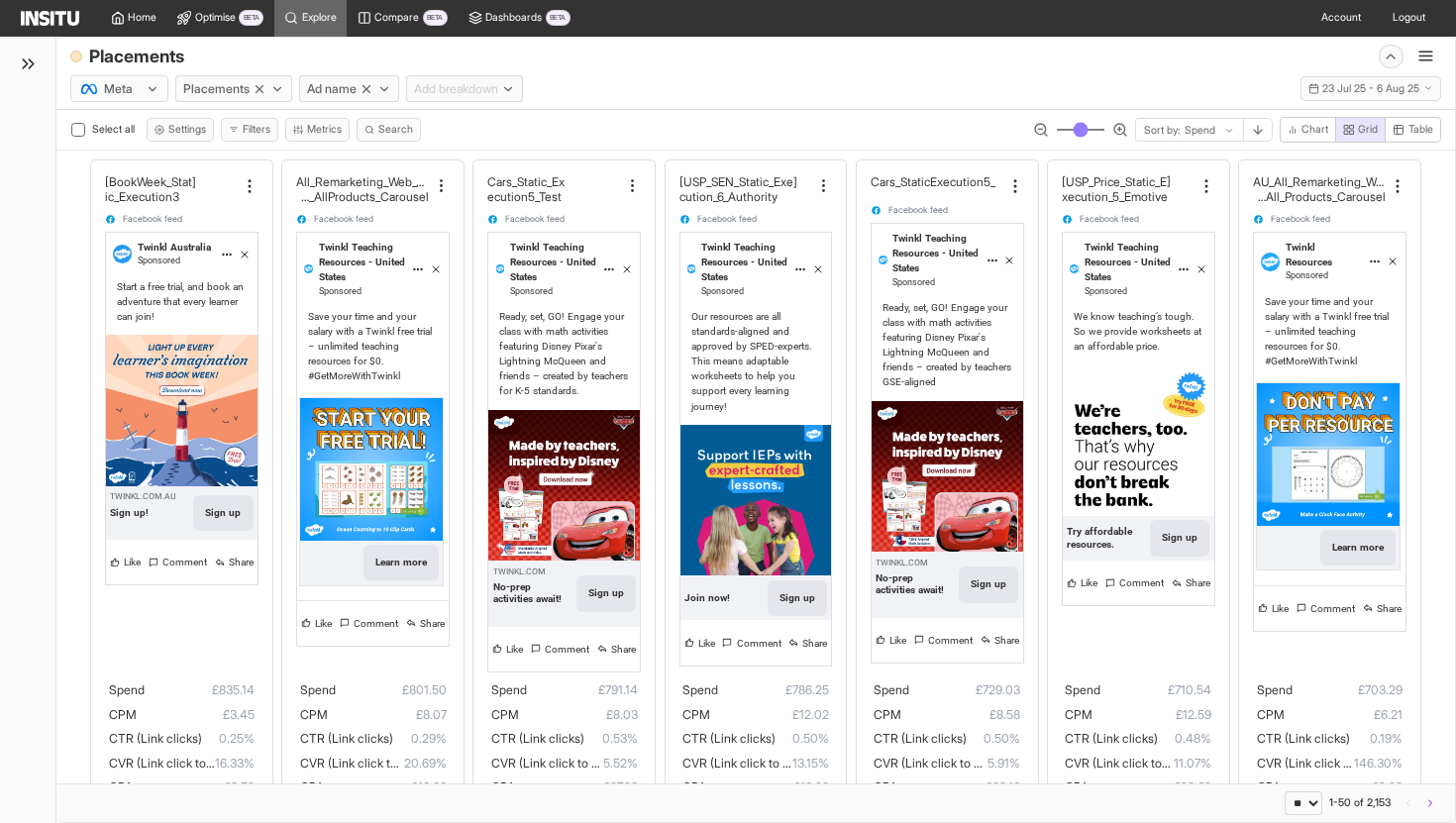 click 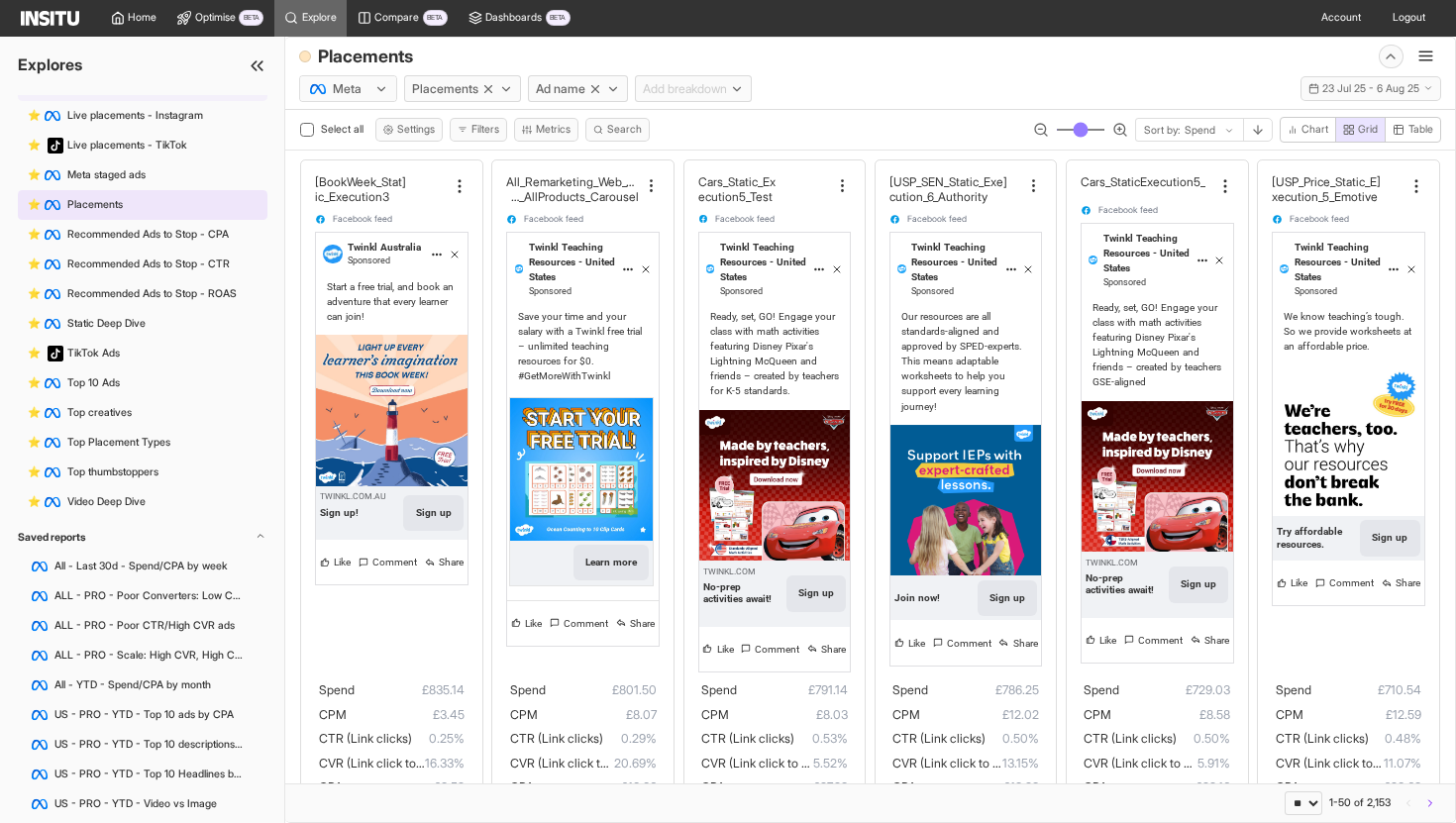 scroll, scrollTop: 393, scrollLeft: 0, axis: vertical 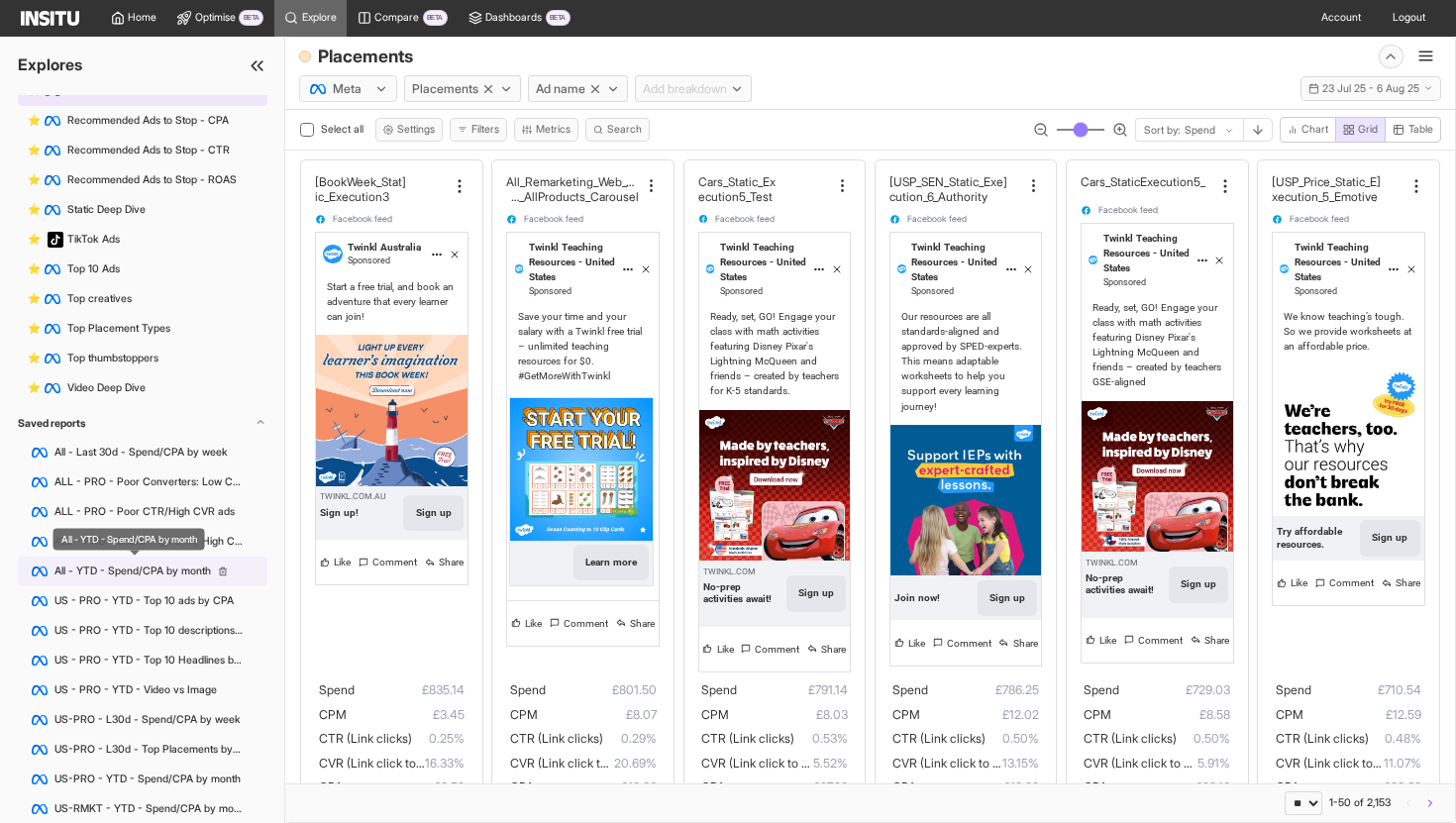 click on "All - YTD - Spend/CPA by month" at bounding box center (133, 571) 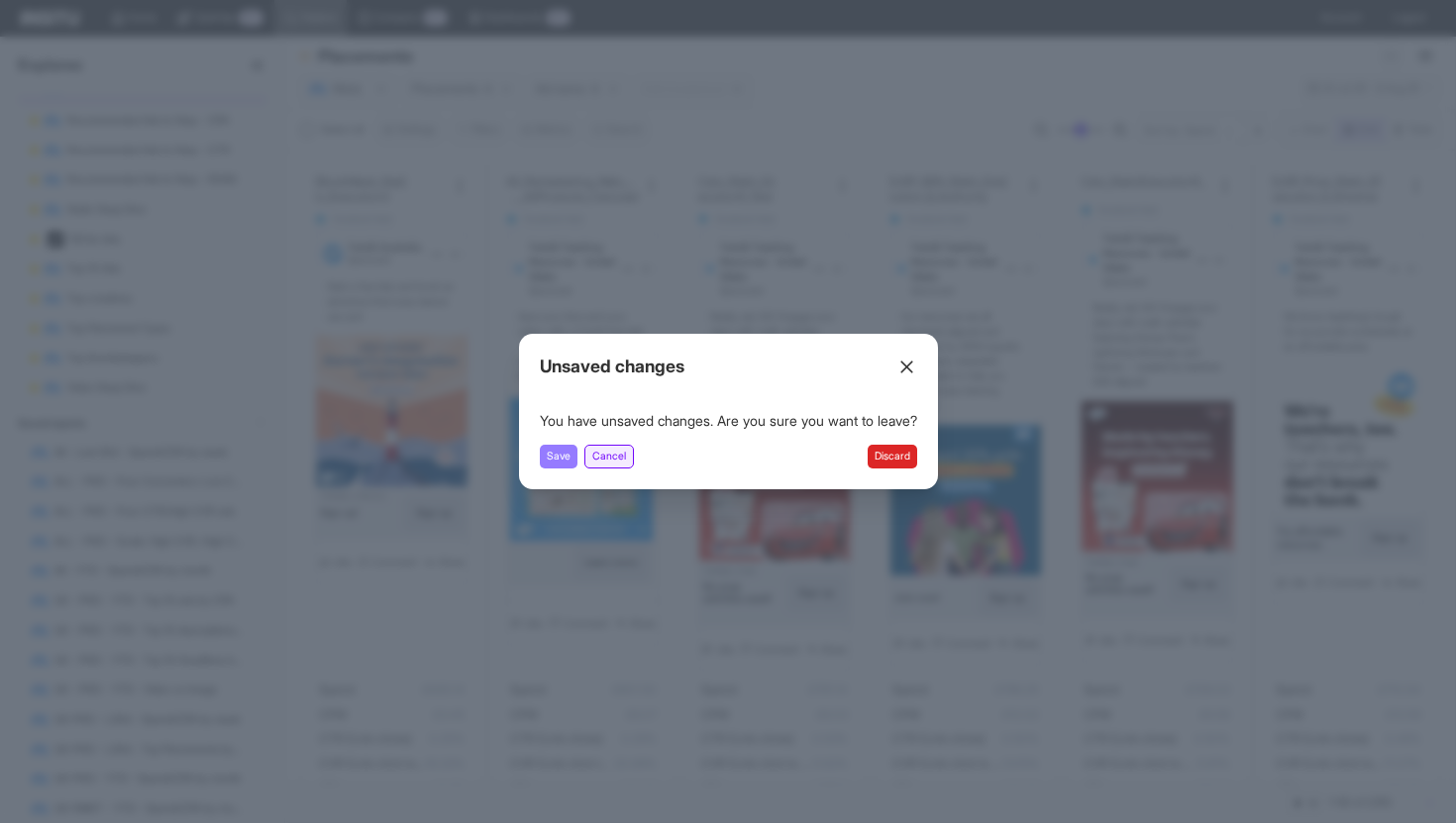 click on "Cancel" at bounding box center [609, 457] 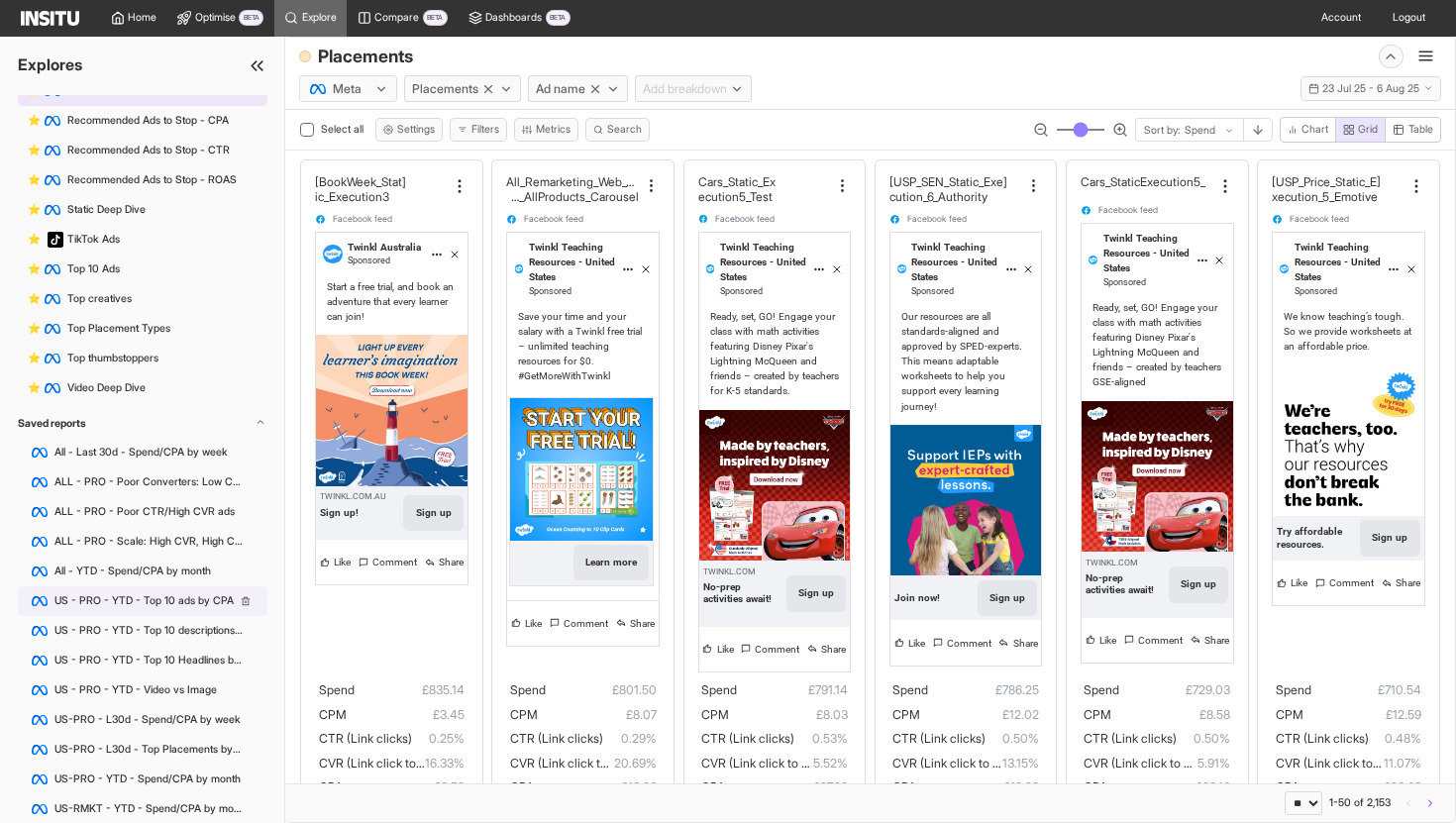 click on "US - PRO - YTD - Top 10 ads by CPA" at bounding box center (143, 601) 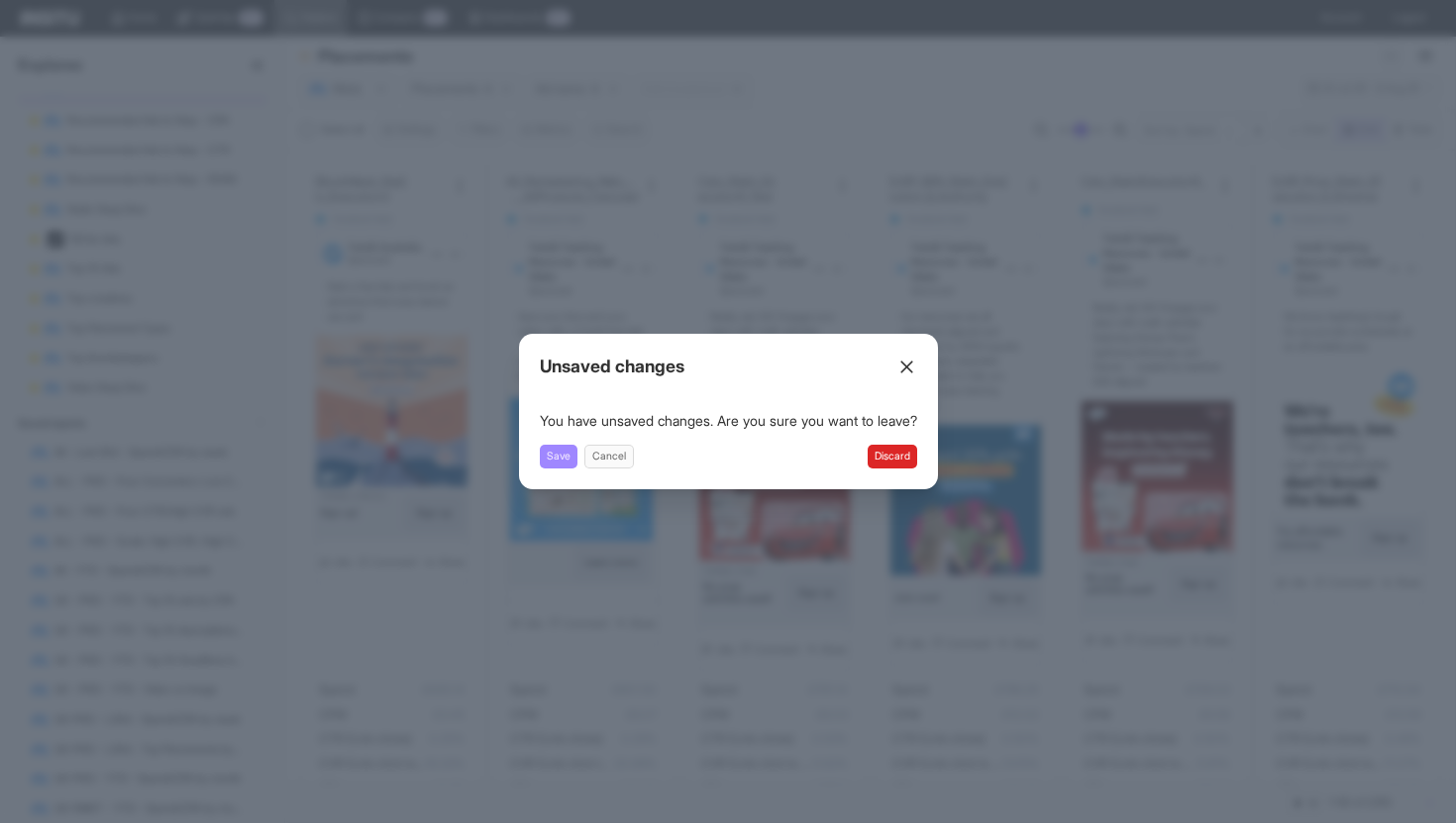 click on "Save" at bounding box center (559, 457) 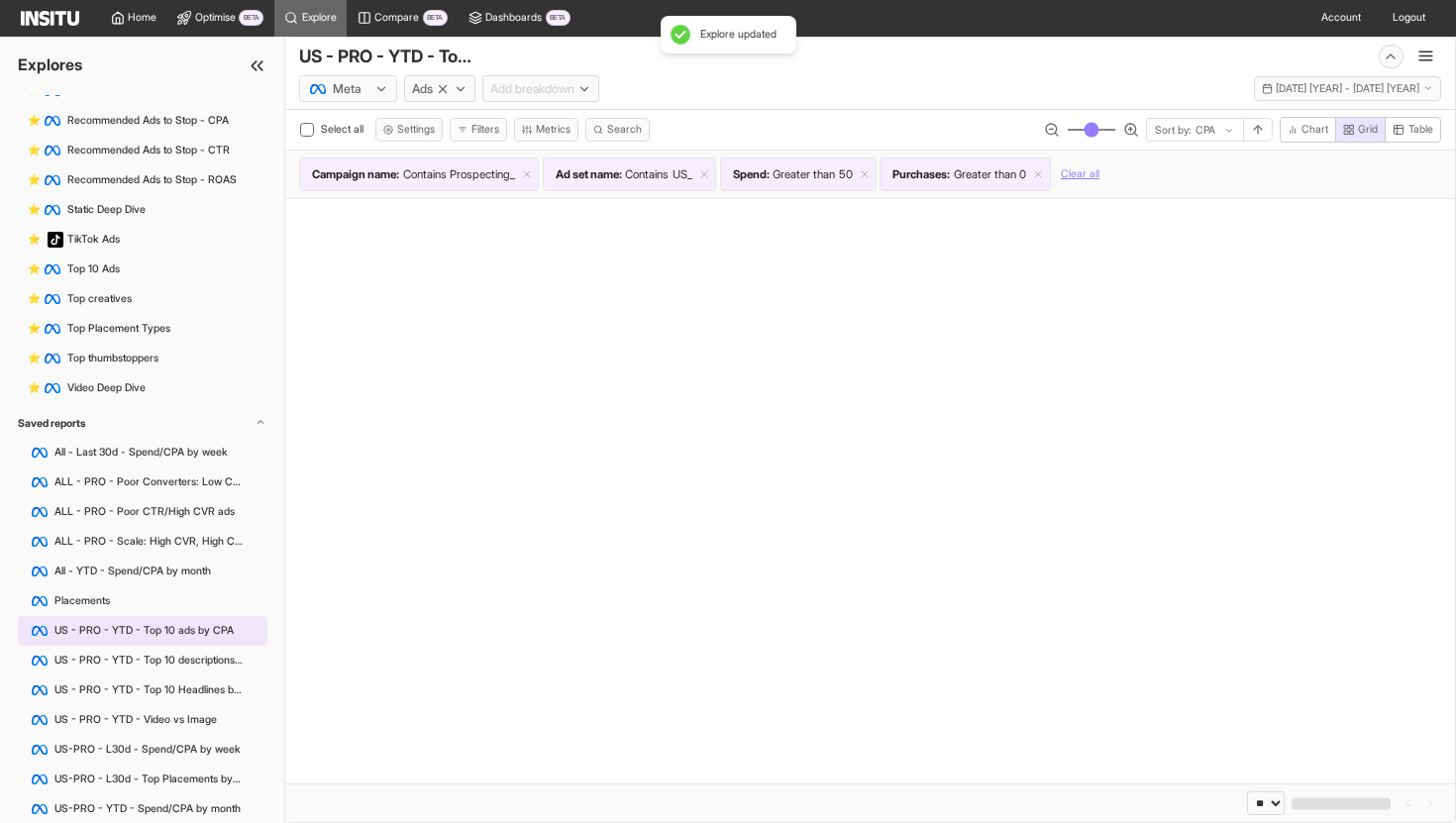 select on "**" 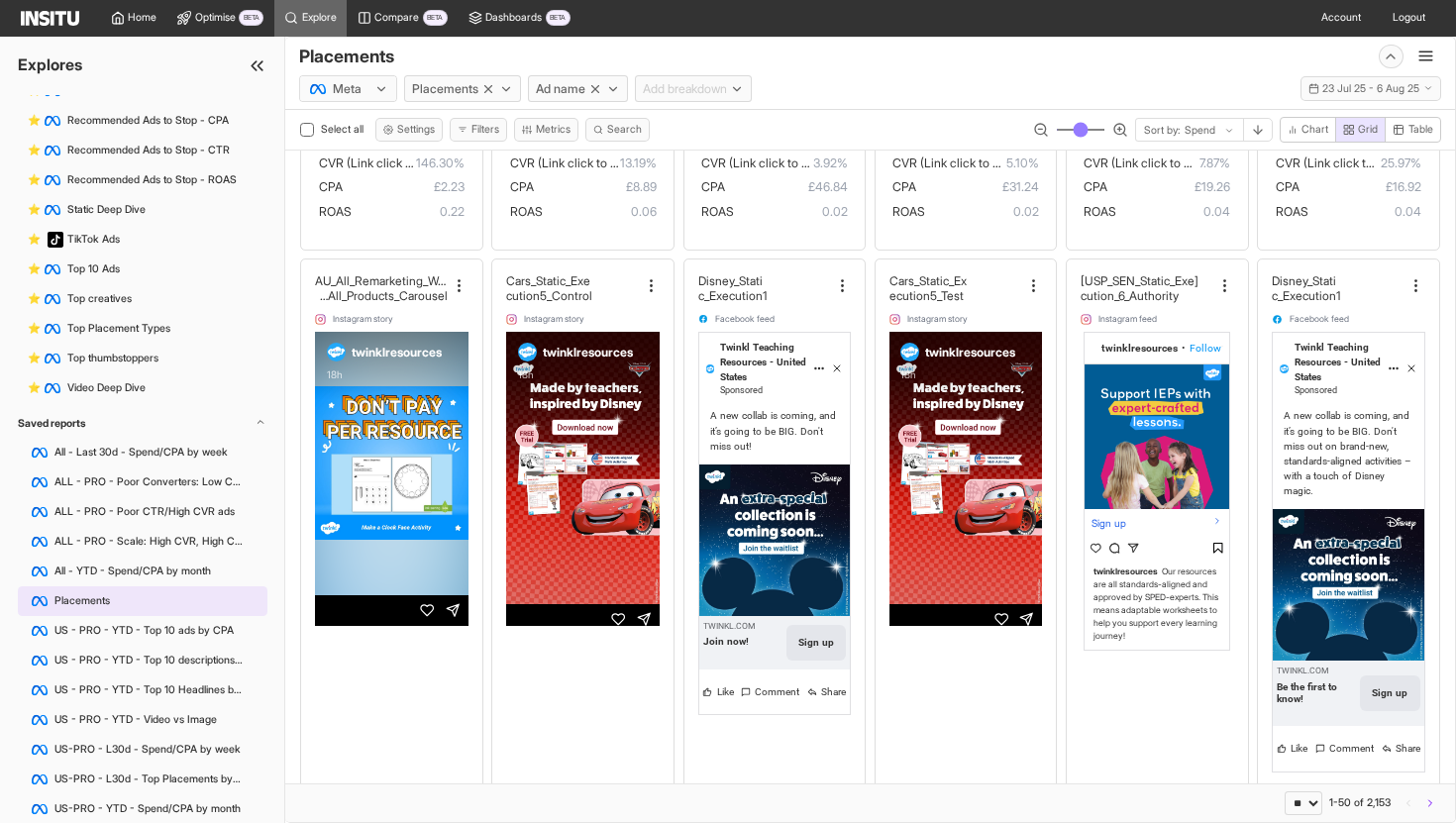 scroll, scrollTop: 636, scrollLeft: 0, axis: vertical 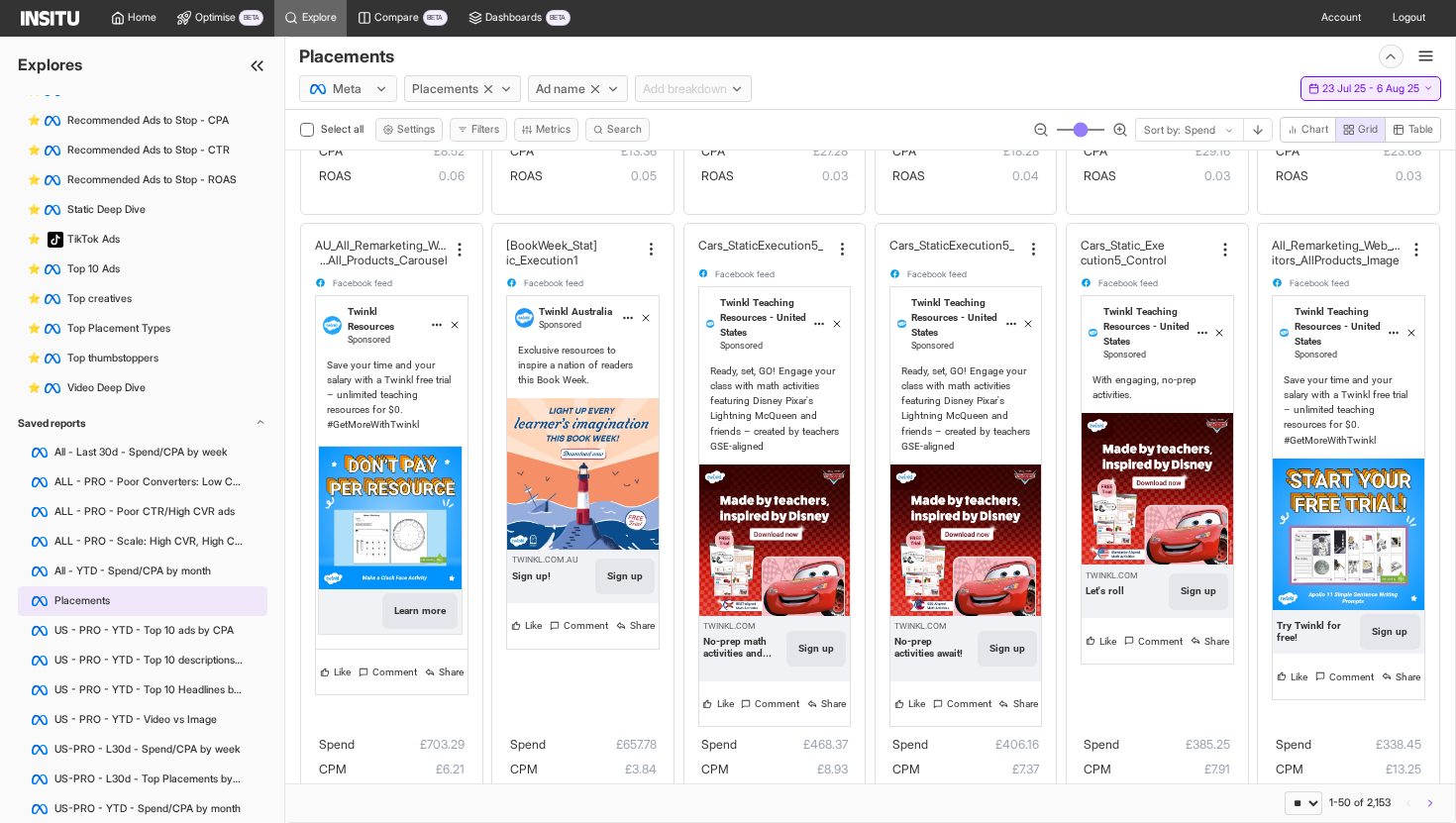 click on "23 Jul 25 - 6 Aug 25" at bounding box center [1371, 89] 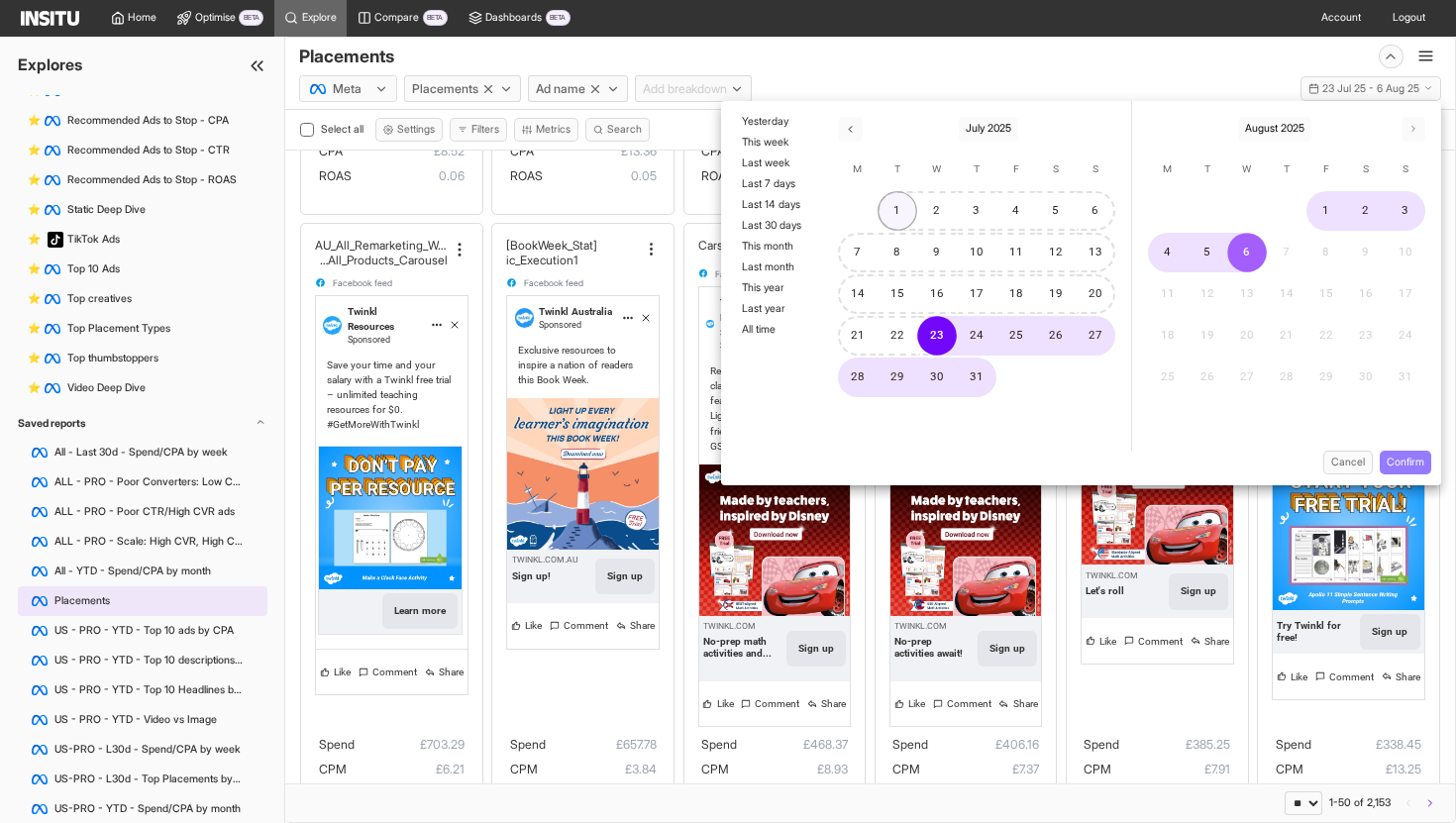 click on "1" at bounding box center [897, 211] 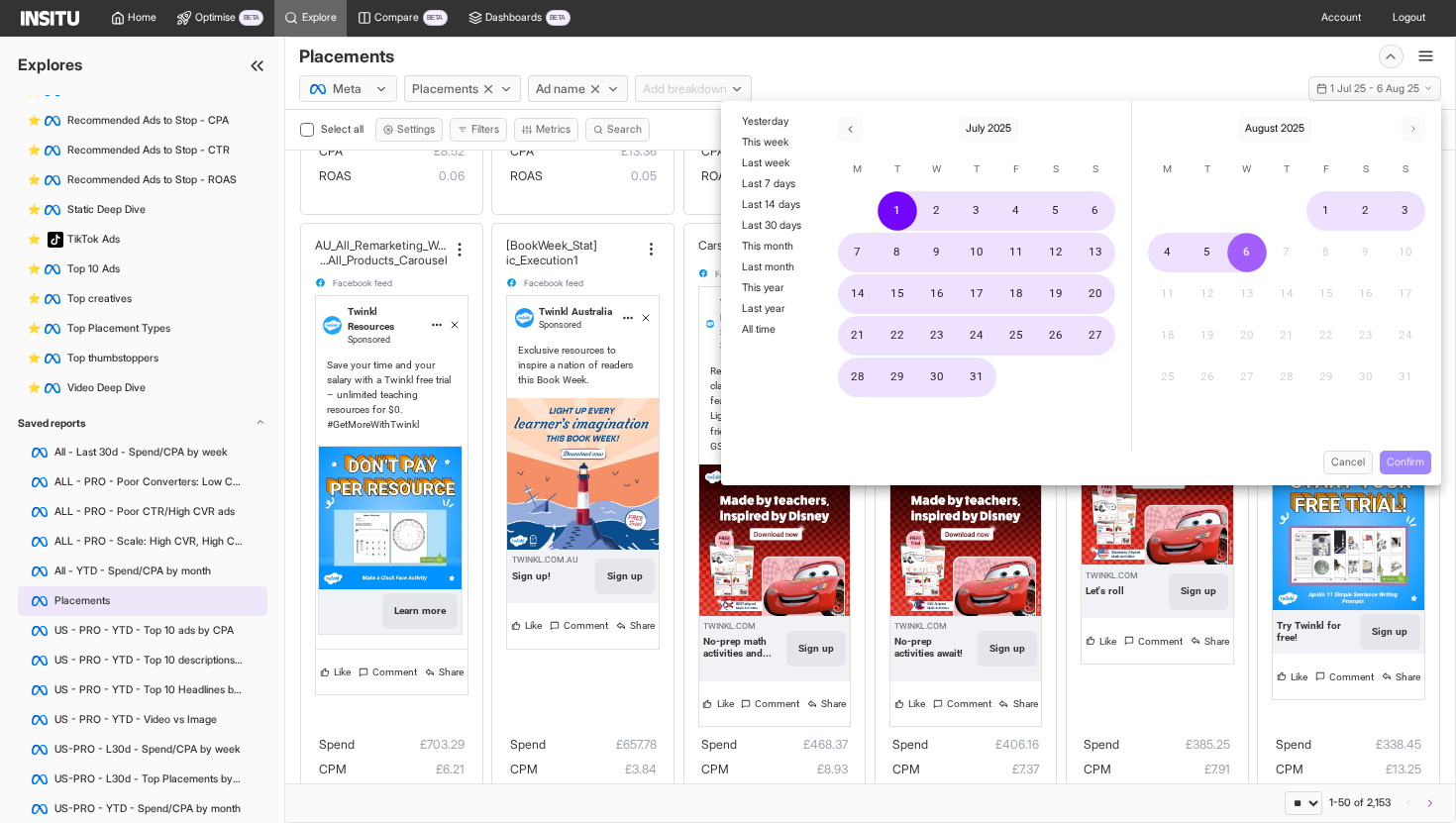 click on "Confirm" at bounding box center (1405, 463) 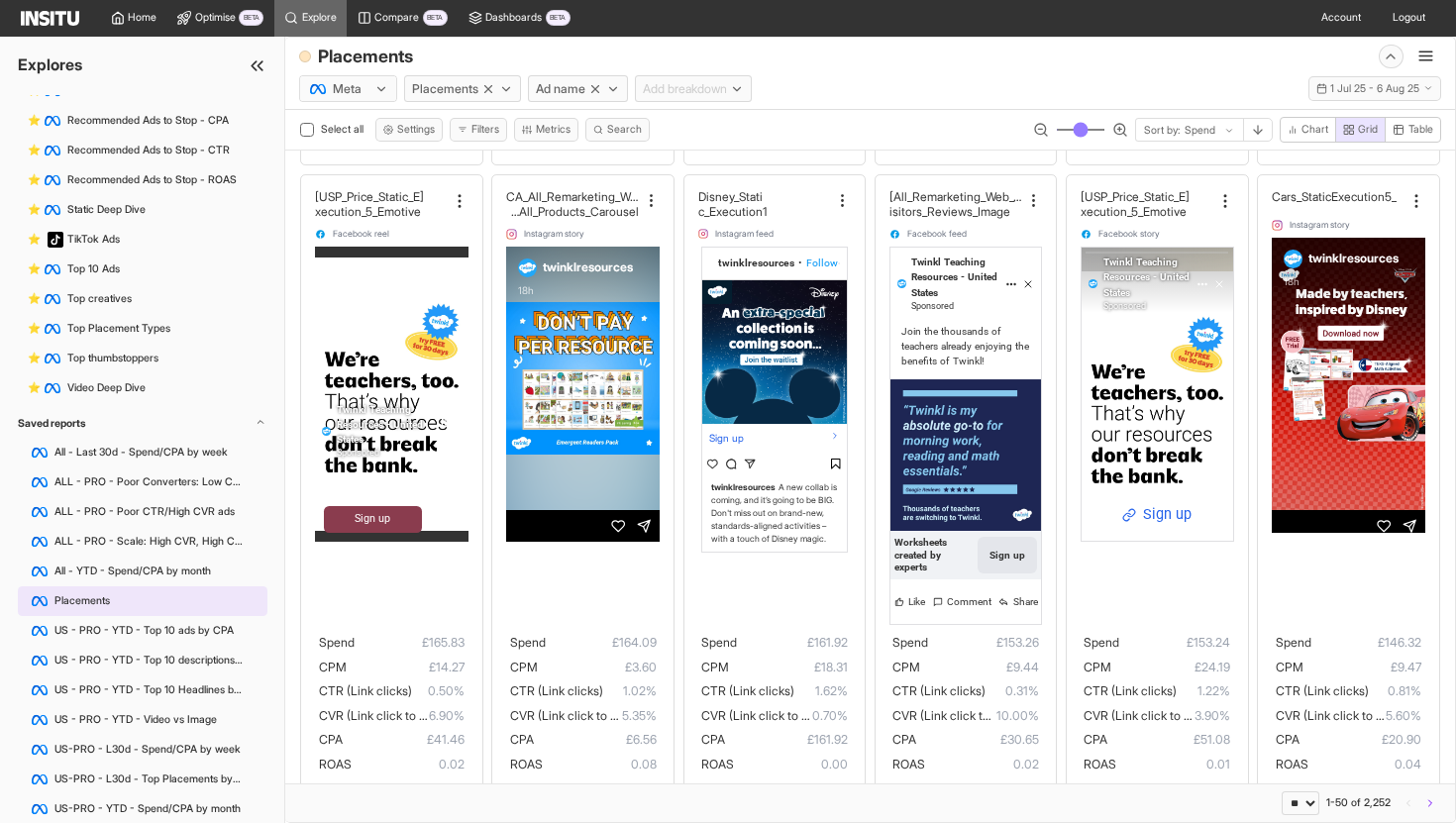 scroll, scrollTop: 4784, scrollLeft: 0, axis: vertical 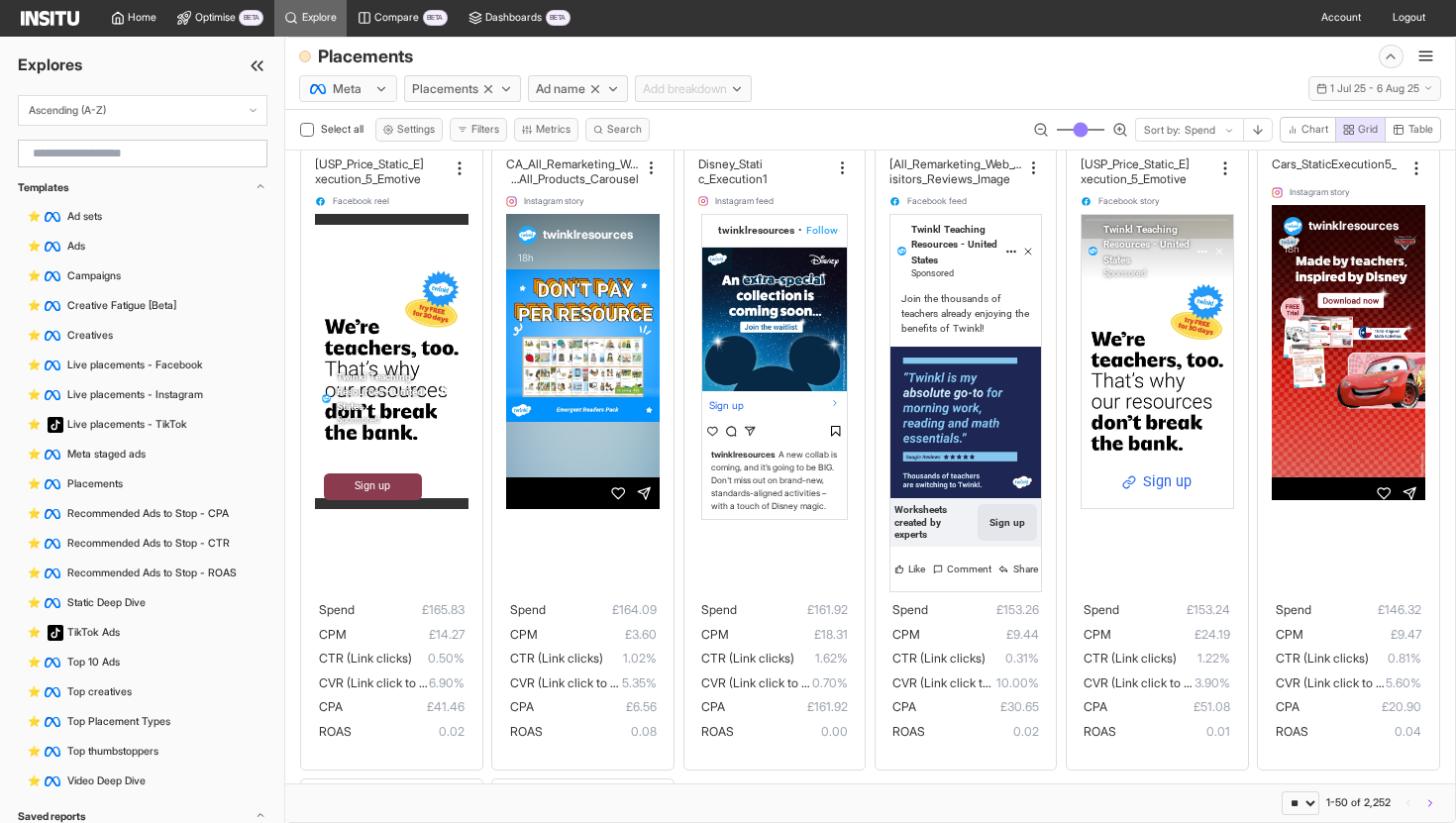 click at bounding box center (143, 154) 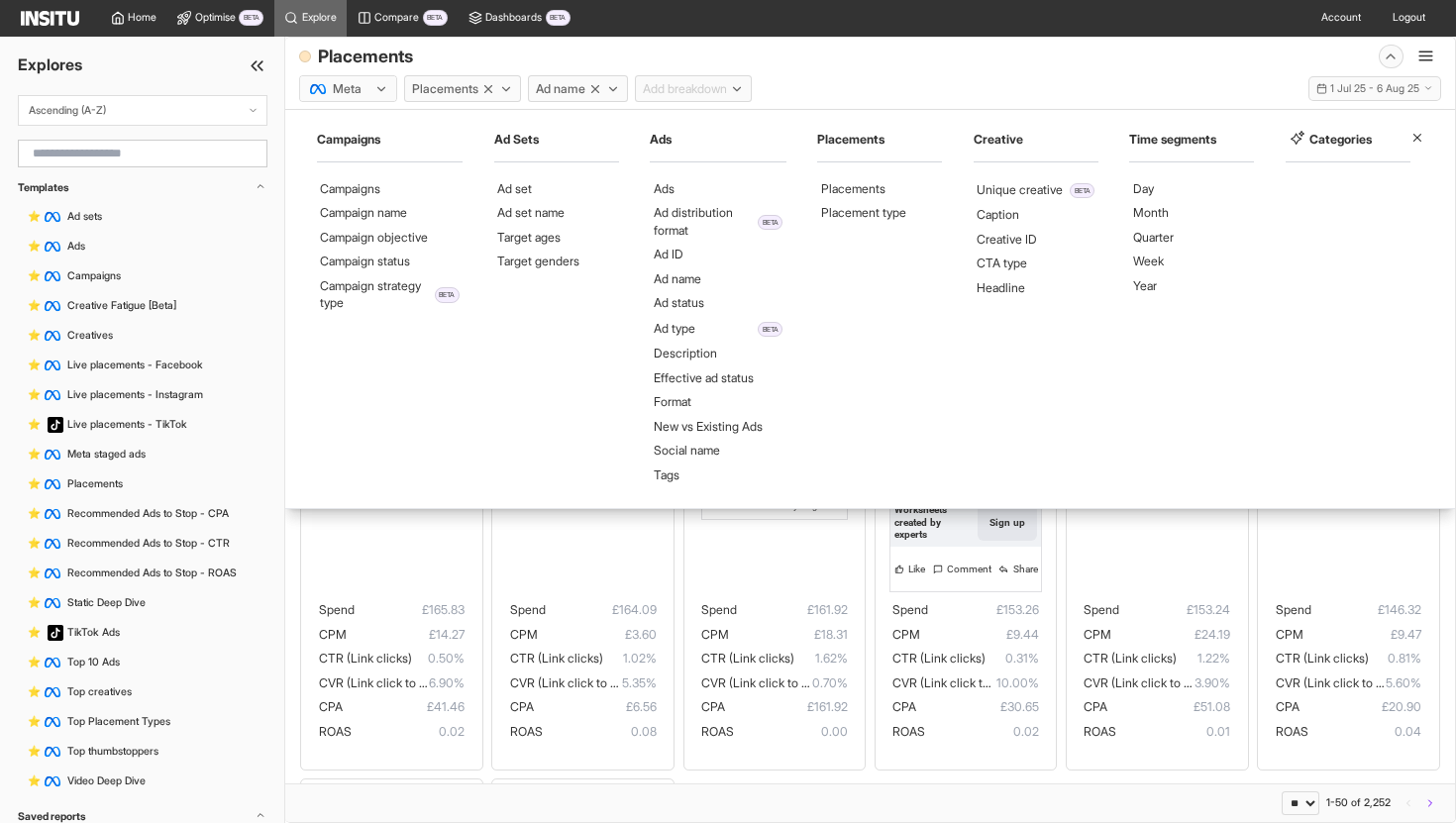 click 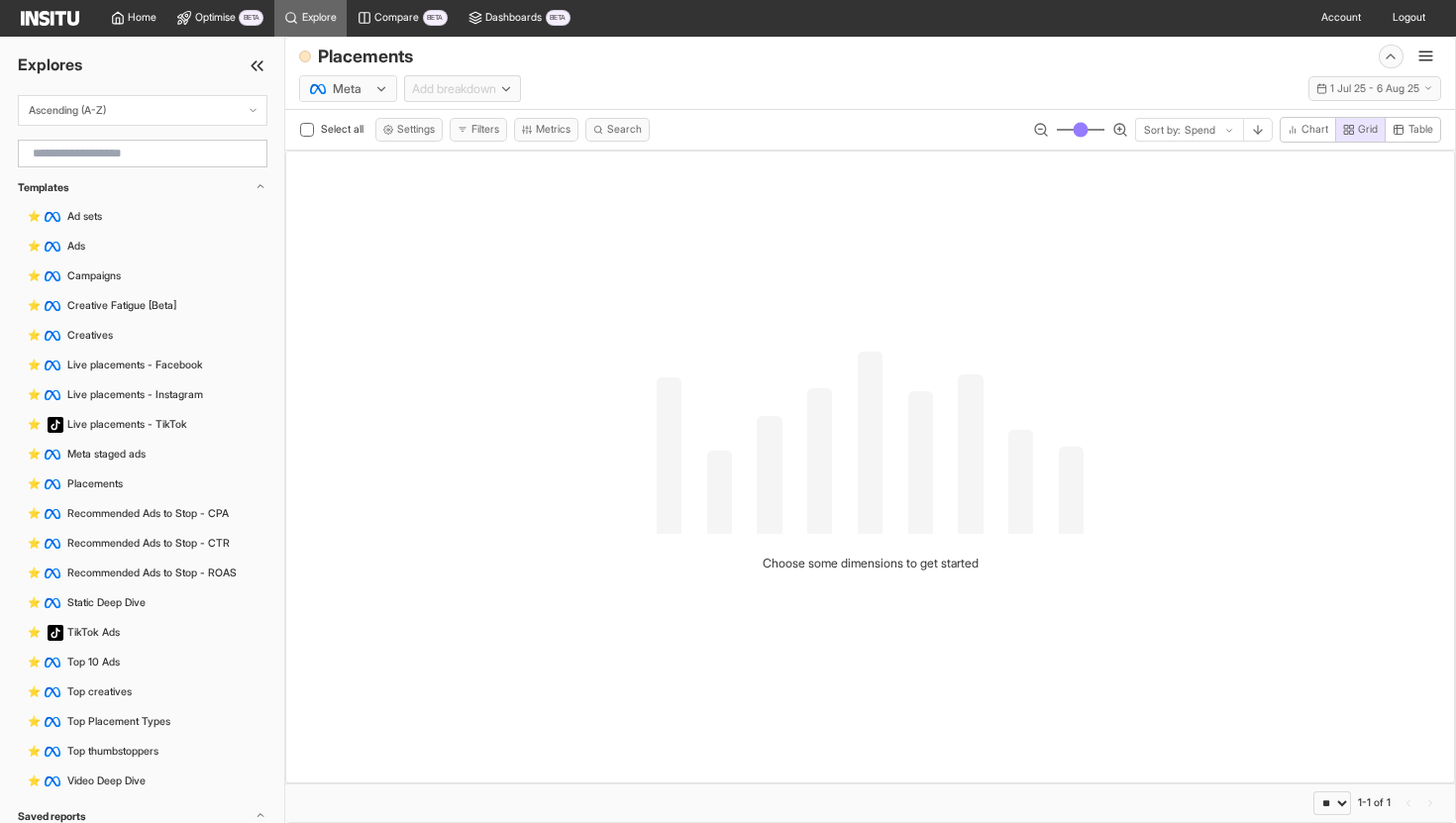 click on "Placements New explore Export Delete Share Save" at bounding box center [870, 53] 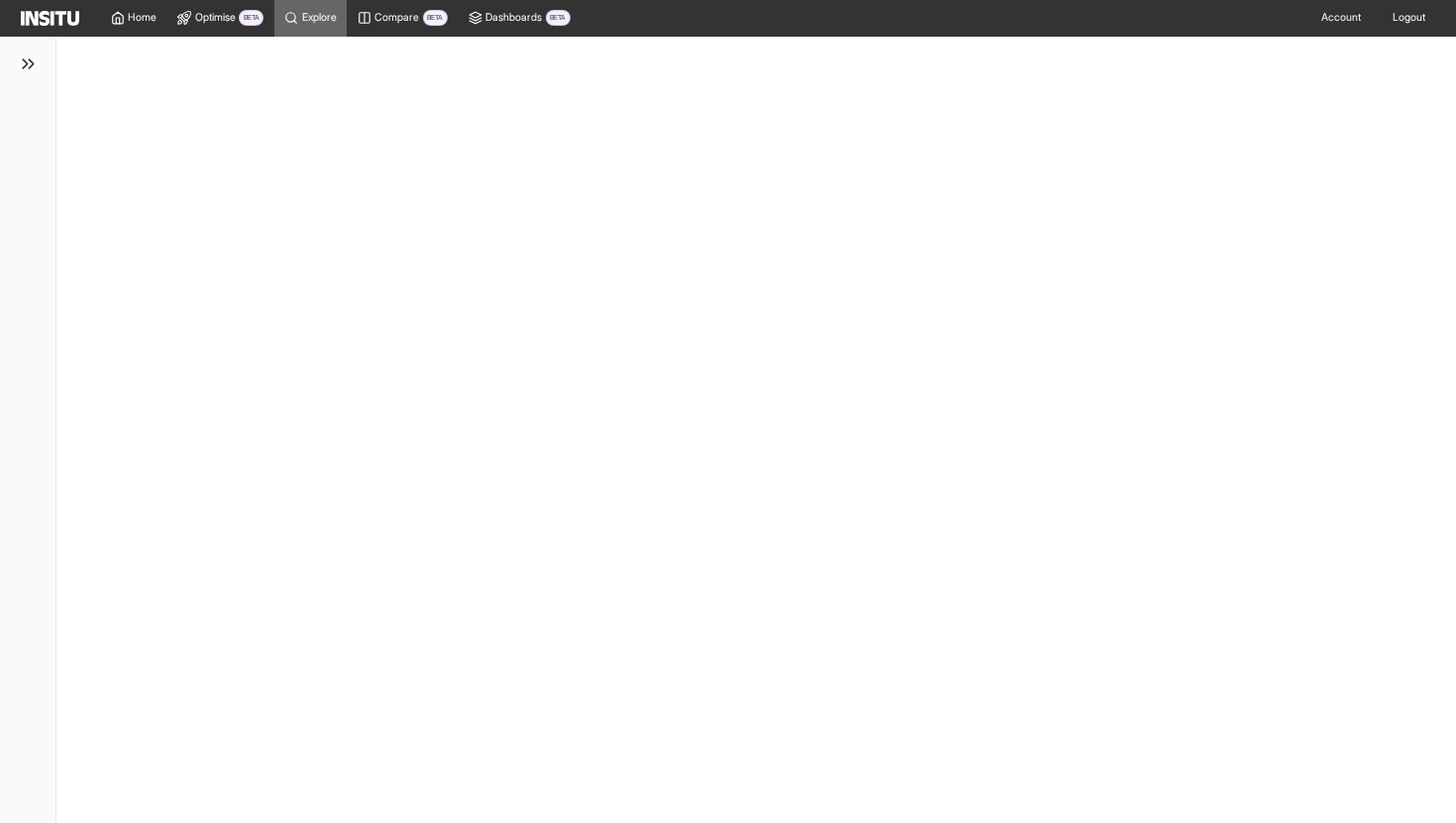 scroll, scrollTop: 0, scrollLeft: 0, axis: both 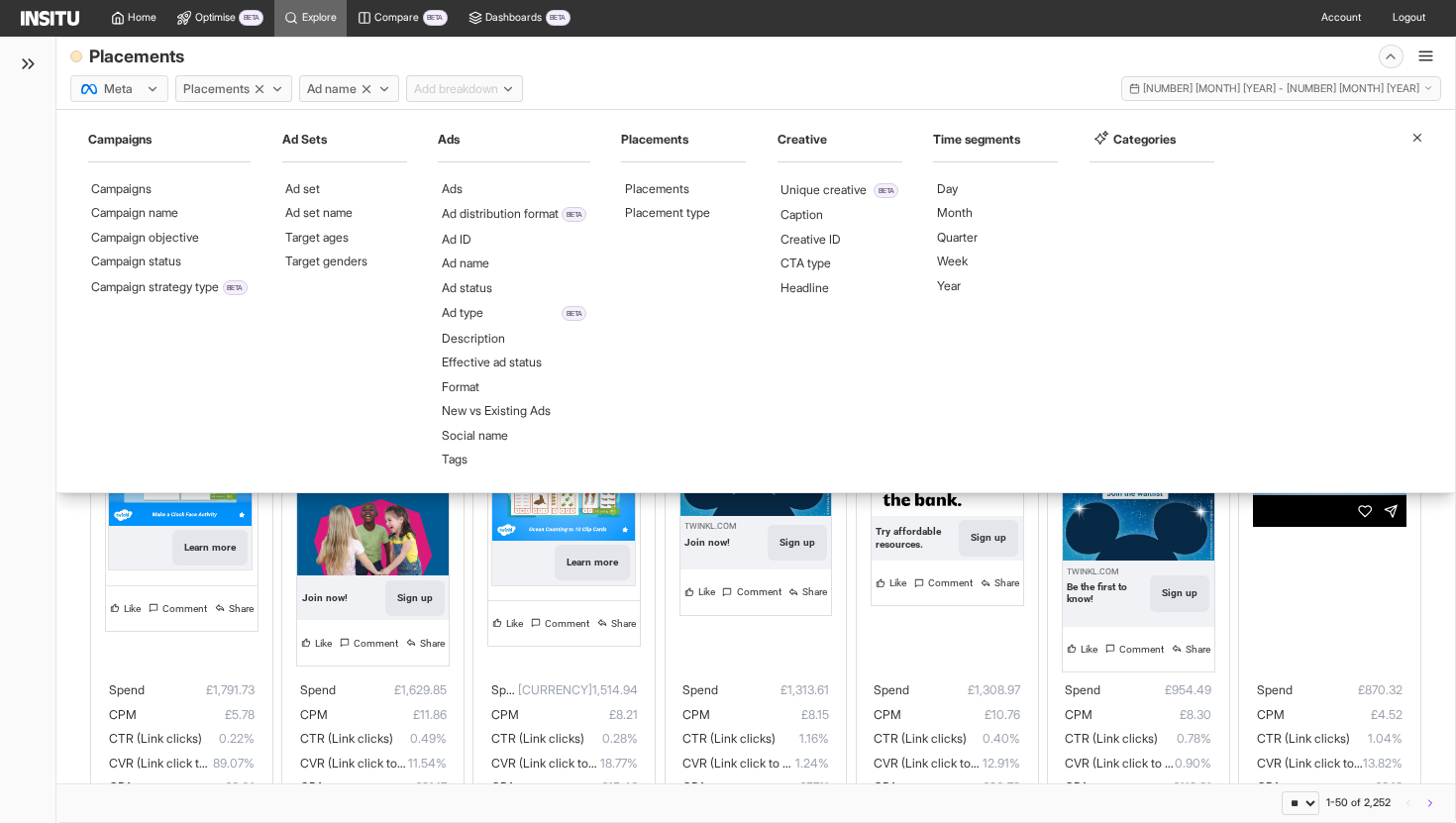 click 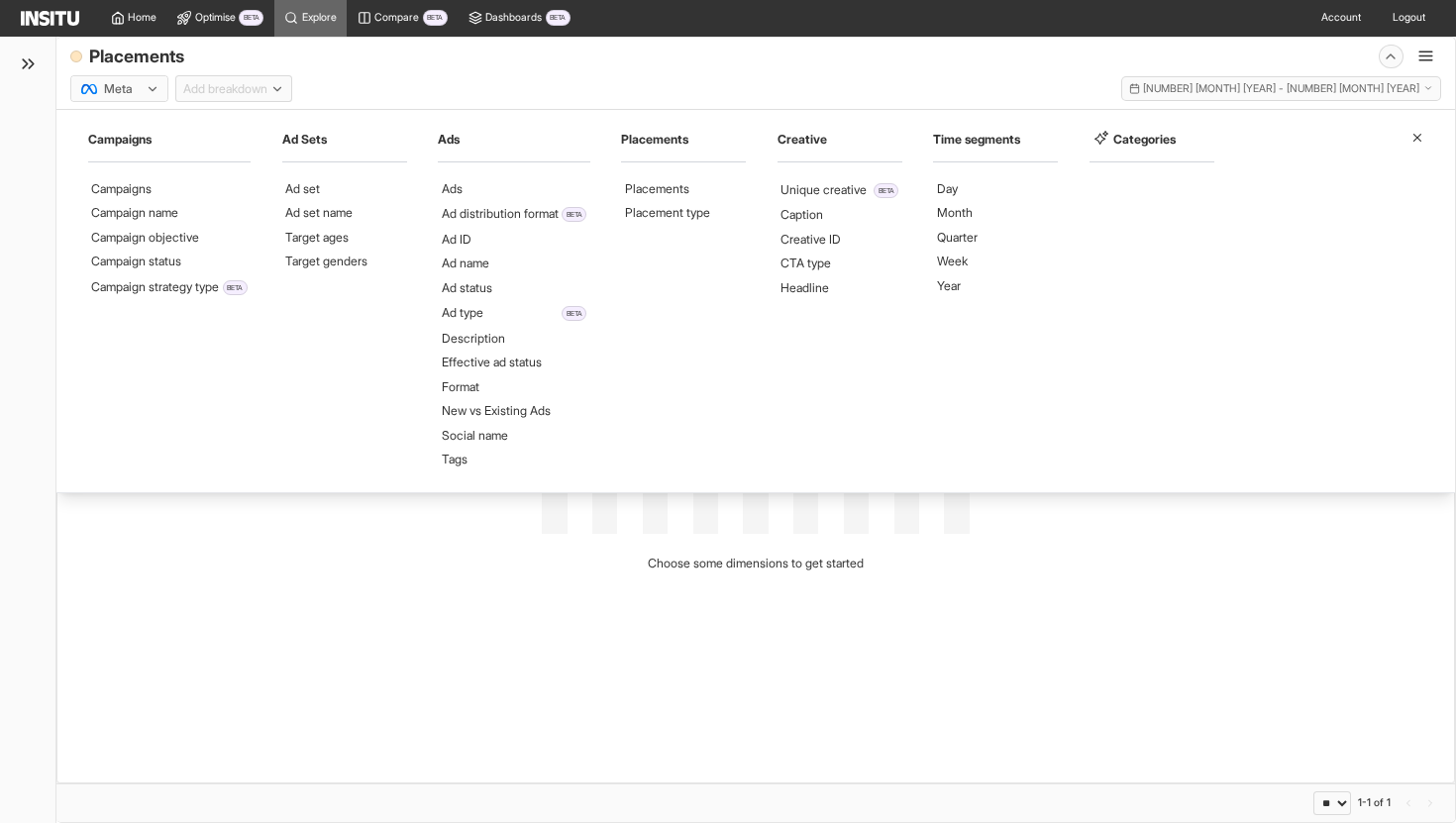 click on "Add breakdown" at bounding box center (225, 89) 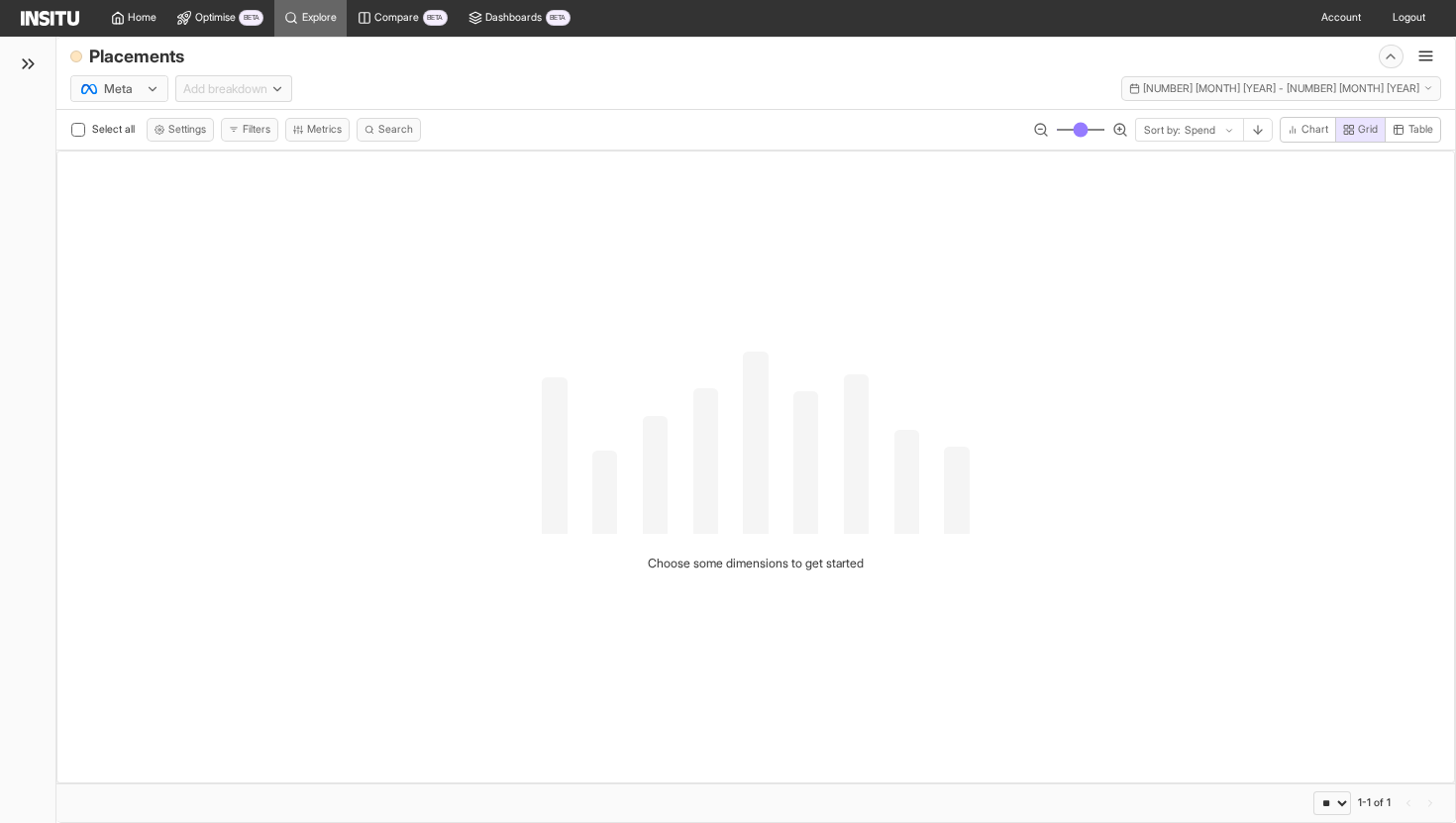 click on "Add breakdown" at bounding box center [225, 89] 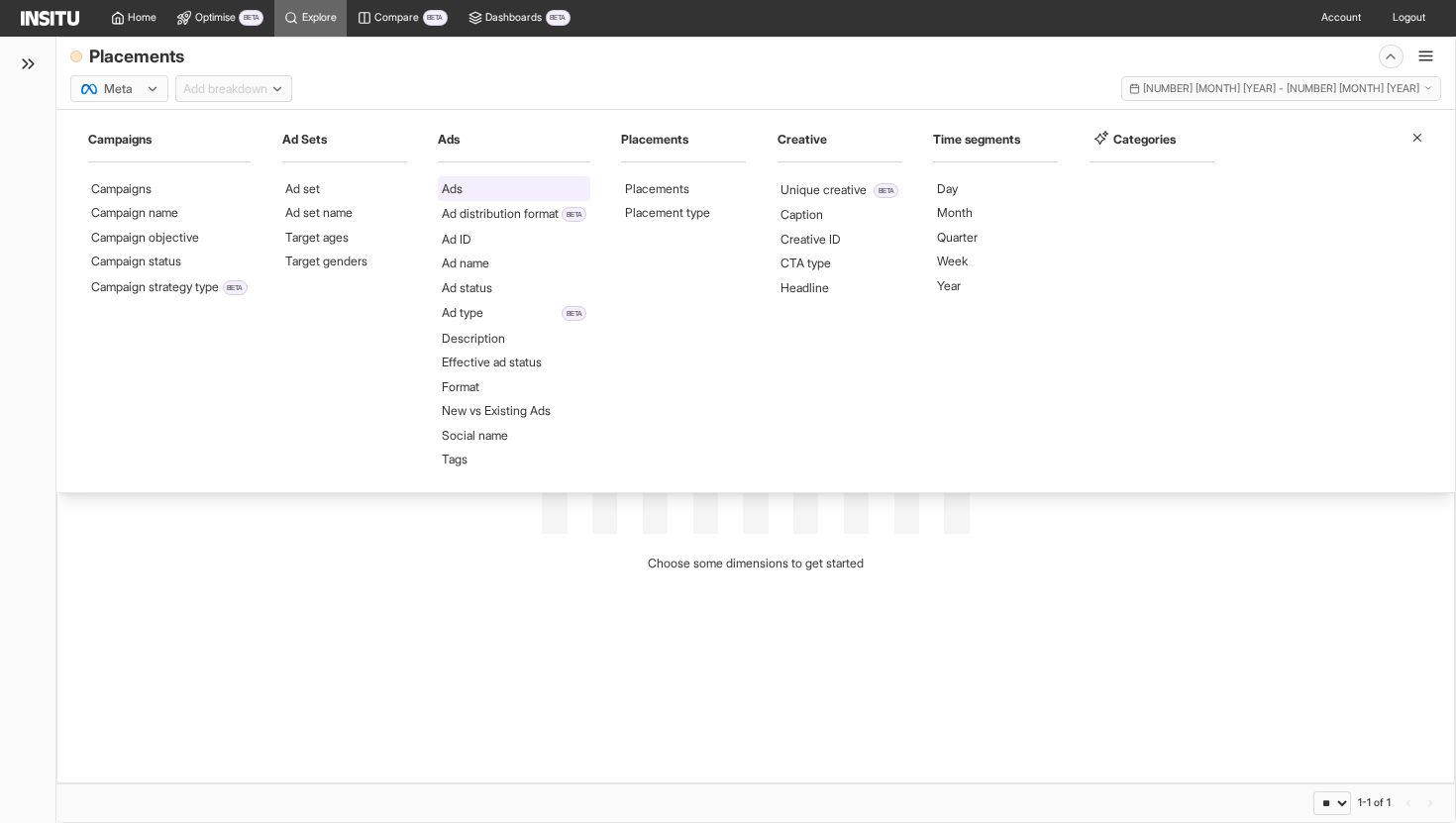 click on "Ads" at bounding box center [452, 189] 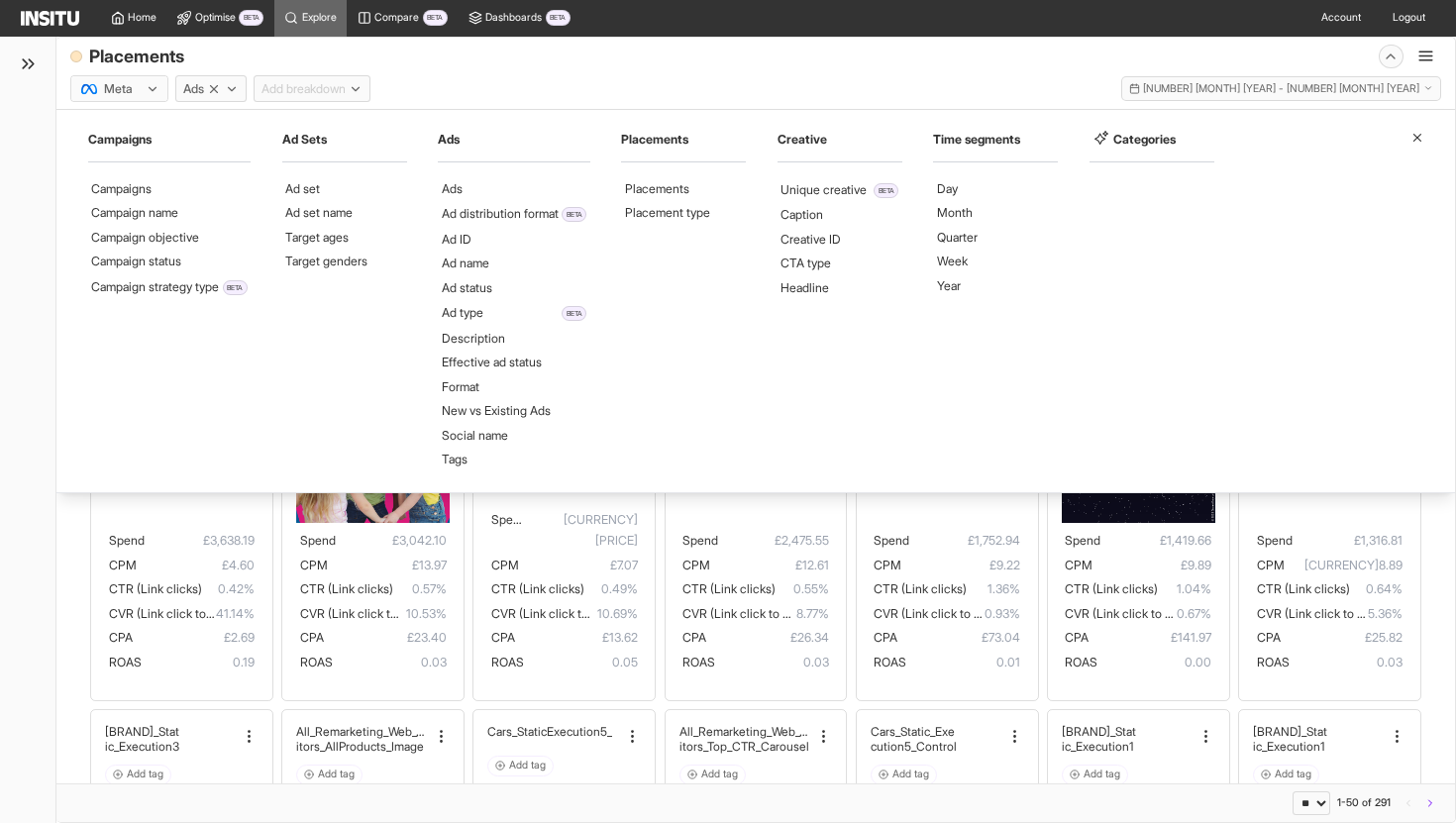 click on "Add breakdown" at bounding box center [303, 89] 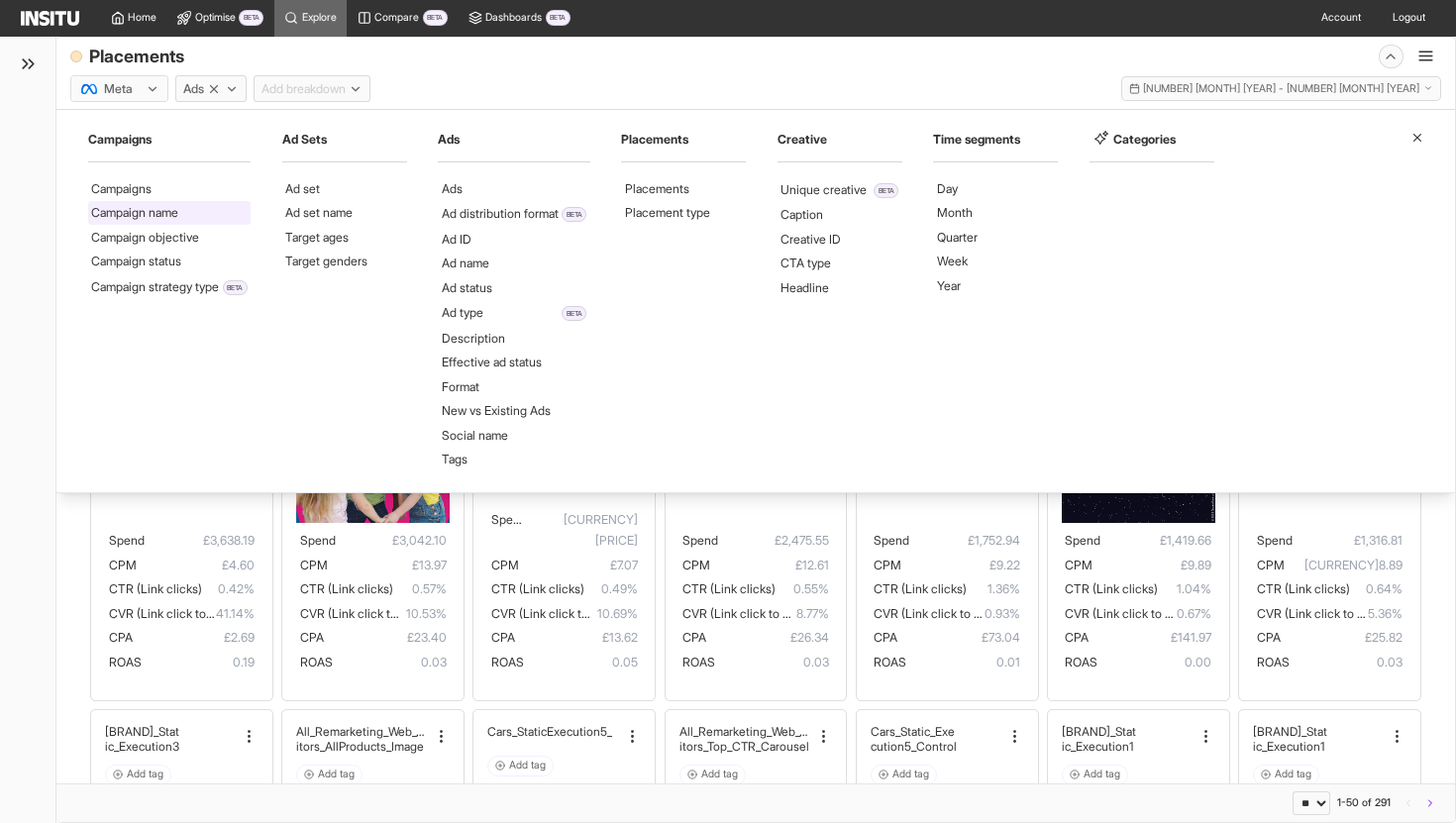 click on "Campaign name" at bounding box center [135, 213] 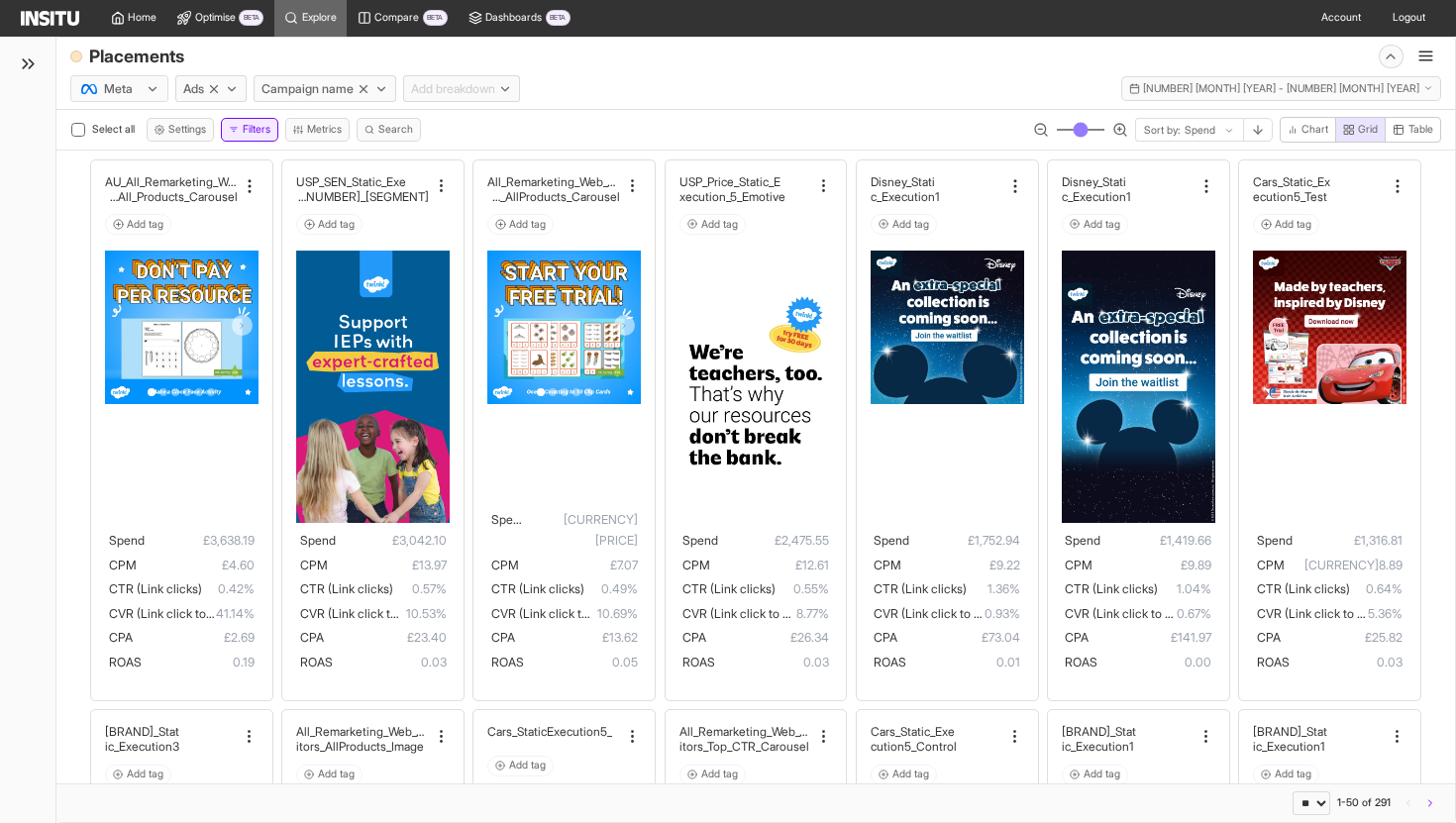 click on "Filters" at bounding box center (250, 130) 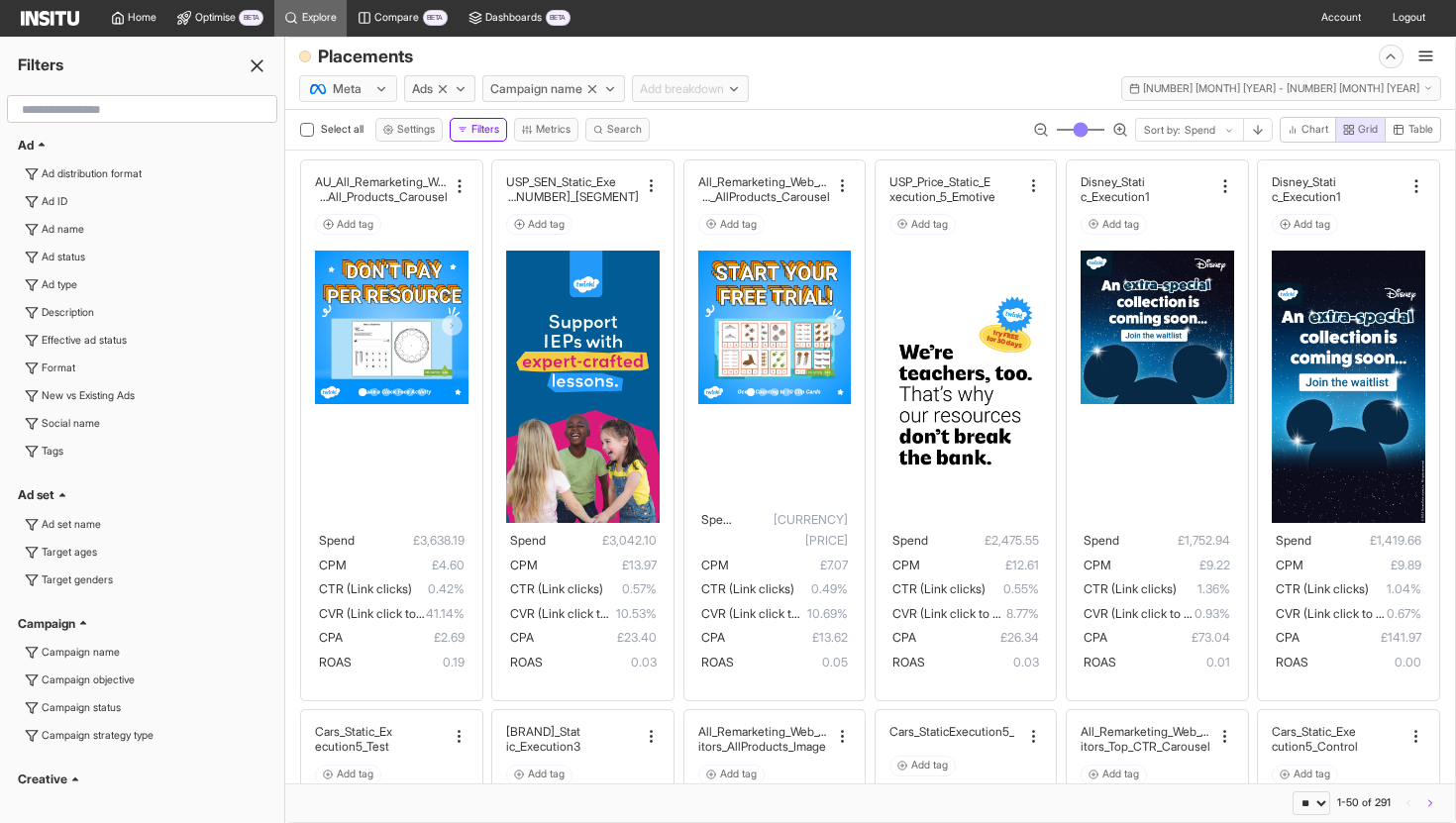 scroll, scrollTop: 1848, scrollLeft: 0, axis: vertical 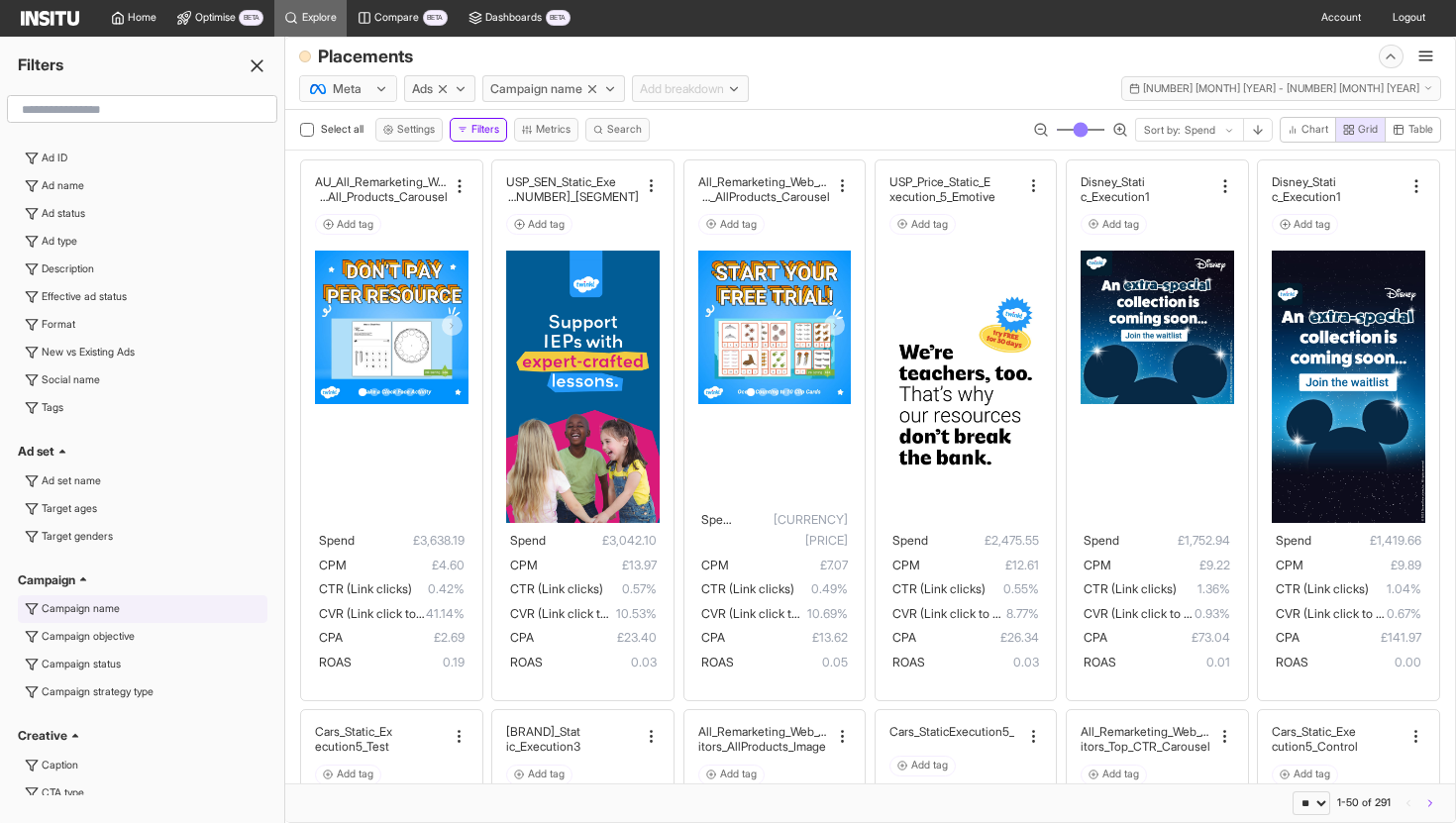 click on "Campaign name" at bounding box center [80, 609] 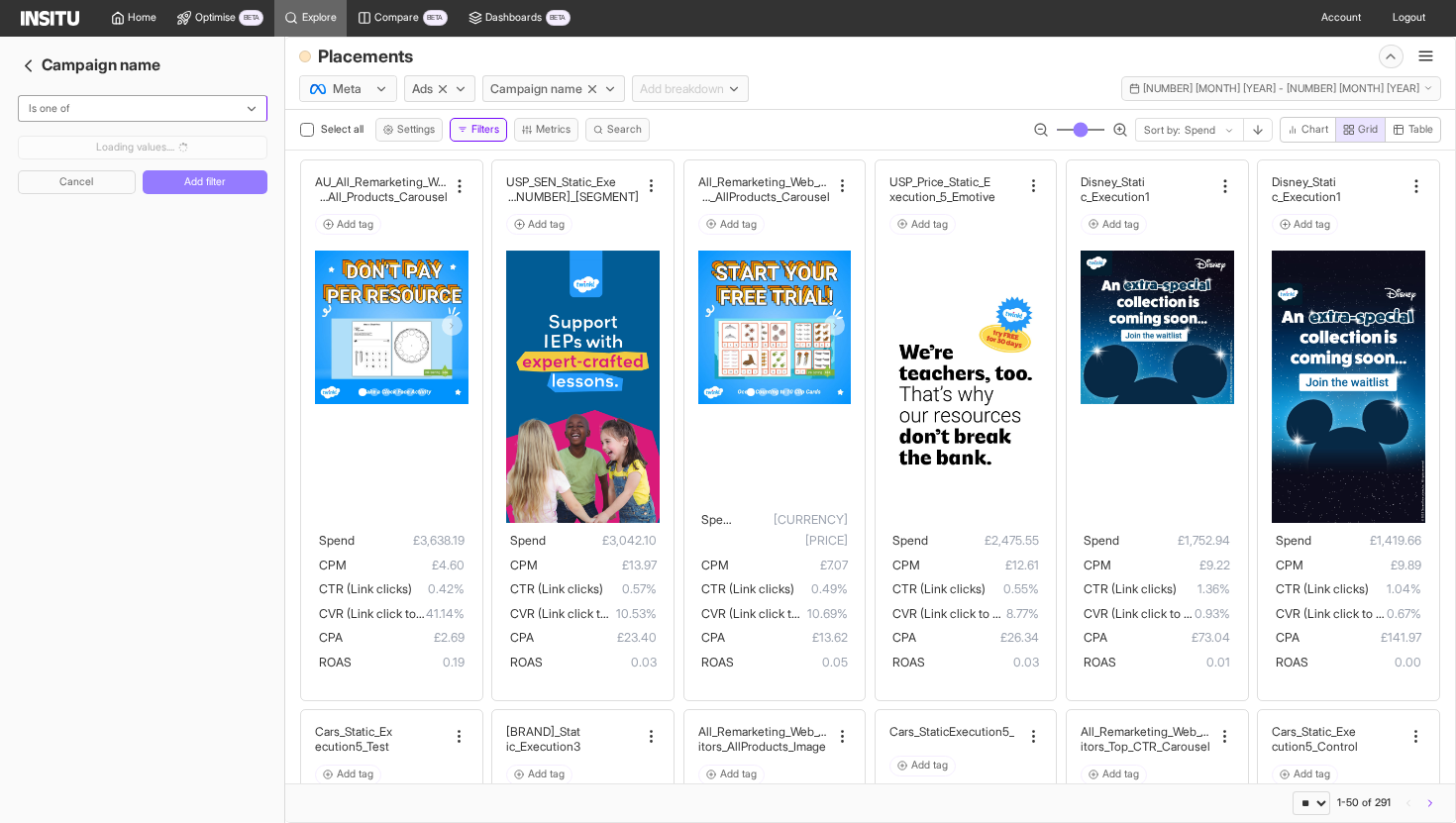 click at bounding box center [131, 109] 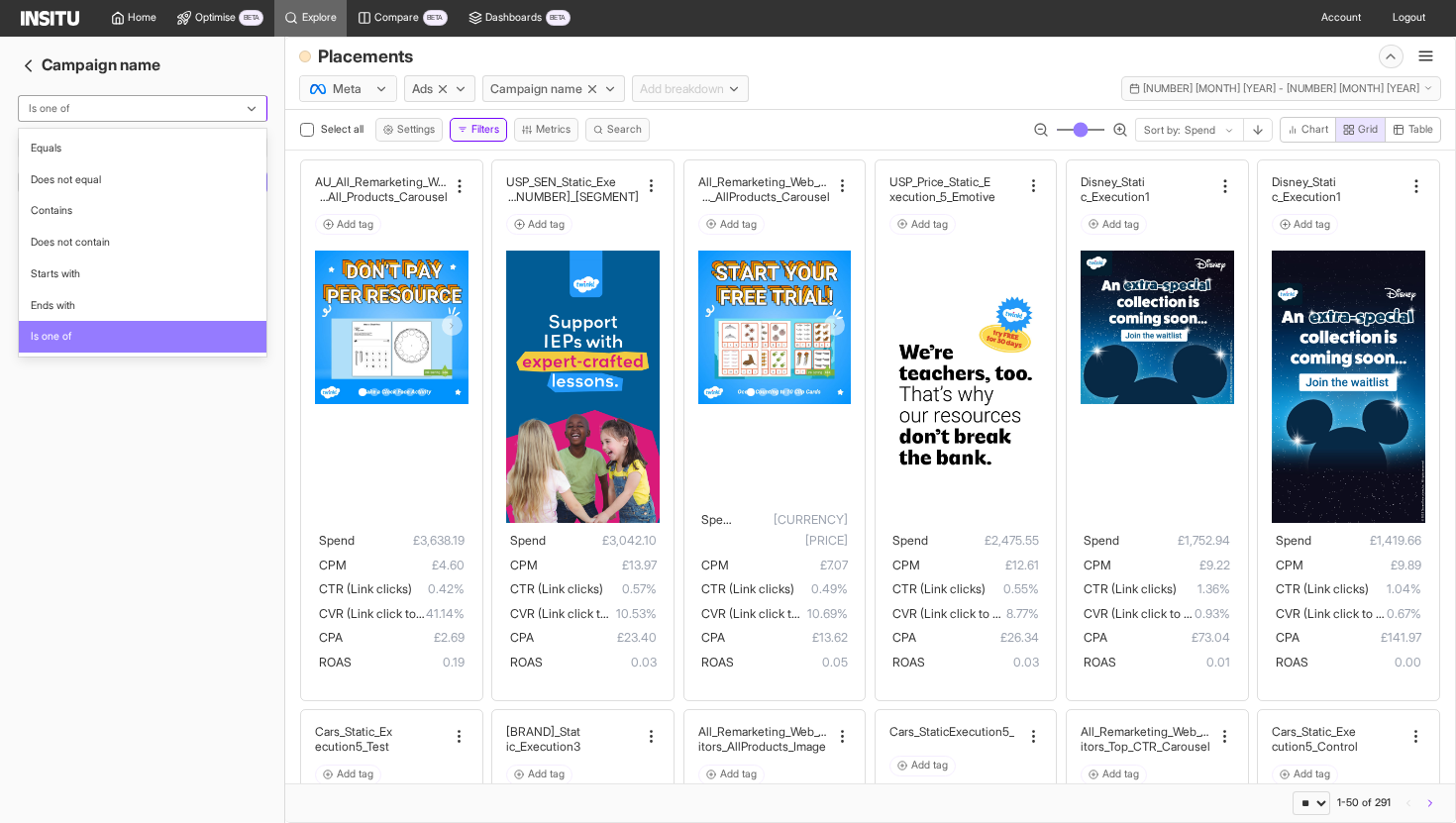 click at bounding box center (131, 109) 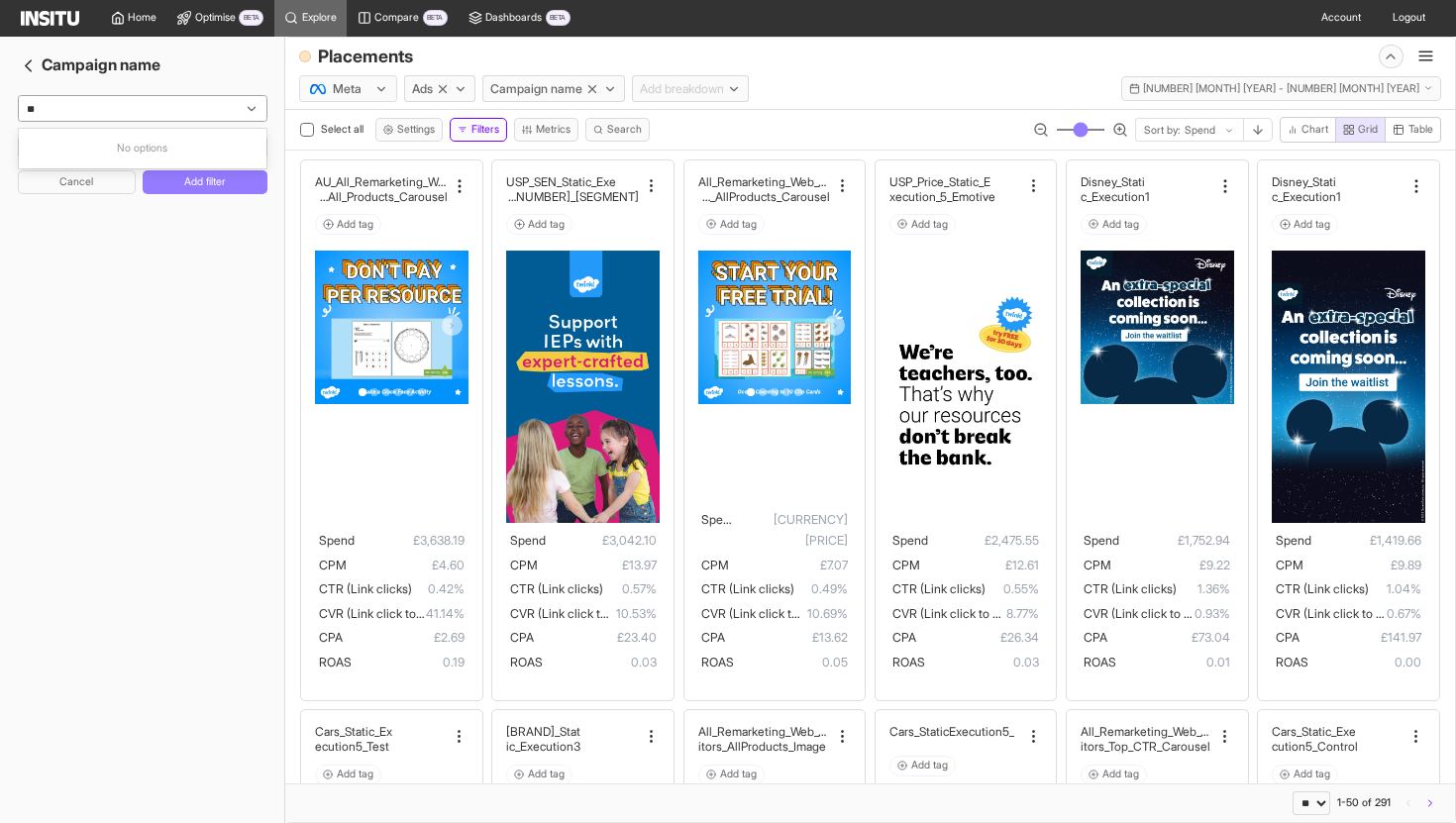 type on "*" 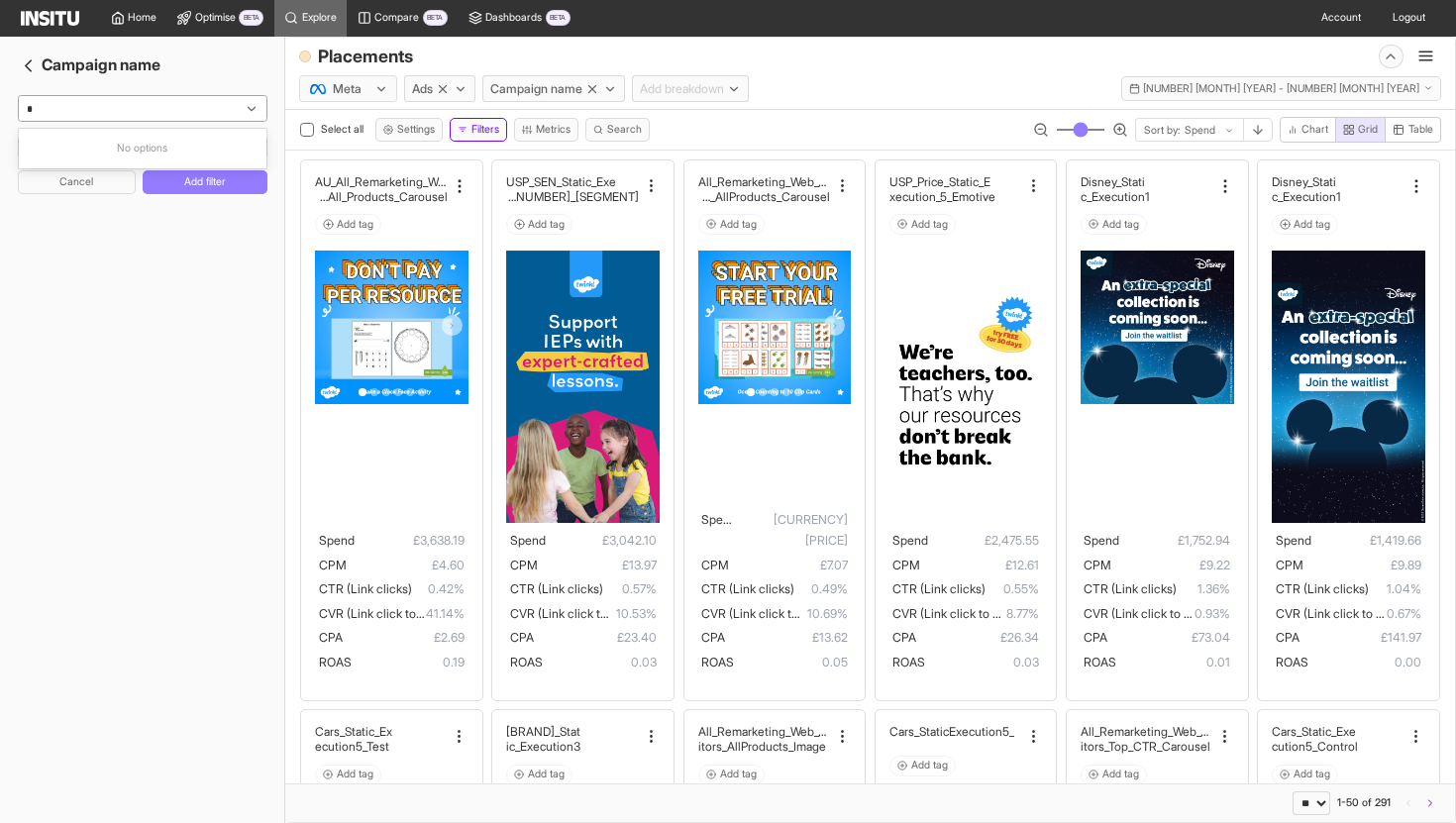 type 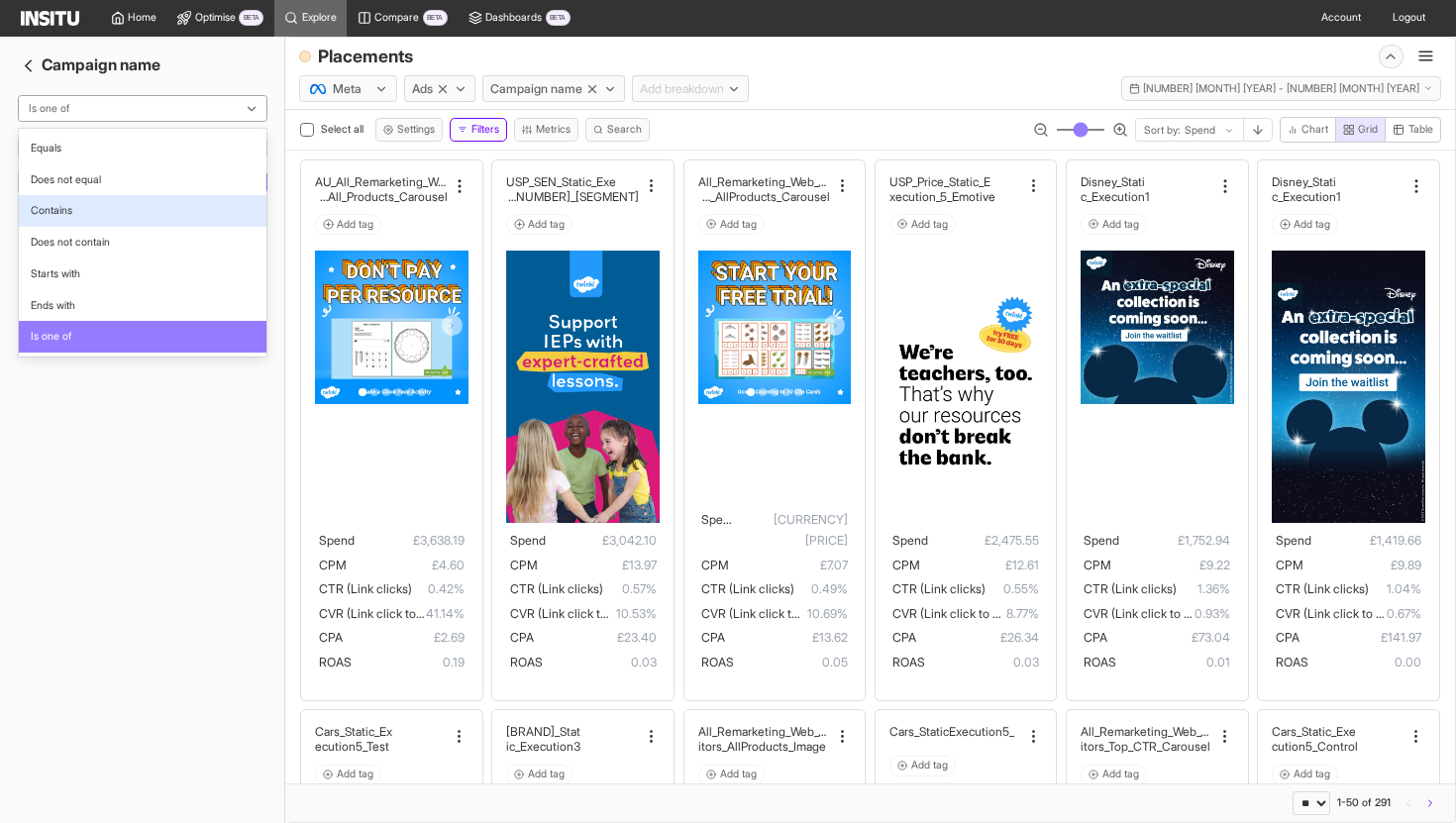 click on "Contains" at bounding box center (143, 211) 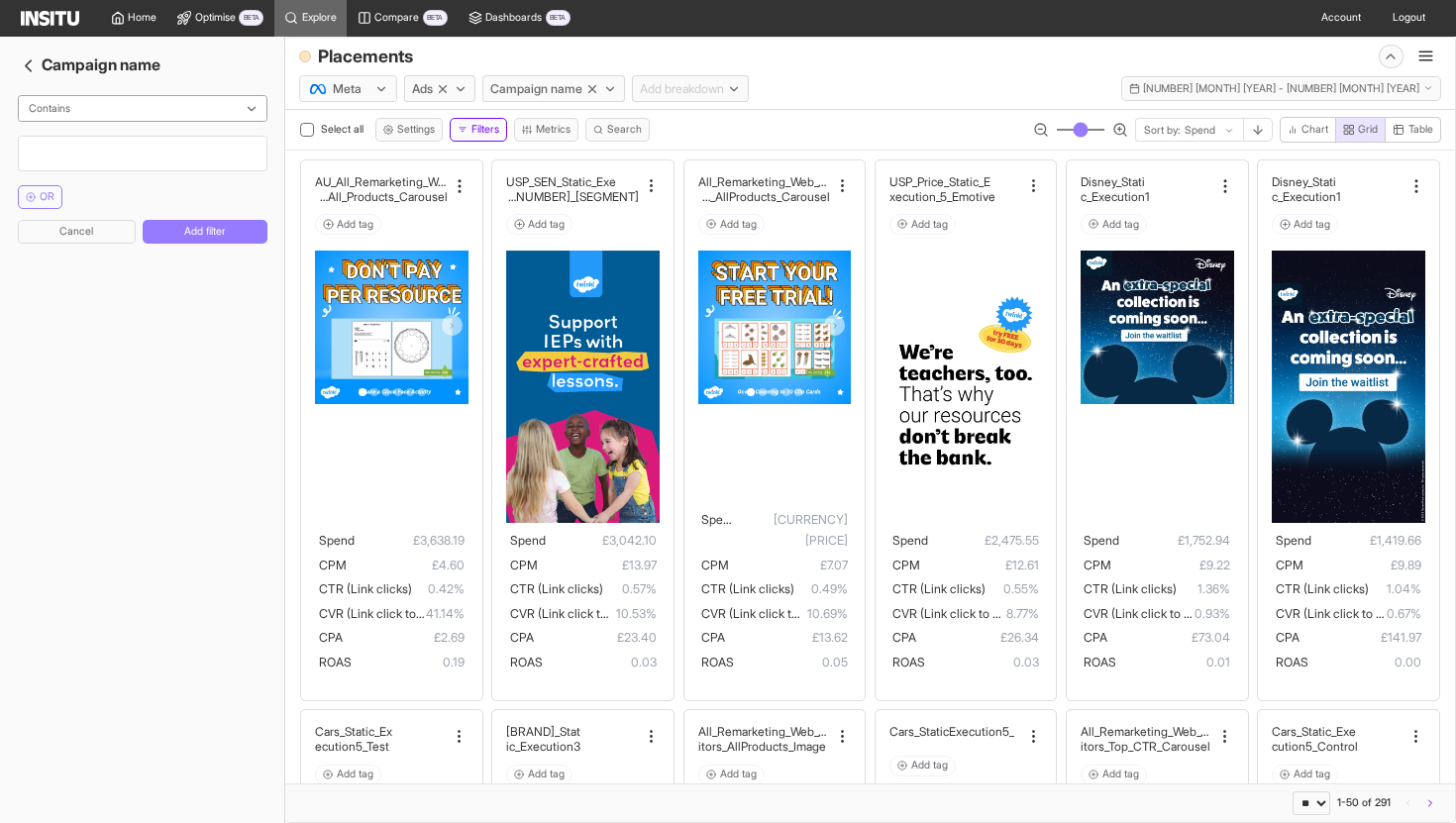 click at bounding box center [143, 154] 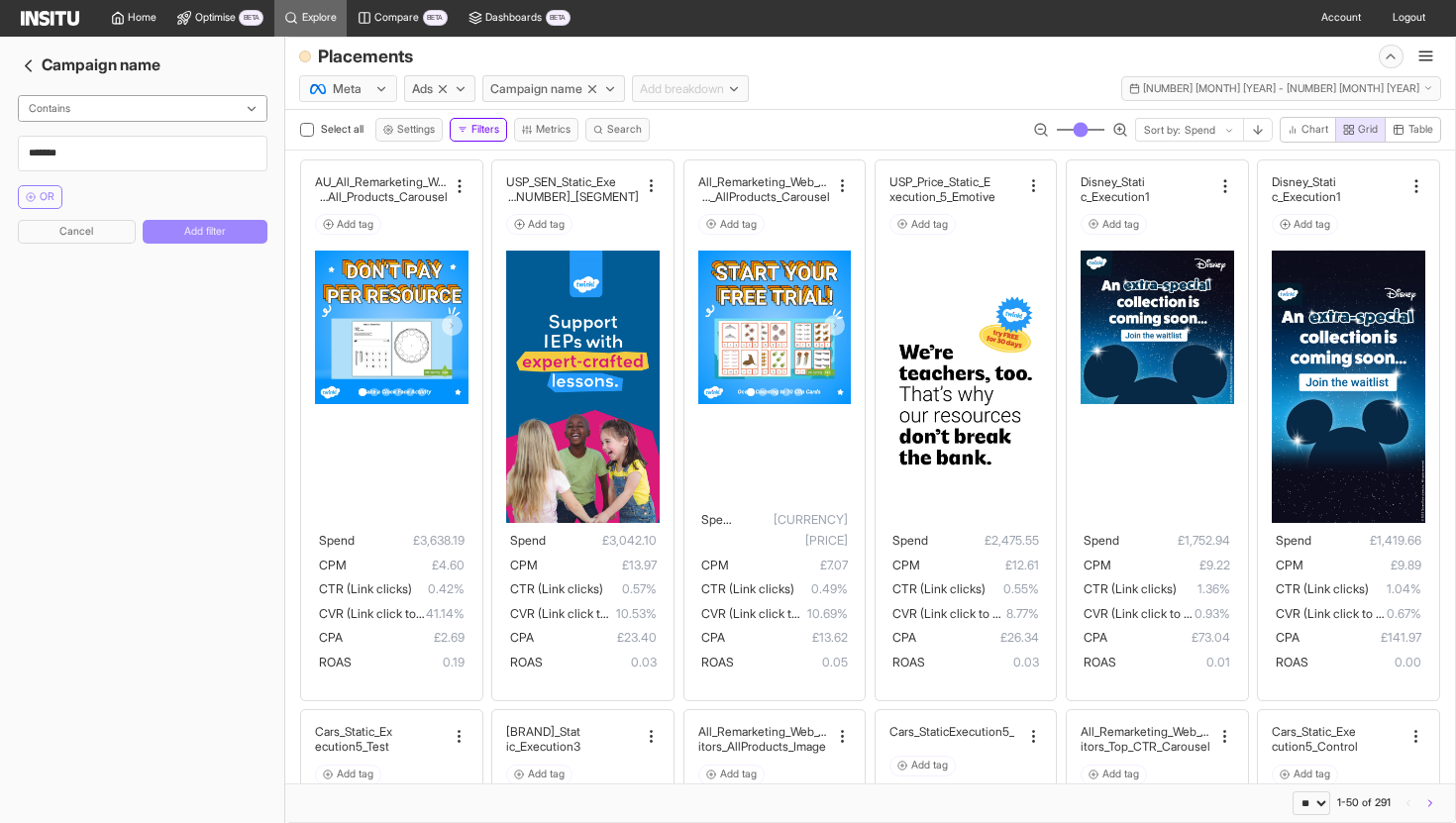 type on "*******" 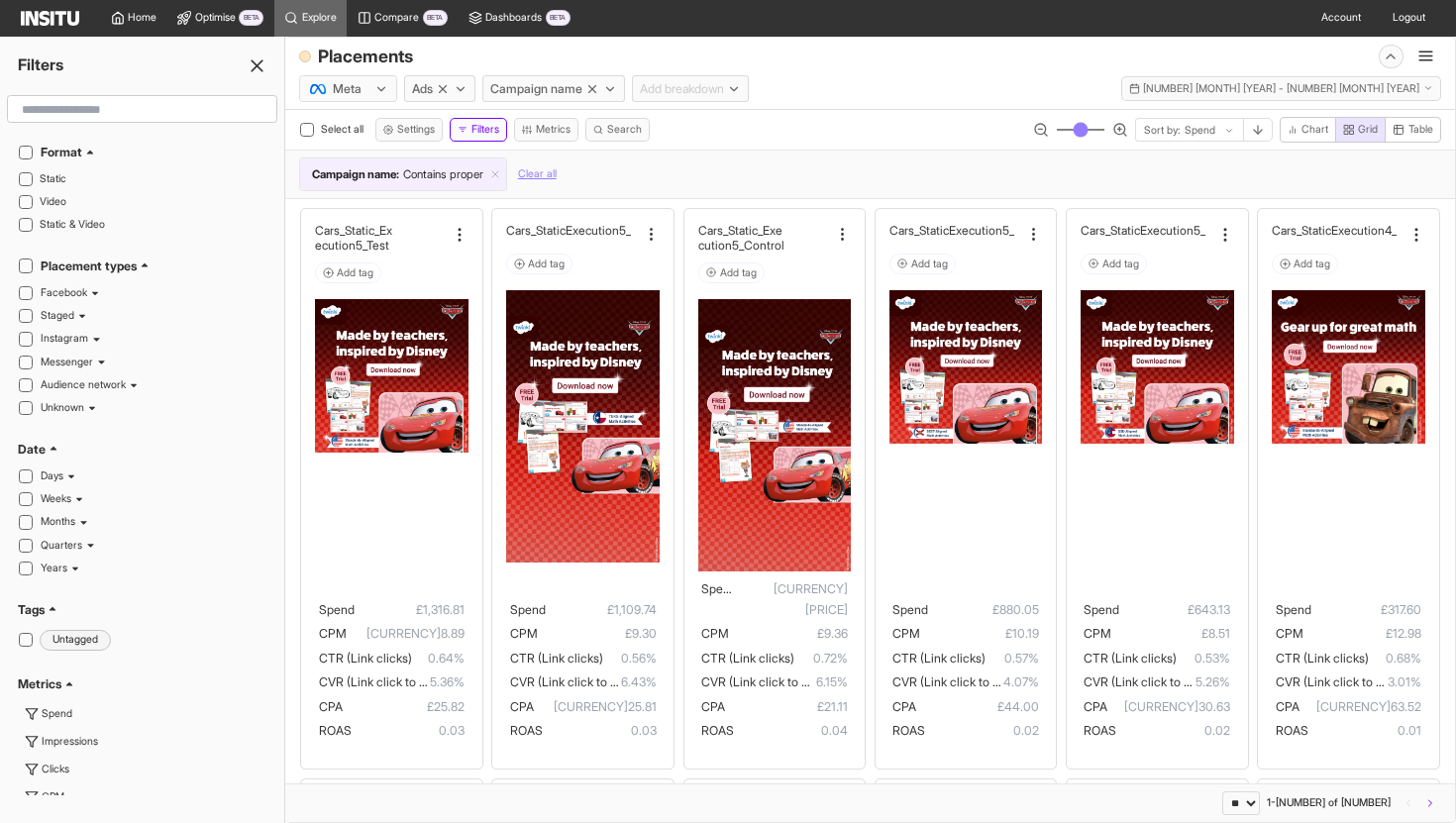 click on "Placements New explore Export Delete Share Save" at bounding box center (870, 53) 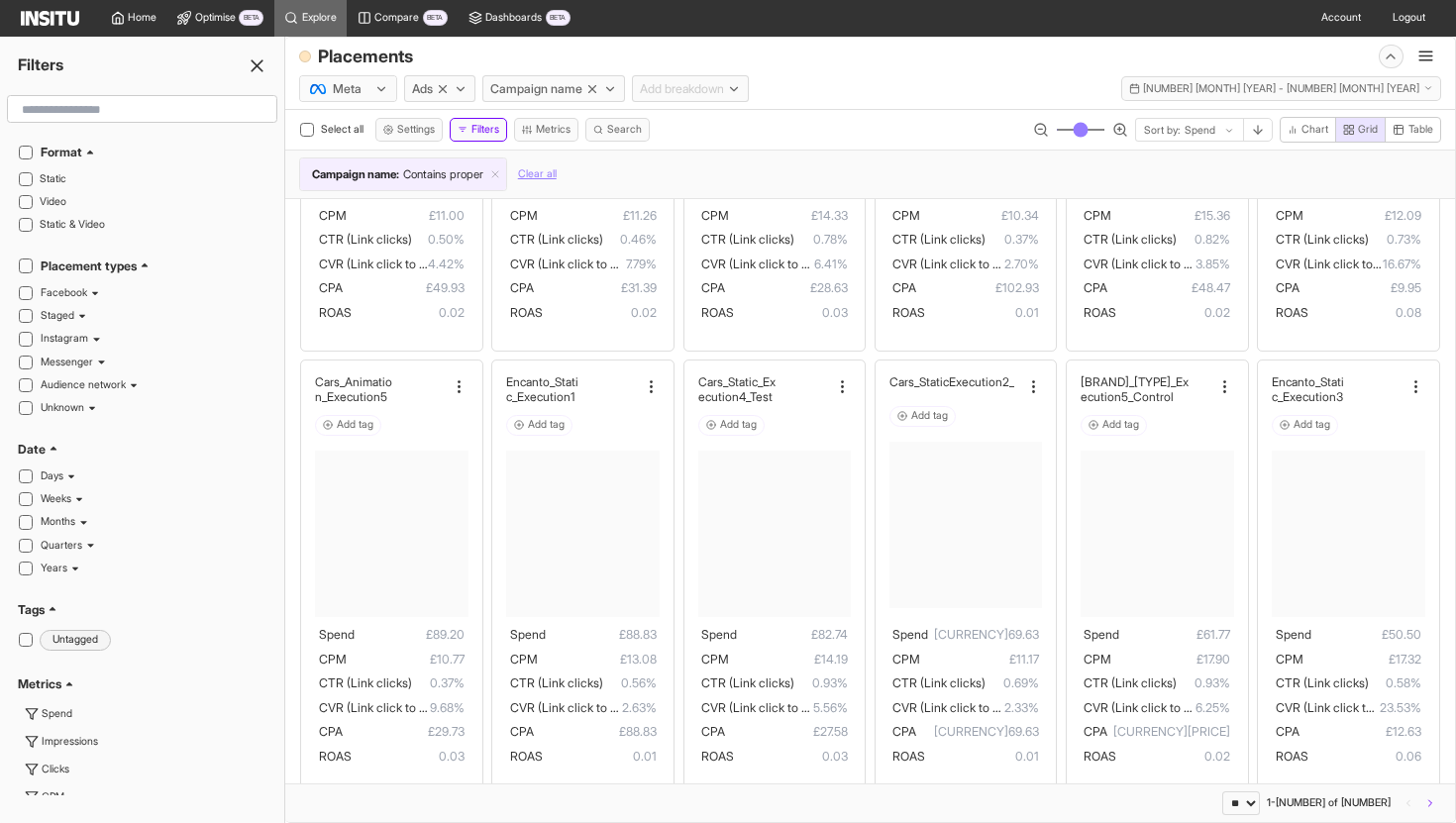 scroll, scrollTop: 1045, scrollLeft: 0, axis: vertical 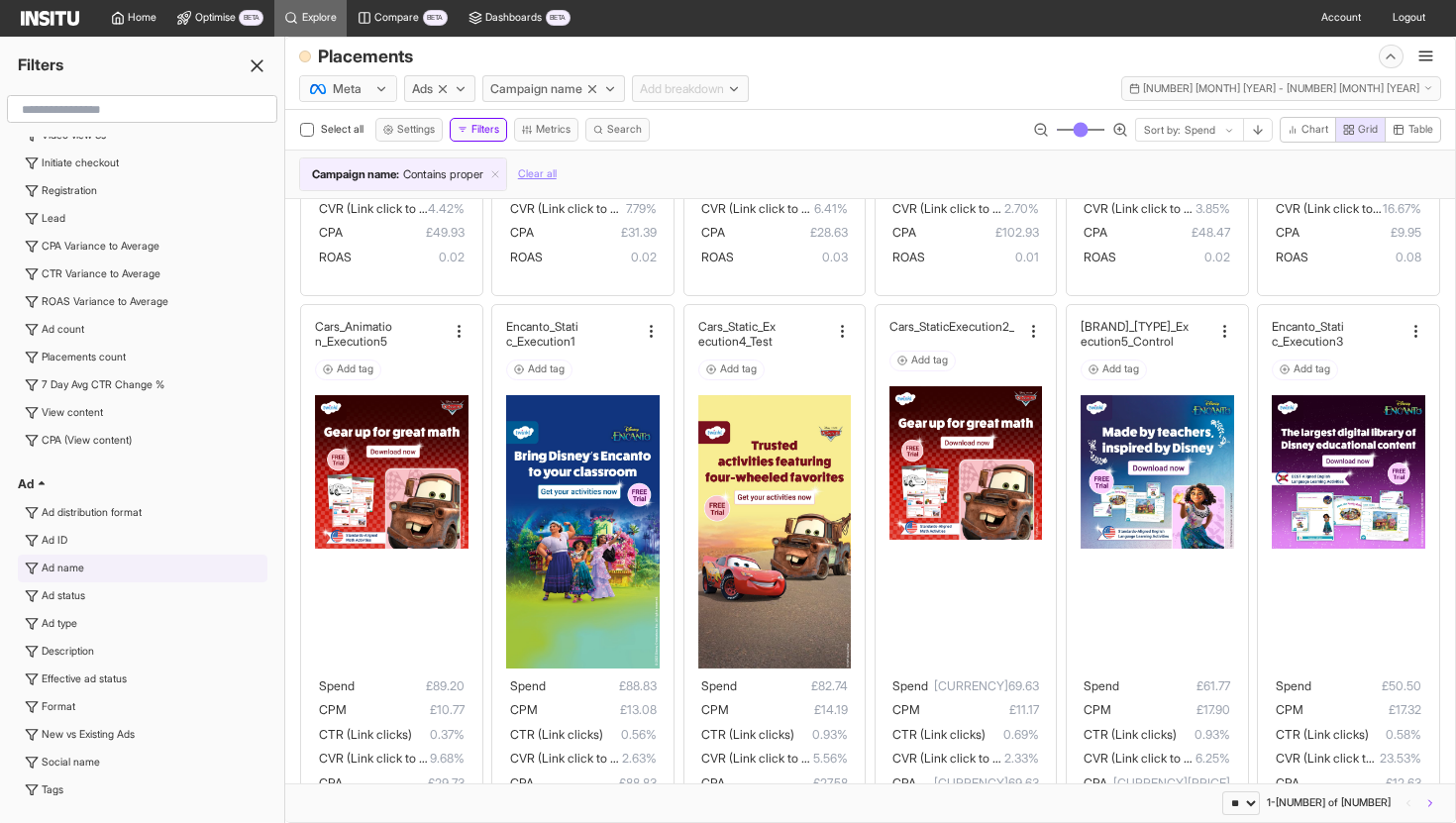 click on "Ad name" at bounding box center (143, 568) 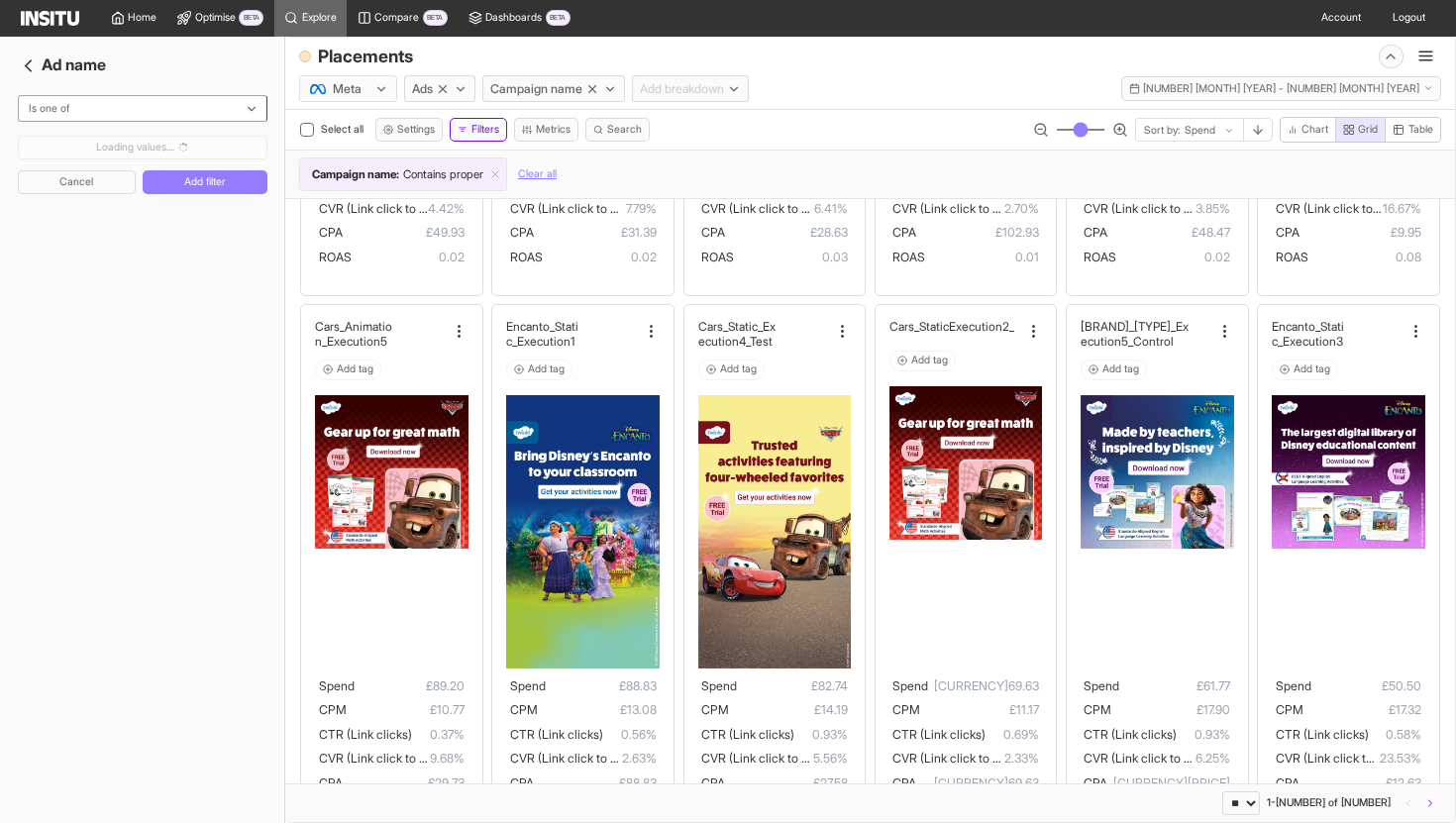 click at bounding box center [131, 109] 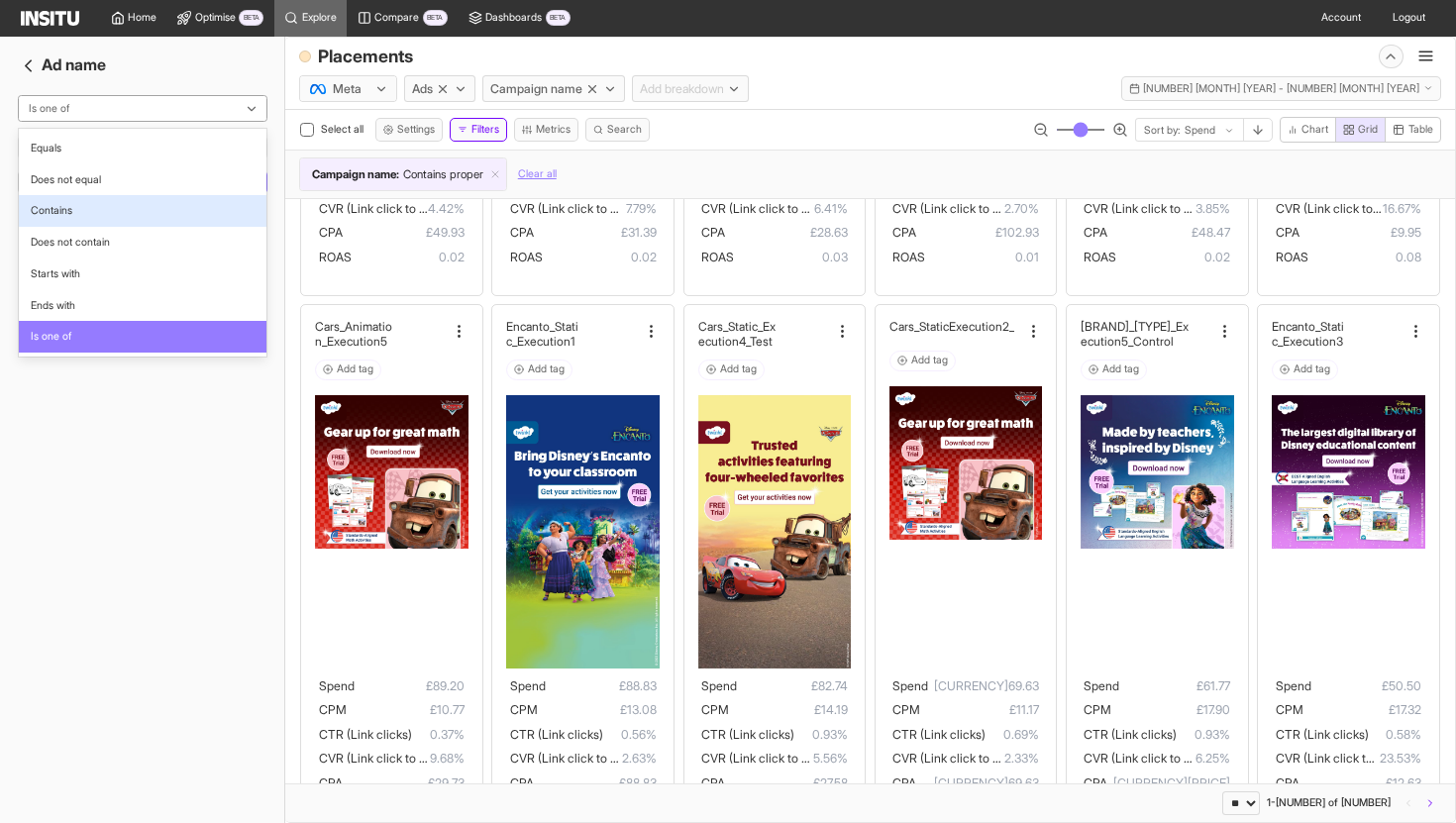 click on "Contains" at bounding box center (143, 211) 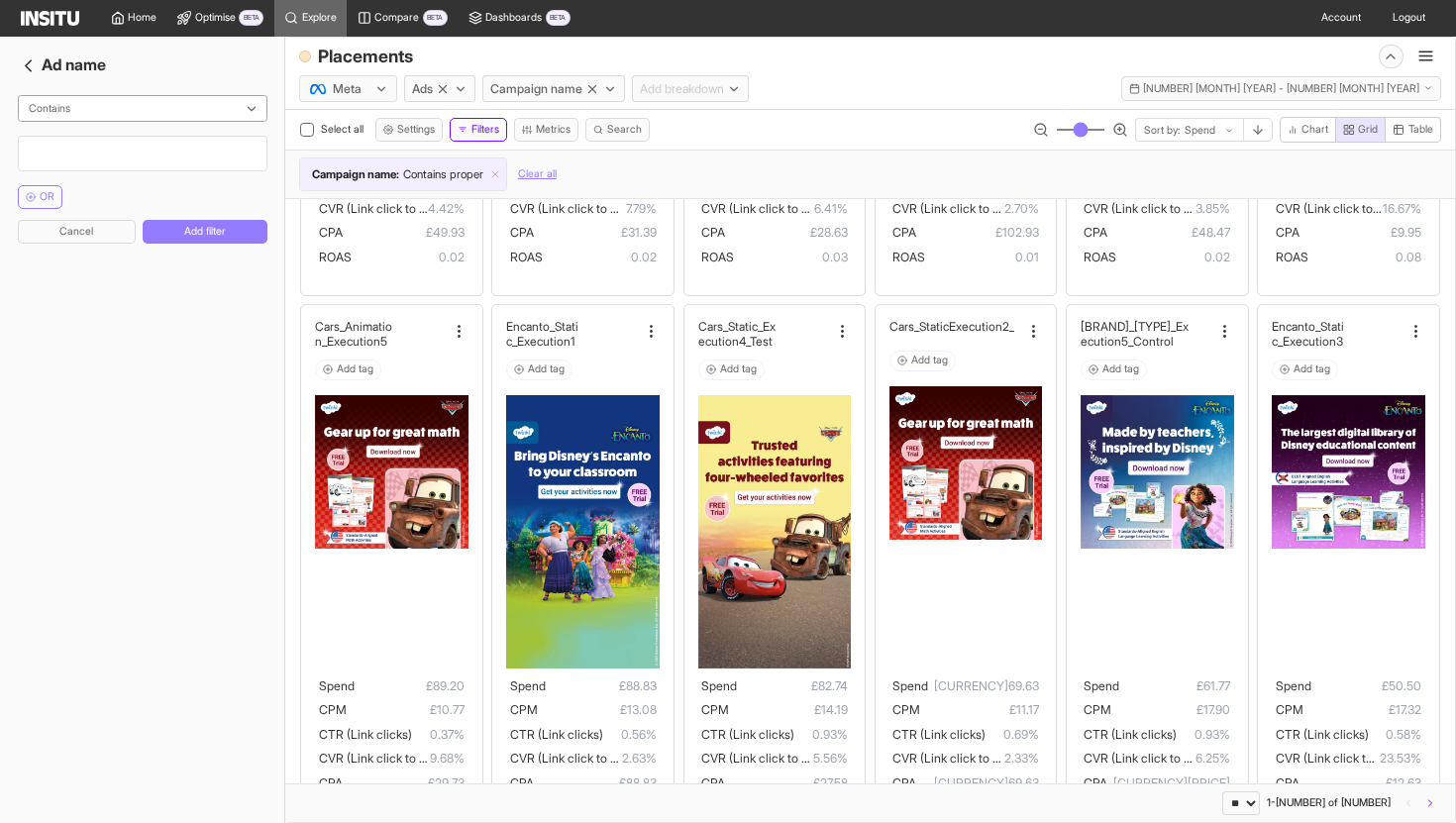 click at bounding box center [143, 154] 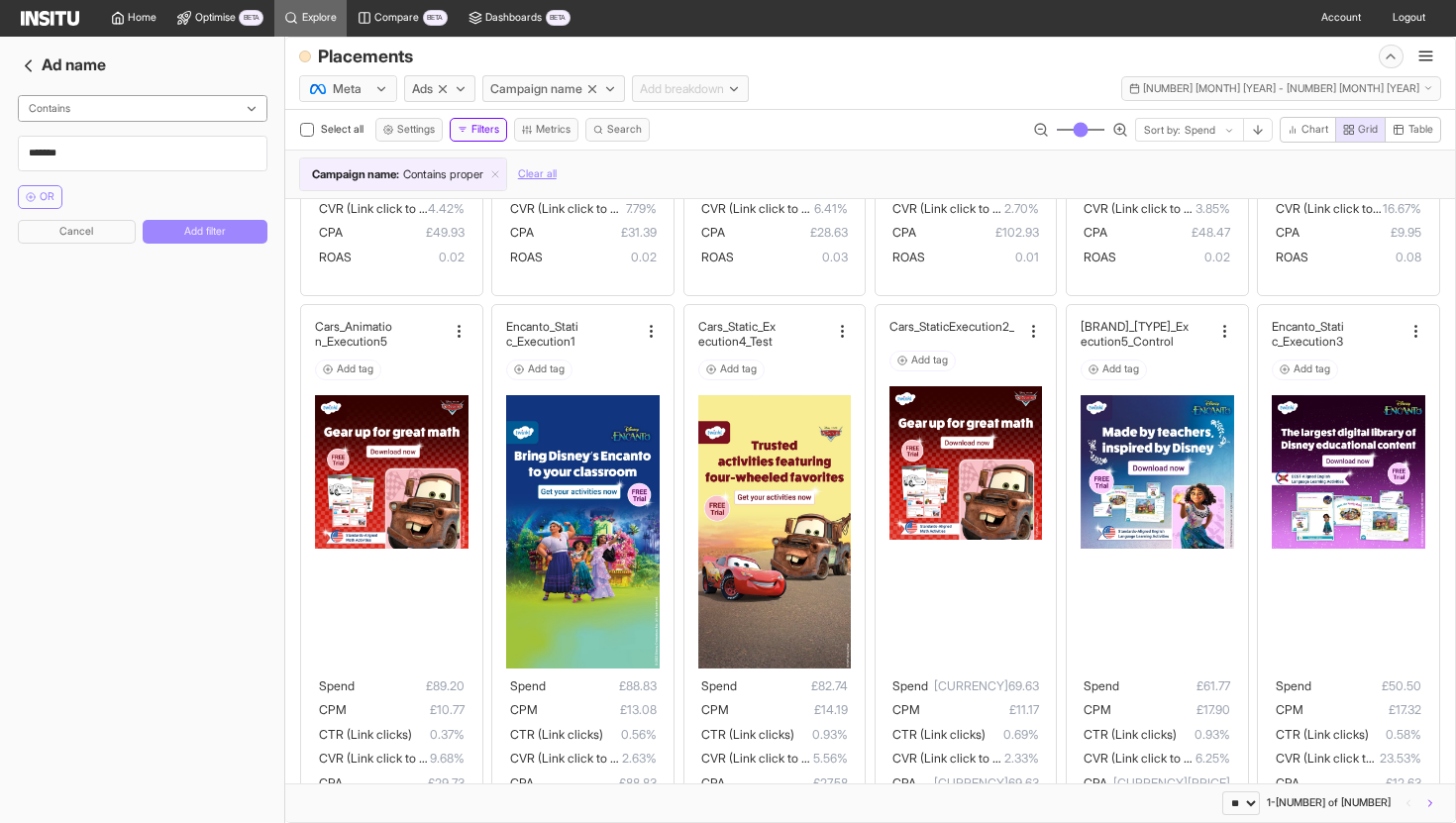 type on "*******" 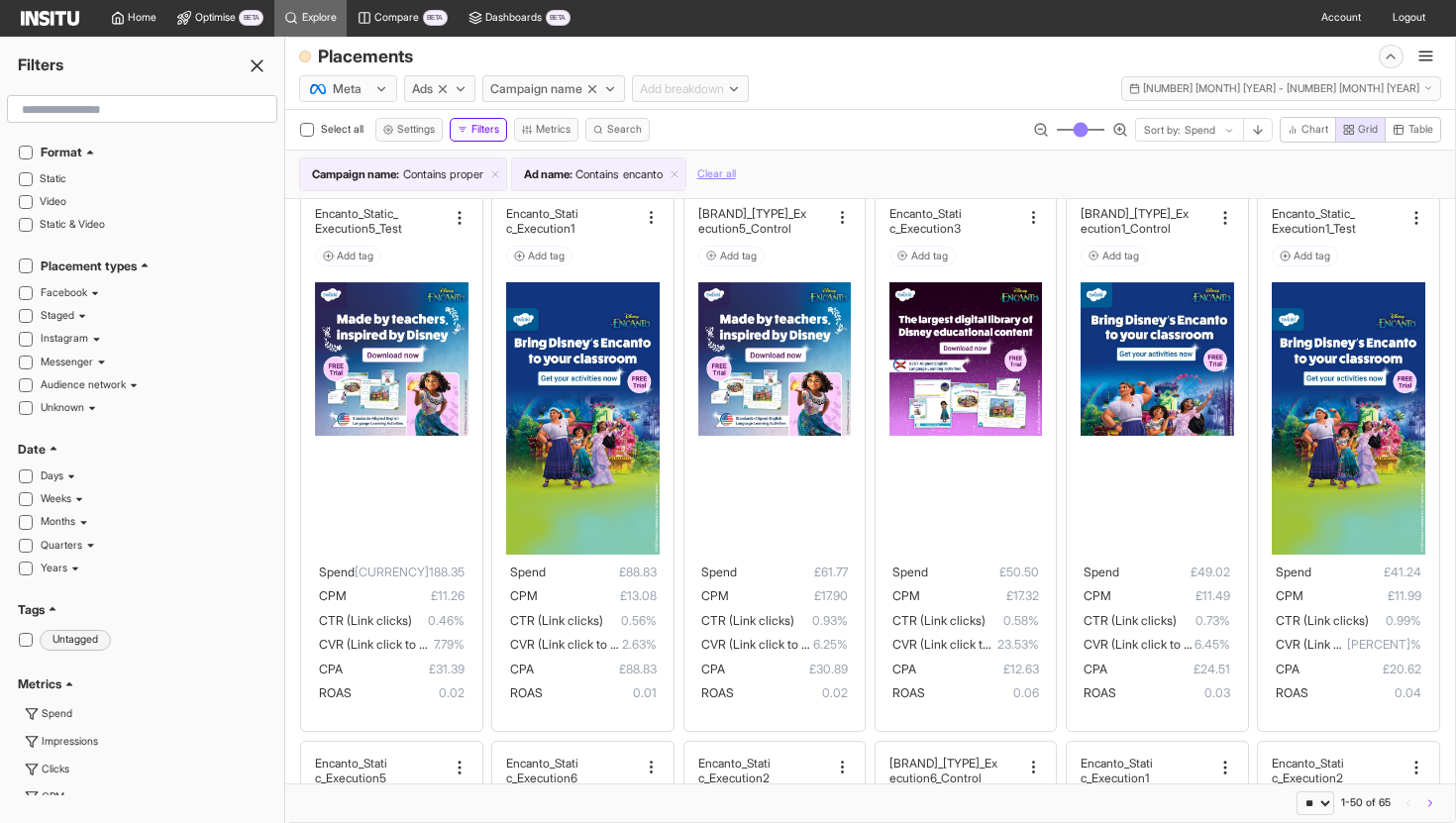 scroll, scrollTop: 0, scrollLeft: 0, axis: both 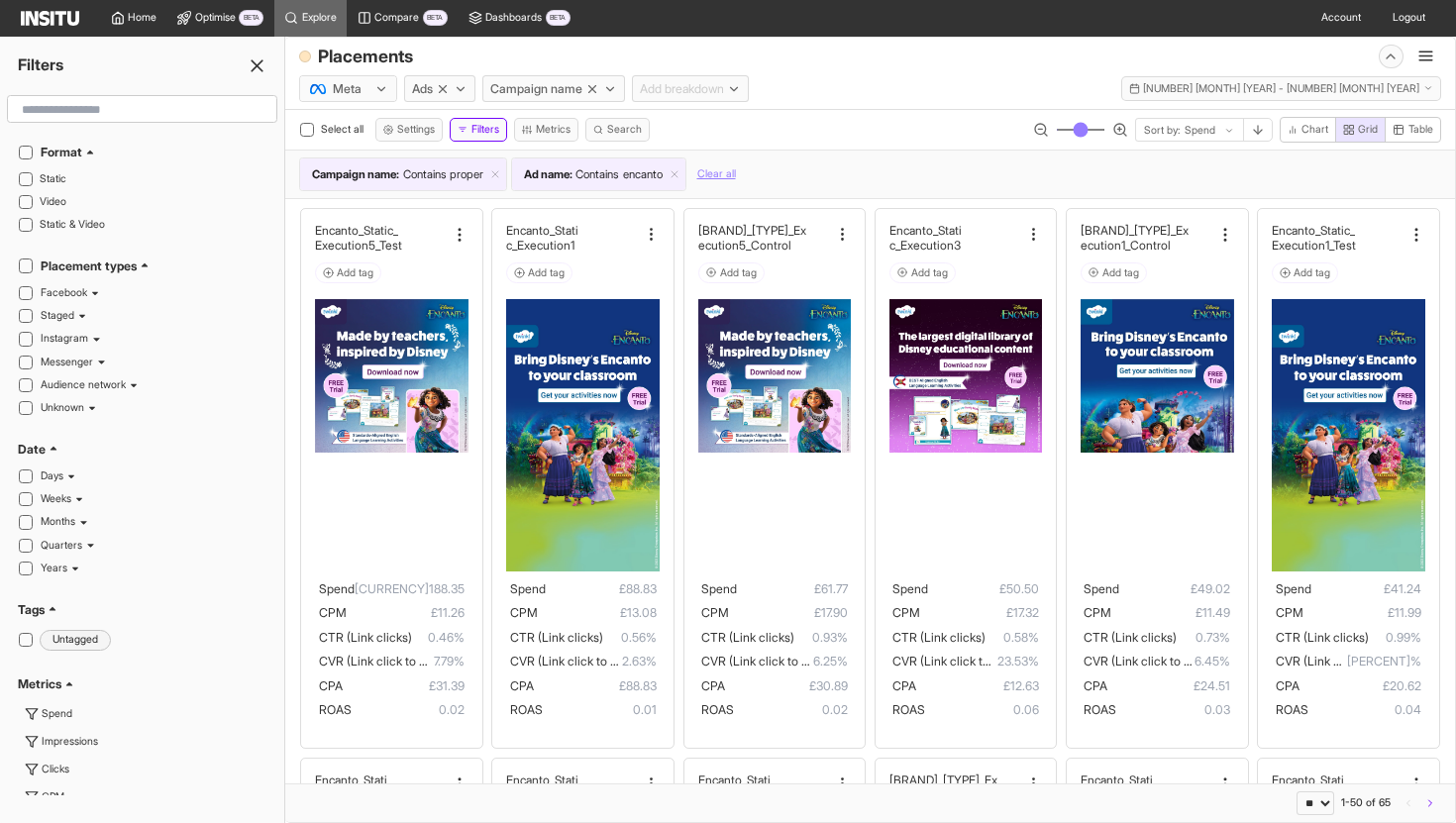 click at bounding box center [1199, 131] 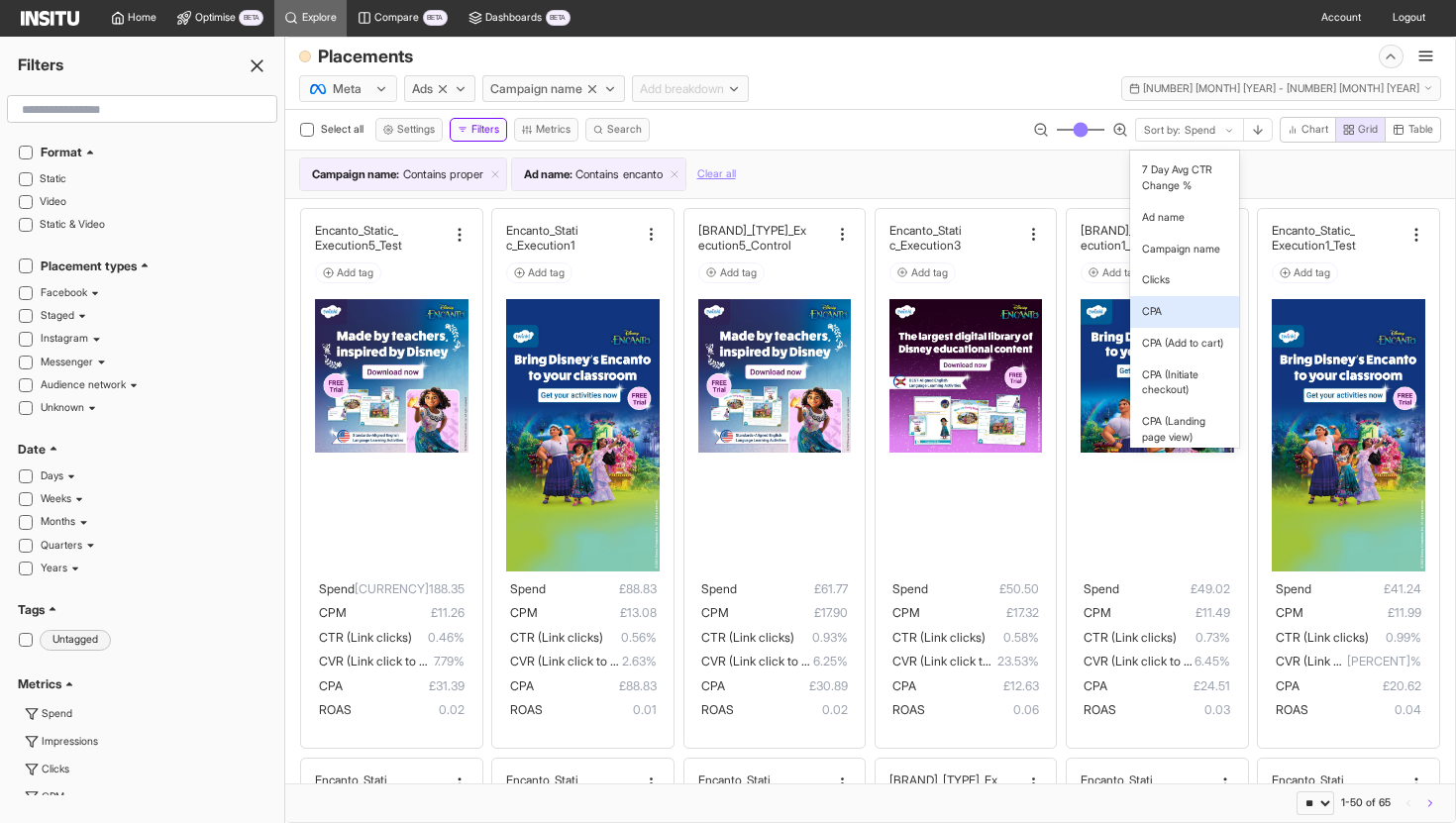 click on "CPA" at bounding box center [1185, 312] 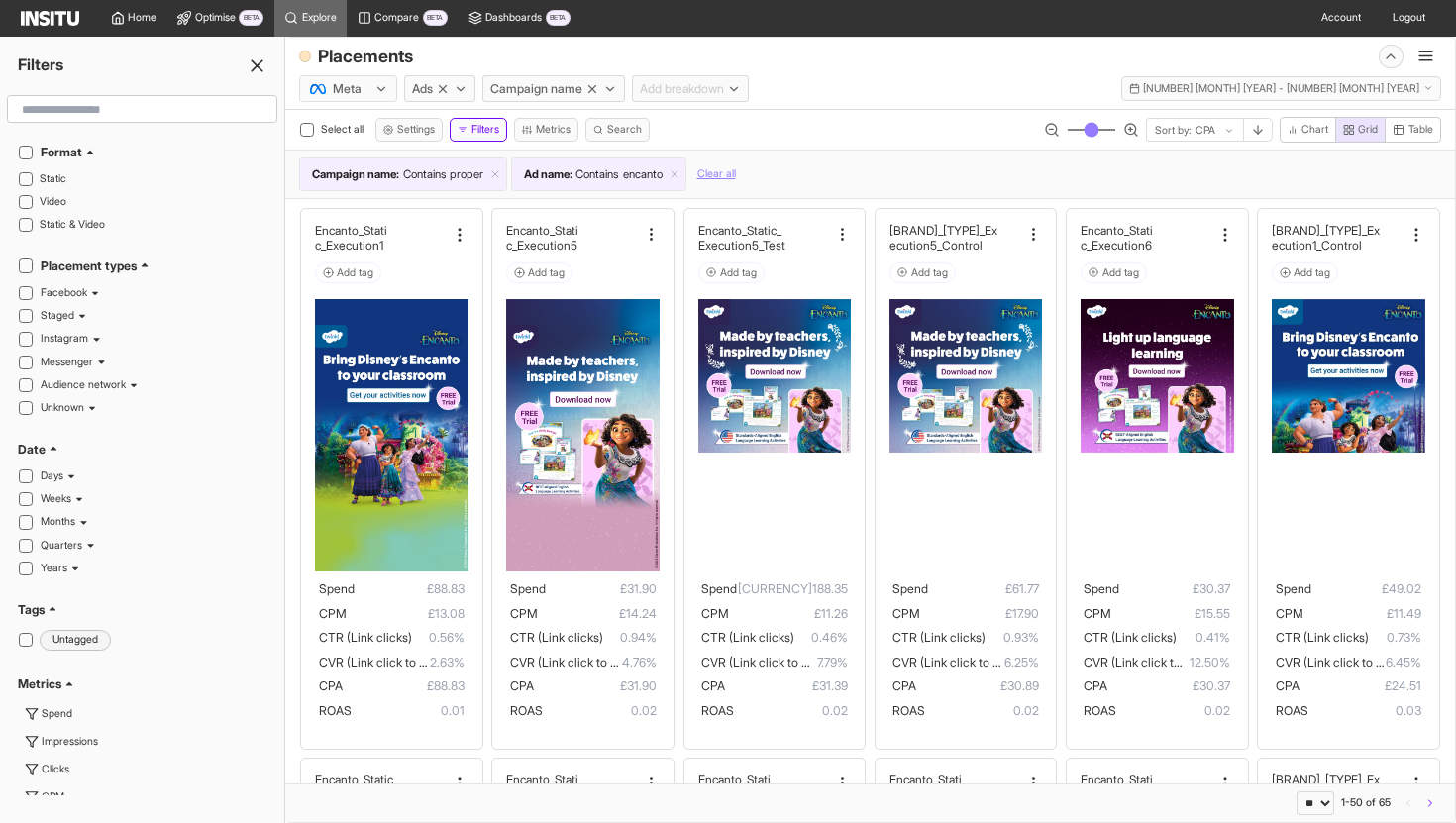 click on "Campaign name :  Contains propert Ad name :  Contains encanto Clear all" at bounding box center [870, 174] 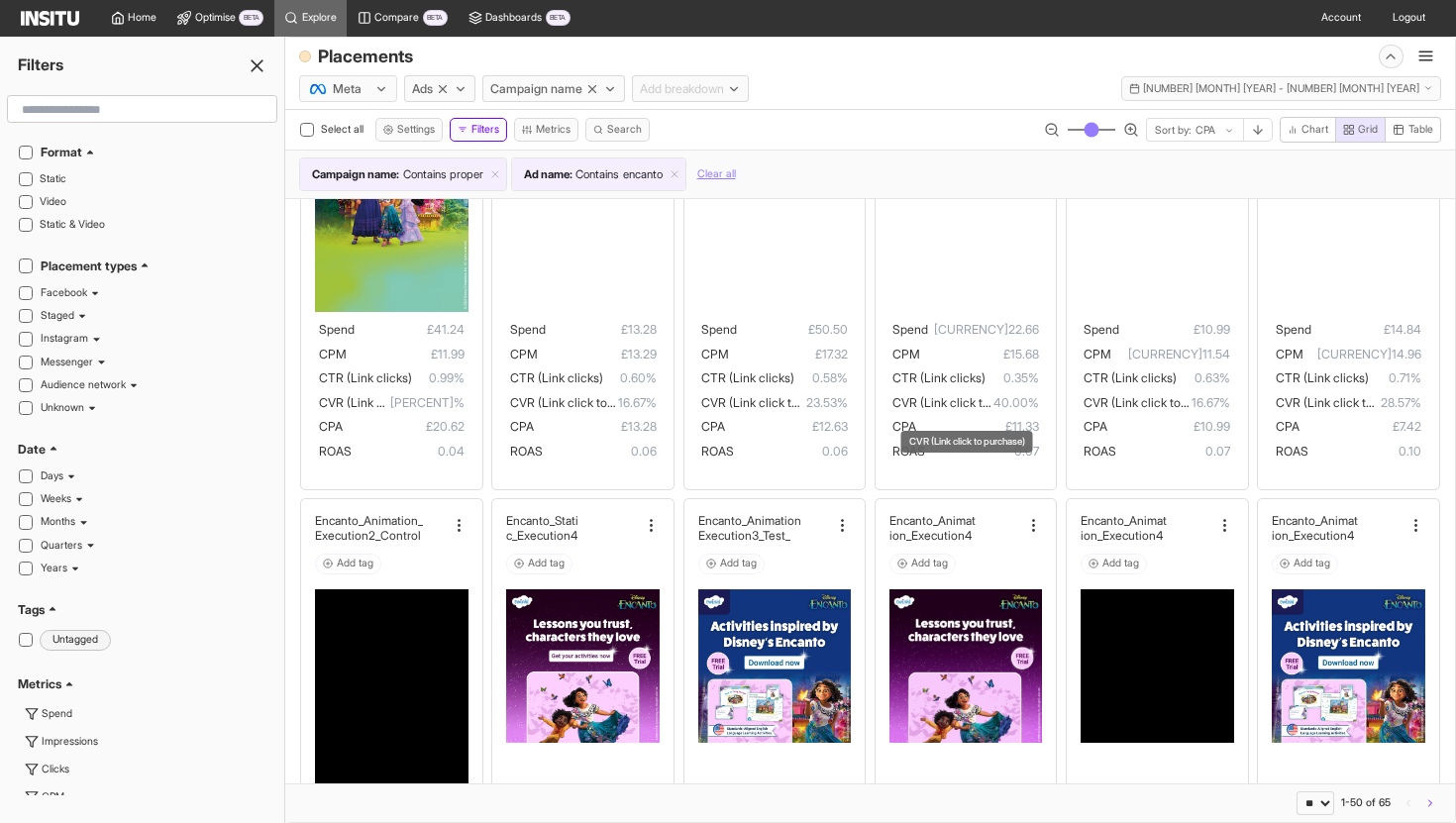 scroll, scrollTop: 804, scrollLeft: 0, axis: vertical 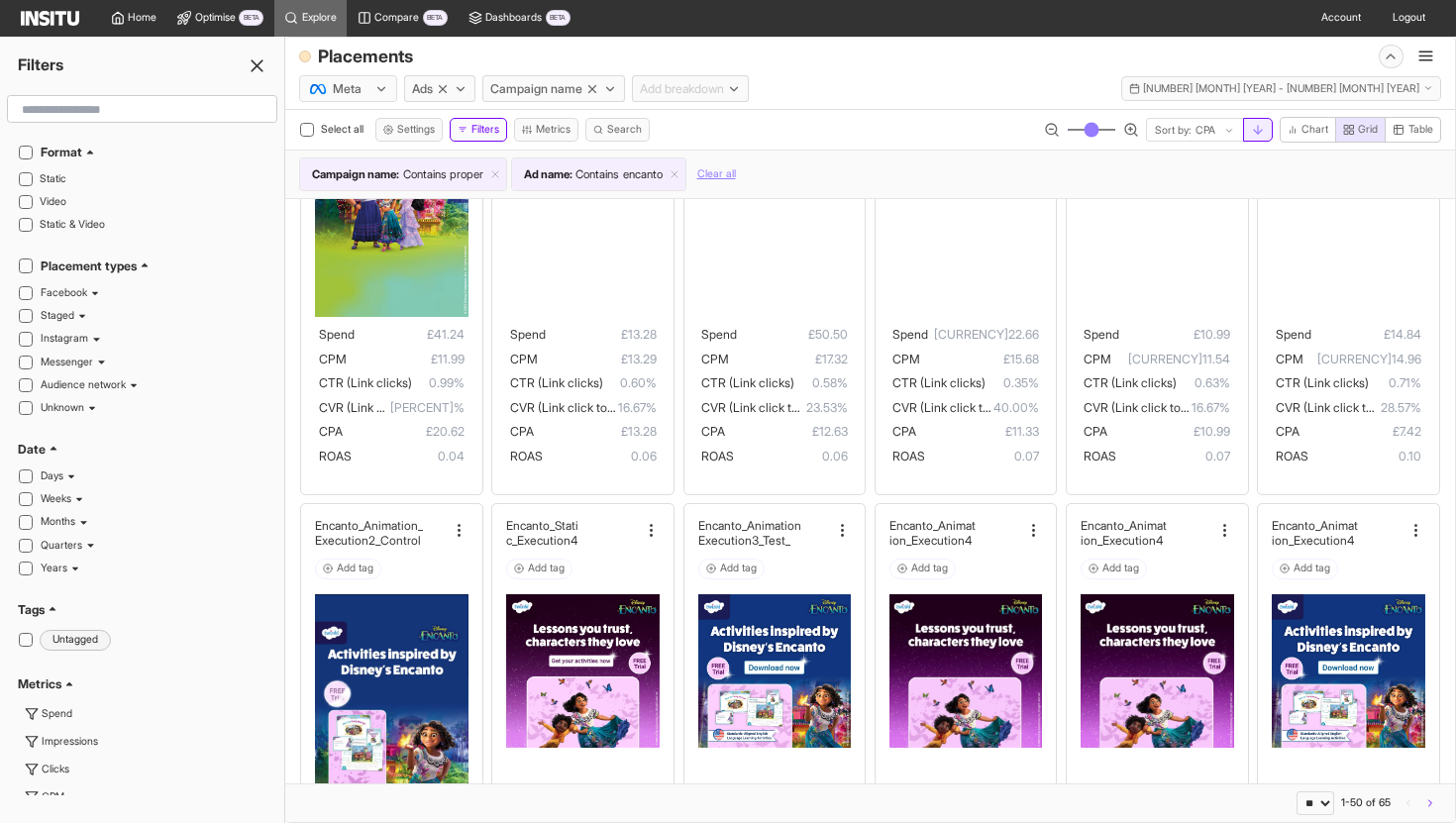 click 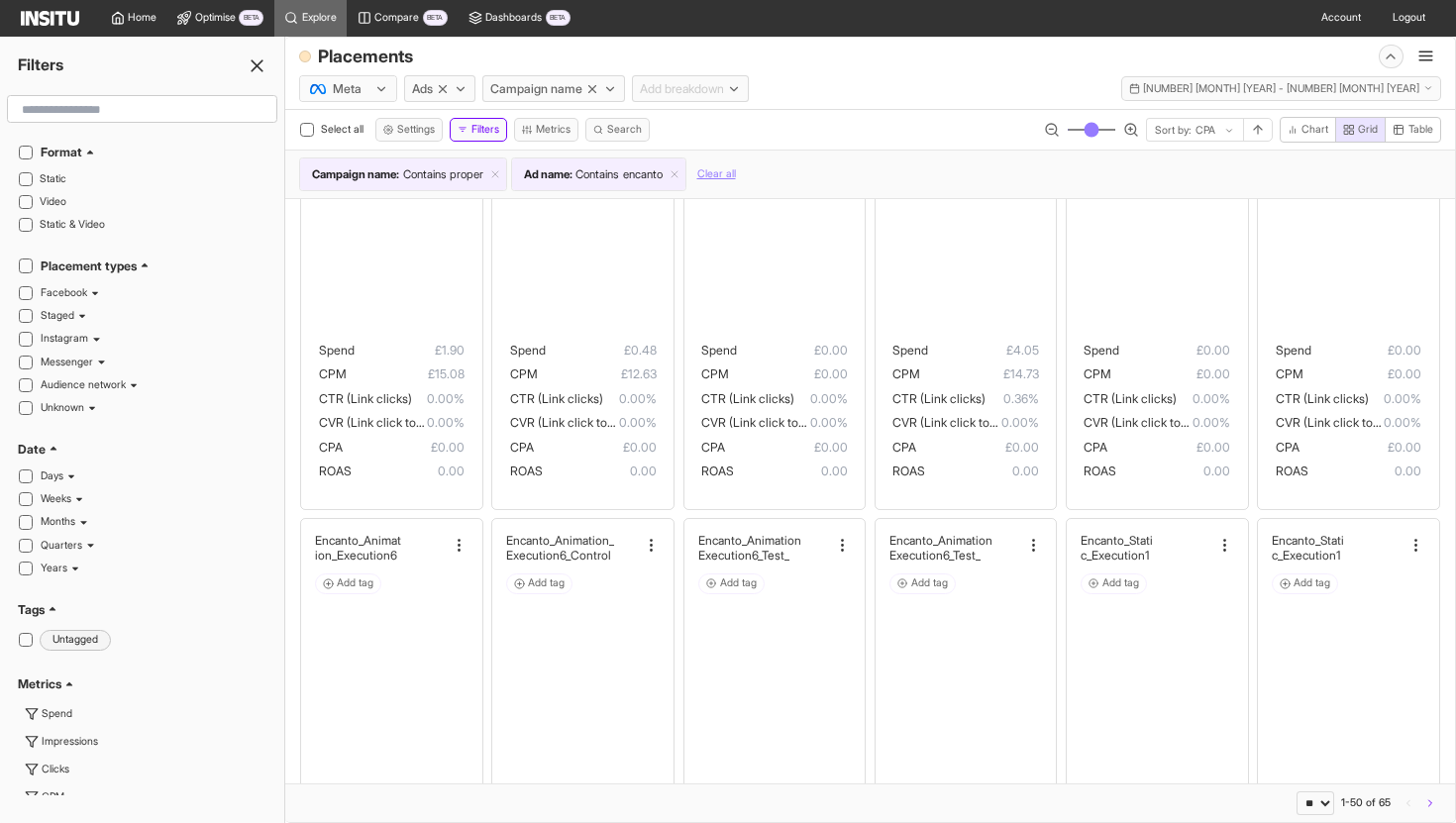 scroll, scrollTop: 4261, scrollLeft: 0, axis: vertical 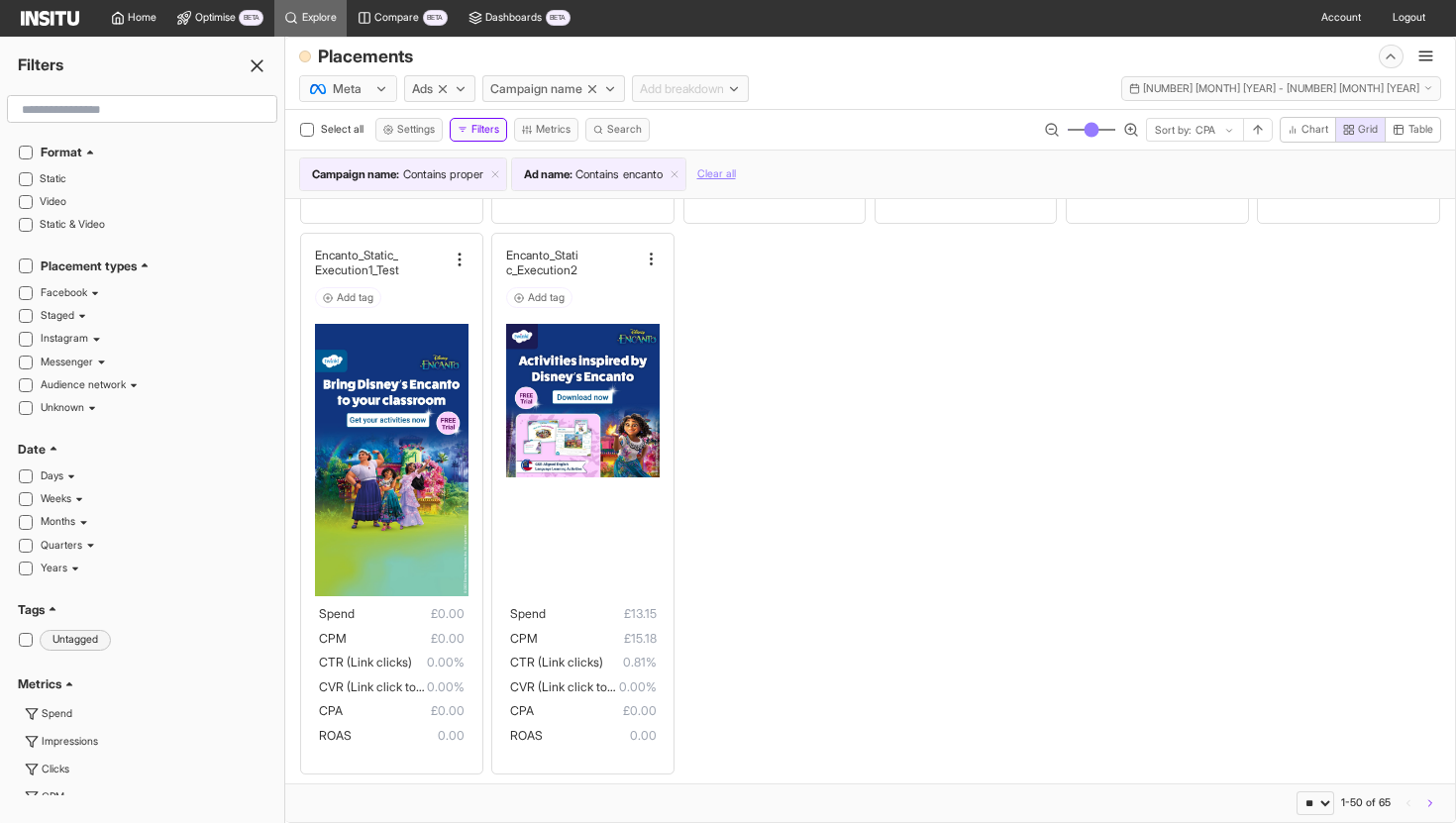 click 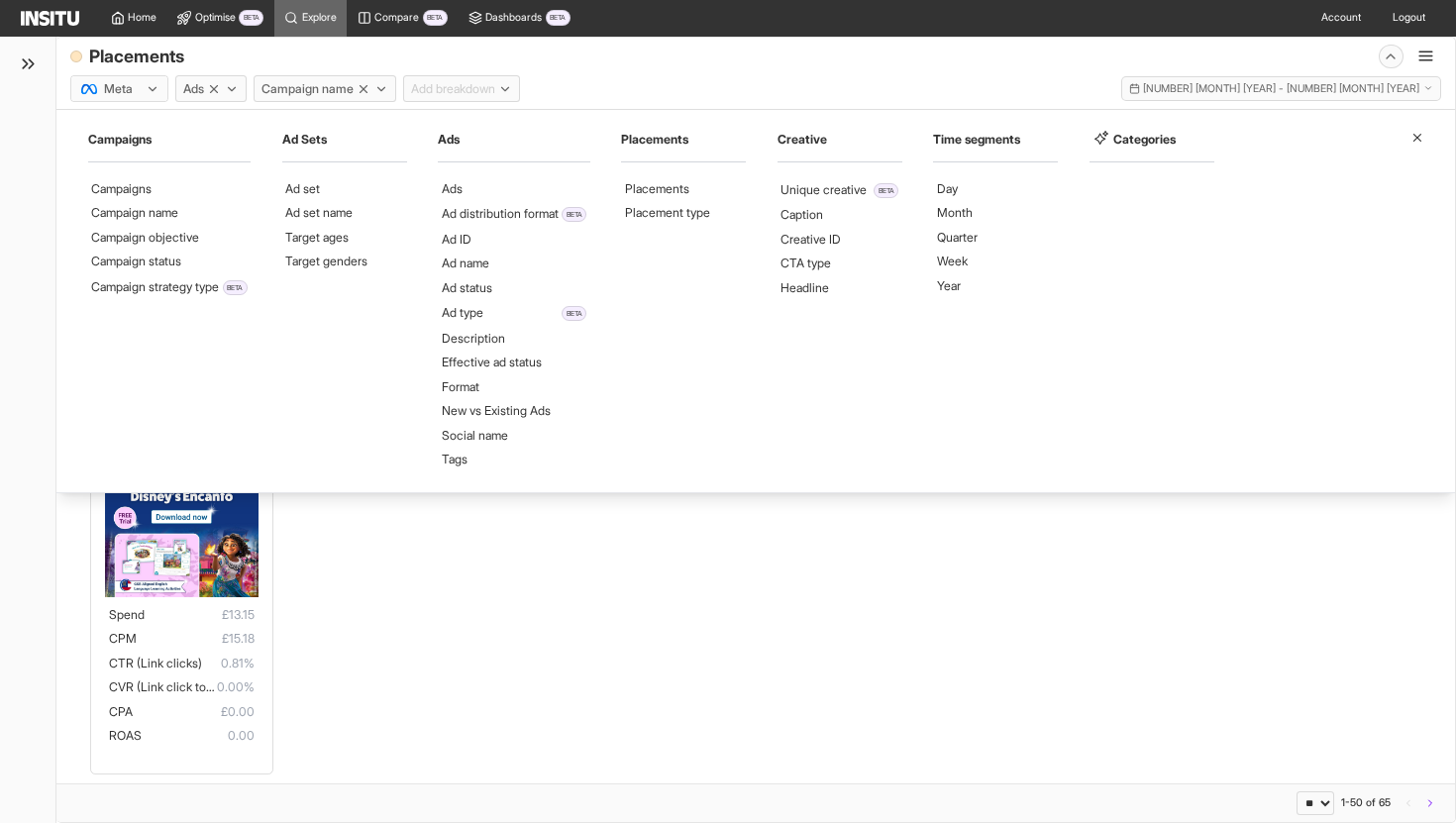click on "Add breakdown" at bounding box center [462, 88] 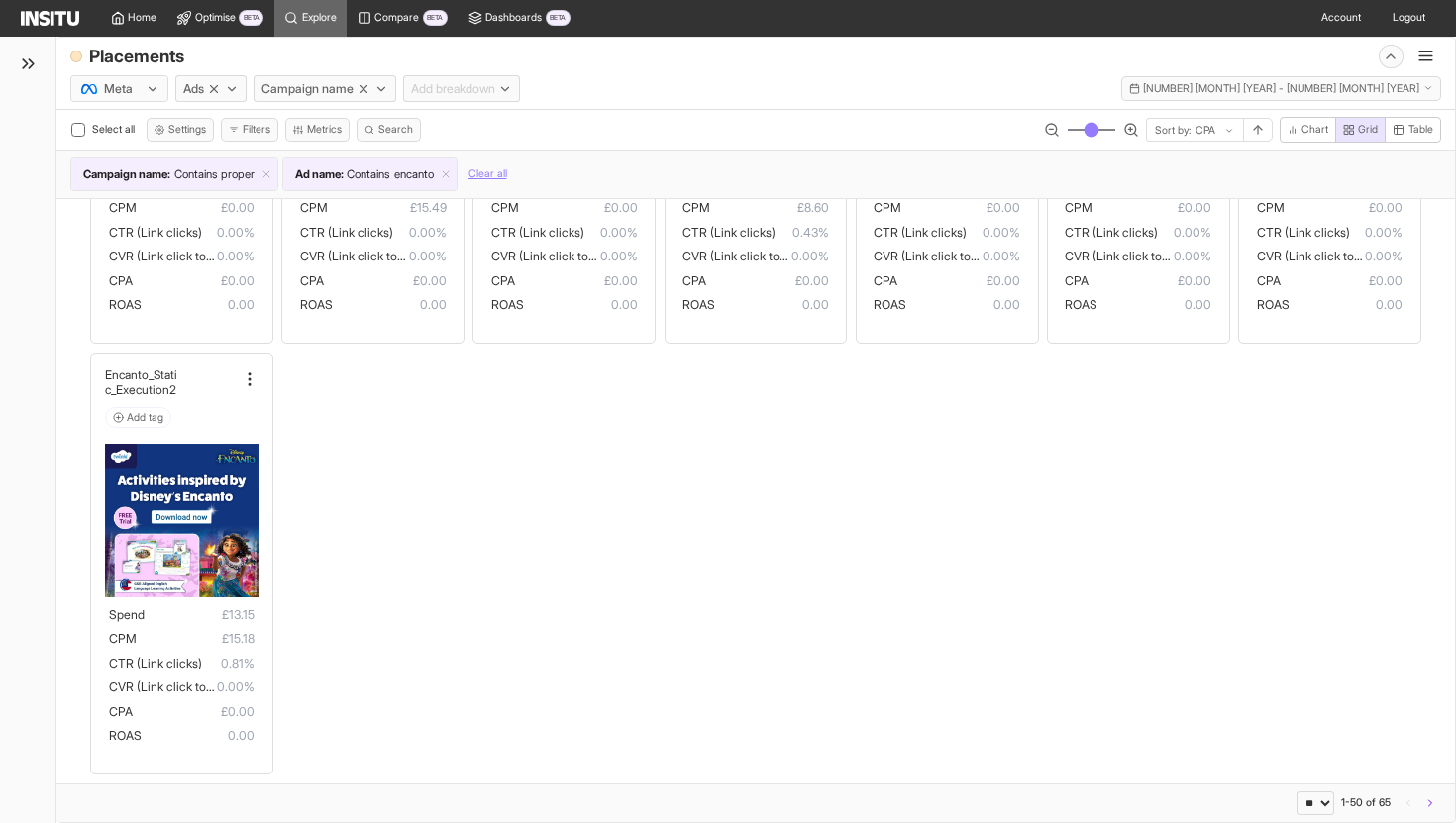 click on "Add breakdown" at bounding box center (462, 88) 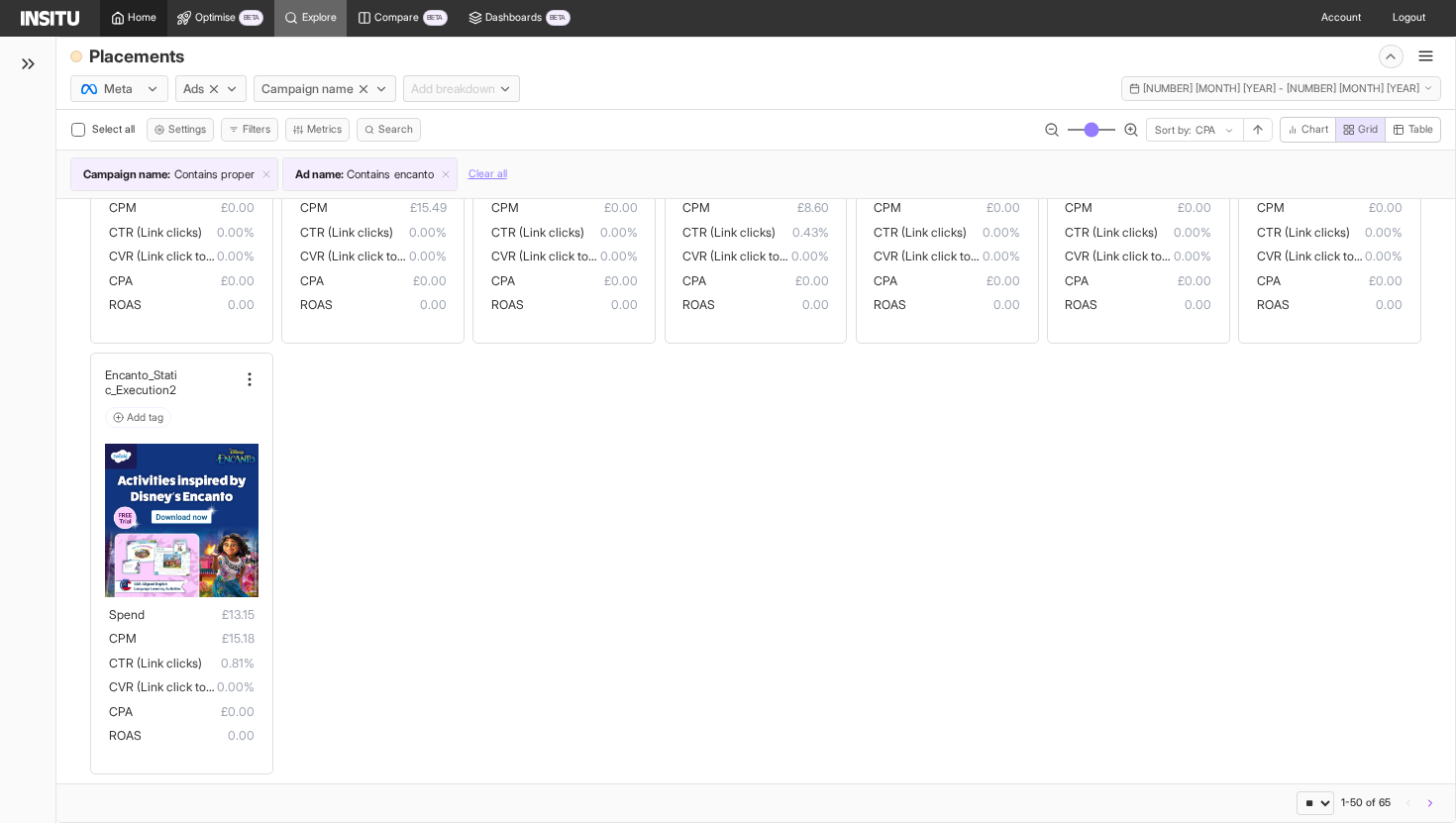 click on "Home" at bounding box center (134, 18) 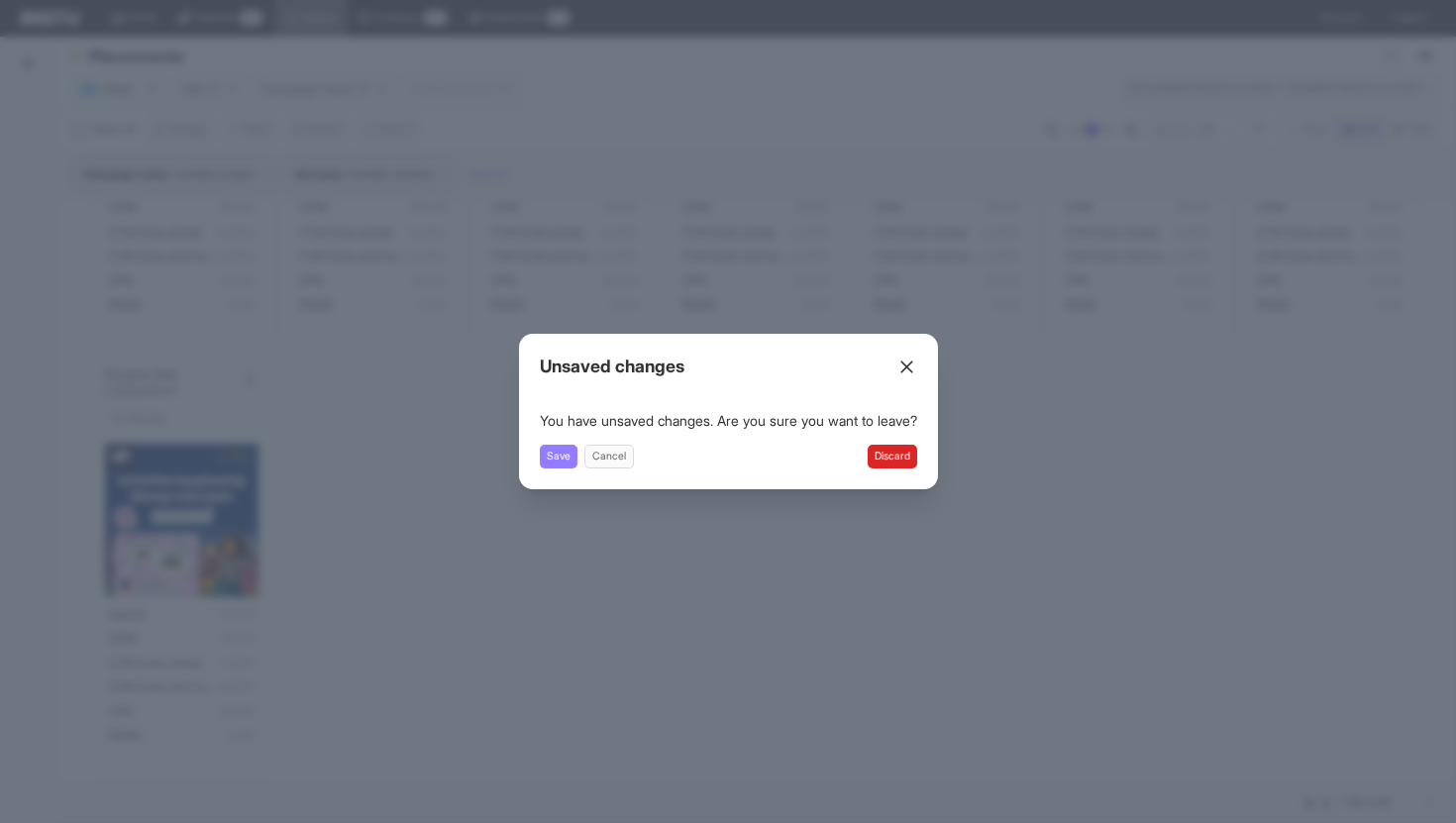 click on "Discard" at bounding box center (892, 457) 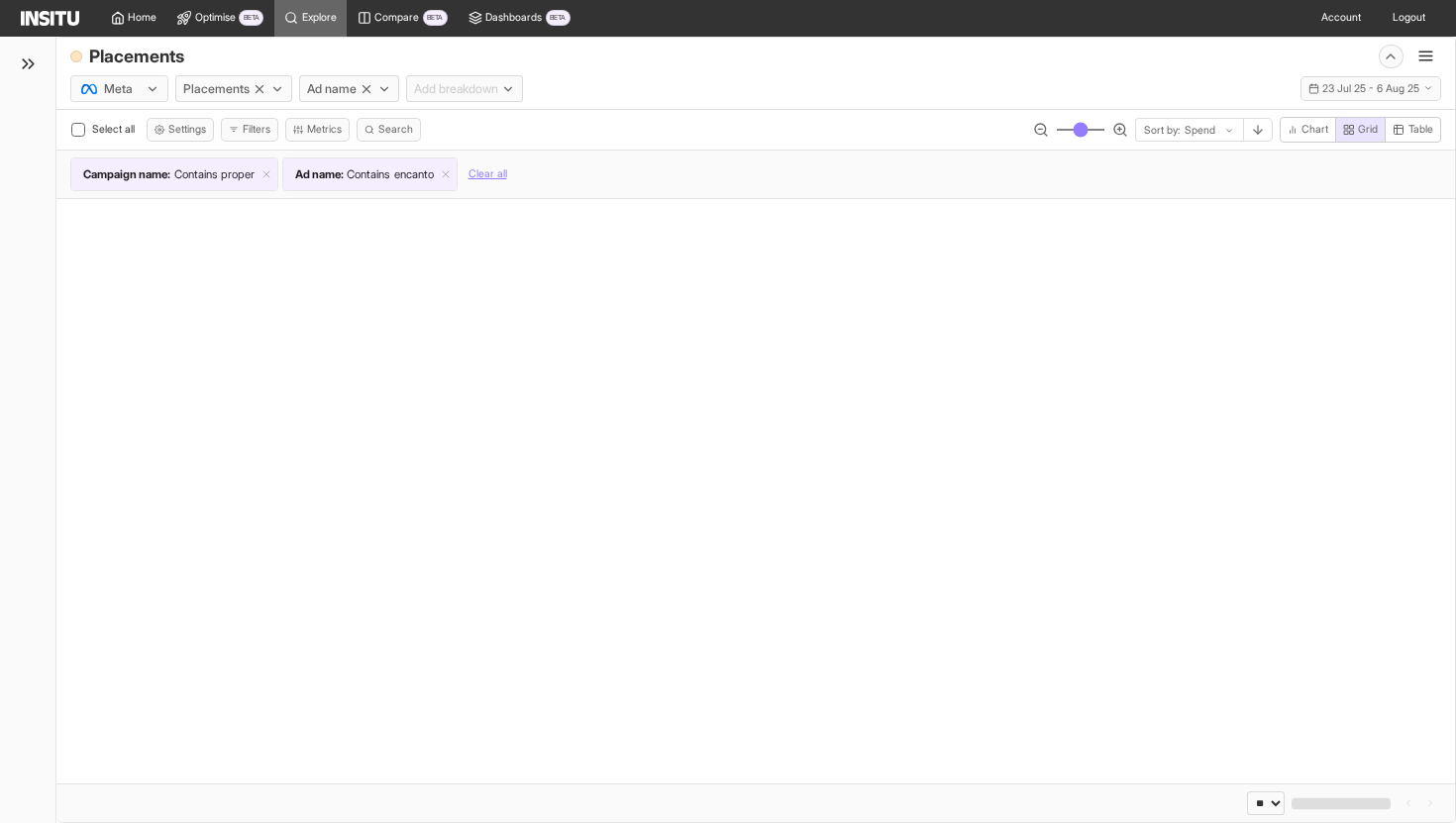 scroll, scrollTop: 0, scrollLeft: 0, axis: both 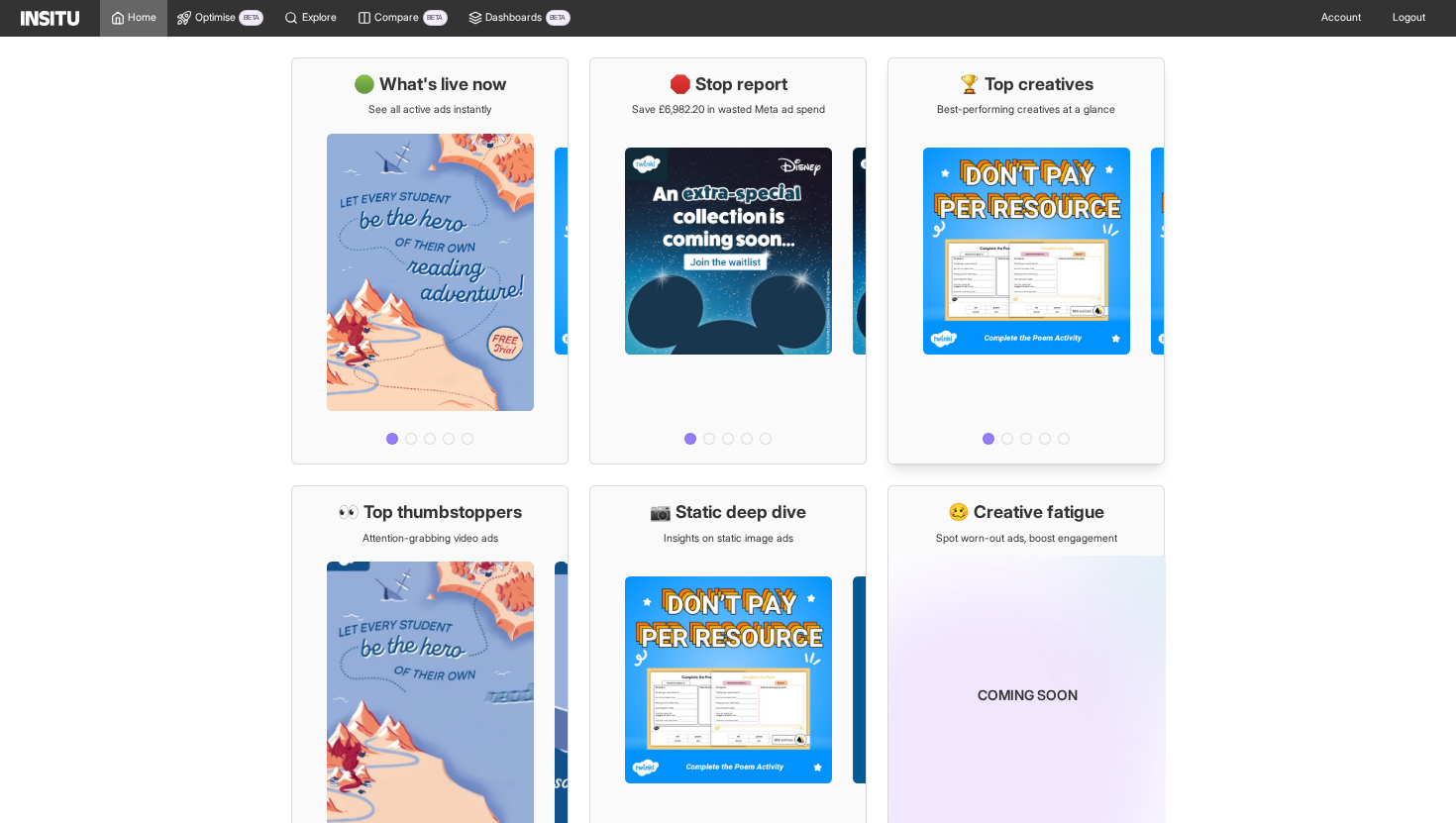 click at bounding box center [1026, 283] 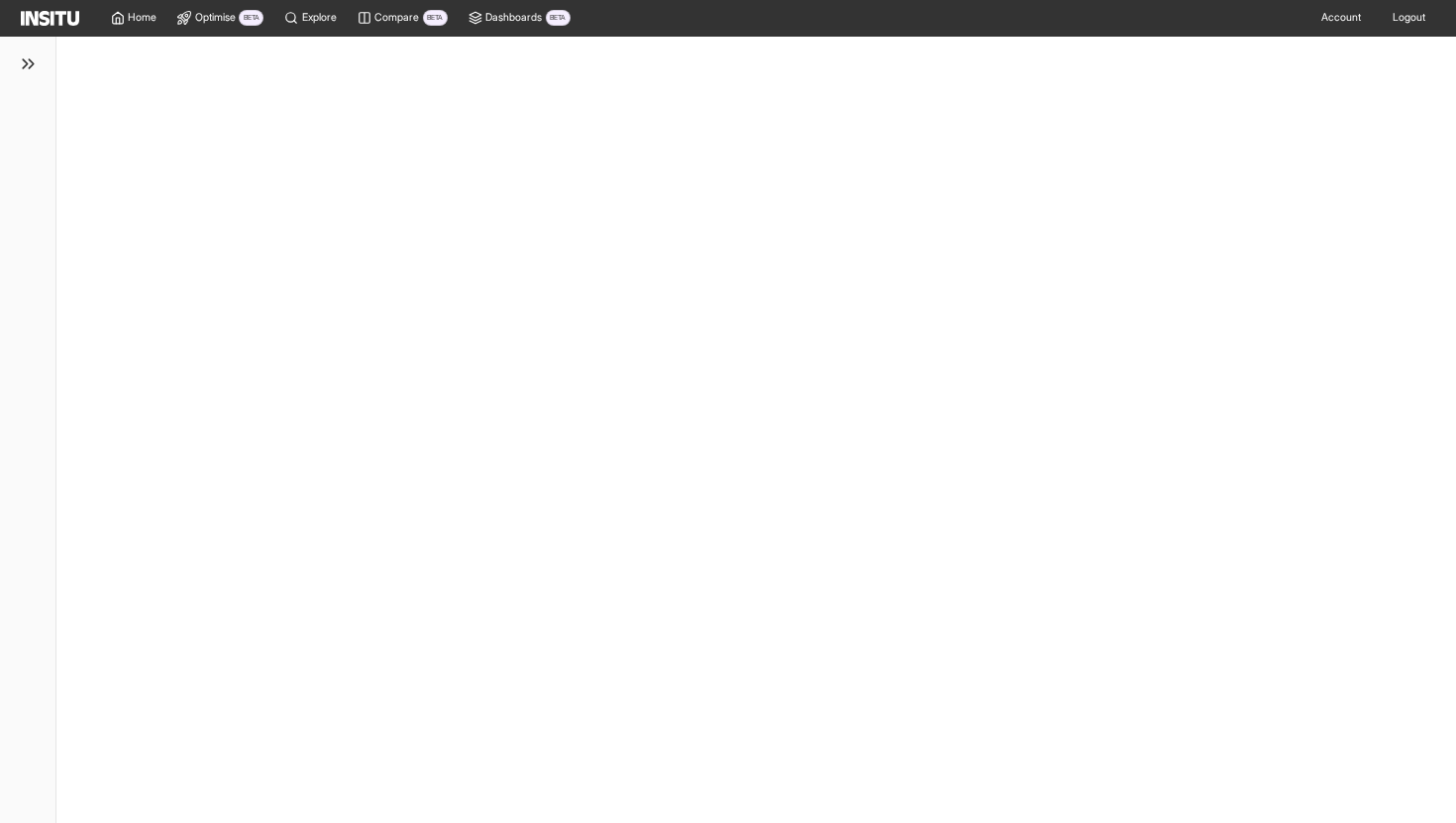select on "**" 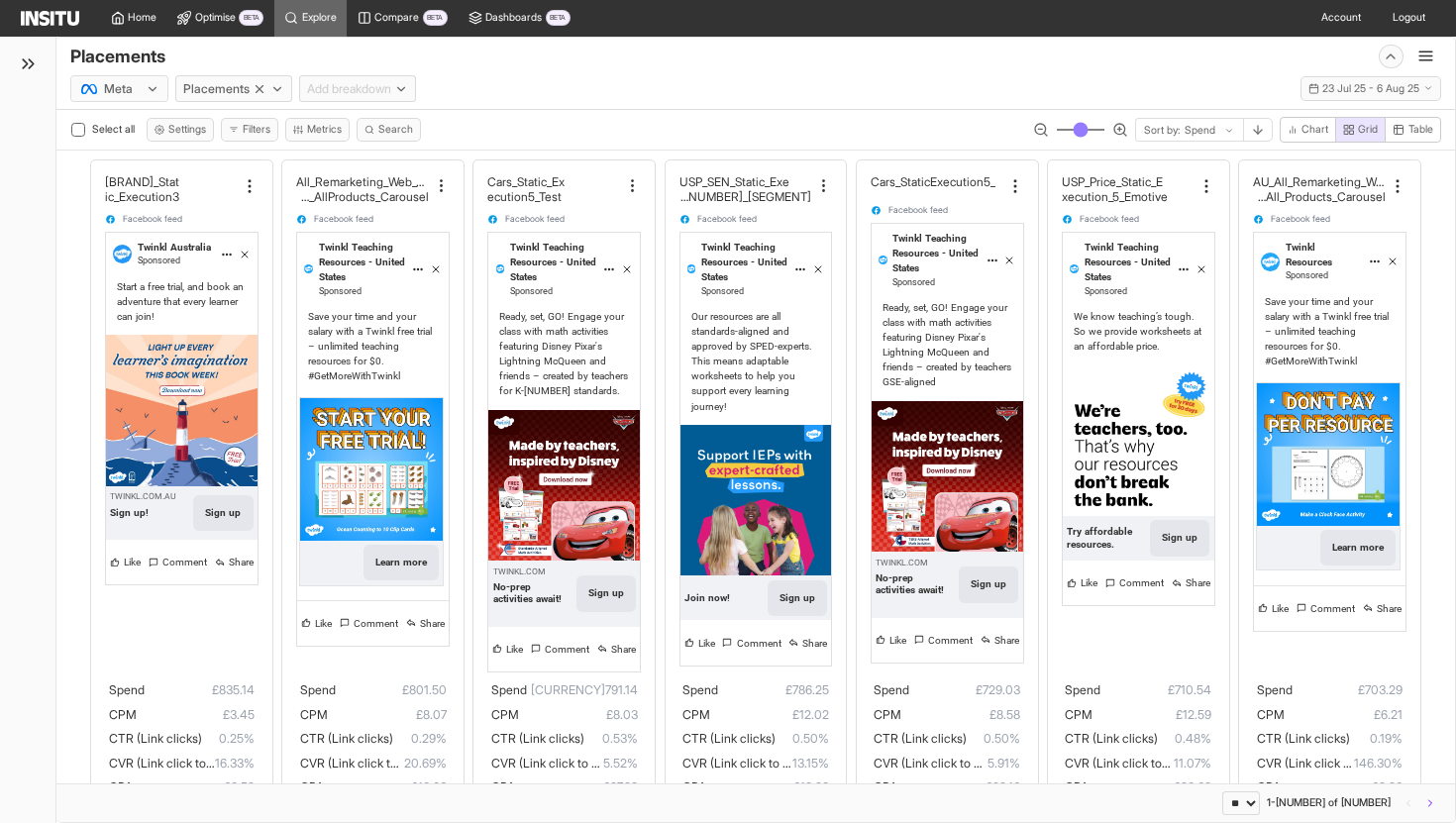 click at bounding box center (28, 63) 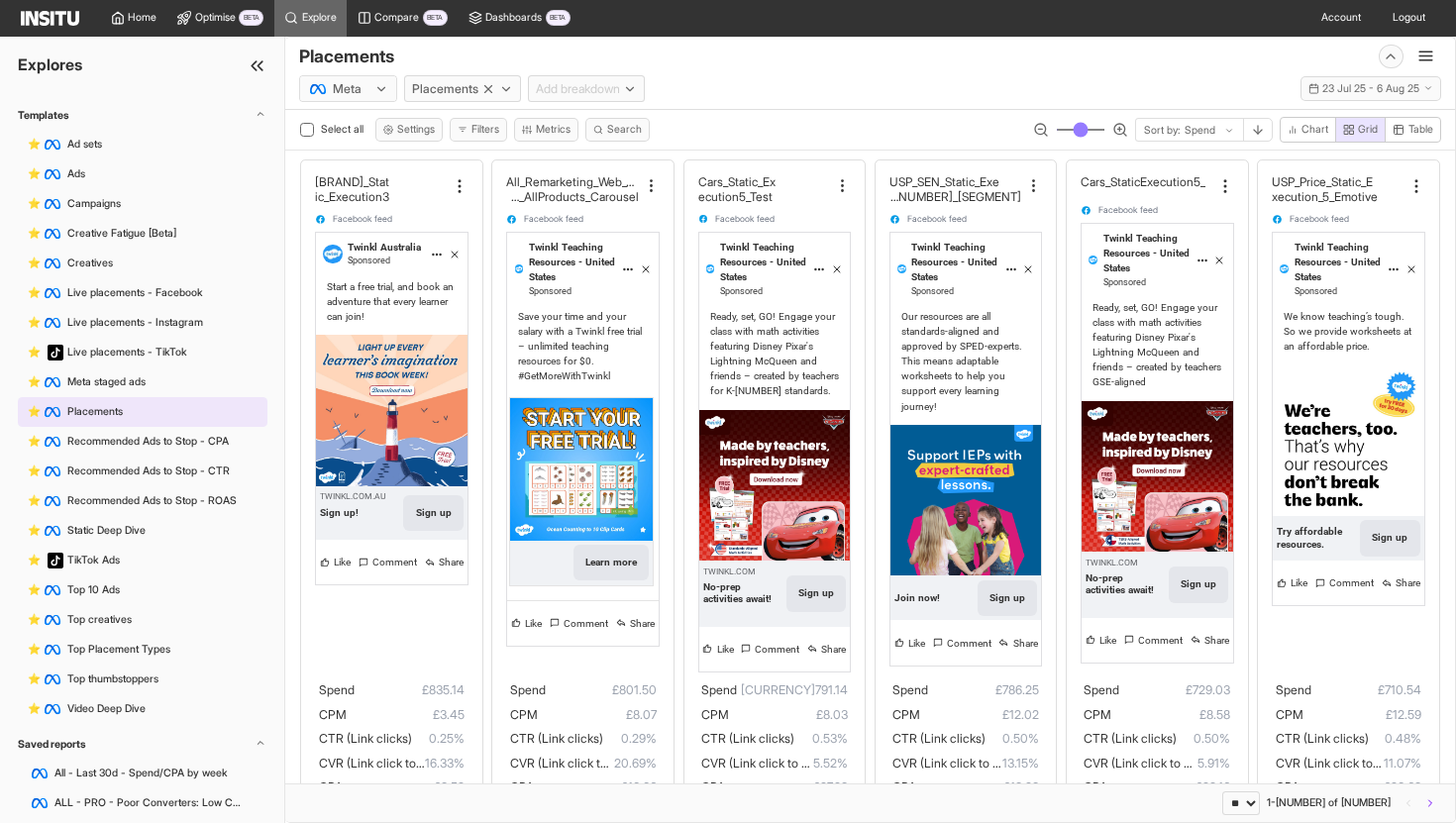 scroll, scrollTop: 0, scrollLeft: 0, axis: both 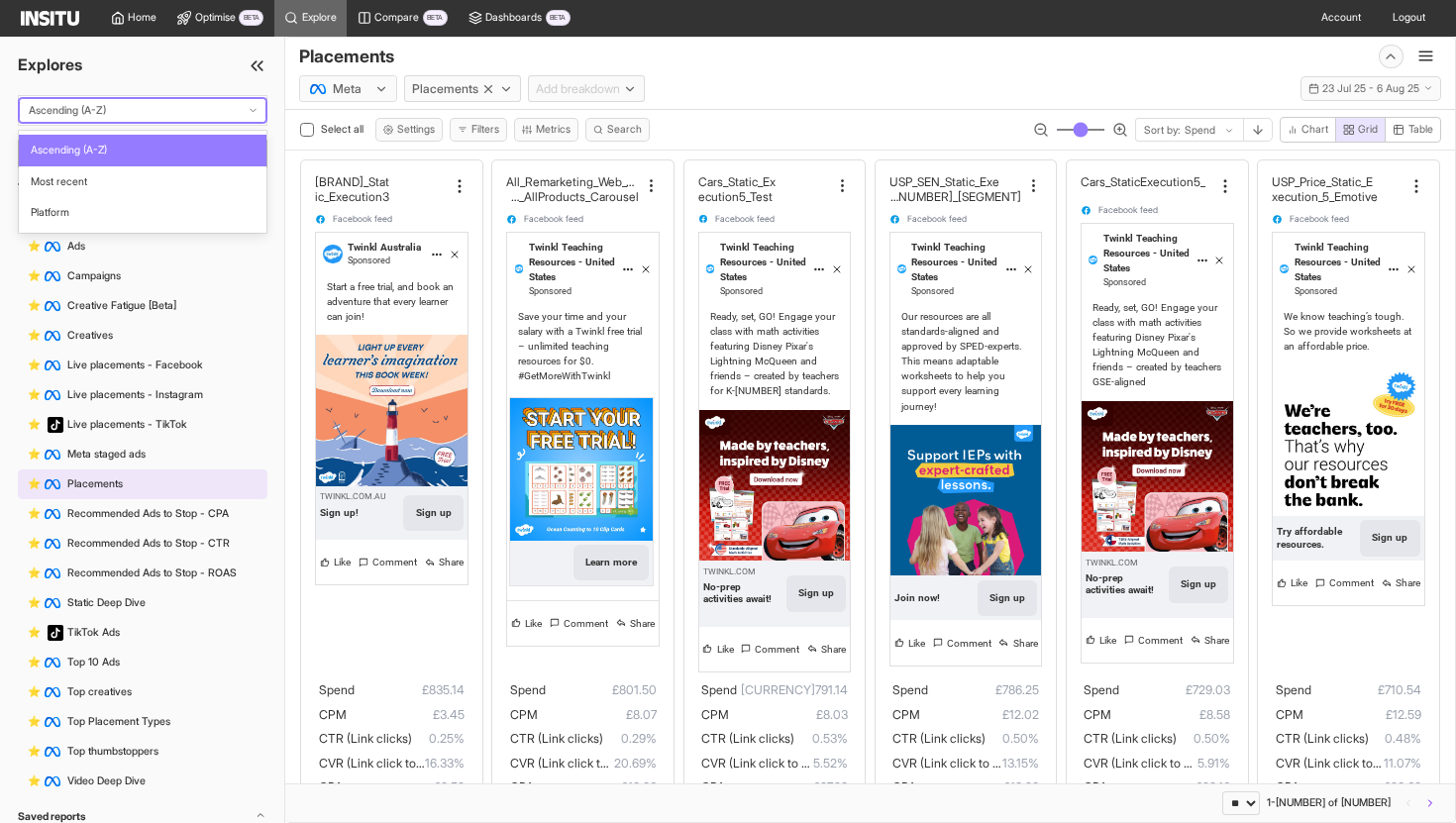 click on "Ascending (A-Z)" at bounding box center (143, 110) 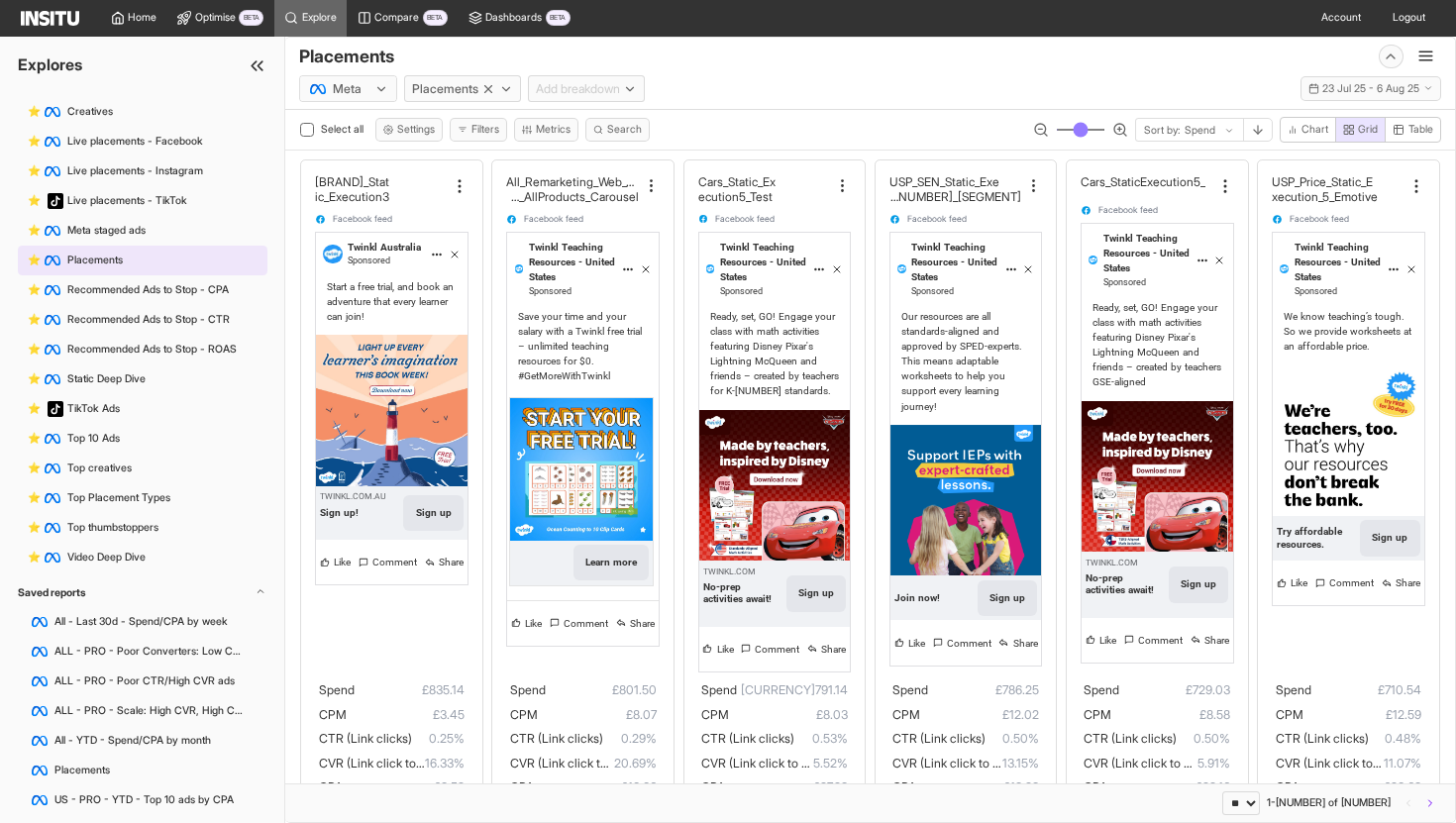 scroll, scrollTop: 260, scrollLeft: 0, axis: vertical 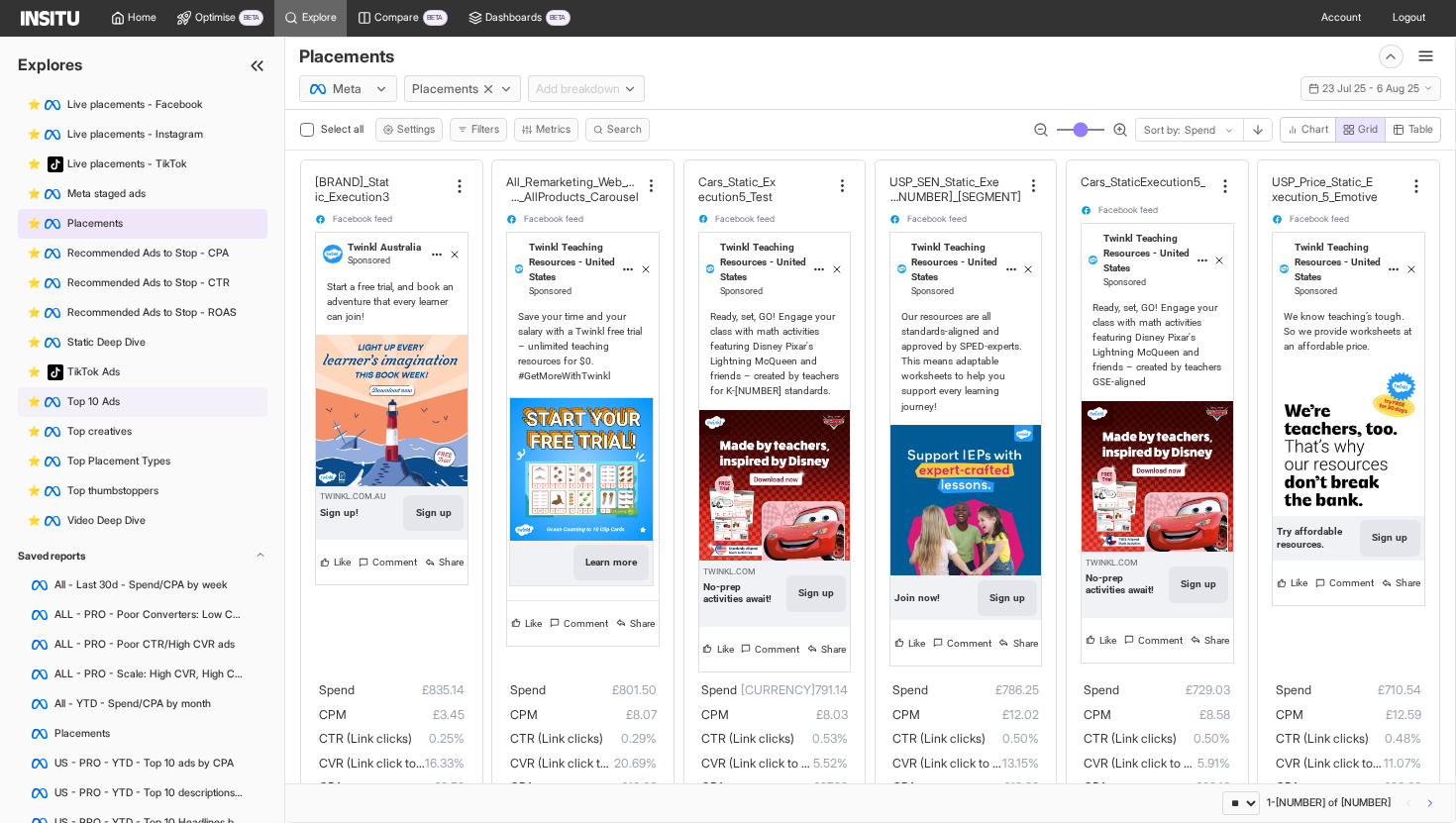 click on "⭐️   Top 10 Ads" at bounding box center [143, 402] 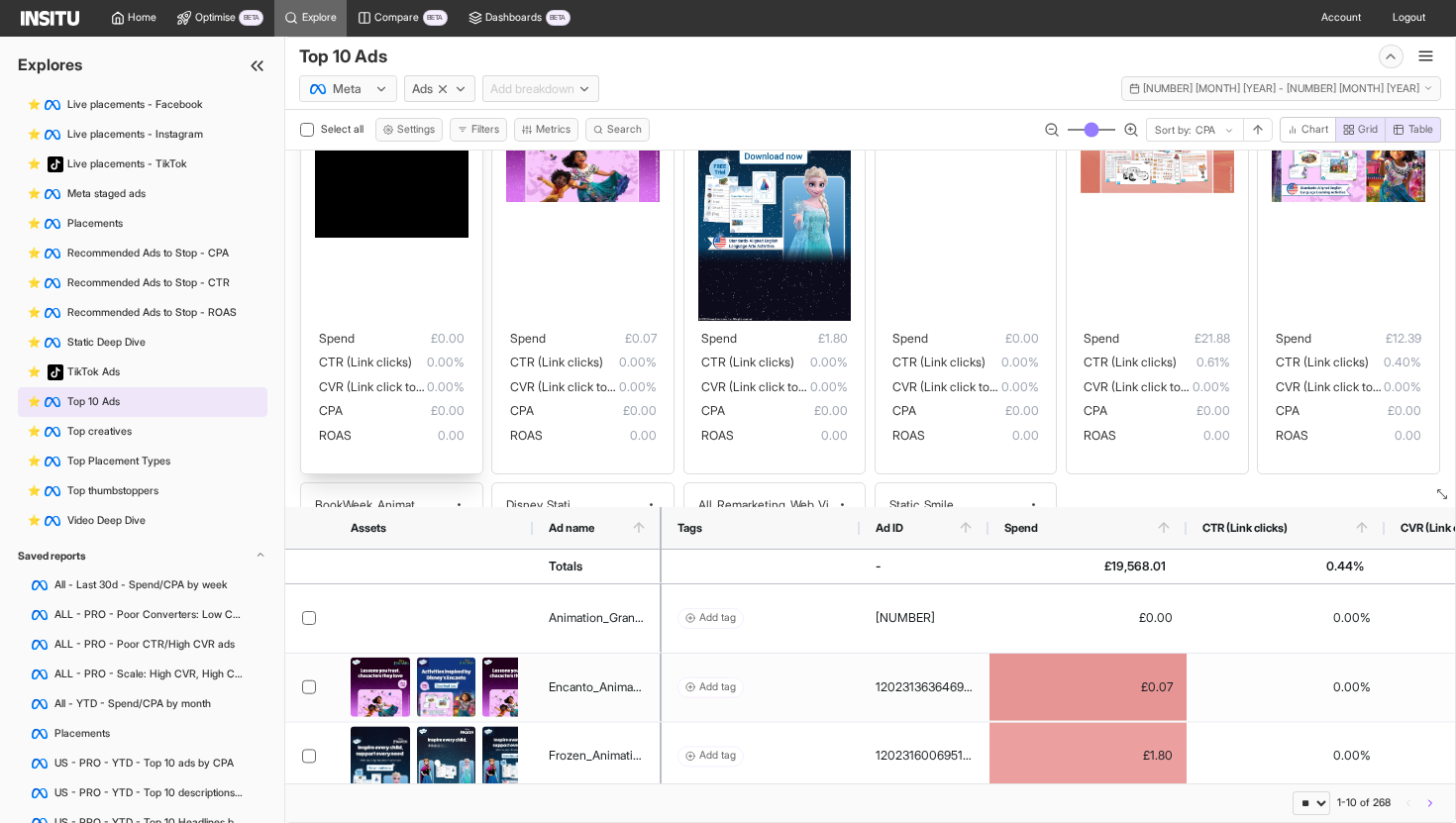 scroll, scrollTop: 260, scrollLeft: 0, axis: vertical 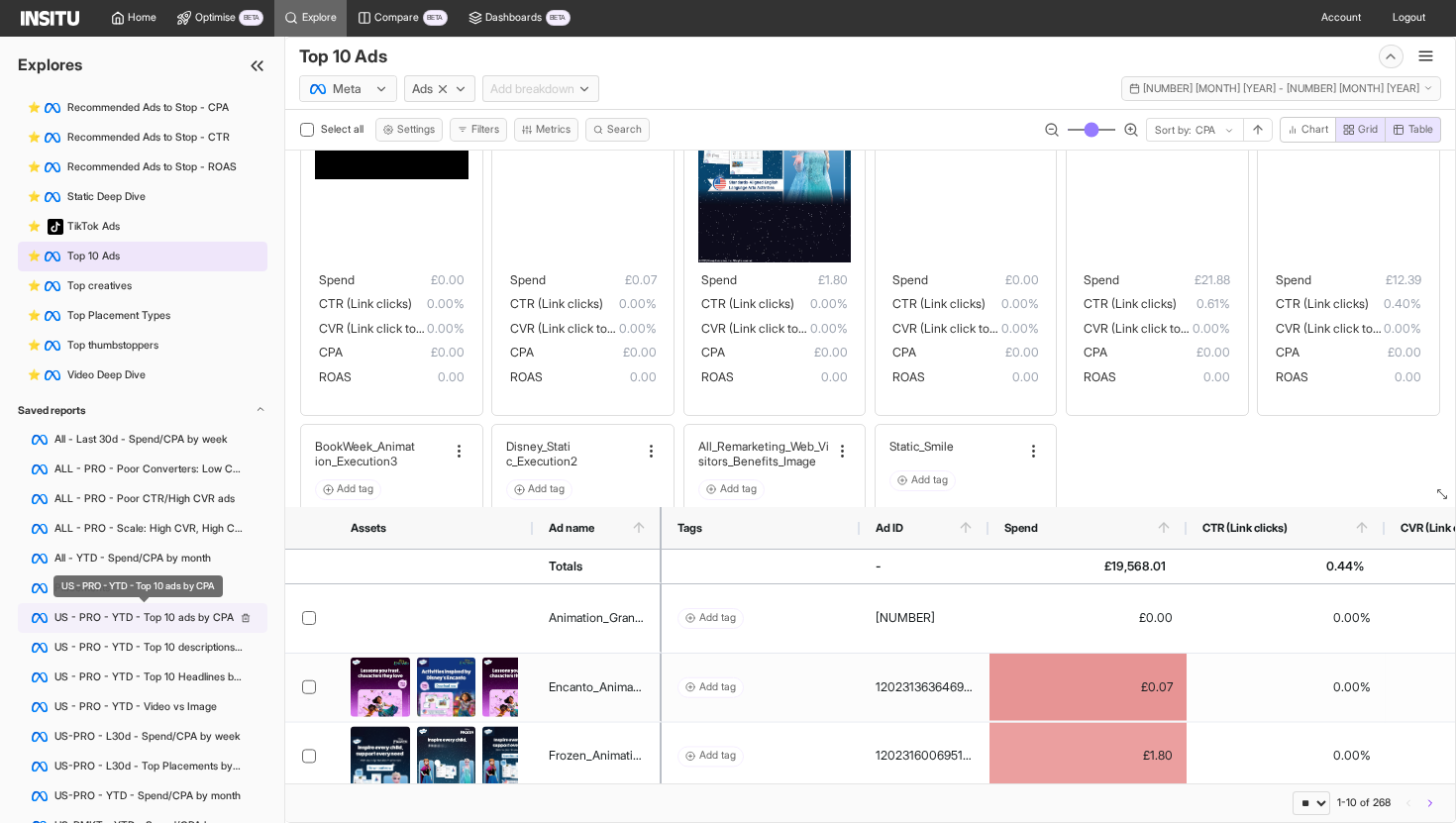 click on "US - PRO - YTD - Top 10 ads by CPA" at bounding box center [144, 618] 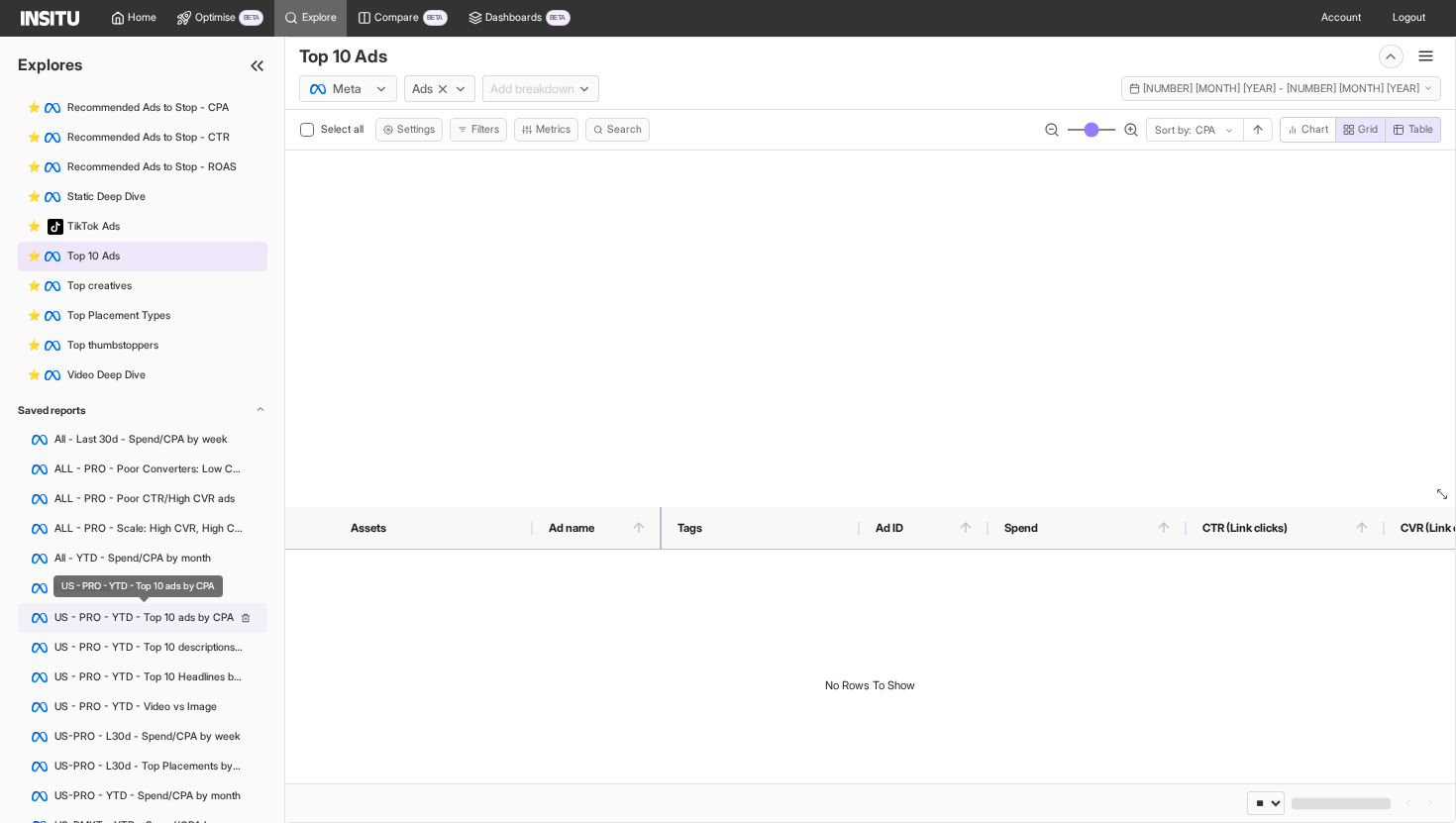 scroll, scrollTop: 0, scrollLeft: 0, axis: both 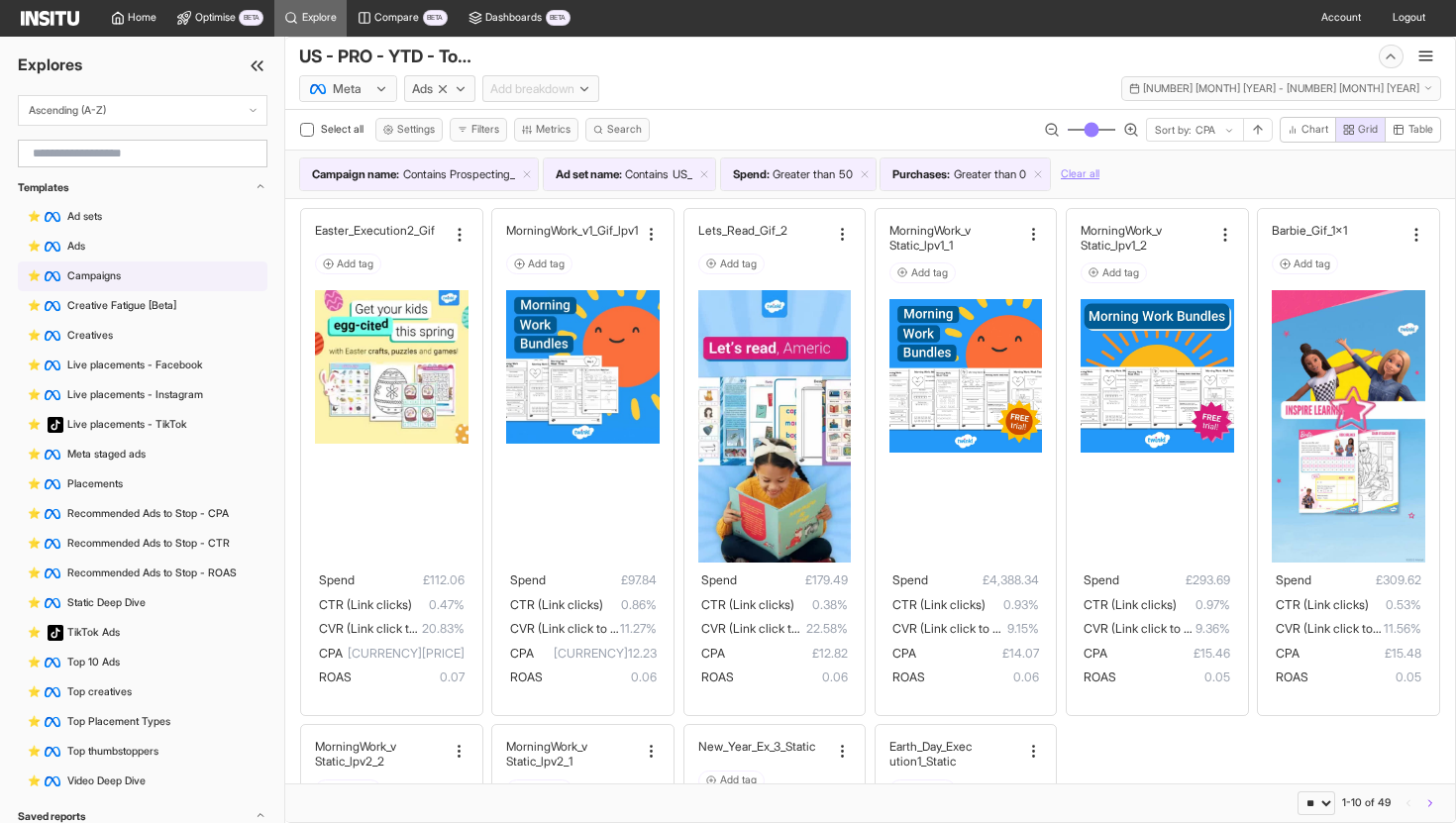 click on "⭐️   Campaigns" at bounding box center (143, 276) 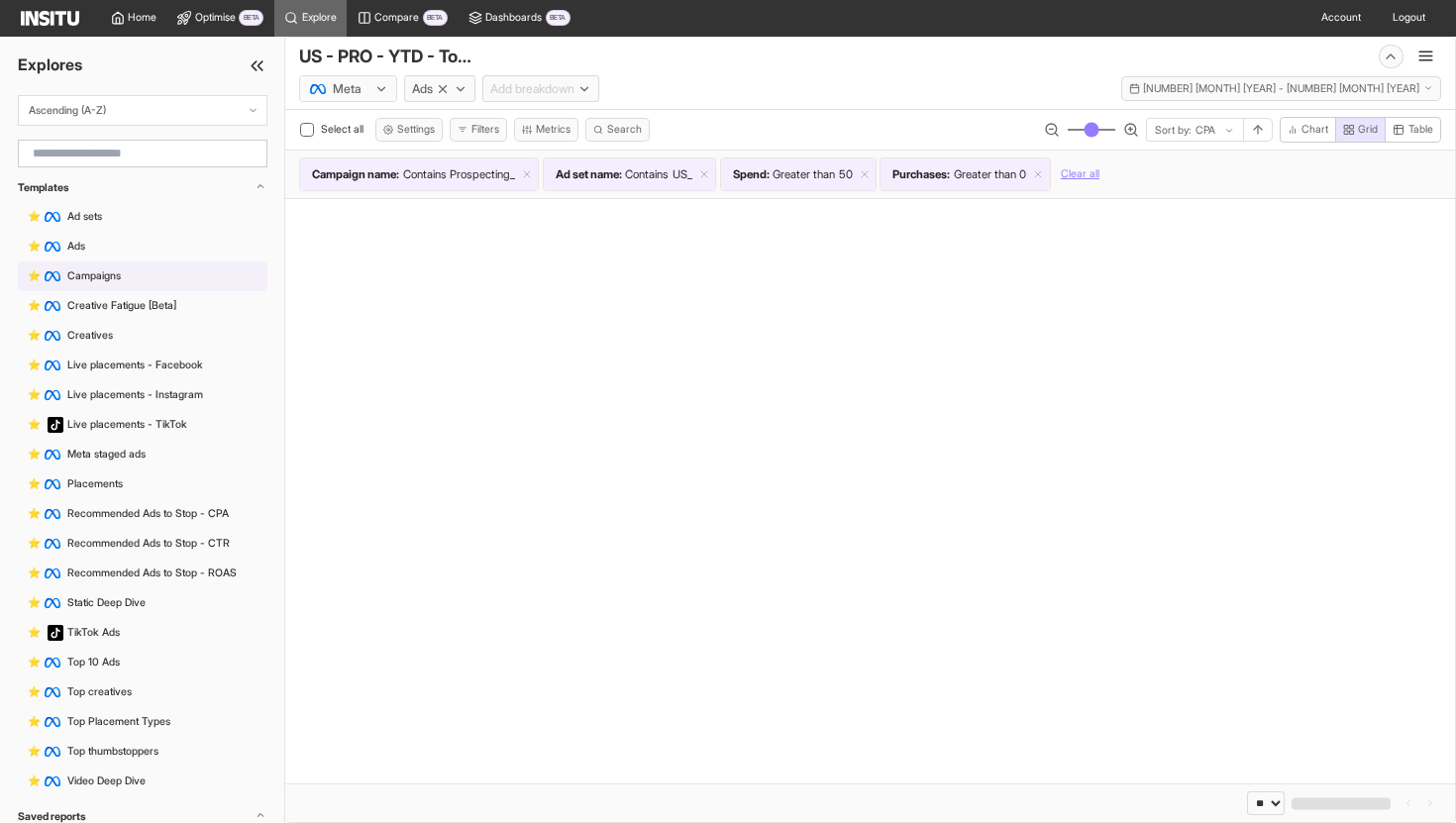 select on "**" 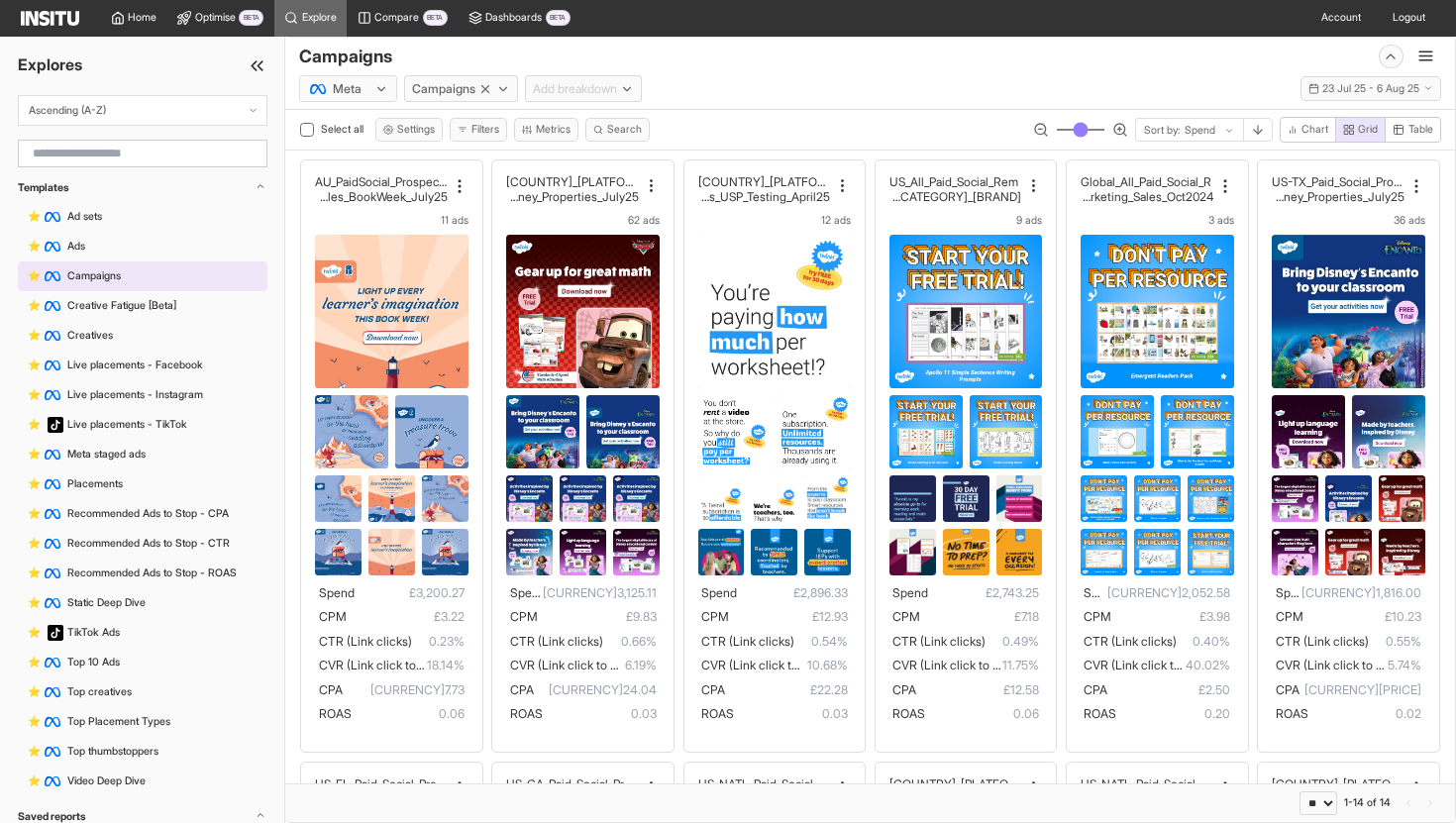 scroll, scrollTop: 55, scrollLeft: 0, axis: vertical 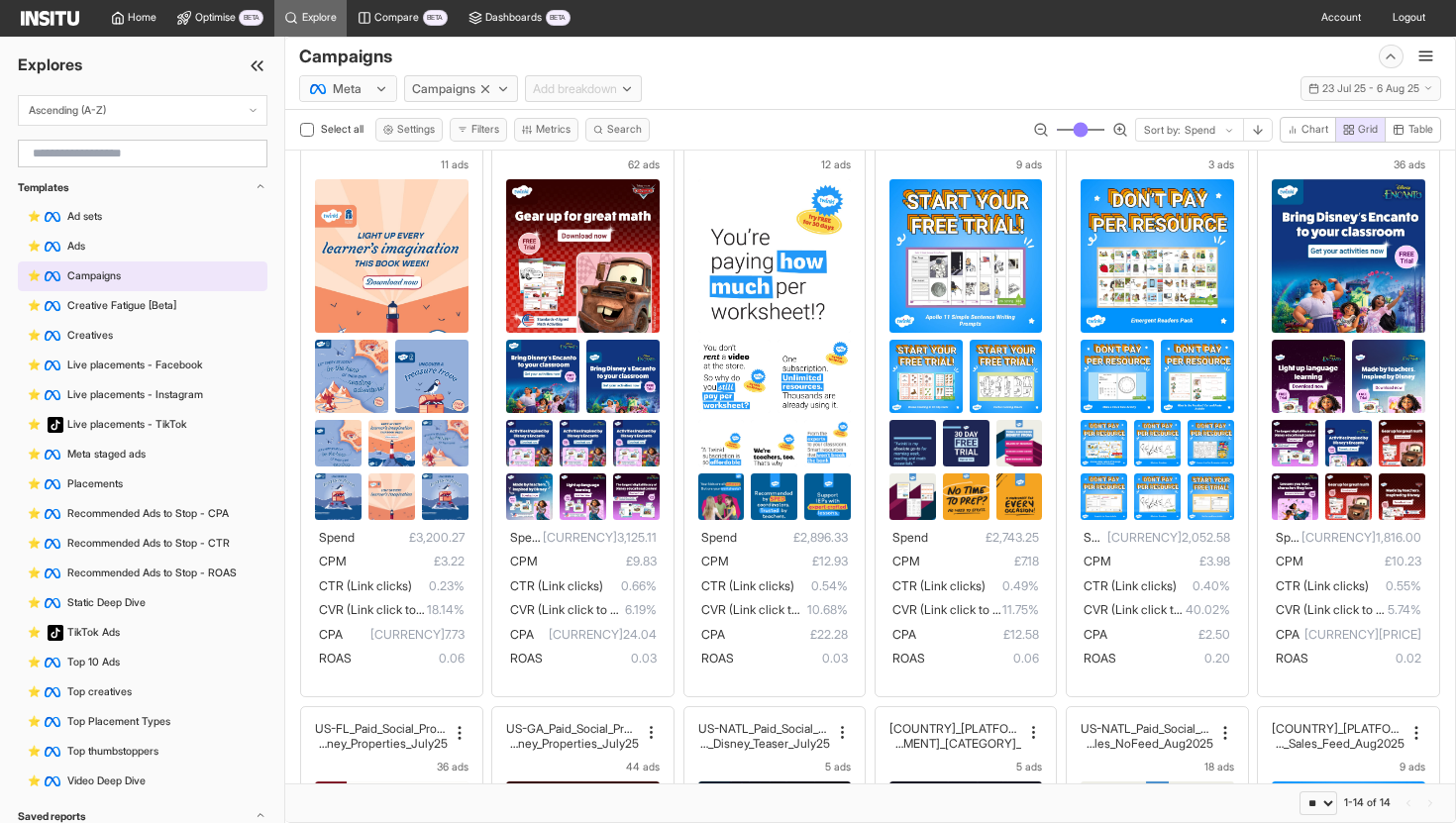 click 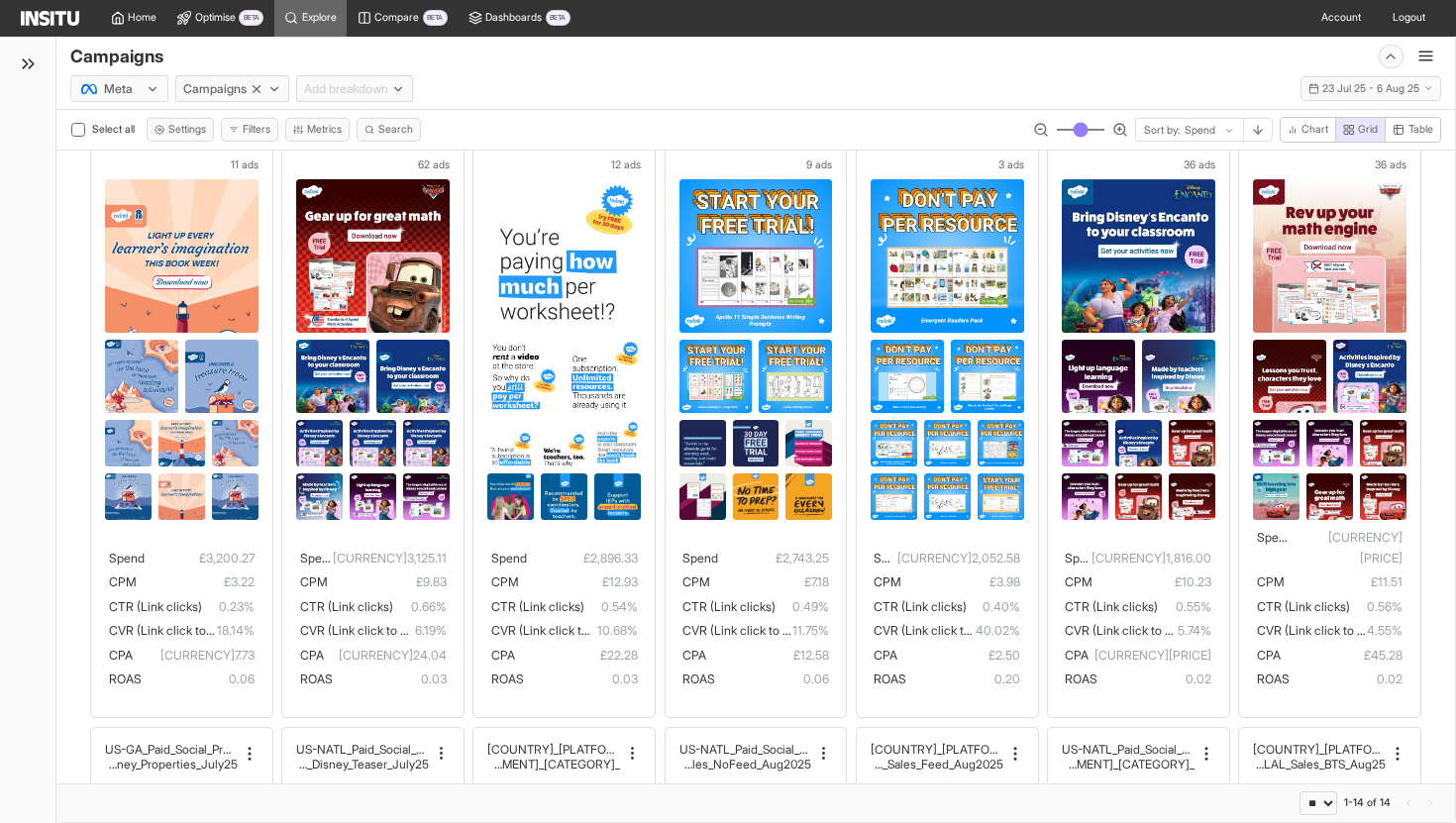 click at bounding box center [28, 430] 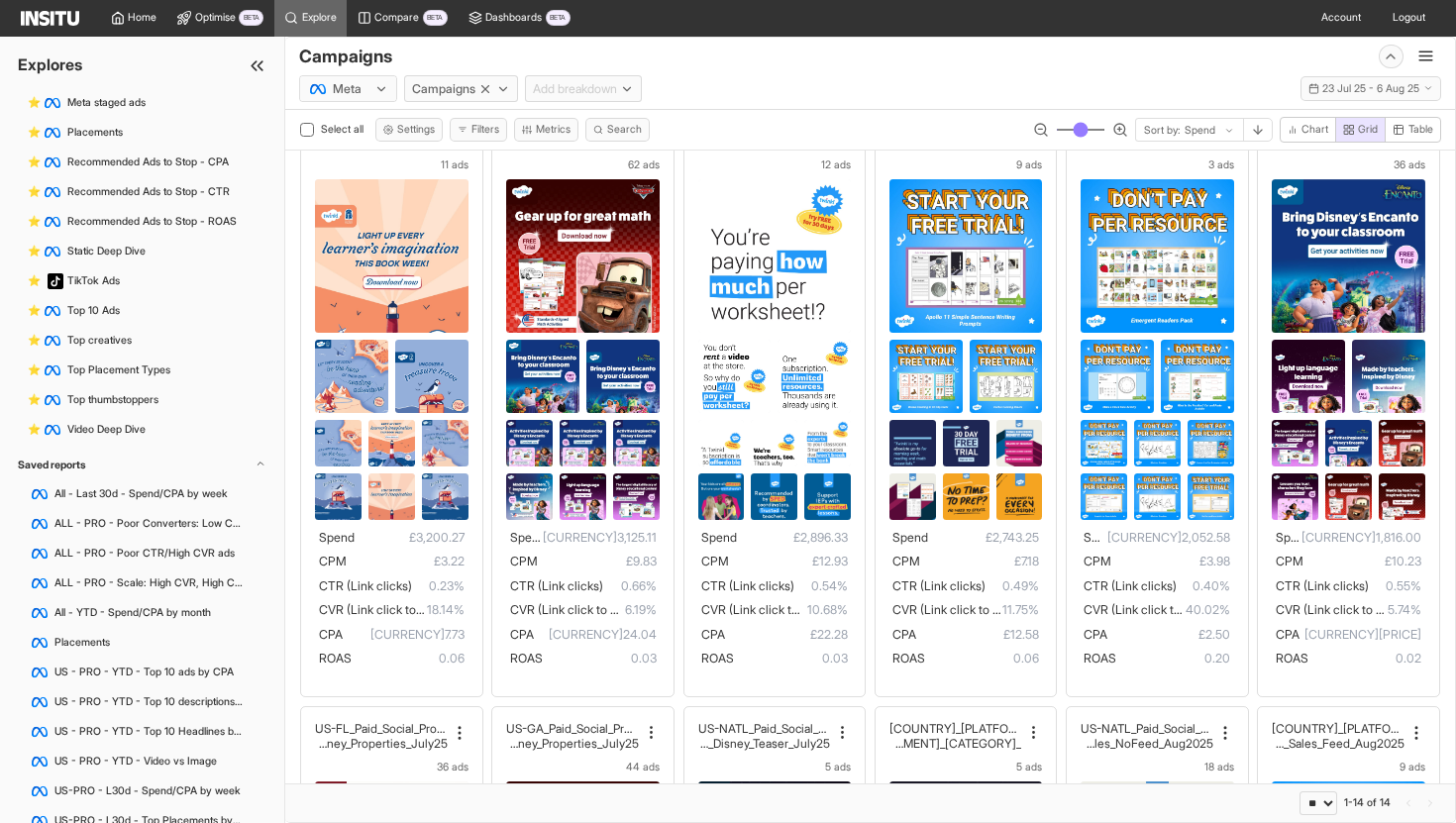 scroll, scrollTop: 423, scrollLeft: 0, axis: vertical 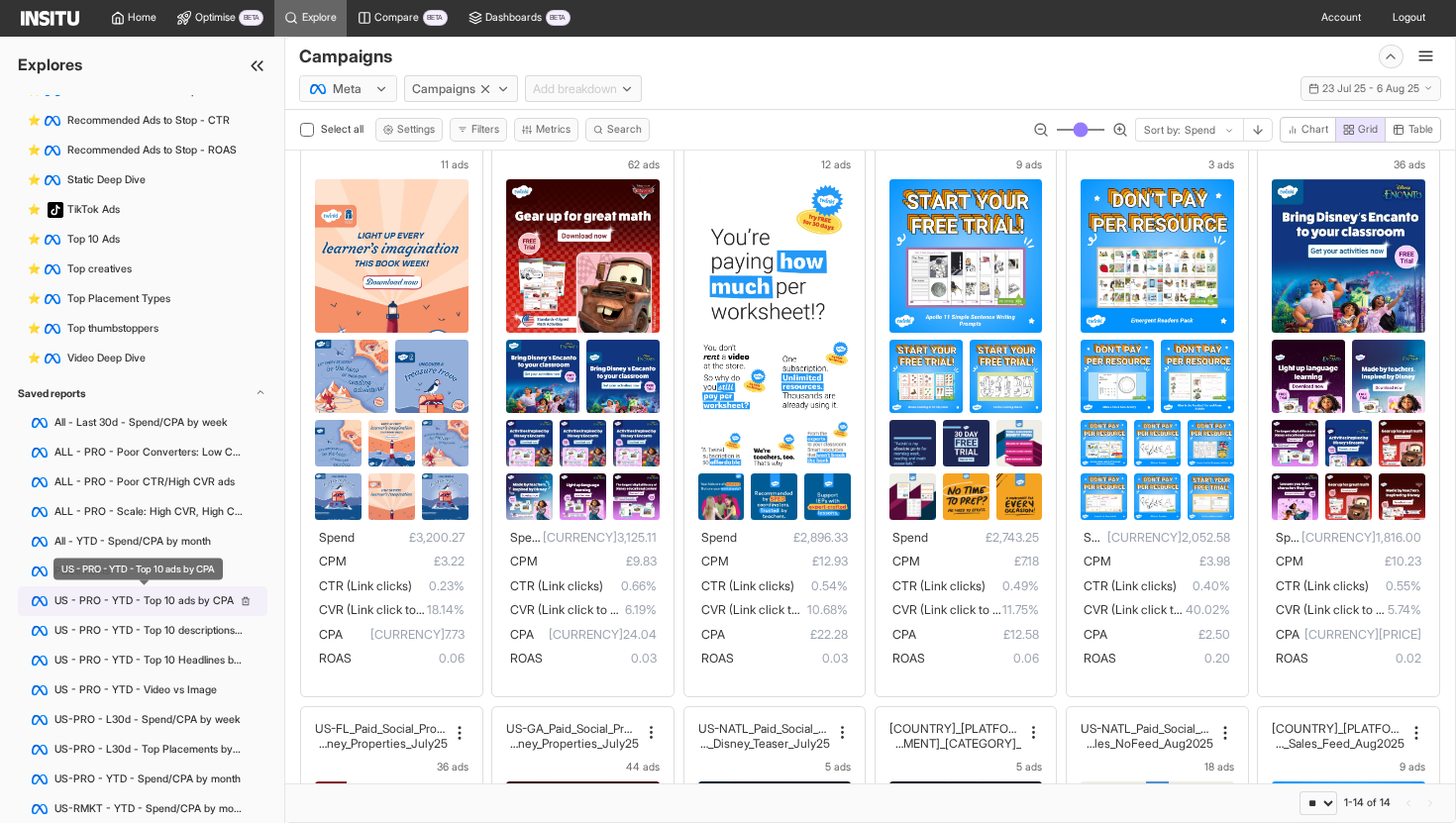 click on "US - PRO - YTD - Top 10 ads by CPA" at bounding box center [144, 601] 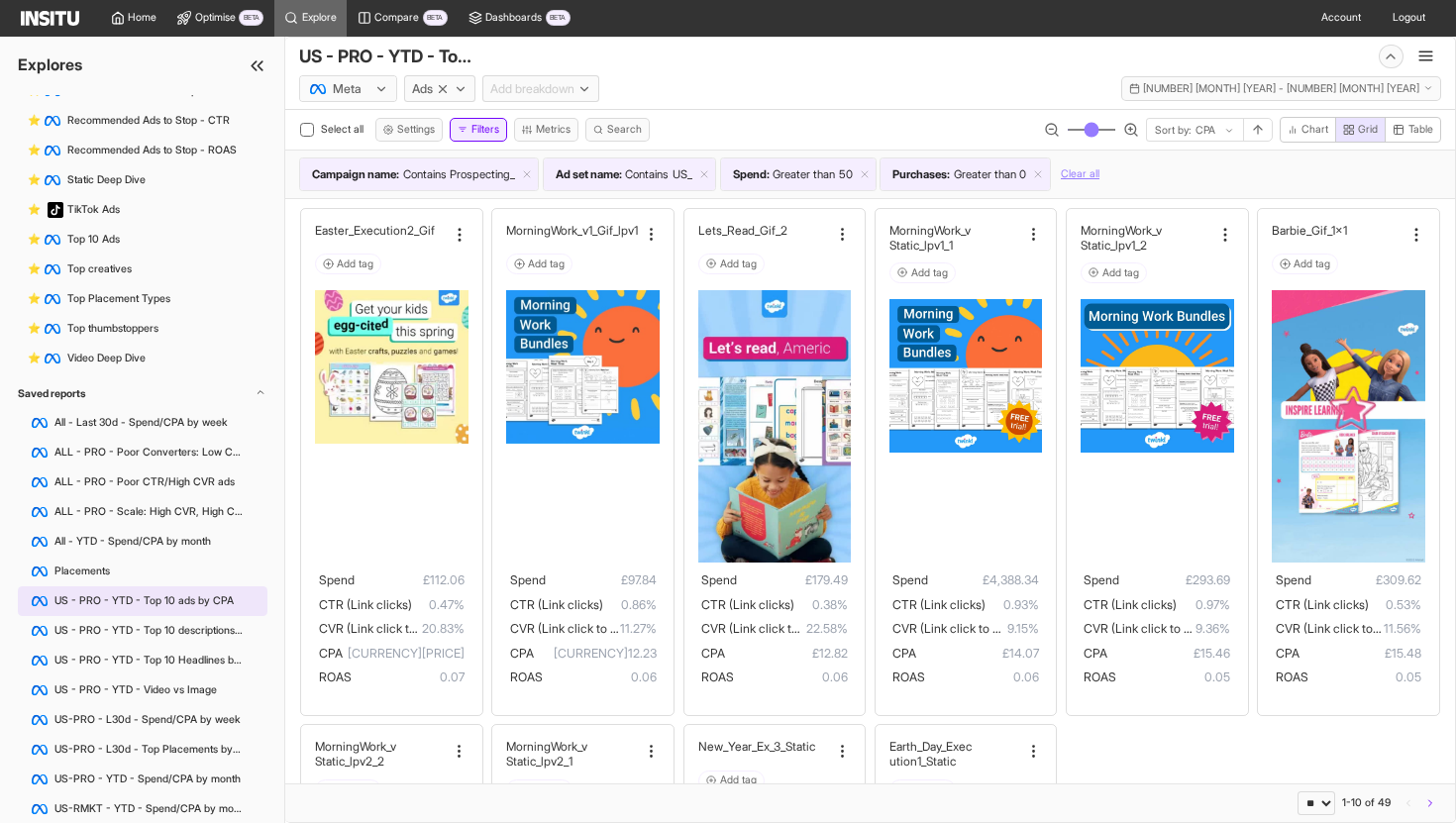 click on "Filters" at bounding box center [478, 130] 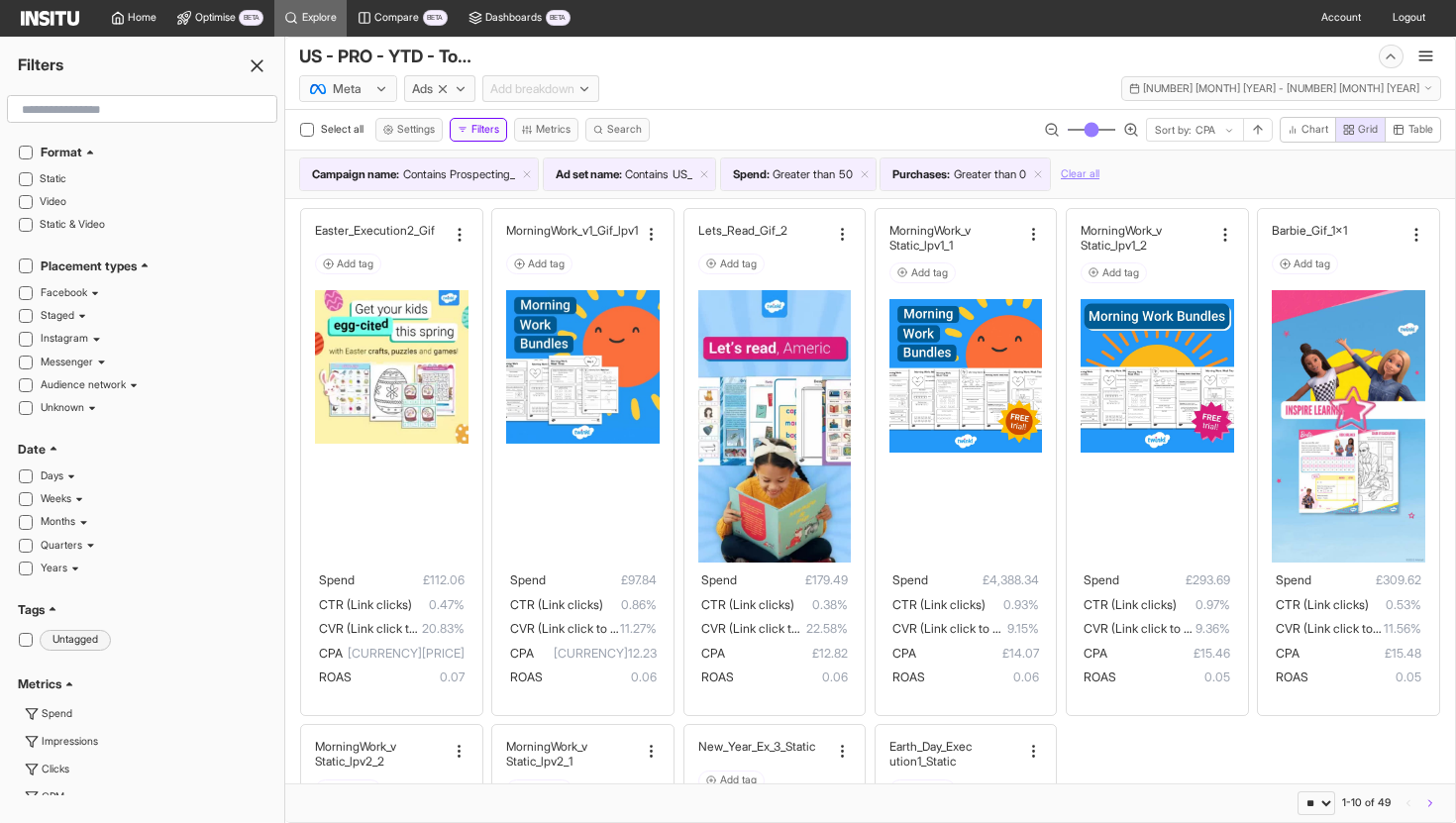 click at bounding box center [142, 110] 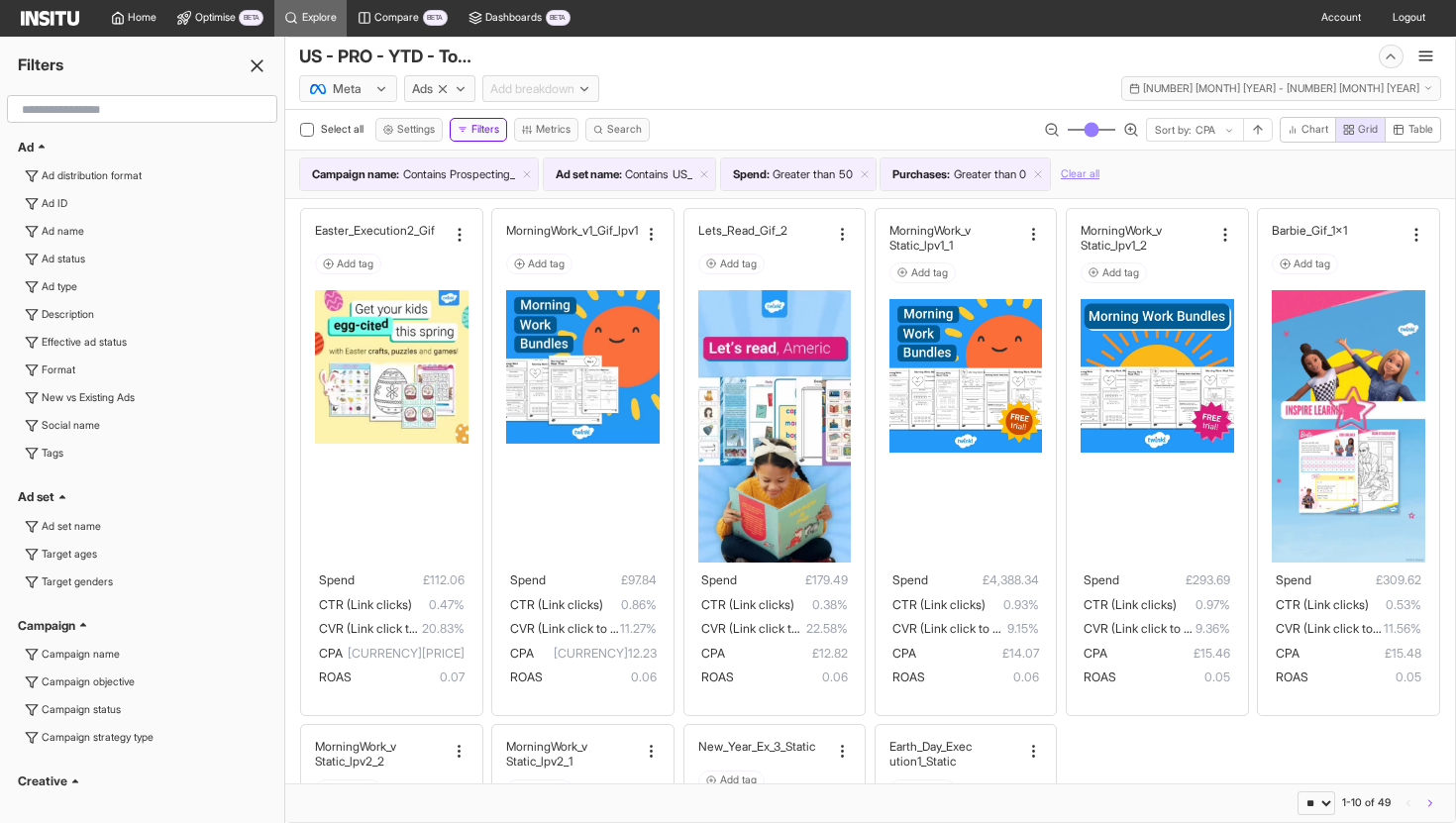 scroll, scrollTop: 1798, scrollLeft: 0, axis: vertical 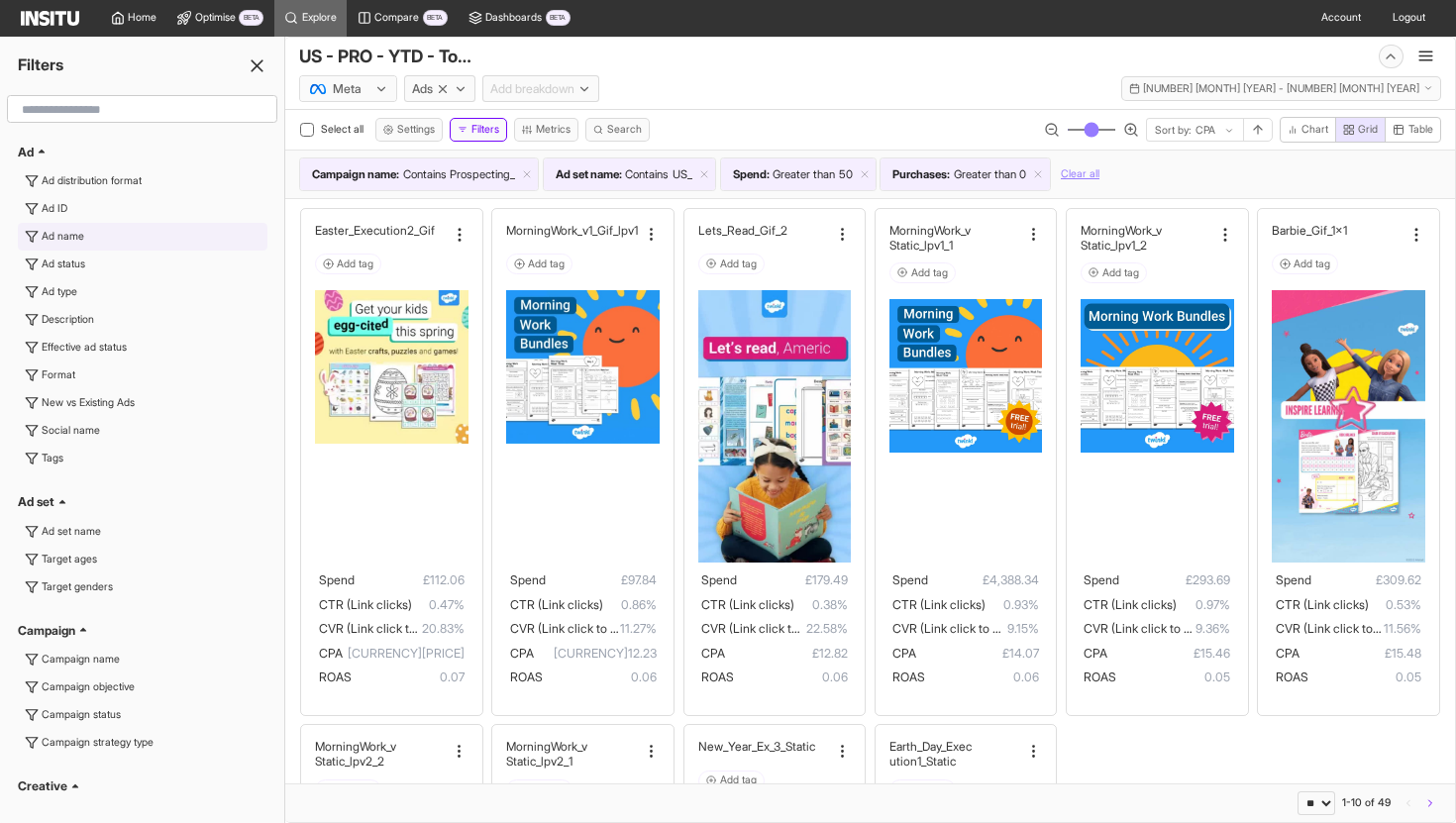 click on "Ad name" at bounding box center (62, 237) 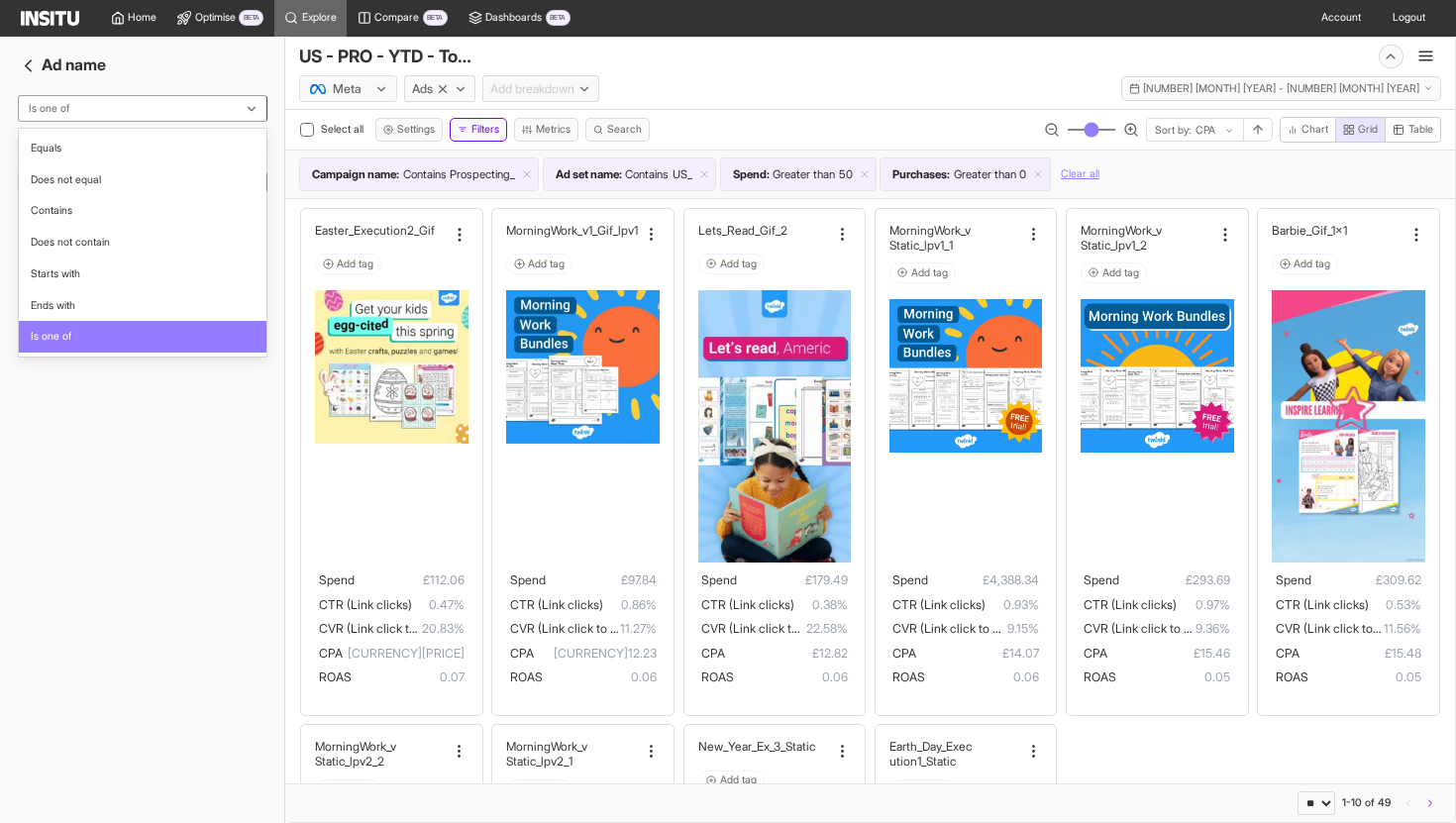 click at bounding box center [131, 109] 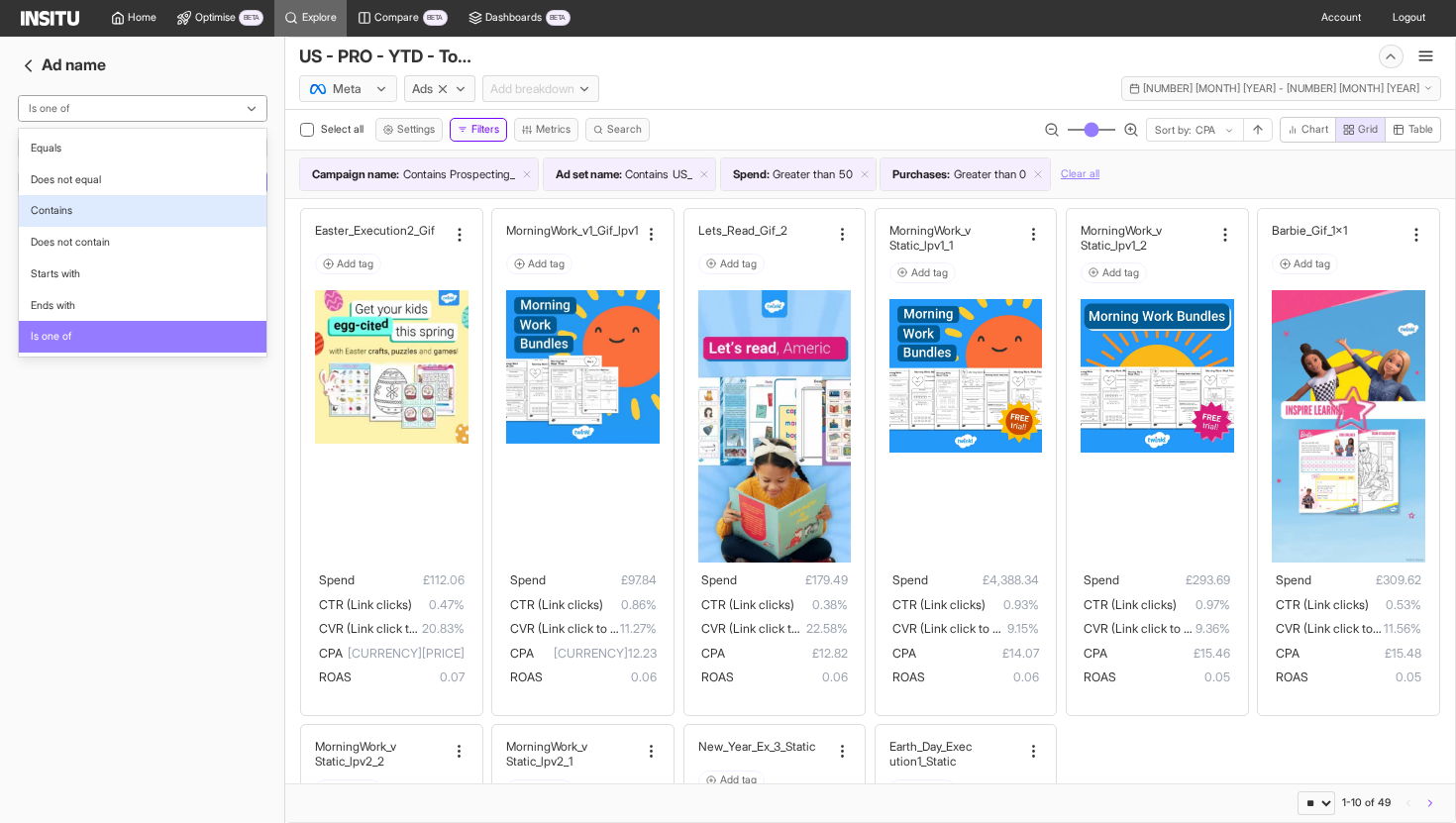 click on "Contains" at bounding box center [143, 211] 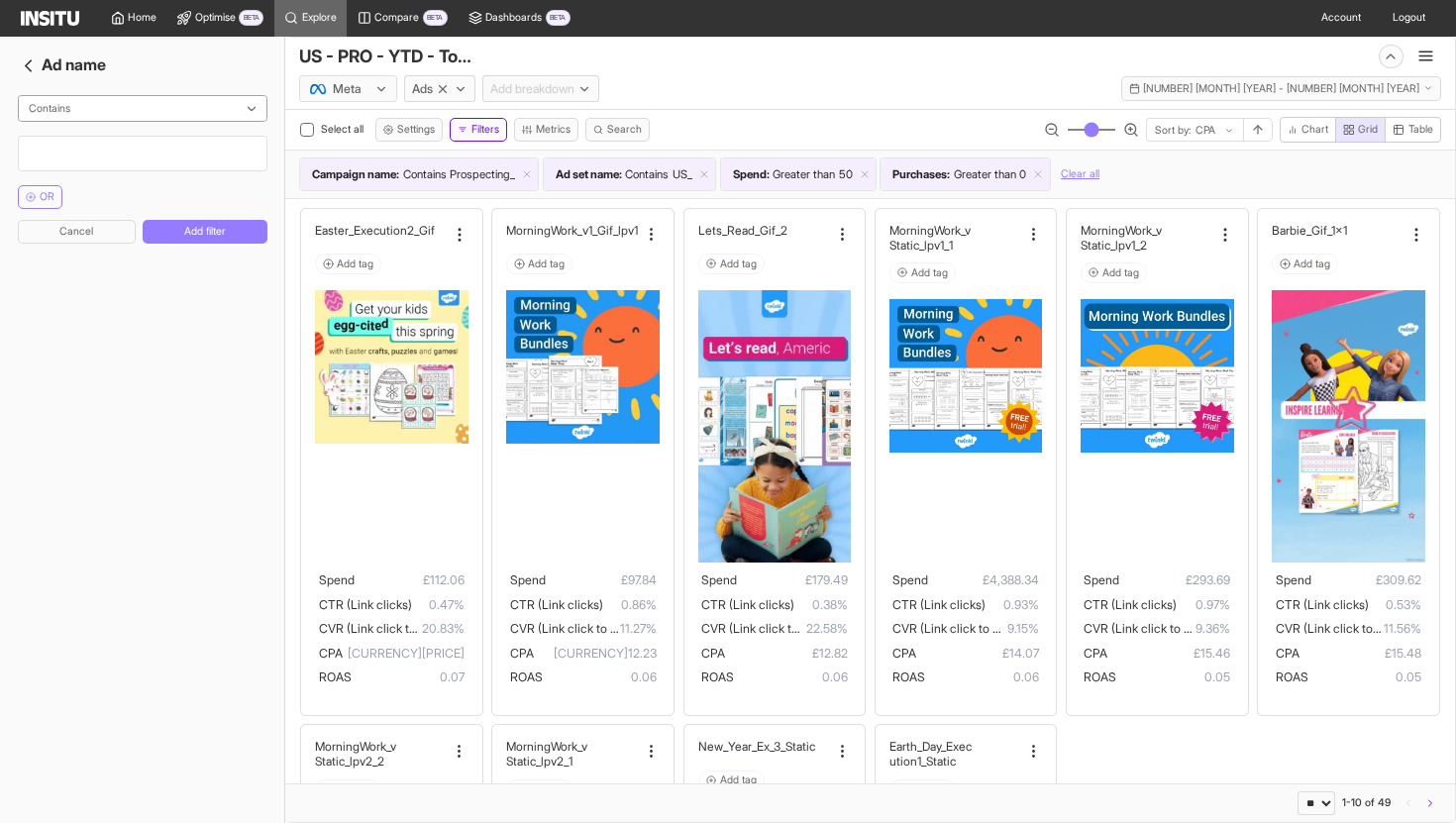 click at bounding box center [143, 154] 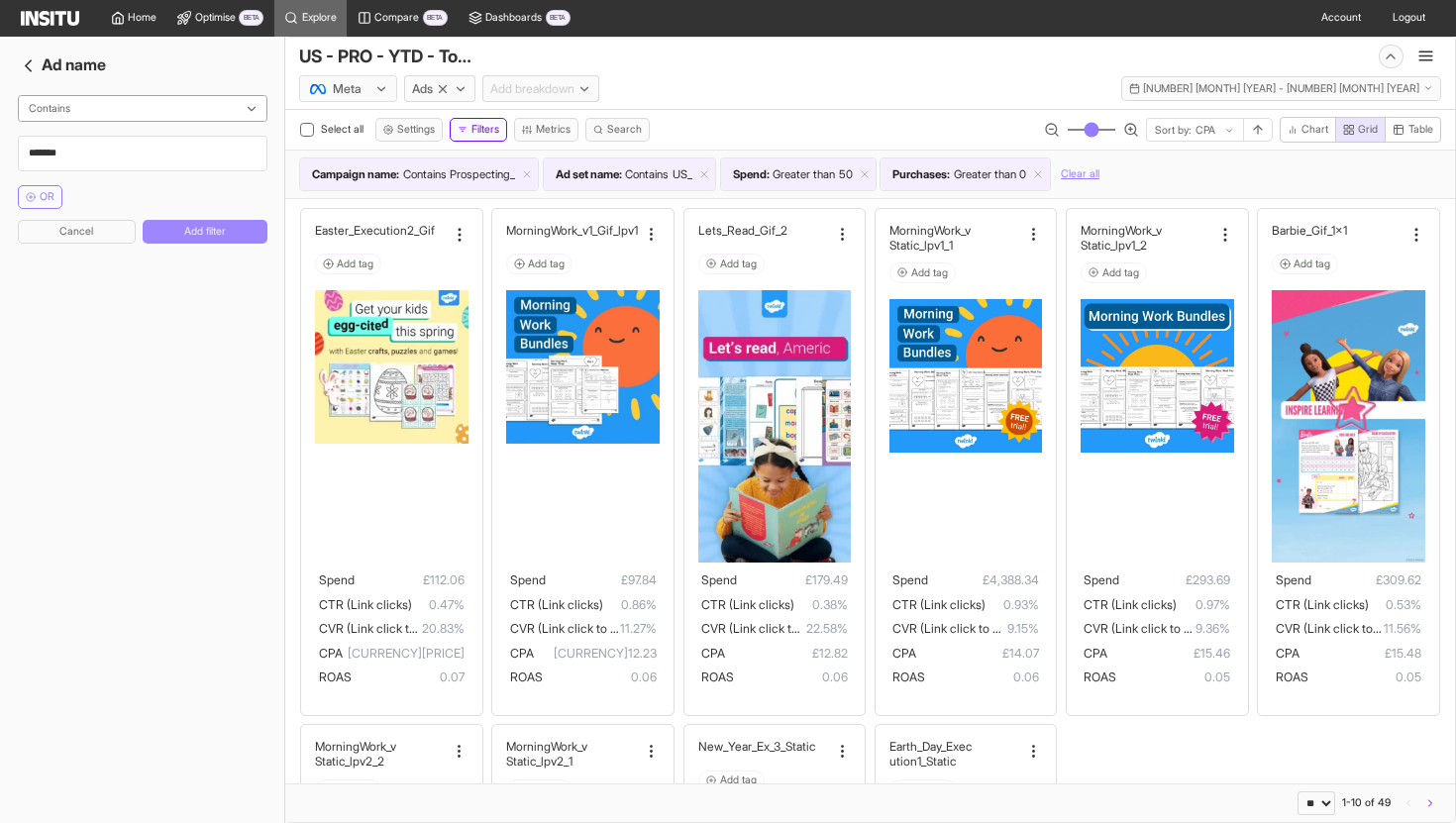 type on "*******" 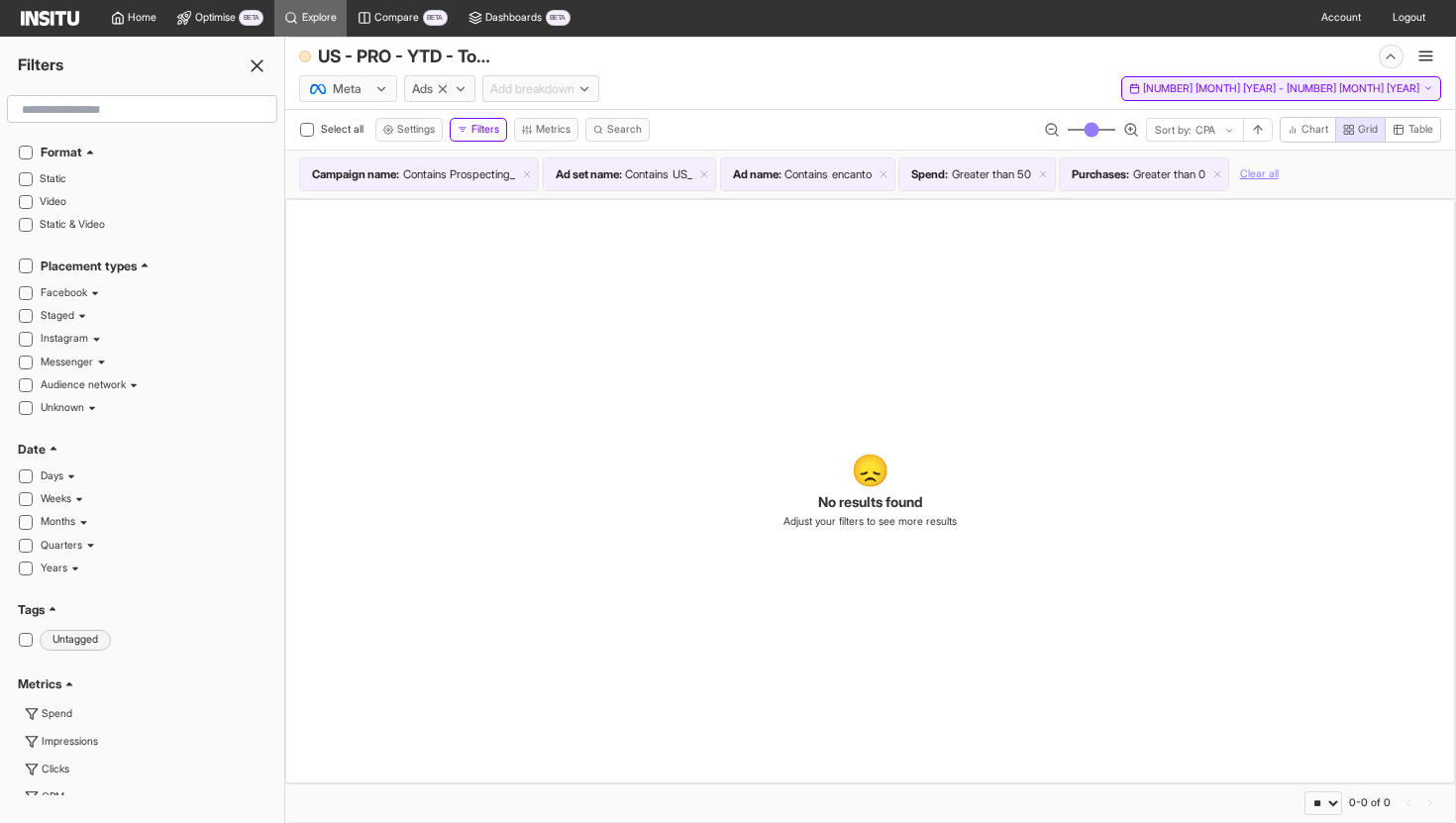 click on "This year - Wed 1 Jan - Tue 5 Aug, 2025 1 Jan 25 - 5 Aug 25" at bounding box center (1281, 88) 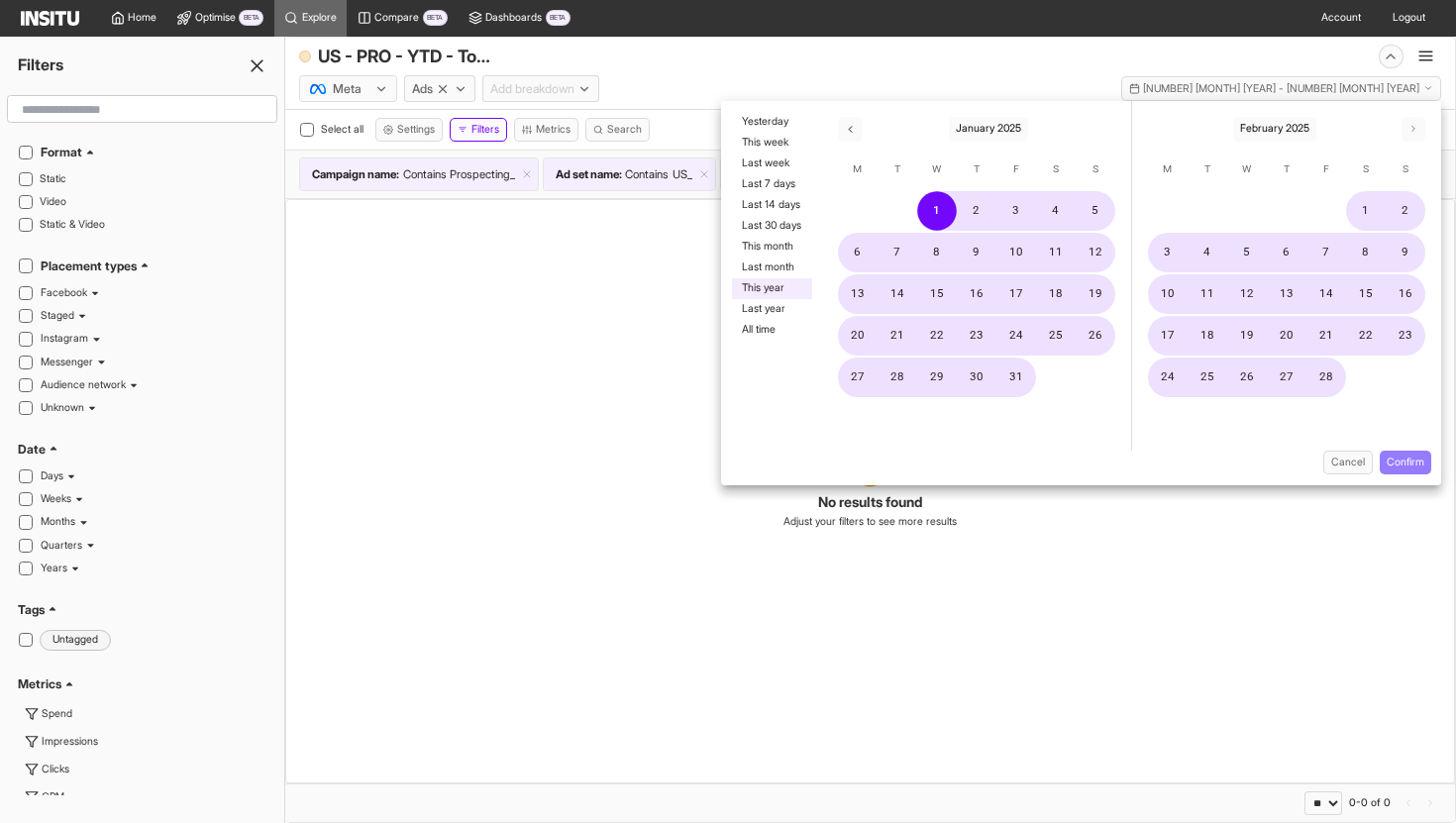 click on "😞 No results found Adjust your filters to see more results" at bounding box center [870, 490] 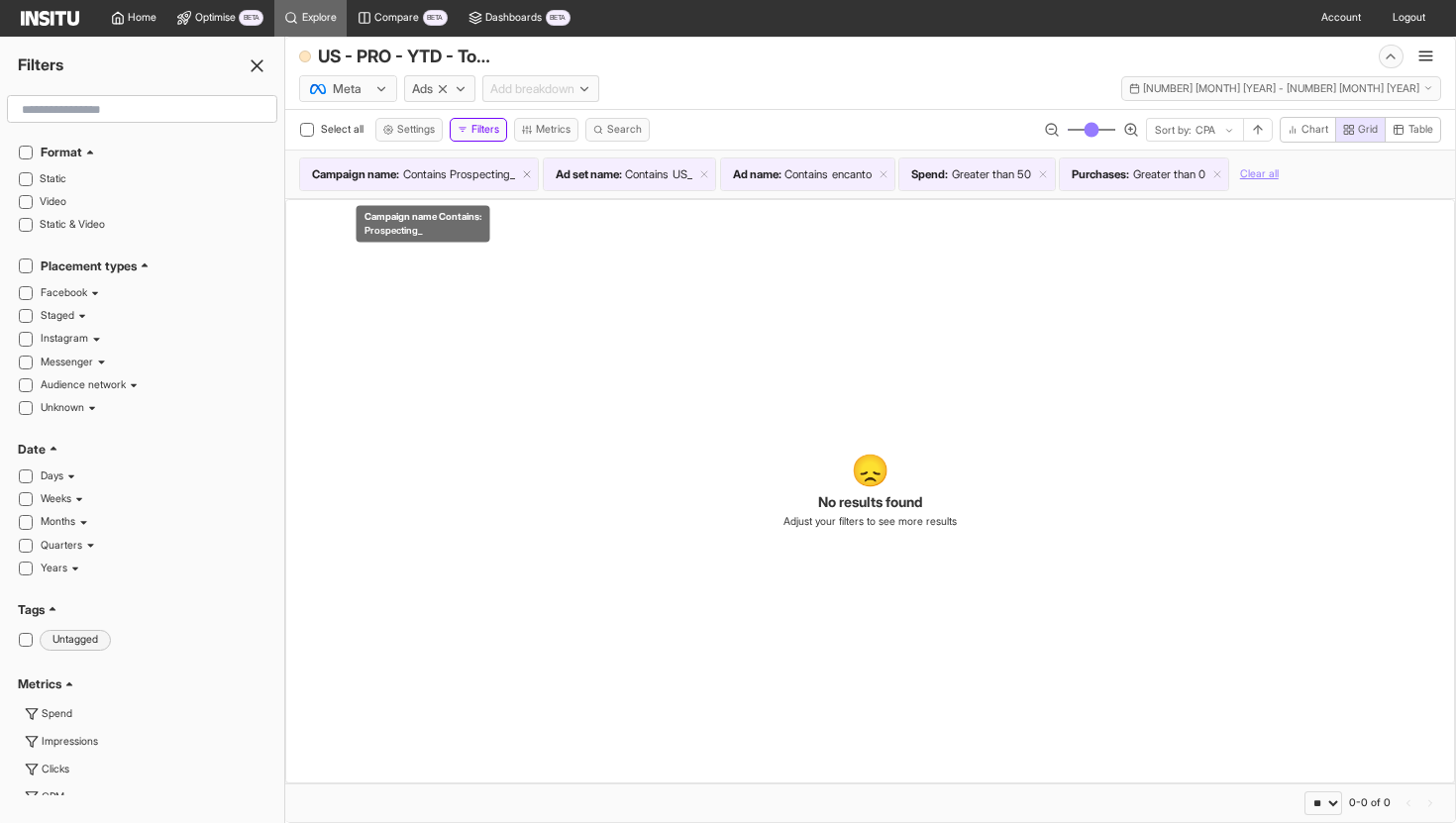 click 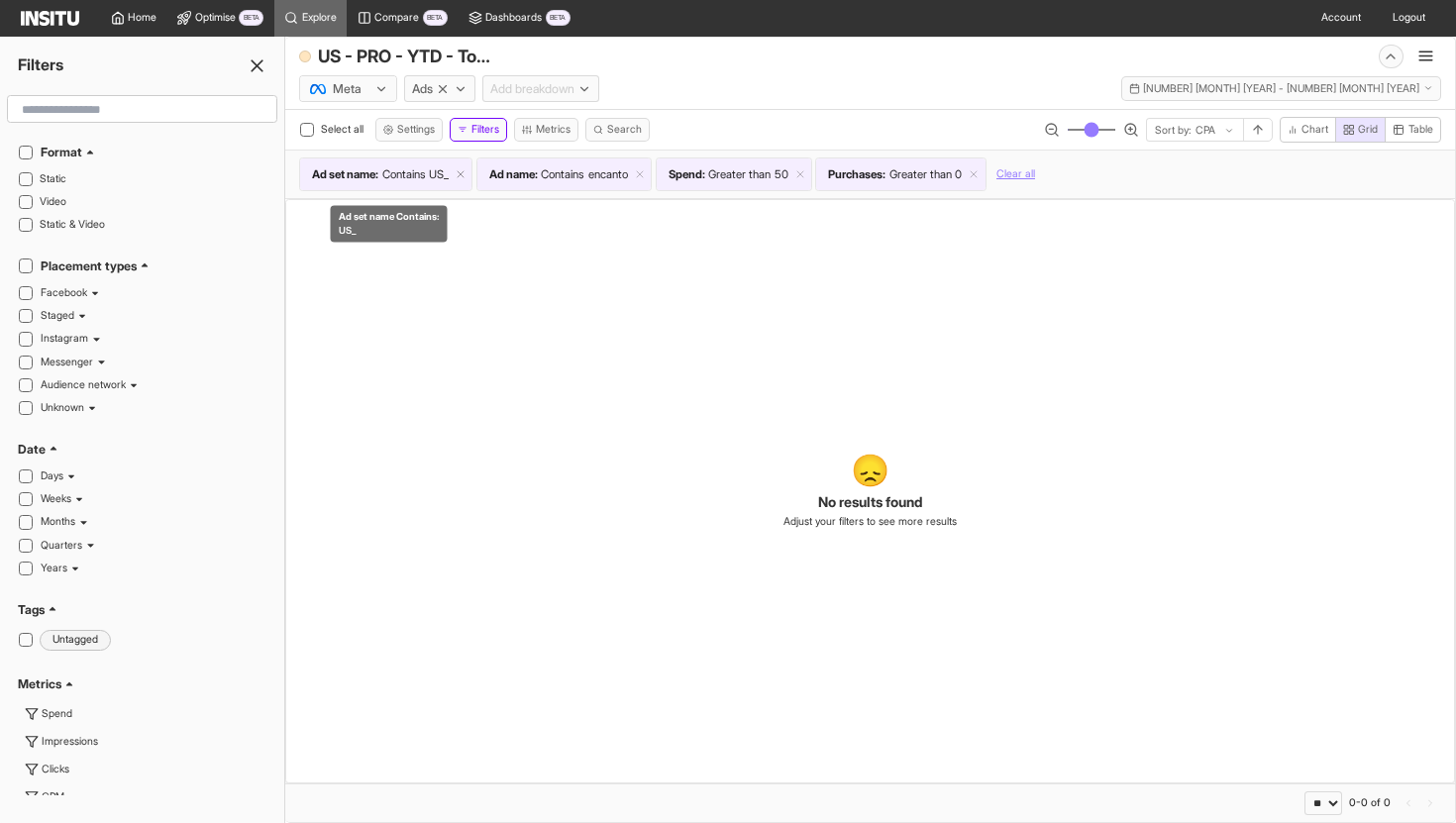 click 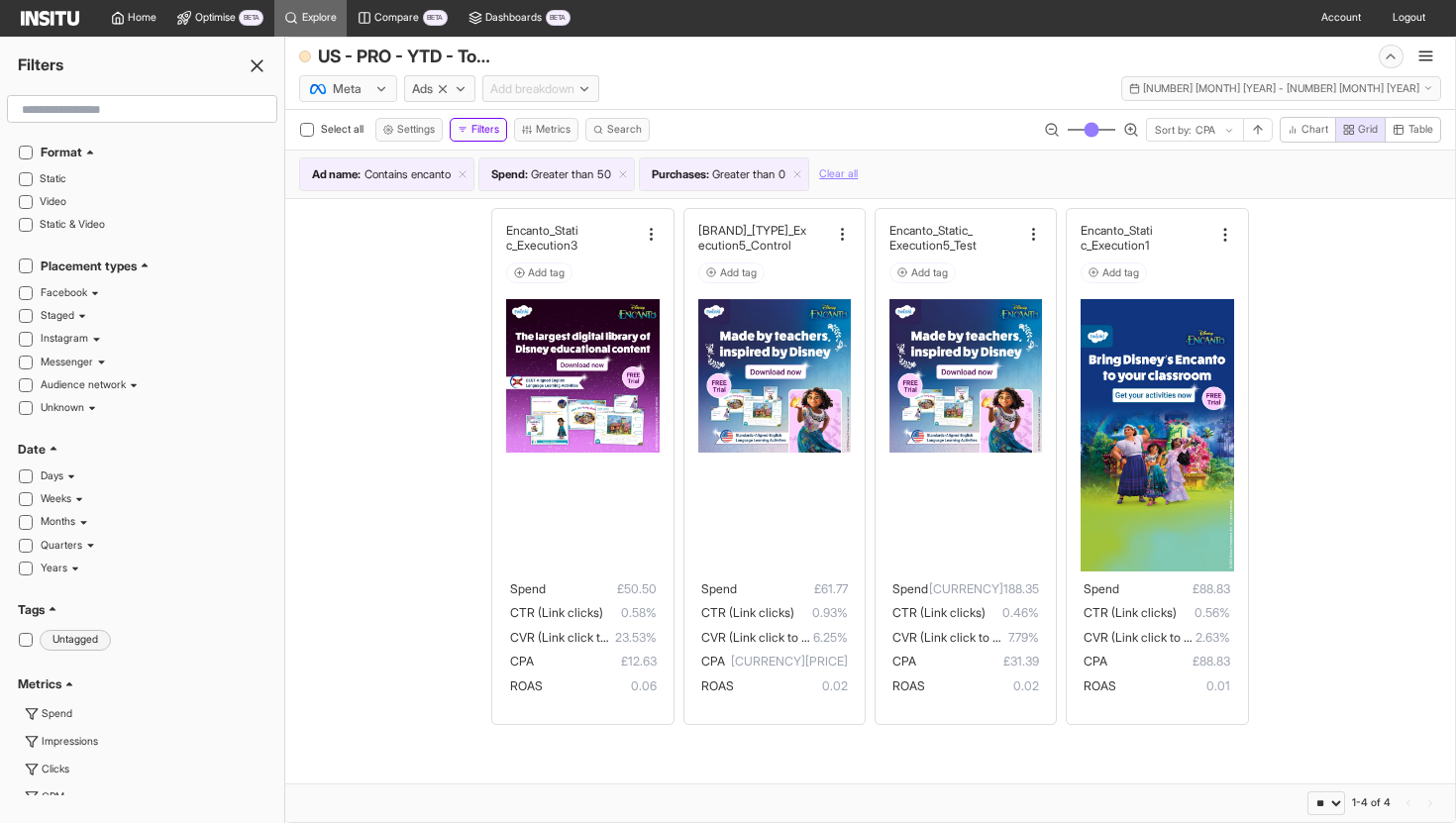 click at bounding box center (142, 110) 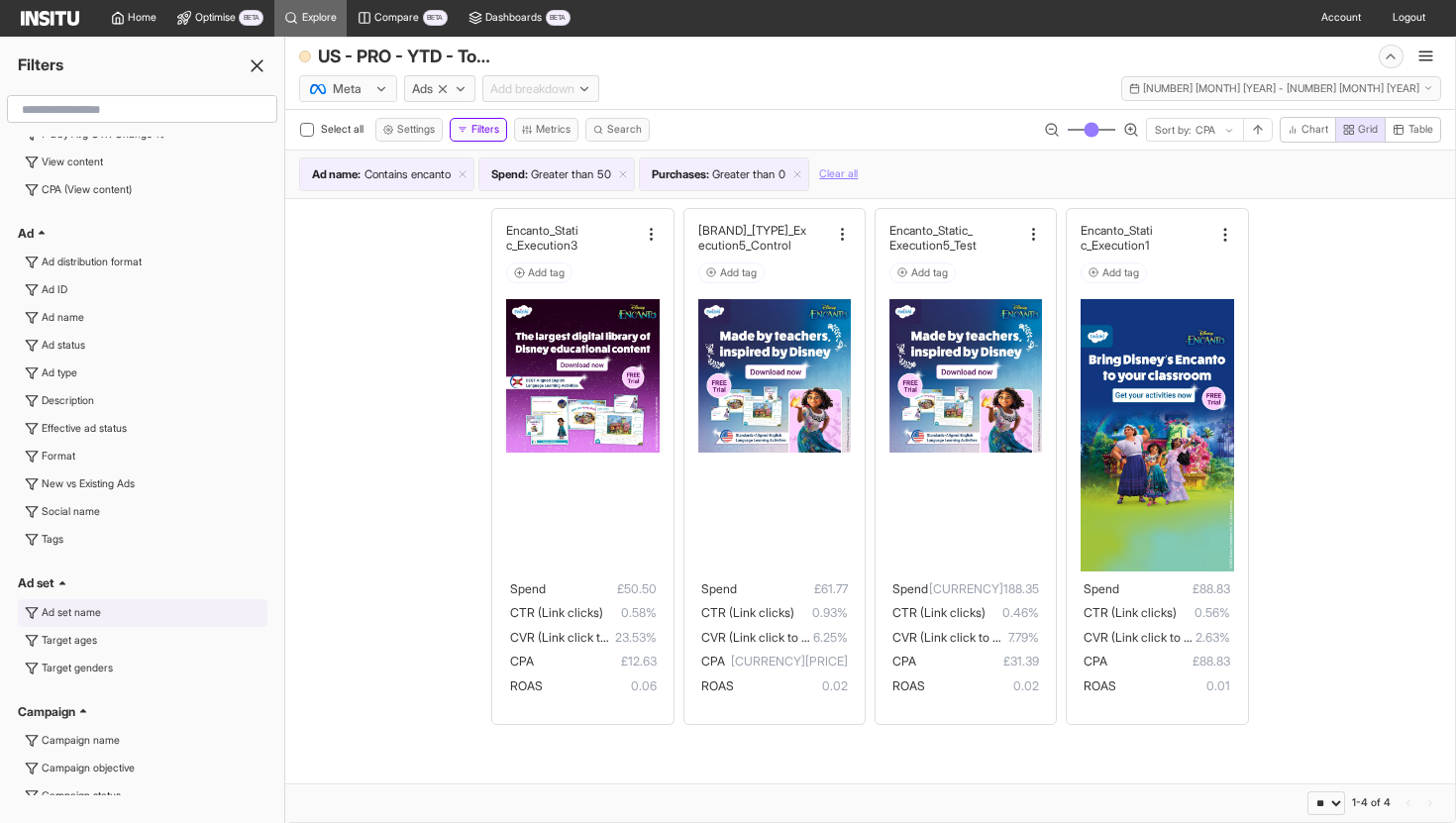 scroll, scrollTop: 1714, scrollLeft: 0, axis: vertical 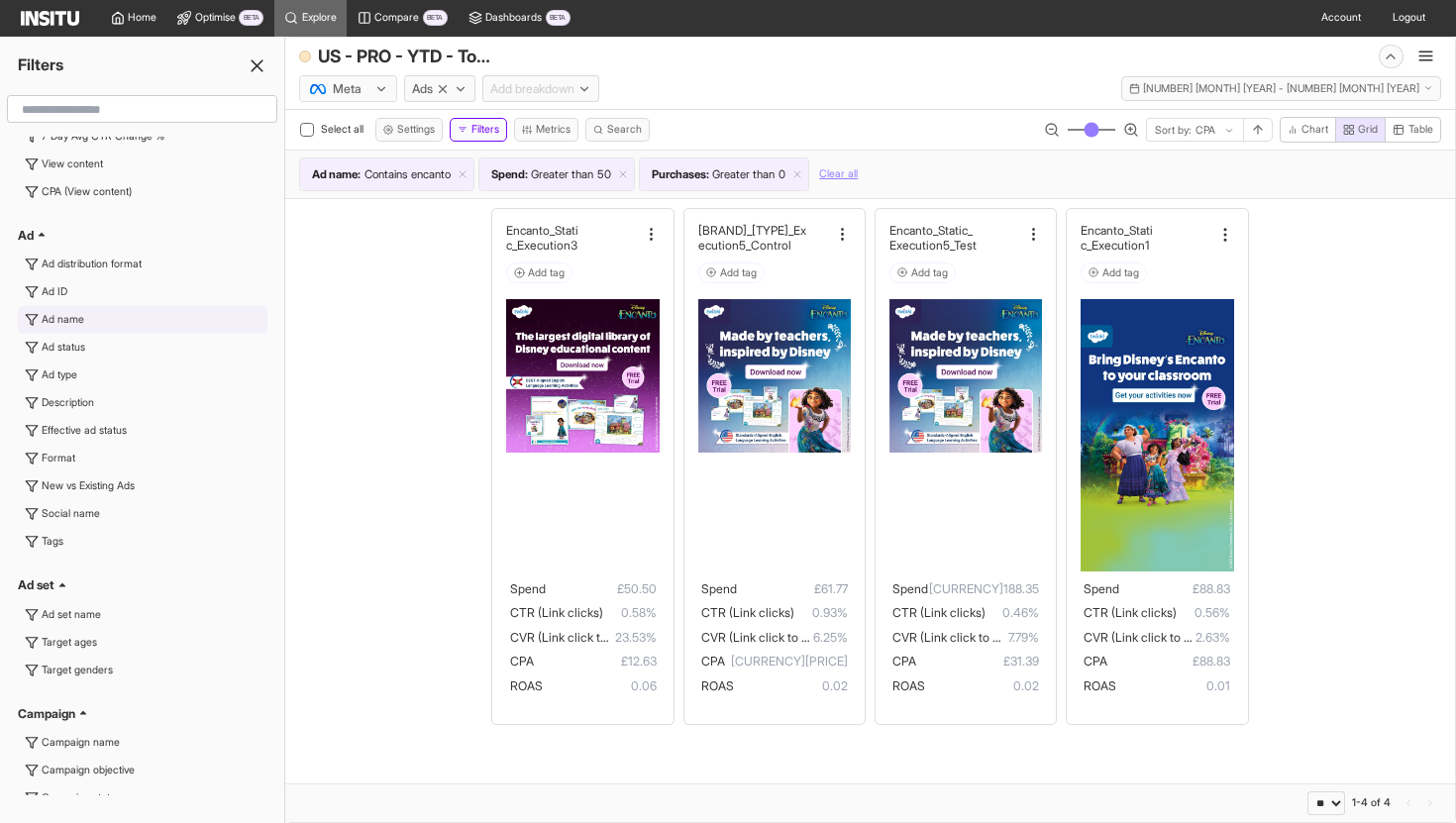 click on "Ad name" at bounding box center (62, 320) 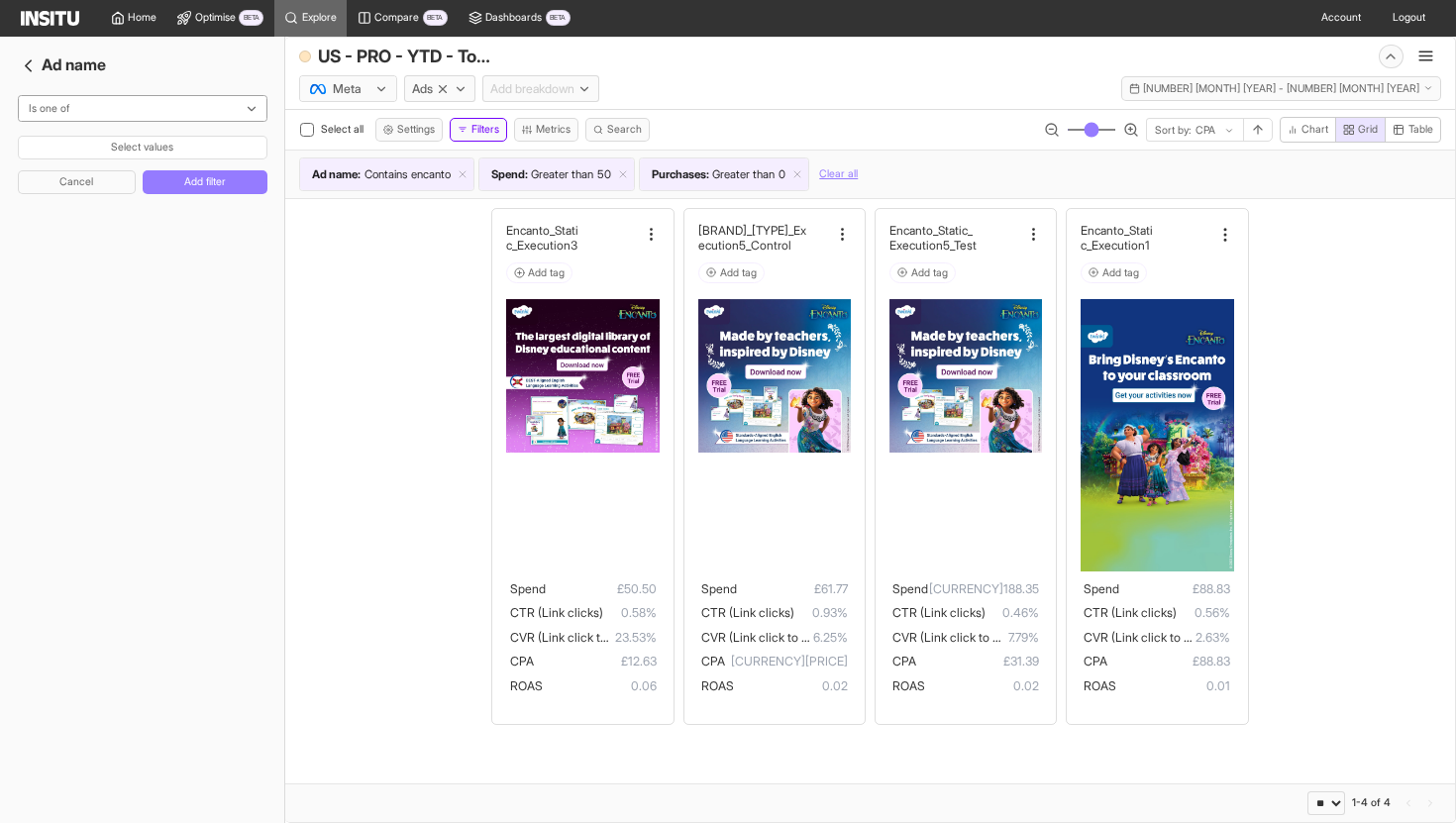 click on "Is one of Select values" at bounding box center [143, 127] 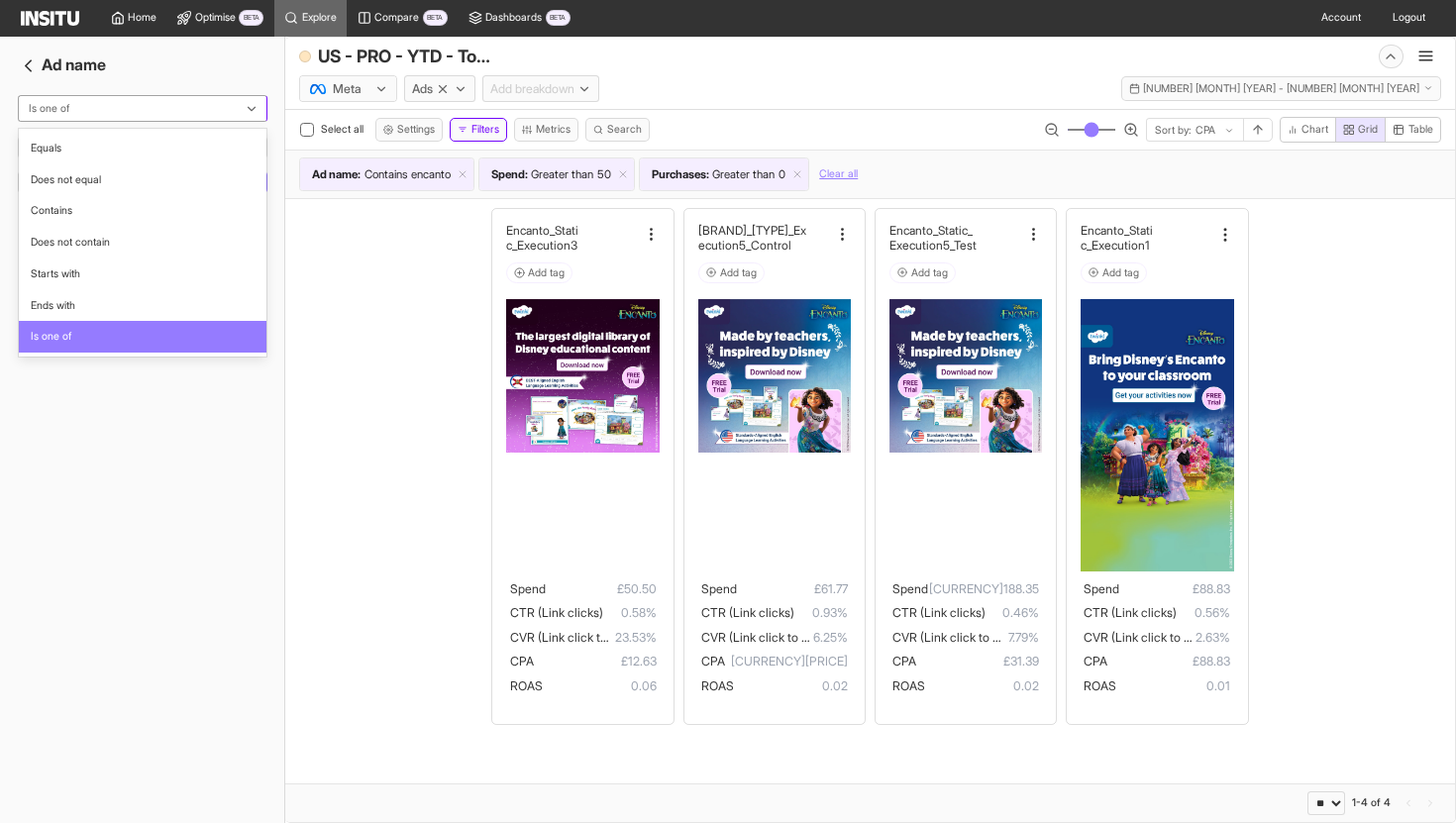 click at bounding box center (131, 109) 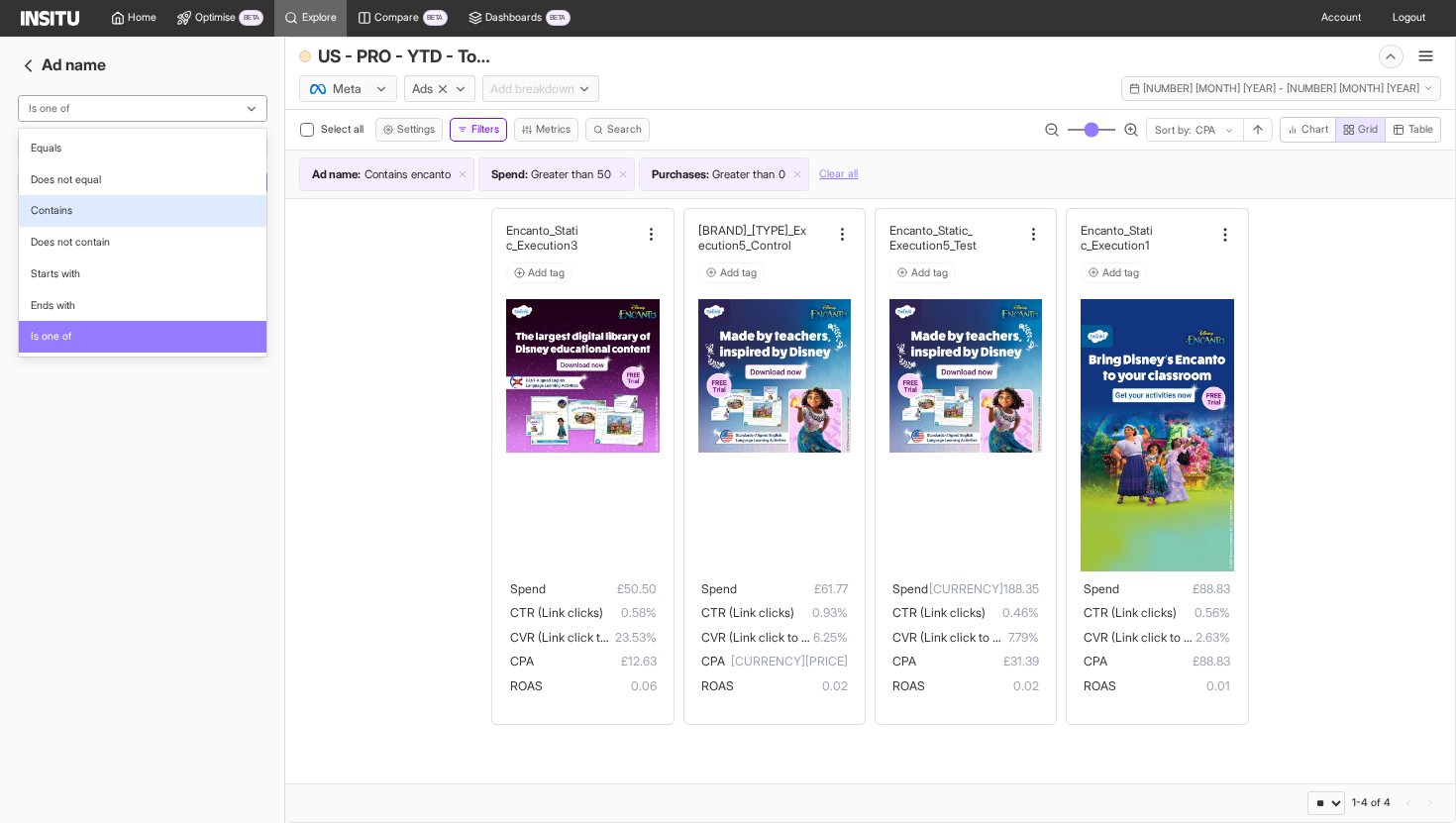 click on "Contains" at bounding box center (143, 211) 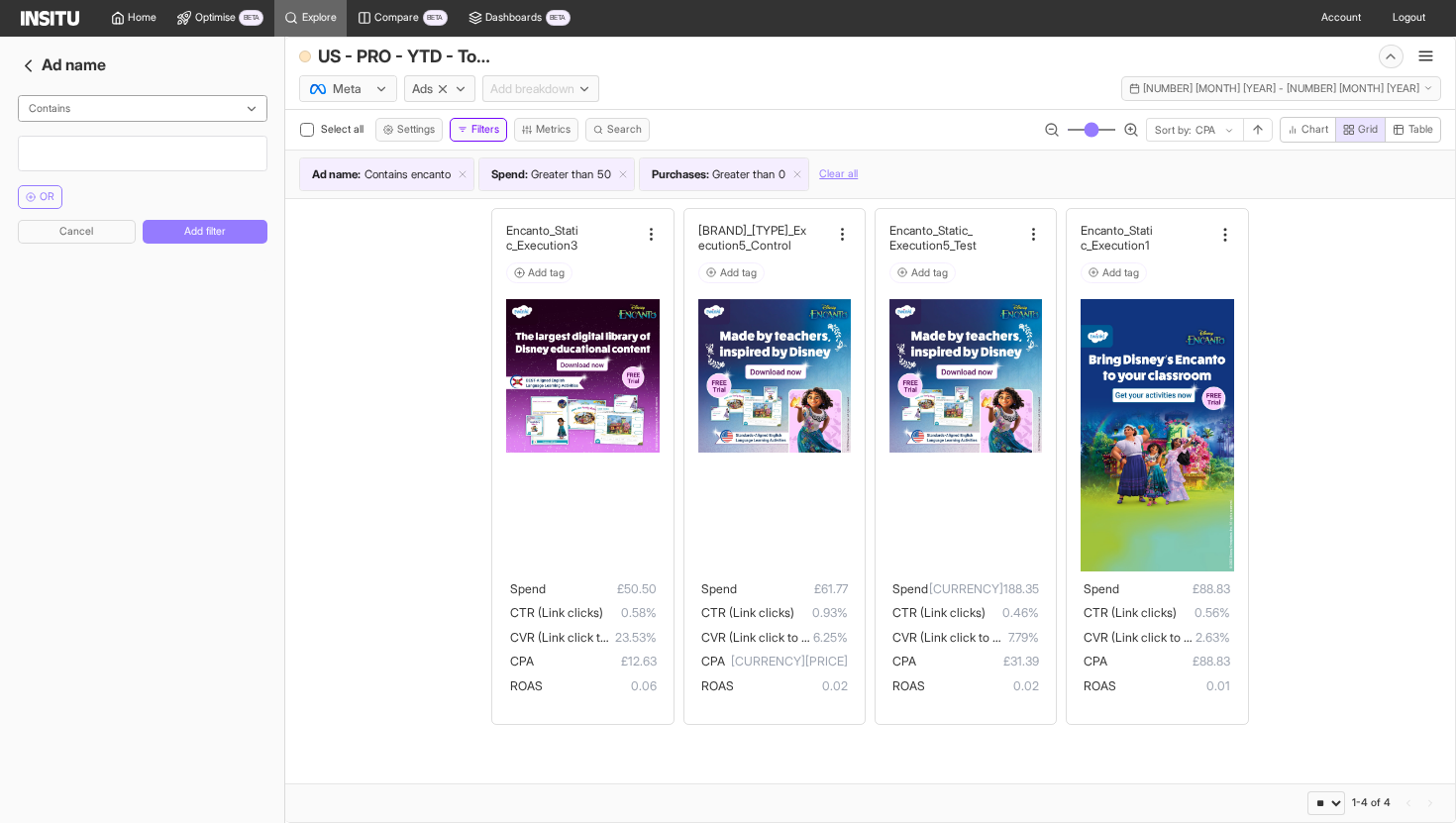 click at bounding box center (143, 154) 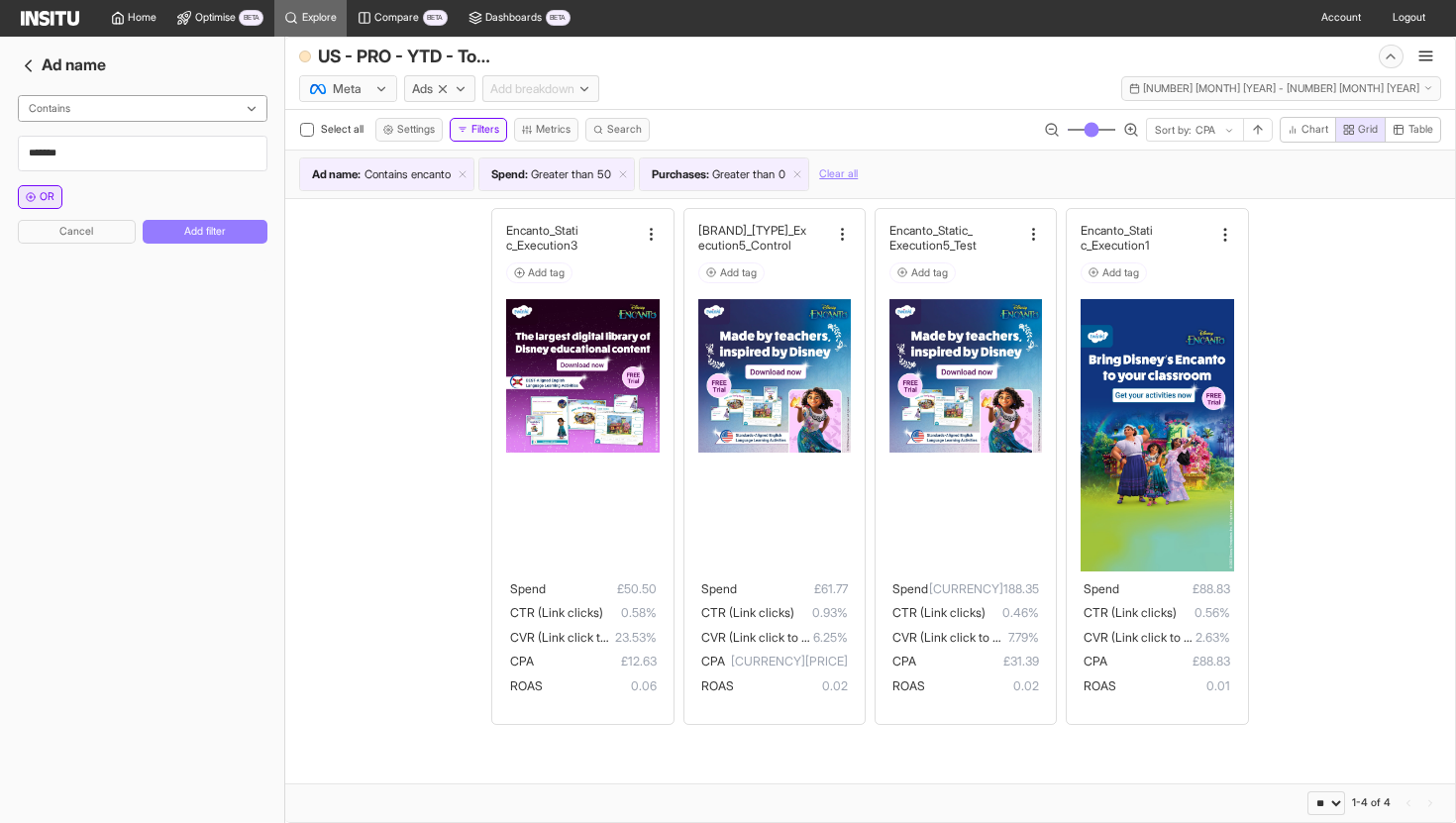type on "*******" 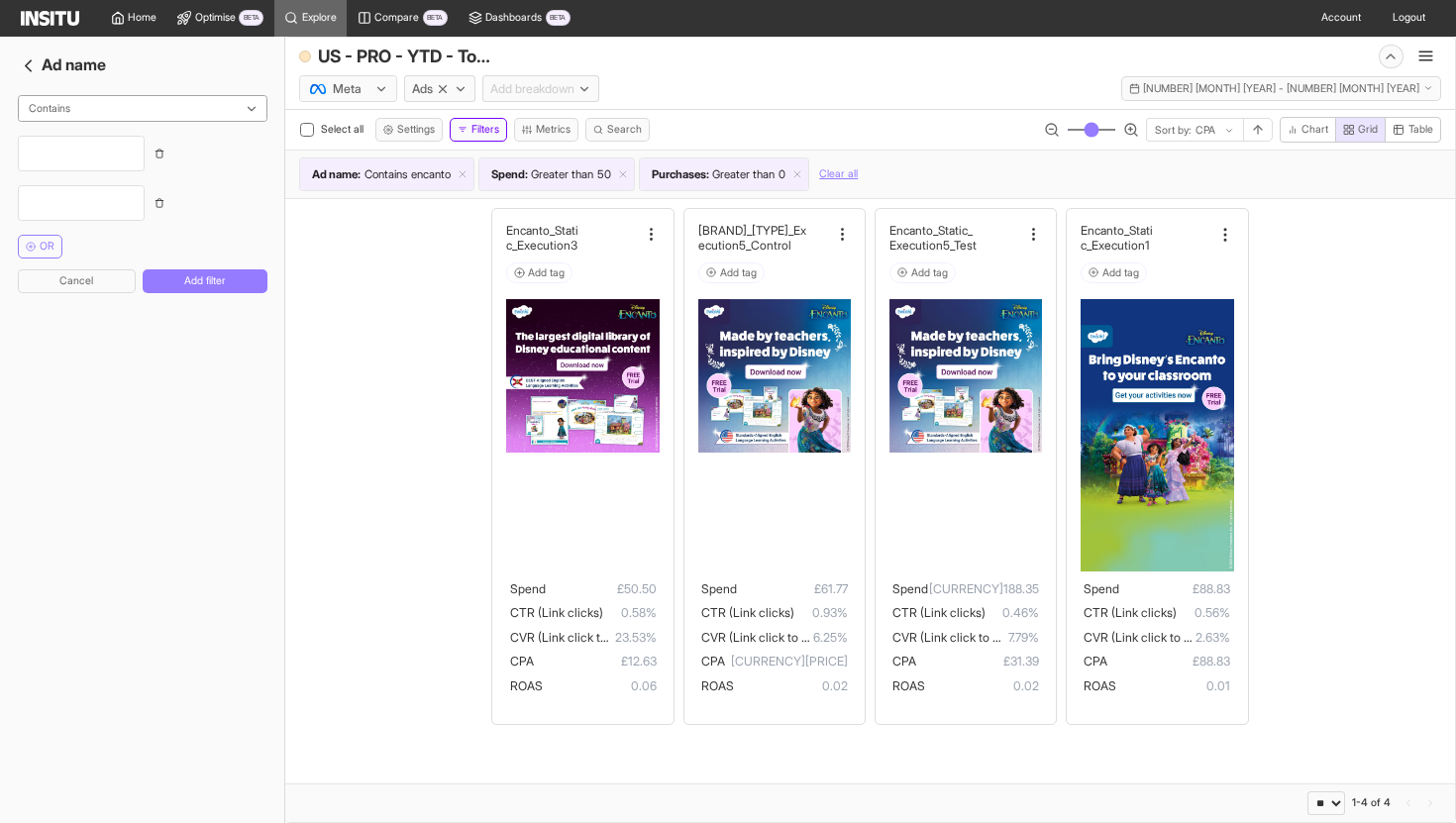 click at bounding box center [81, 154] 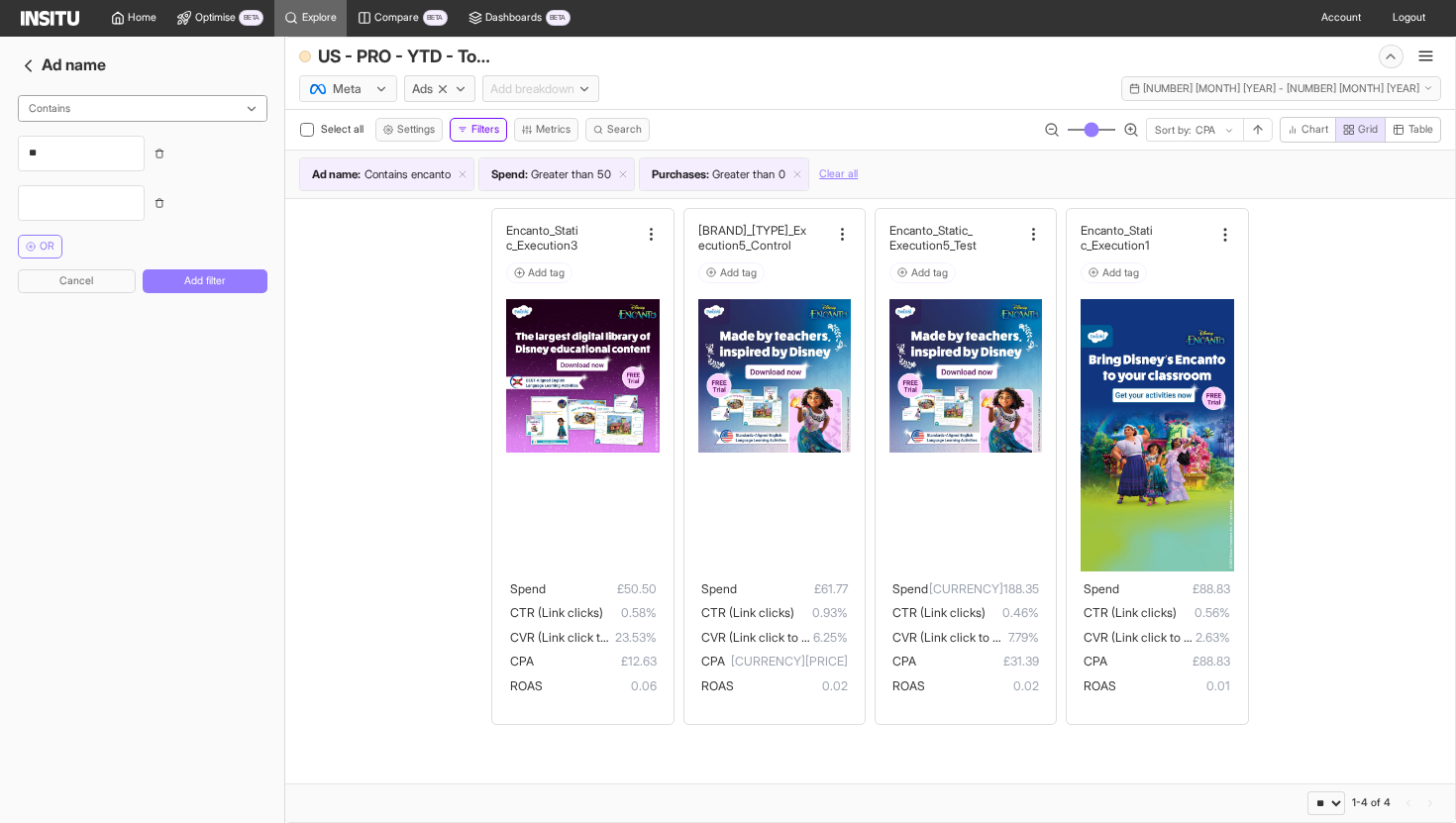 type on "*" 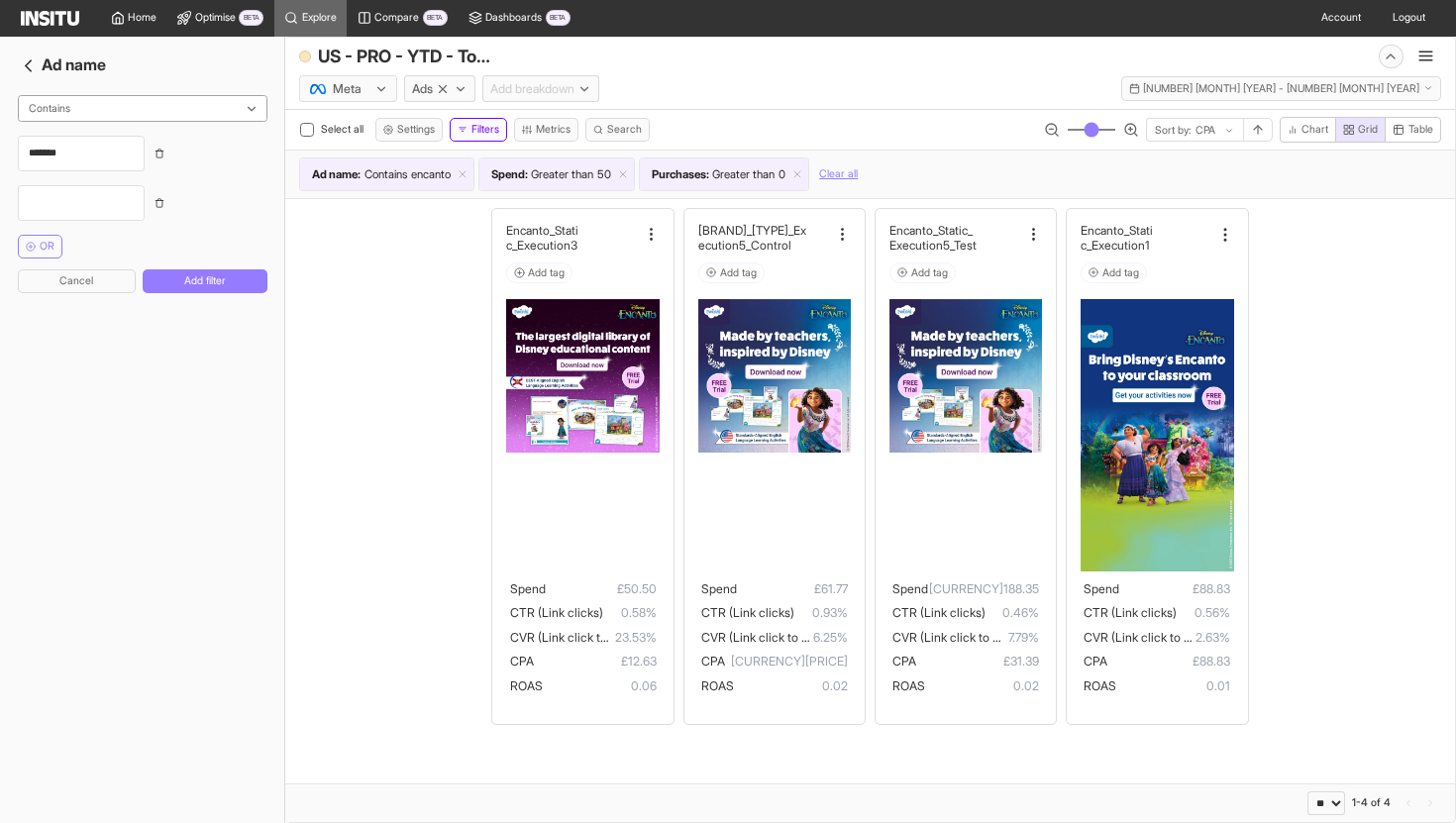 type on "*******" 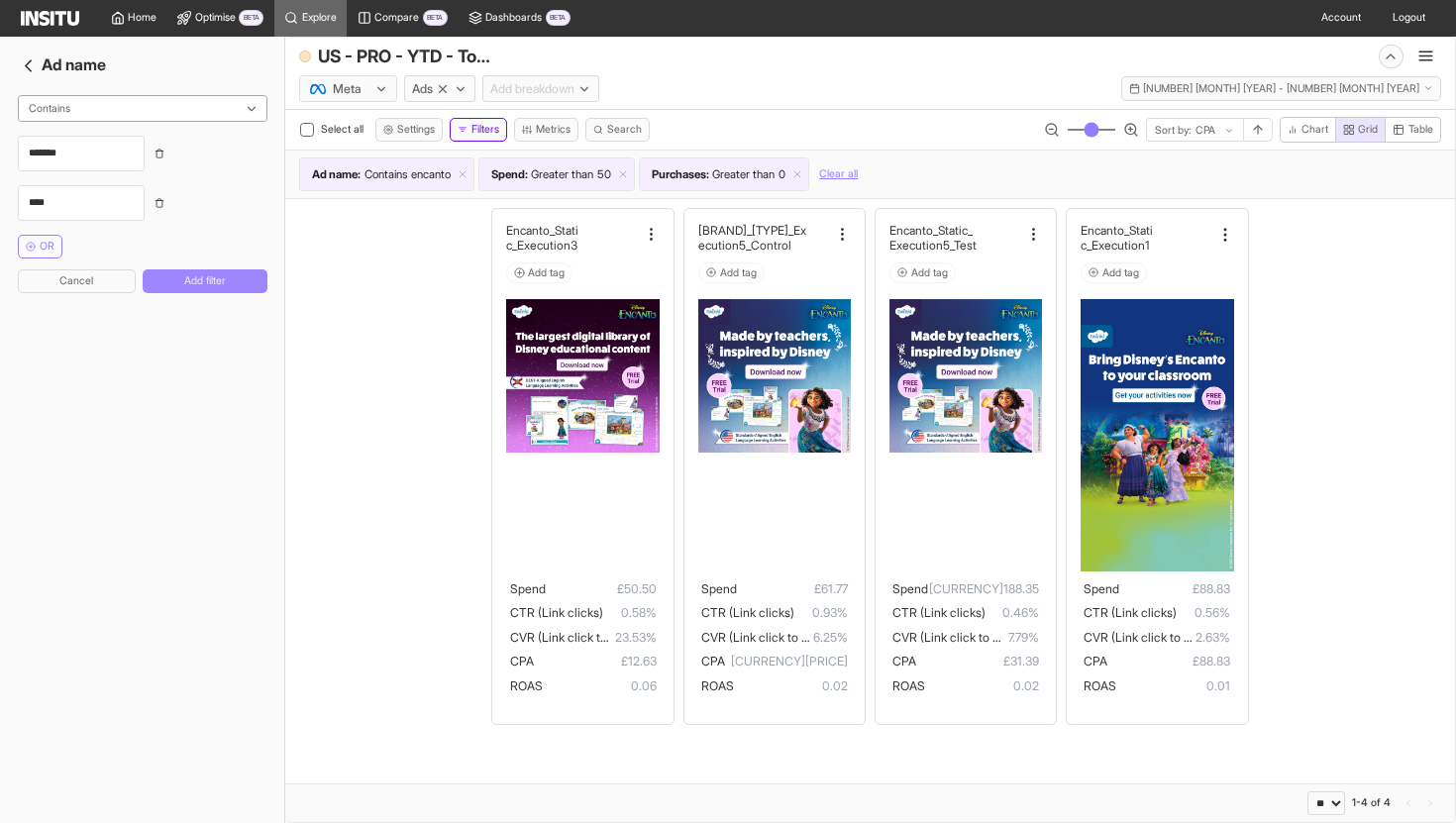 type on "****" 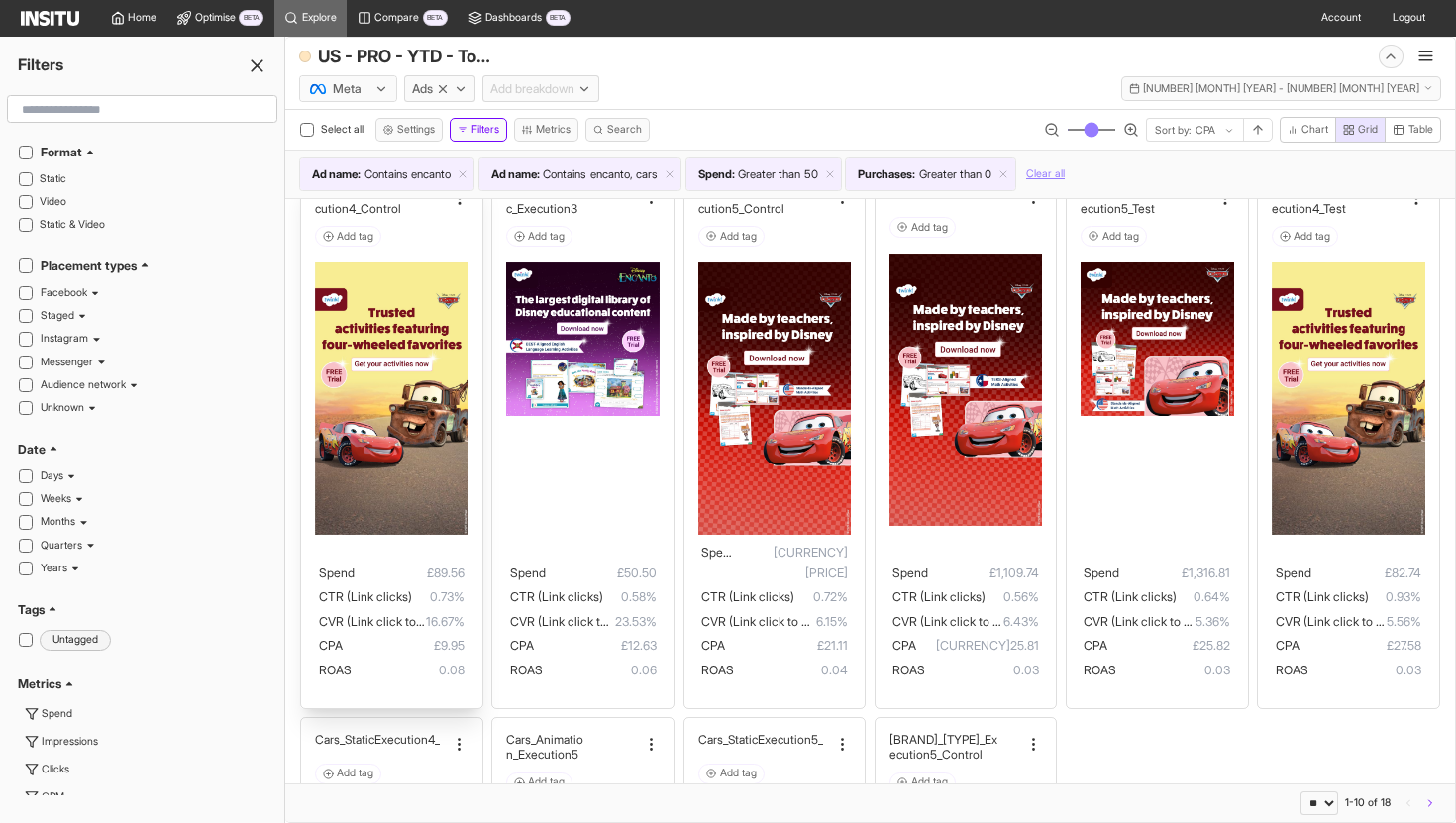 scroll, scrollTop: 35, scrollLeft: 0, axis: vertical 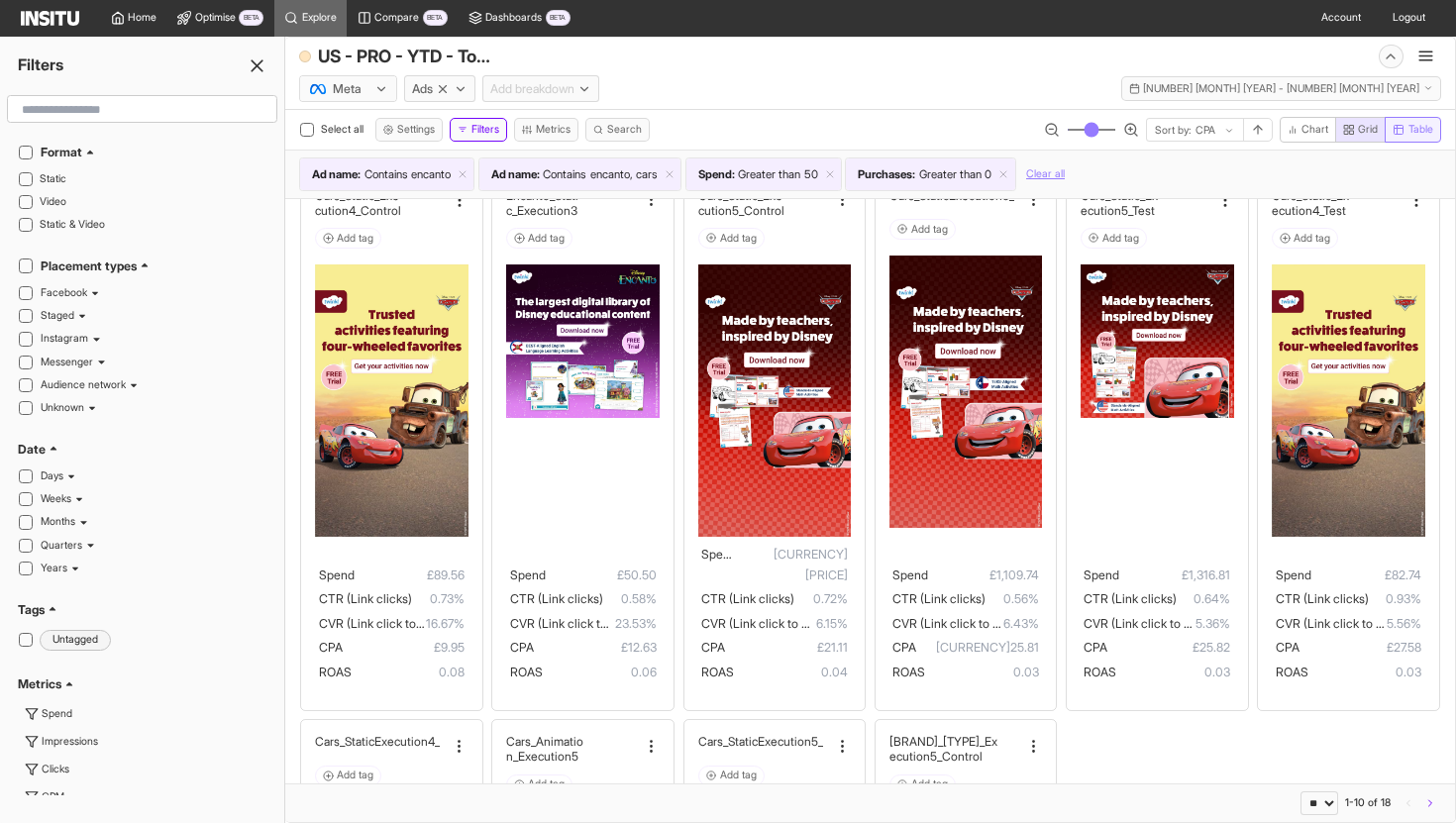 click 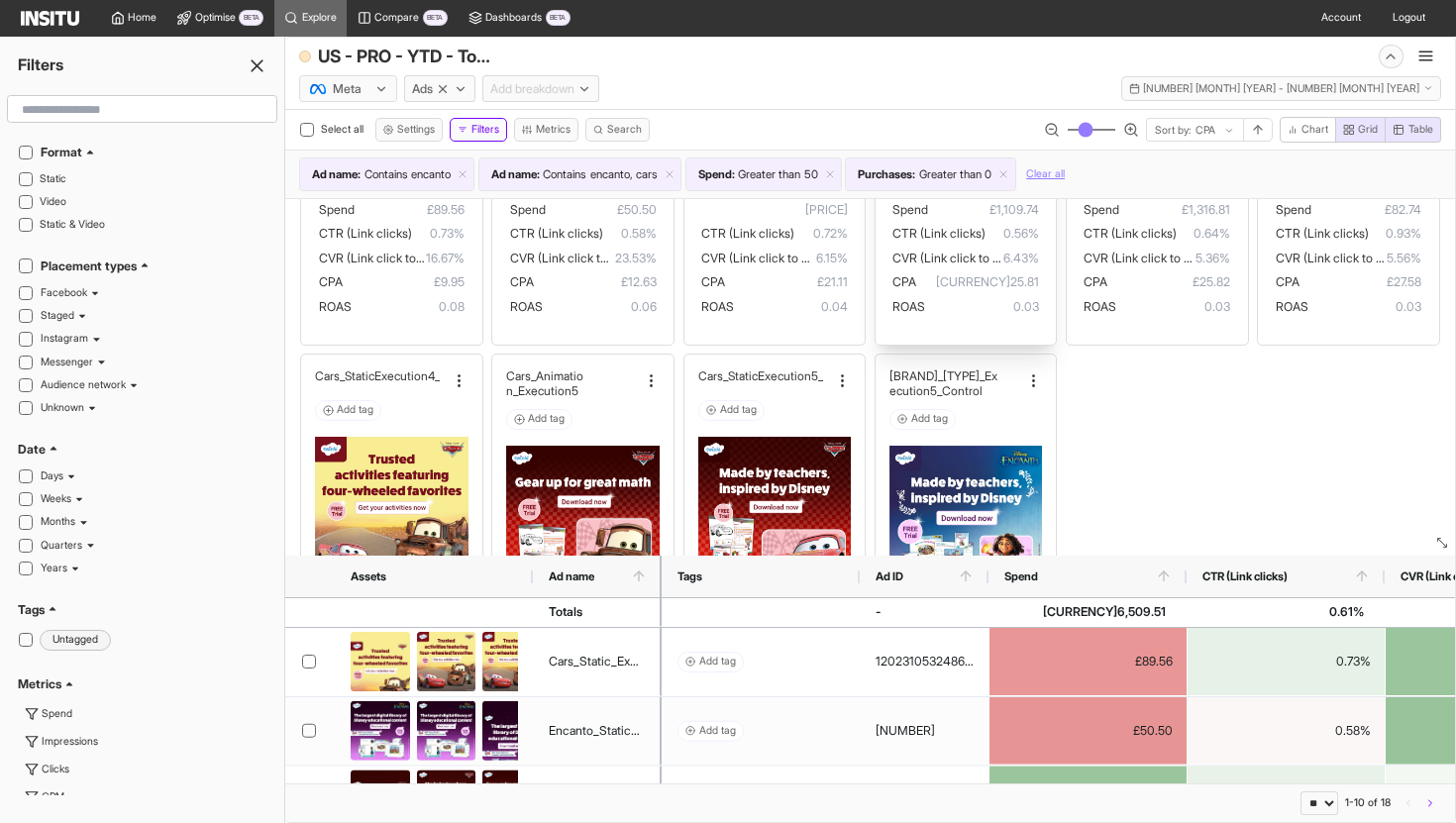 scroll, scrollTop: 414, scrollLeft: 0, axis: vertical 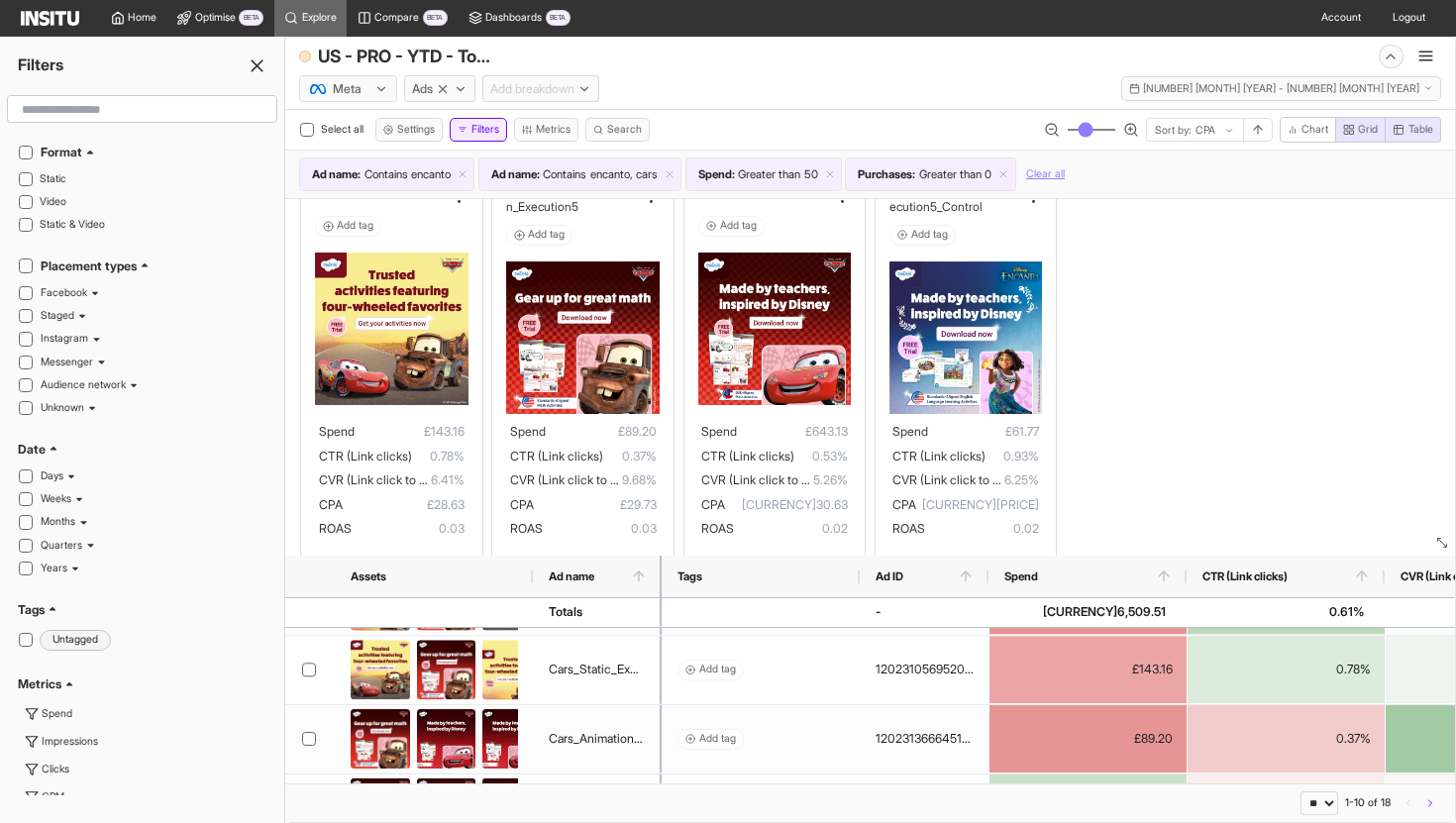 click on "Filters" at bounding box center (478, 130) 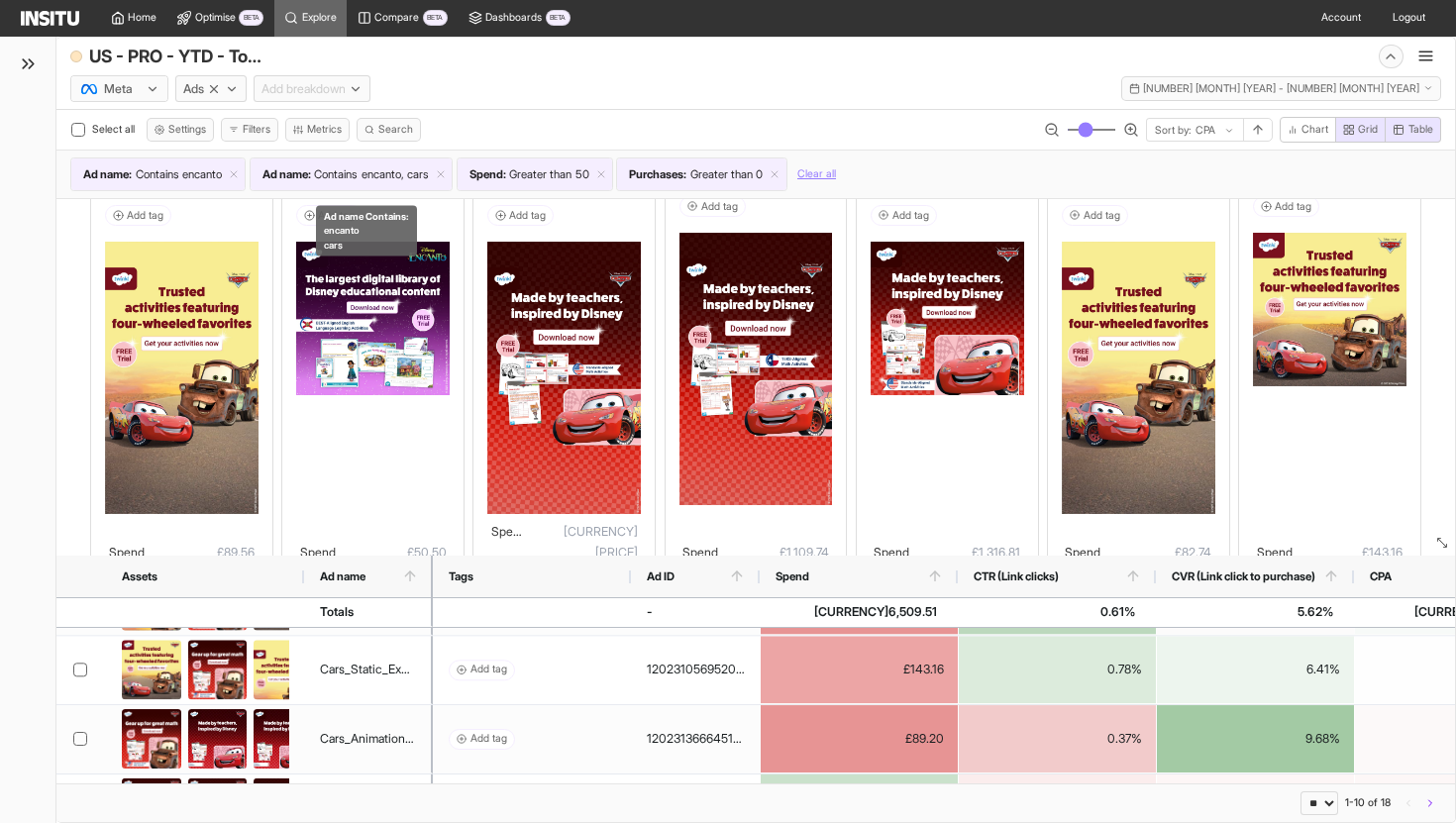 click on "encanto, cars" at bounding box center (395, 174) 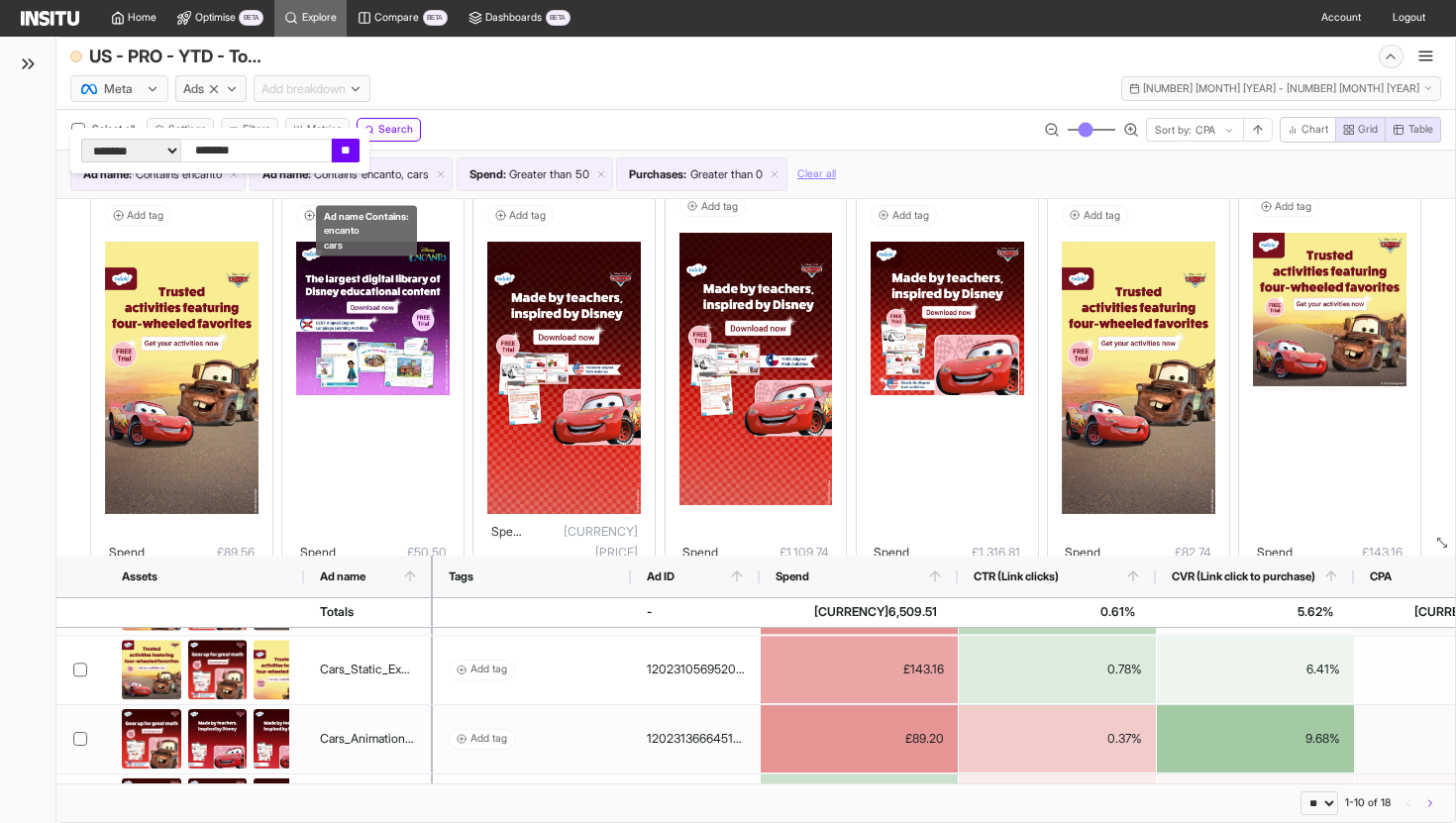 click on "encanto, cars" at bounding box center [395, 174] 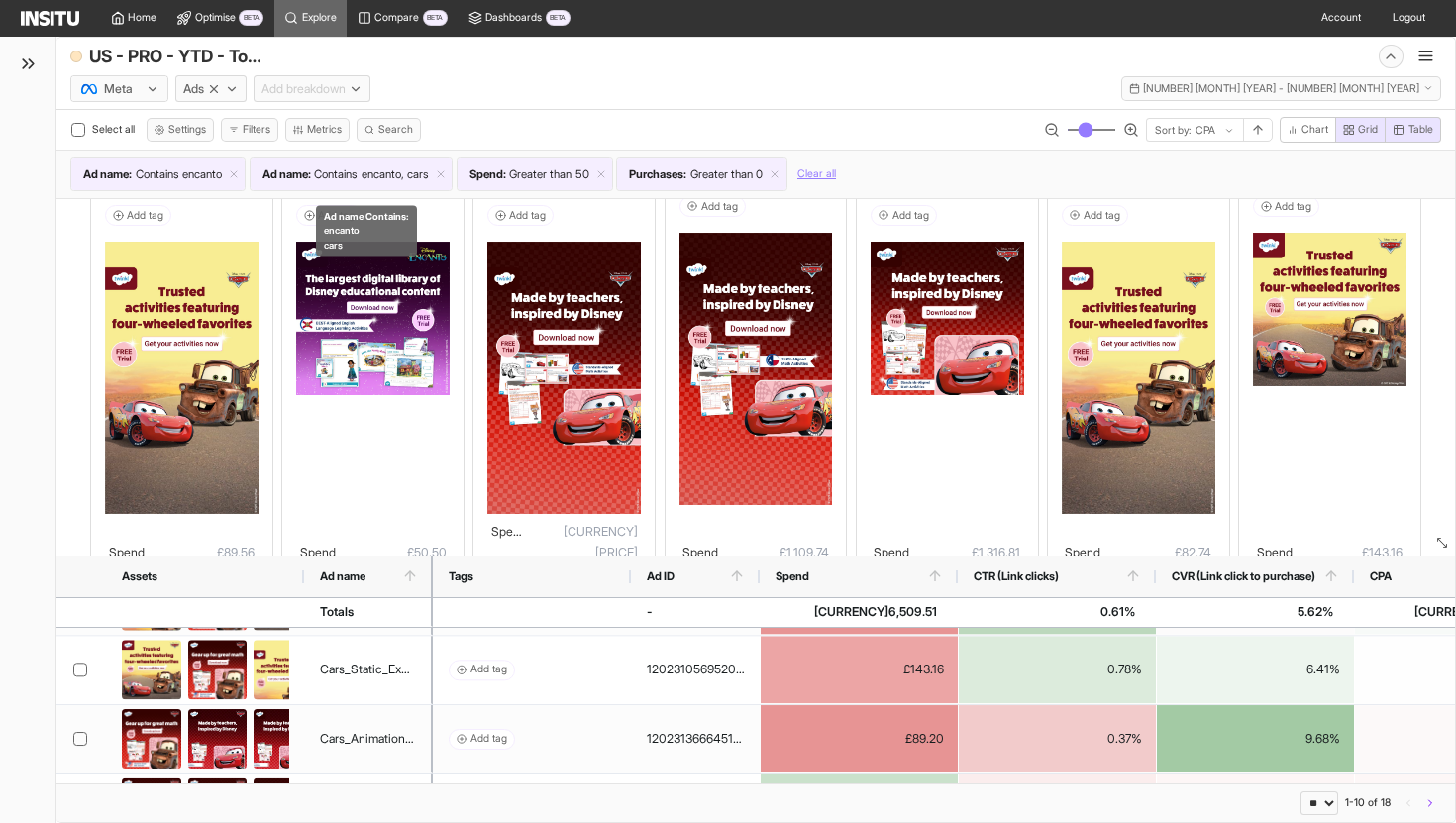 click on "encanto, cars" at bounding box center (395, 174) 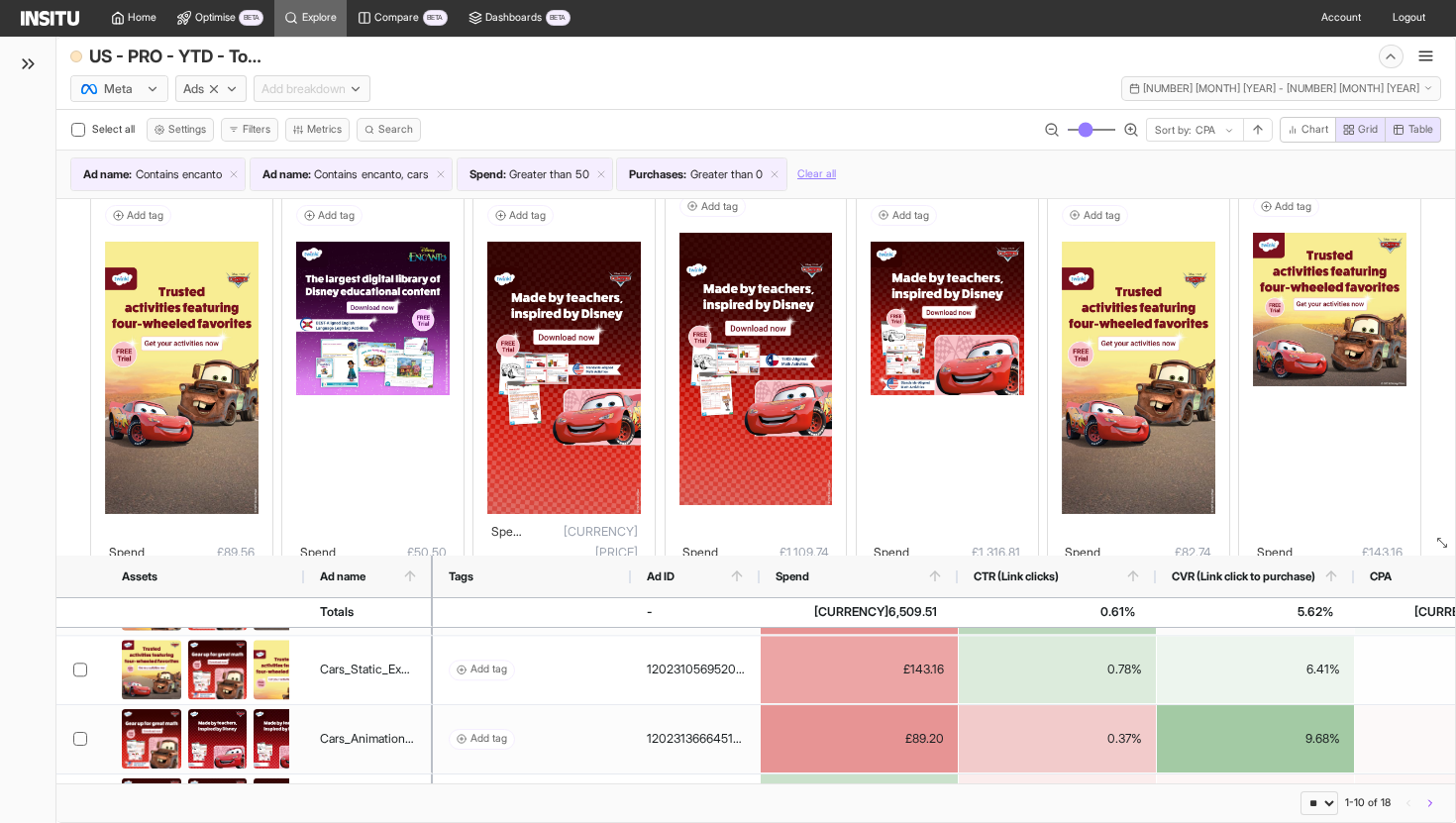click on "encanto, cars" at bounding box center (395, 174) 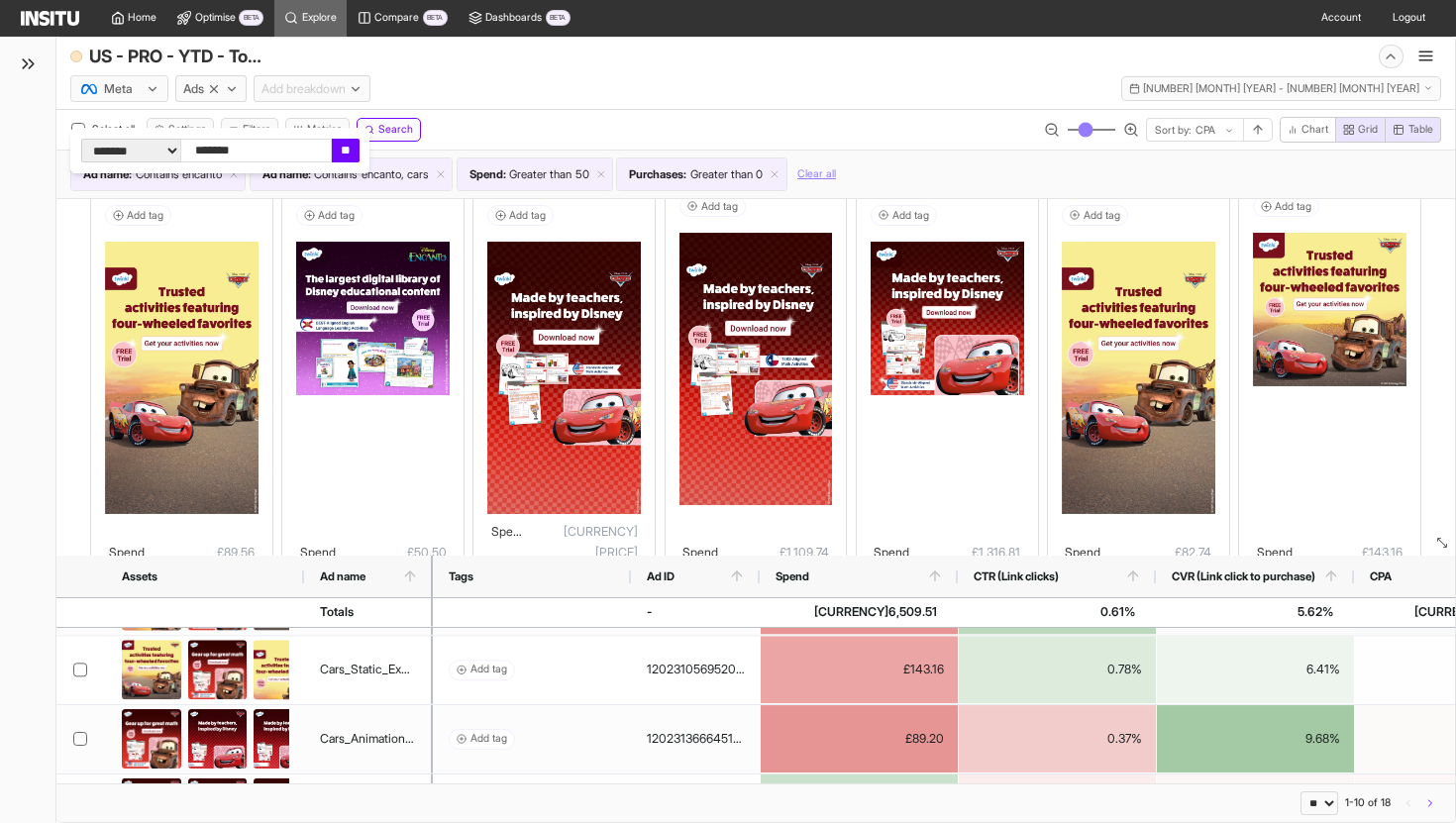 click on "**" at bounding box center (346, 151) 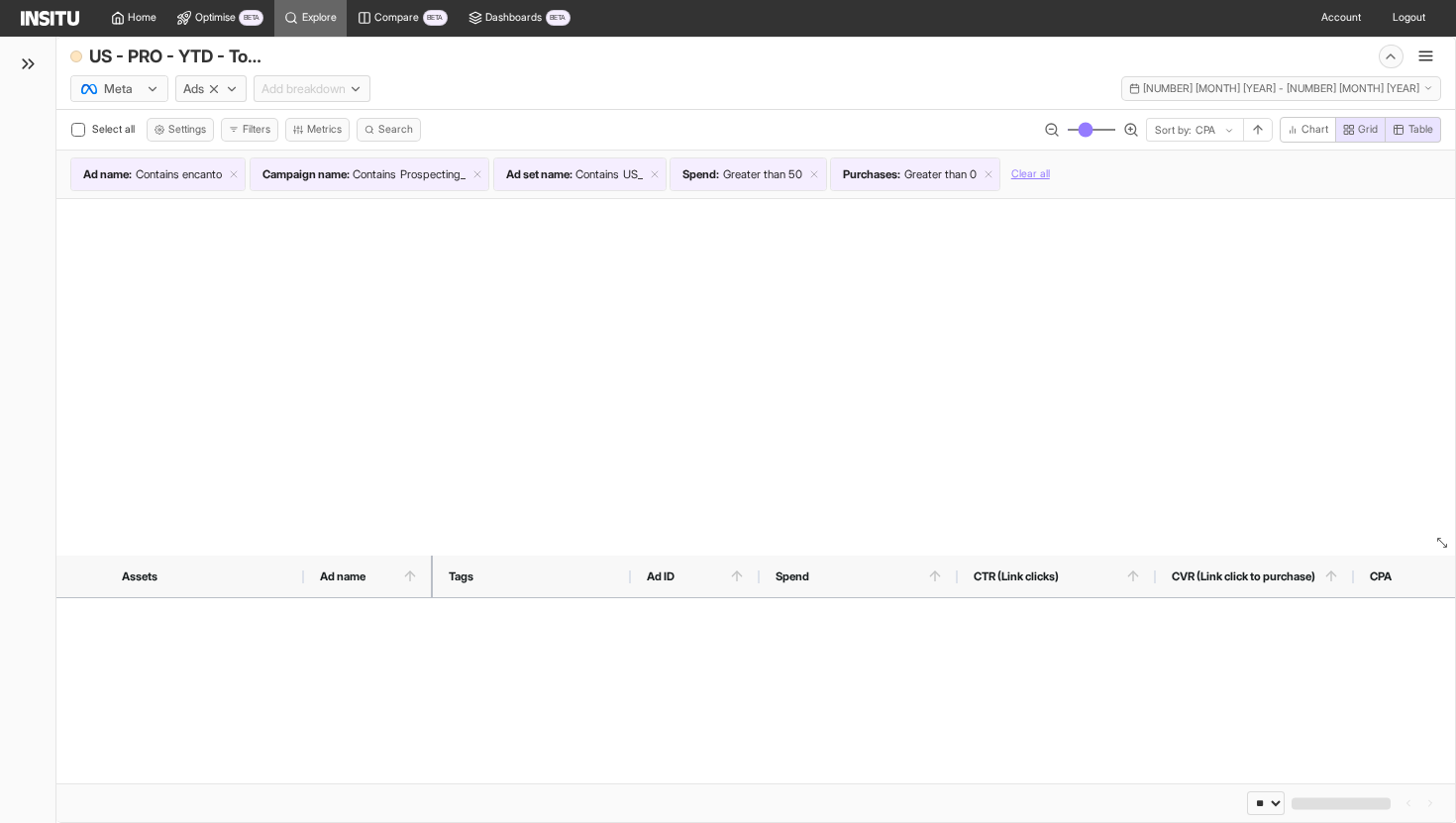 select on "**" 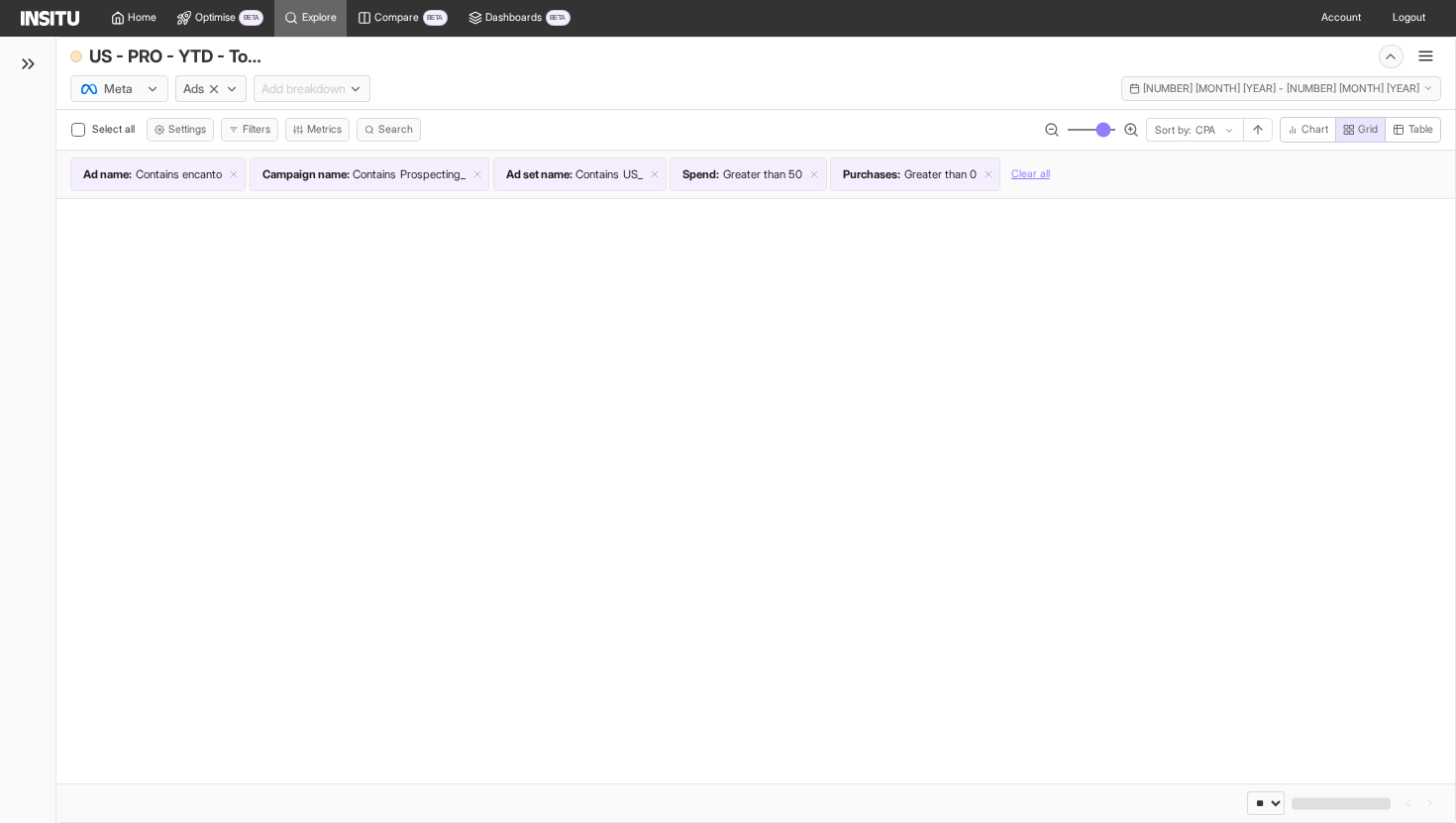 select on "**" 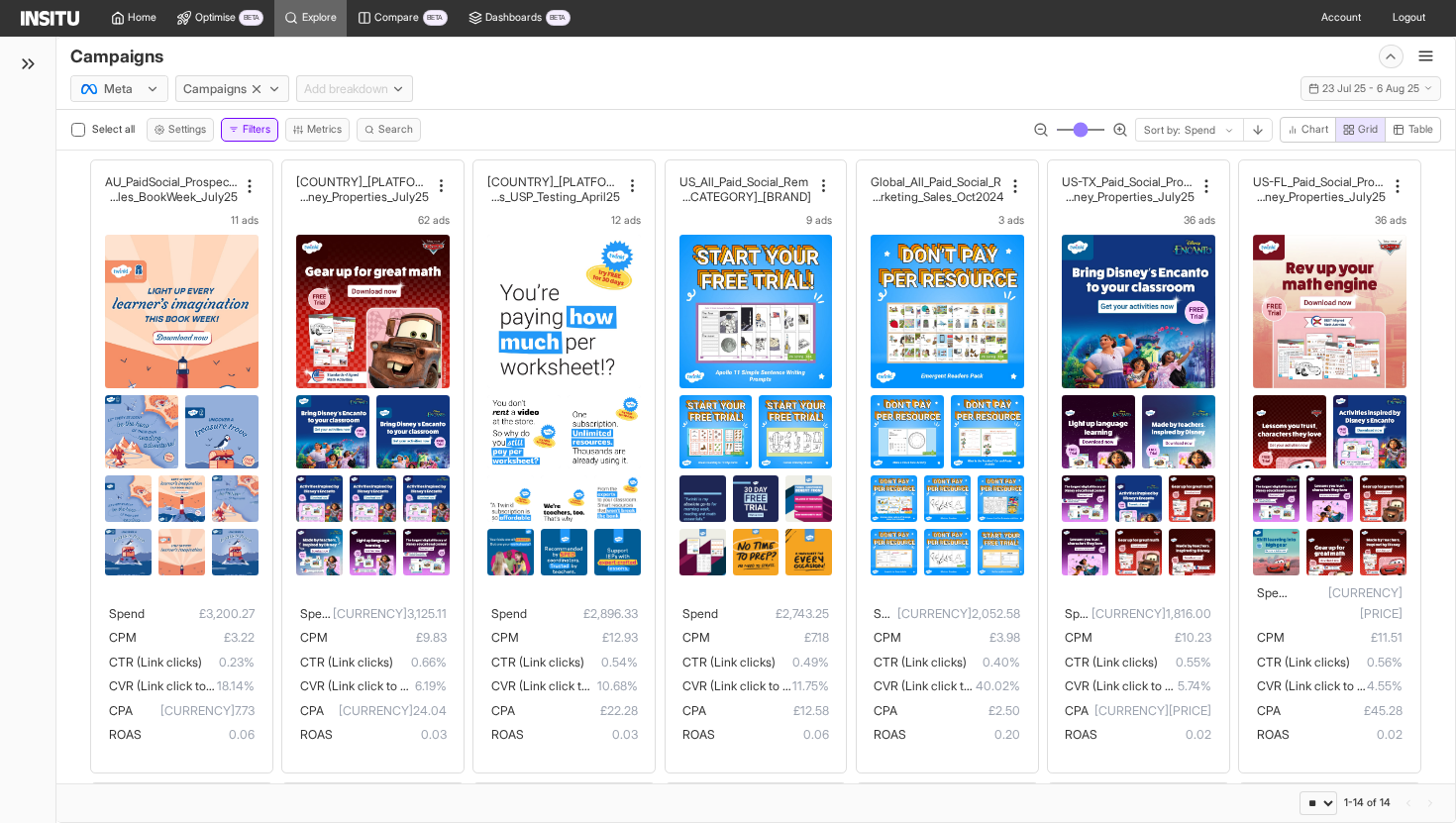 click on "Filters" at bounding box center (250, 130) 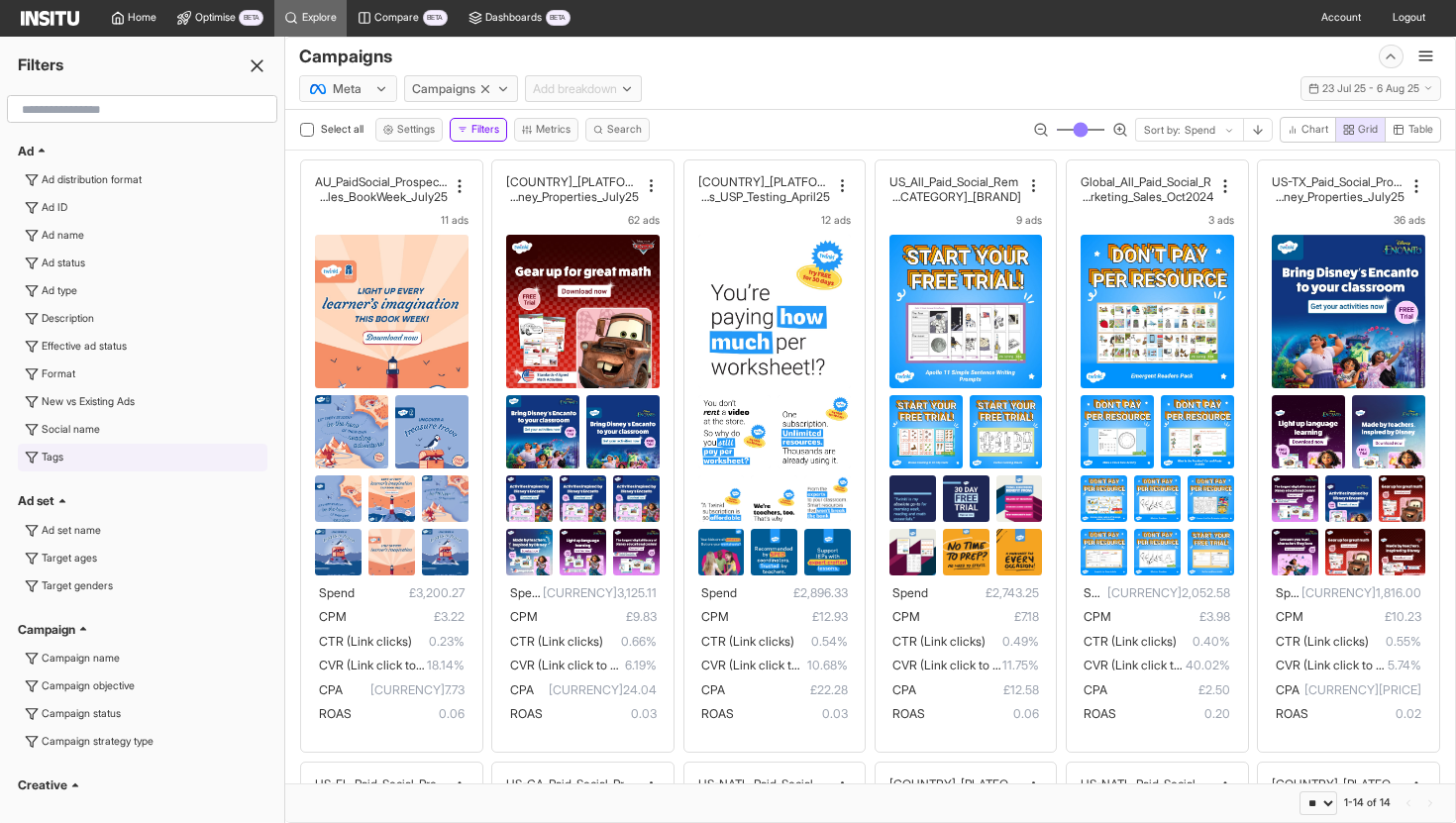 scroll, scrollTop: 1796, scrollLeft: 0, axis: vertical 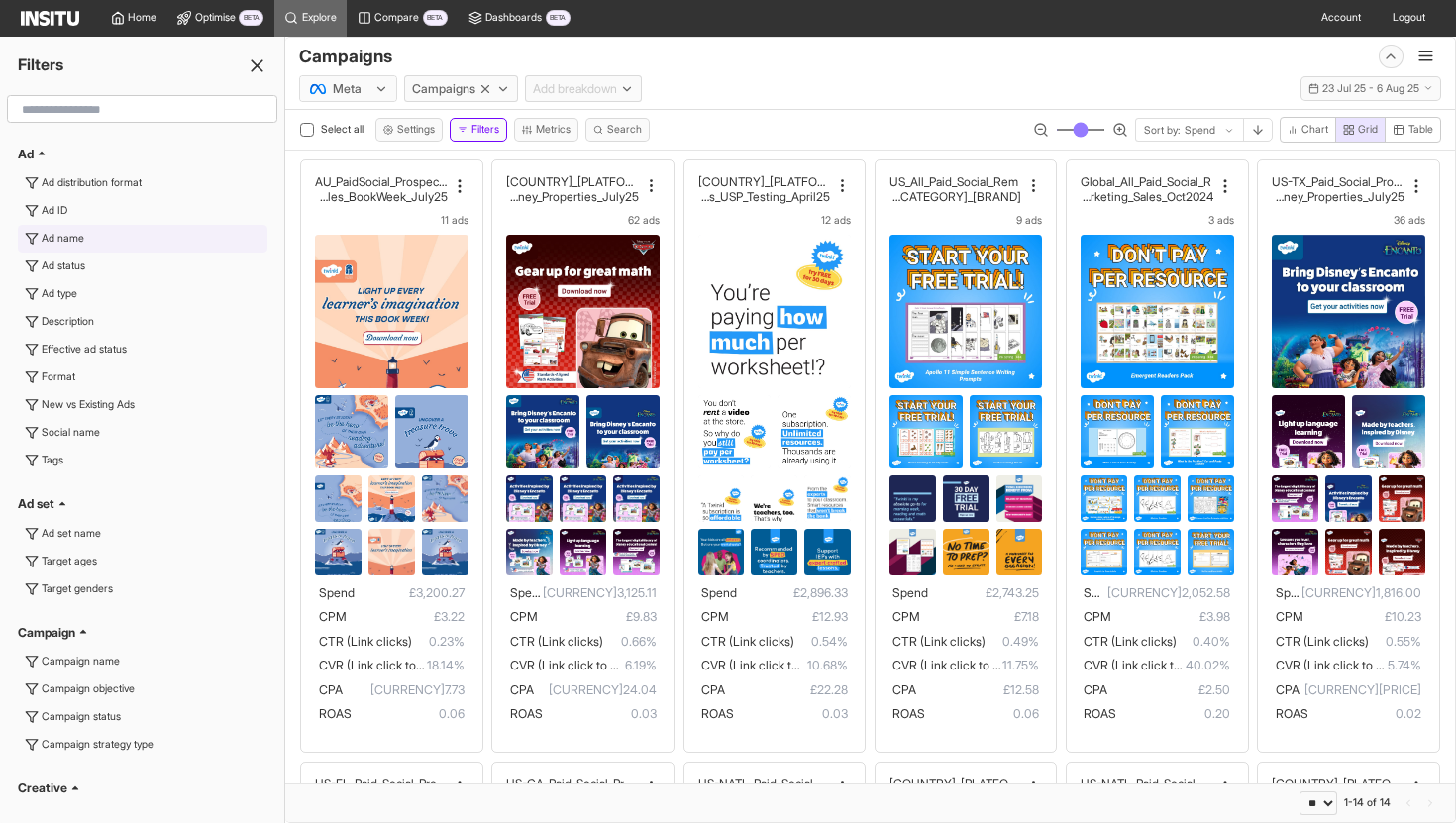 click on "Ad name" at bounding box center (143, 239) 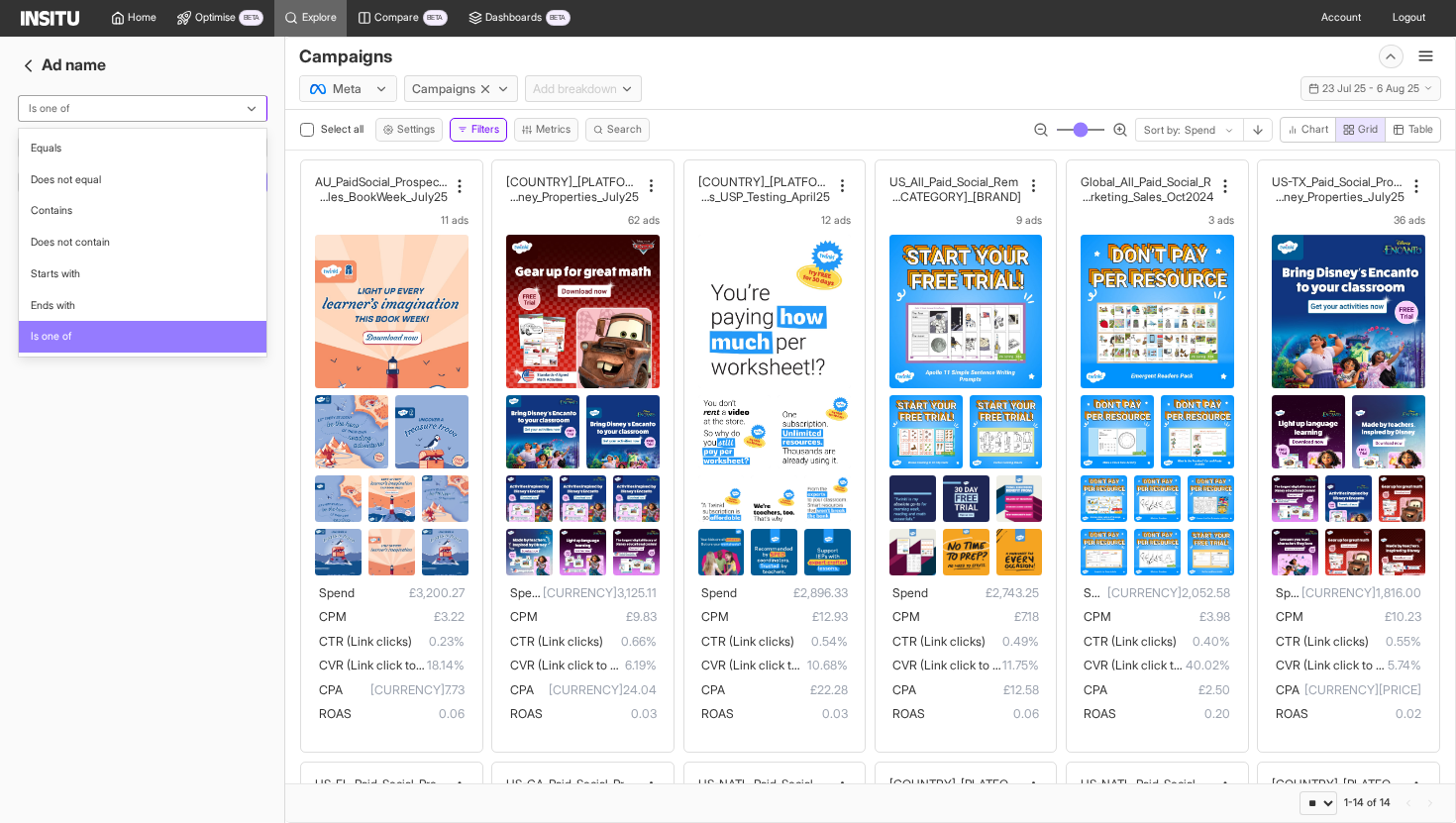 click at bounding box center (131, 109) 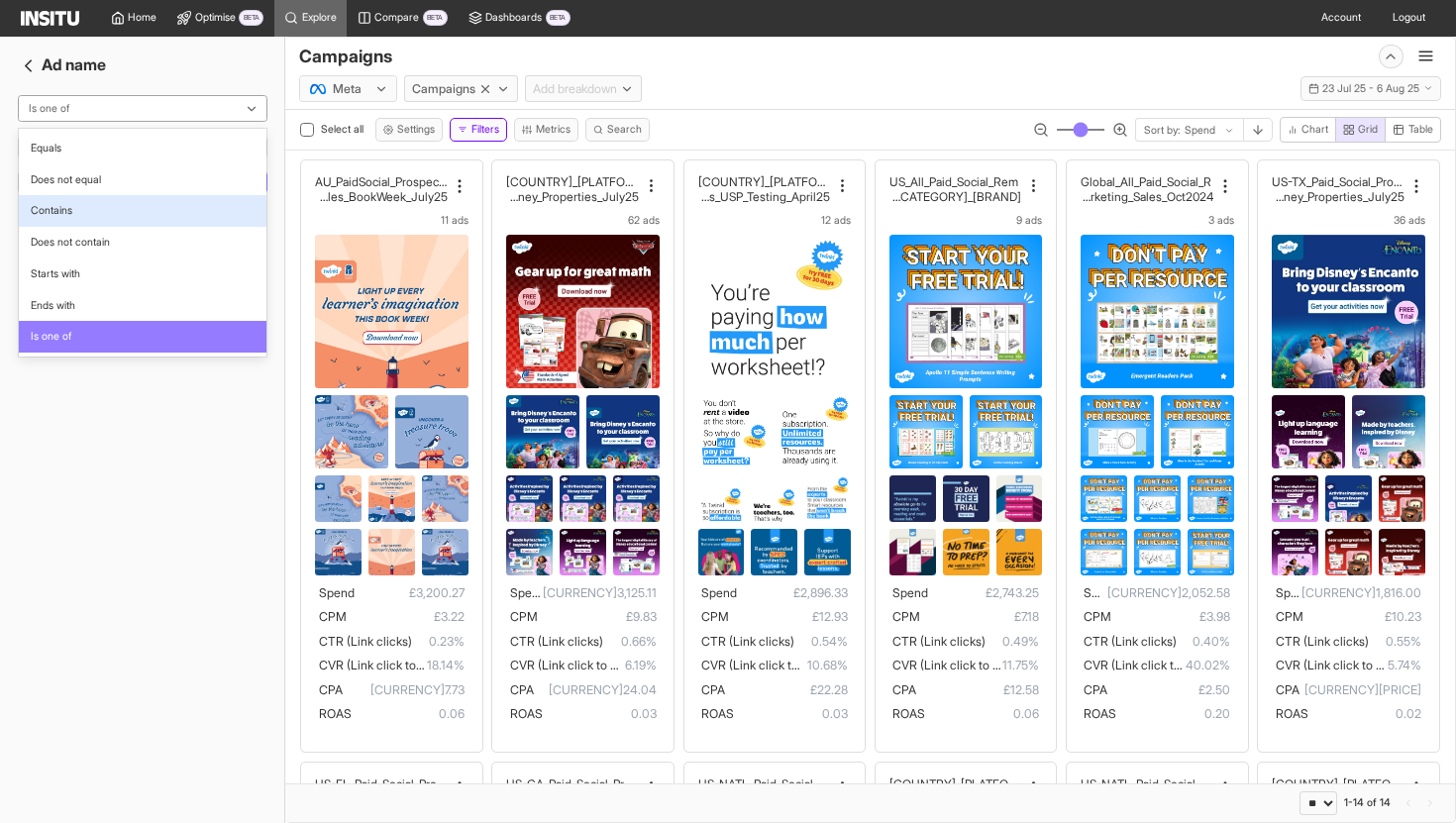 click on "Contains" at bounding box center (143, 211) 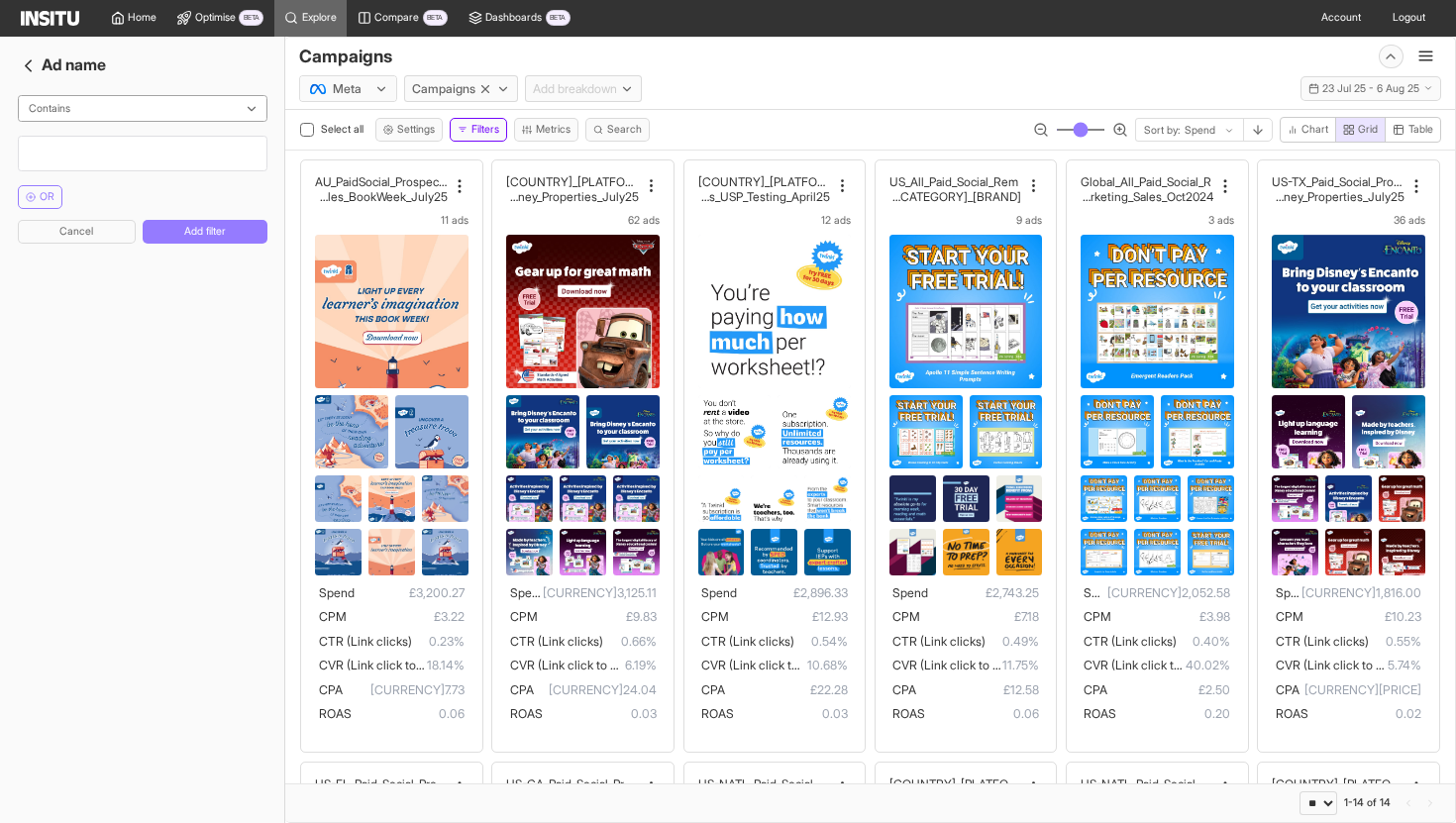 click at bounding box center (143, 154) 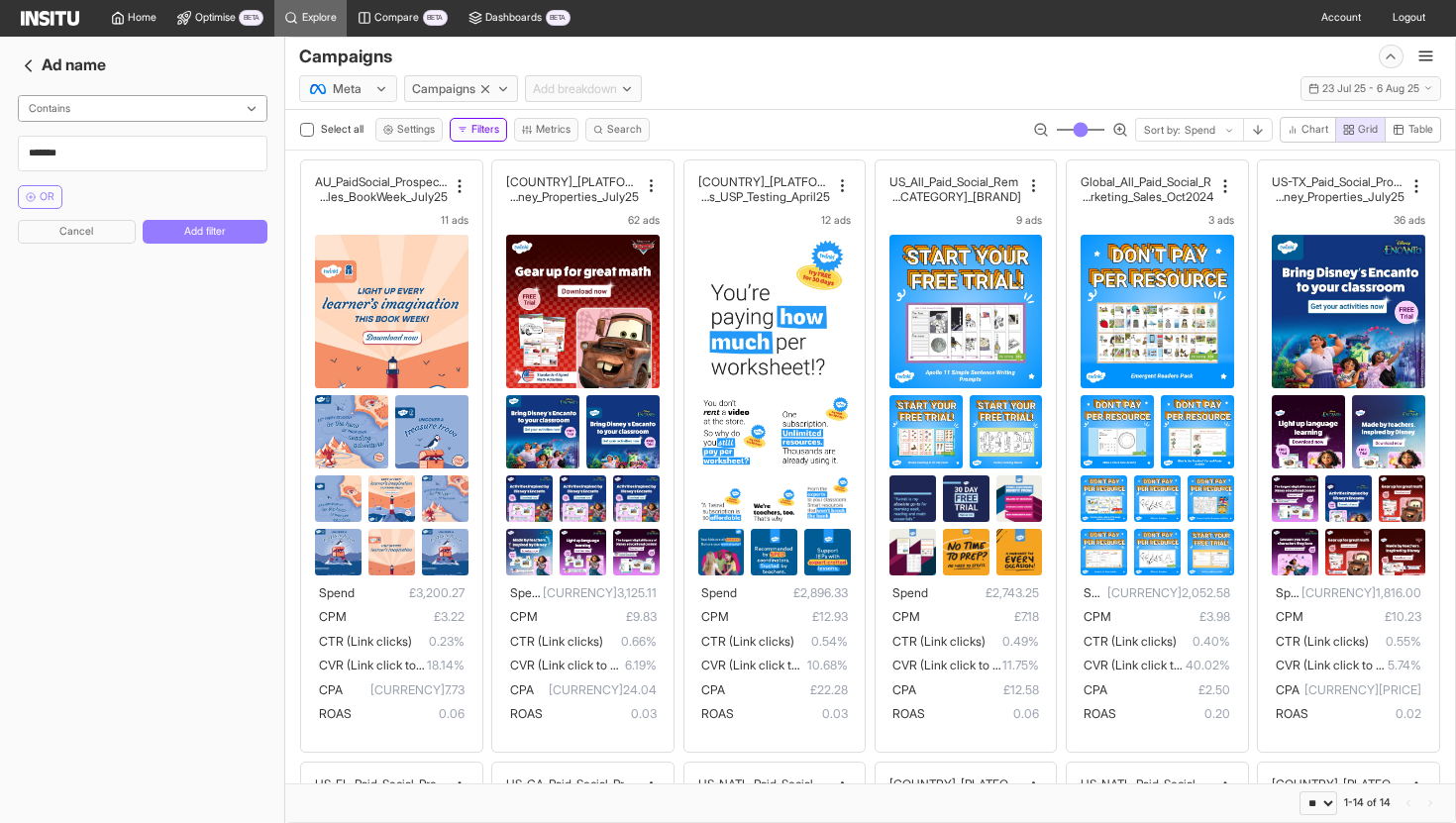 type on "*******" 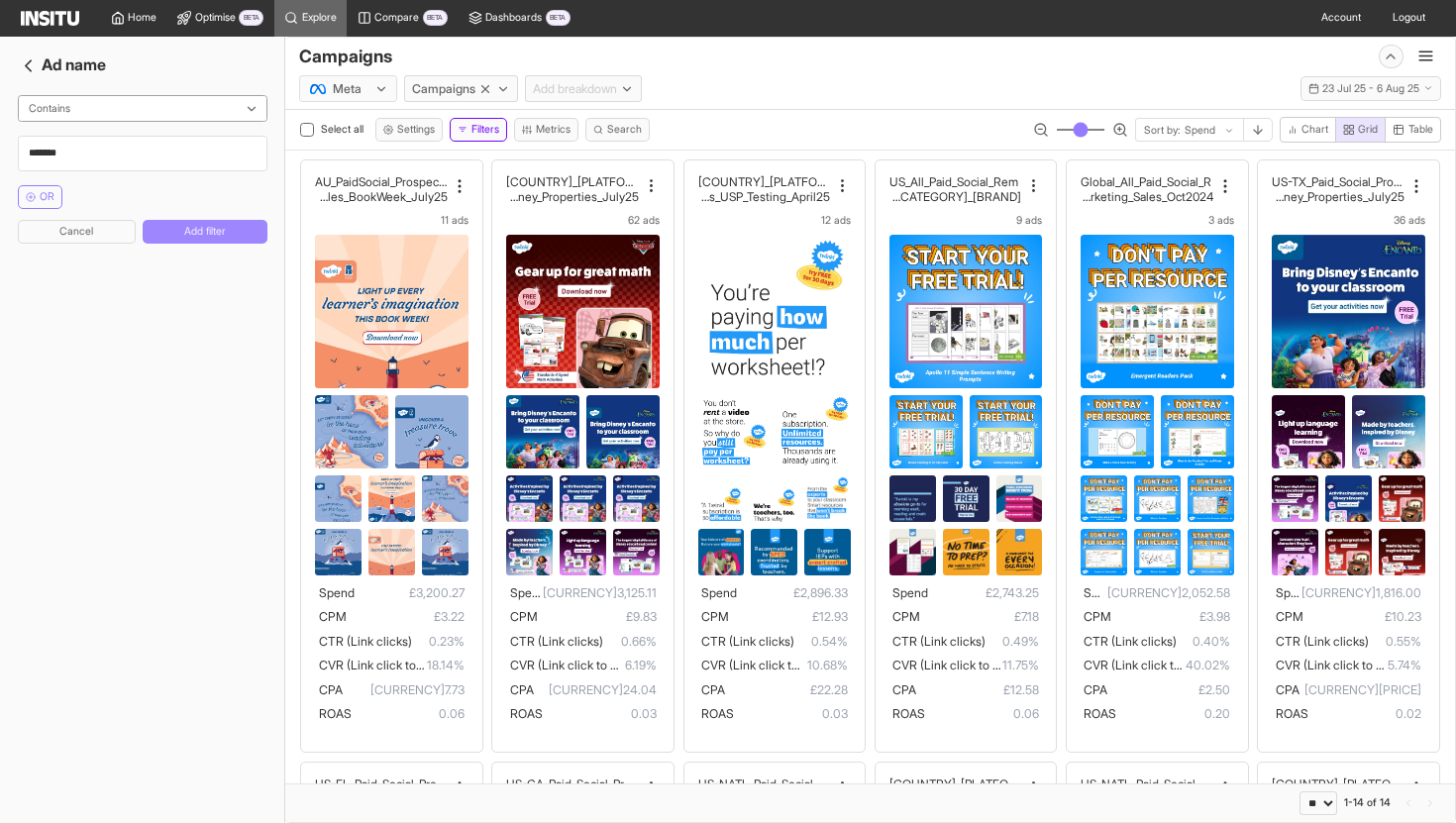 click on "Add filter" at bounding box center (205, 232) 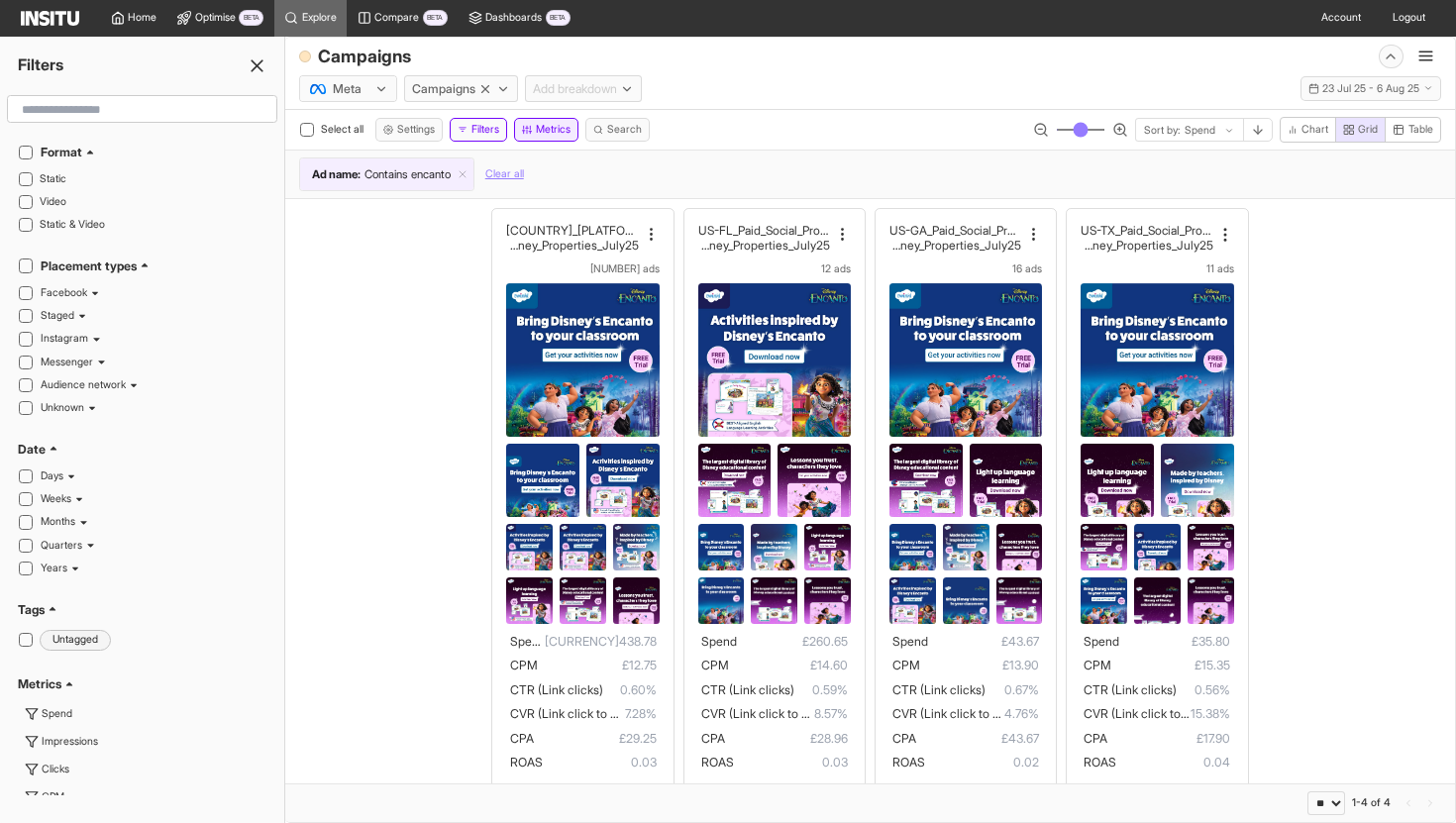 click on "Metrics" at bounding box center [546, 130] 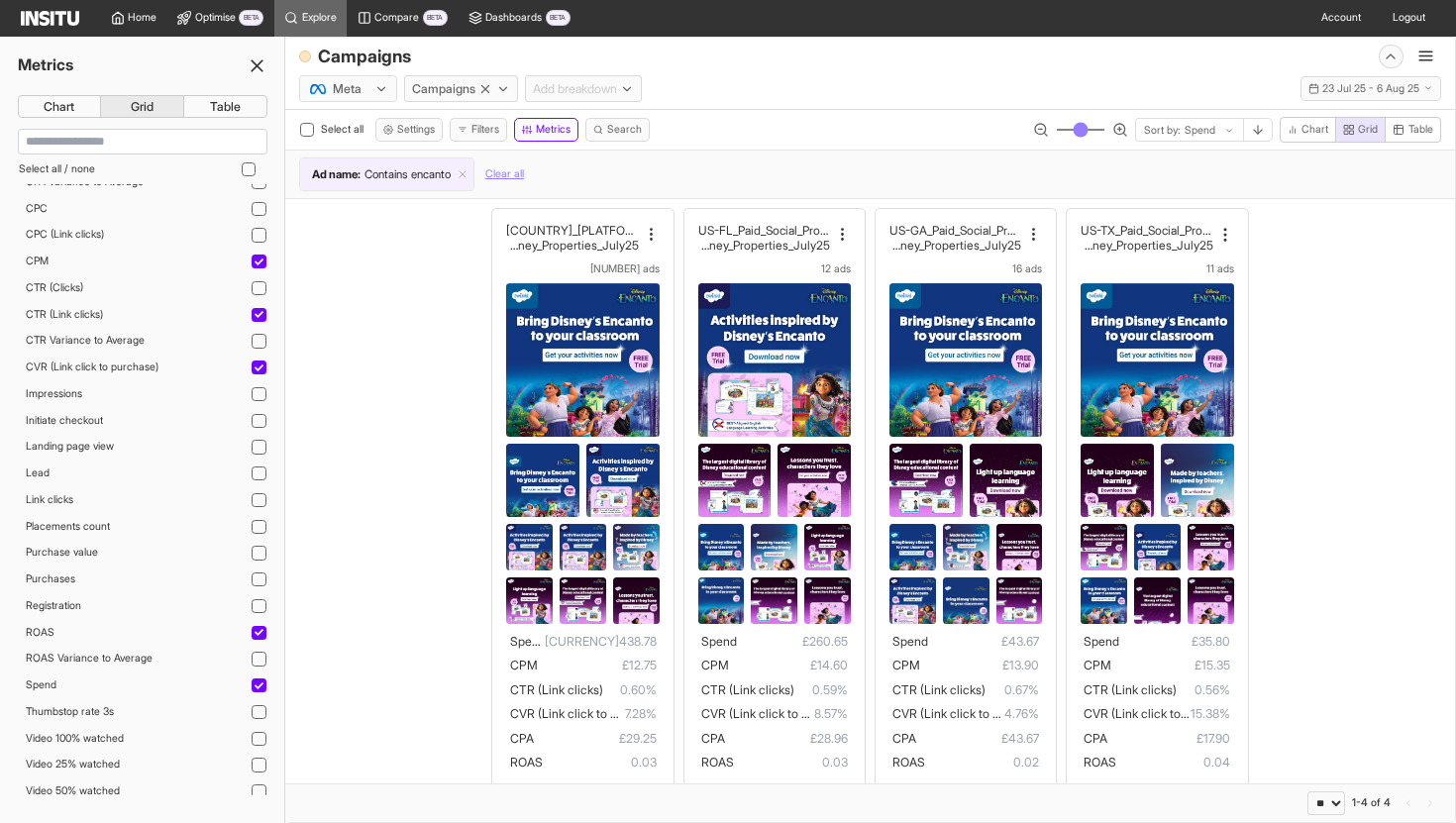 scroll, scrollTop: 551, scrollLeft: 0, axis: vertical 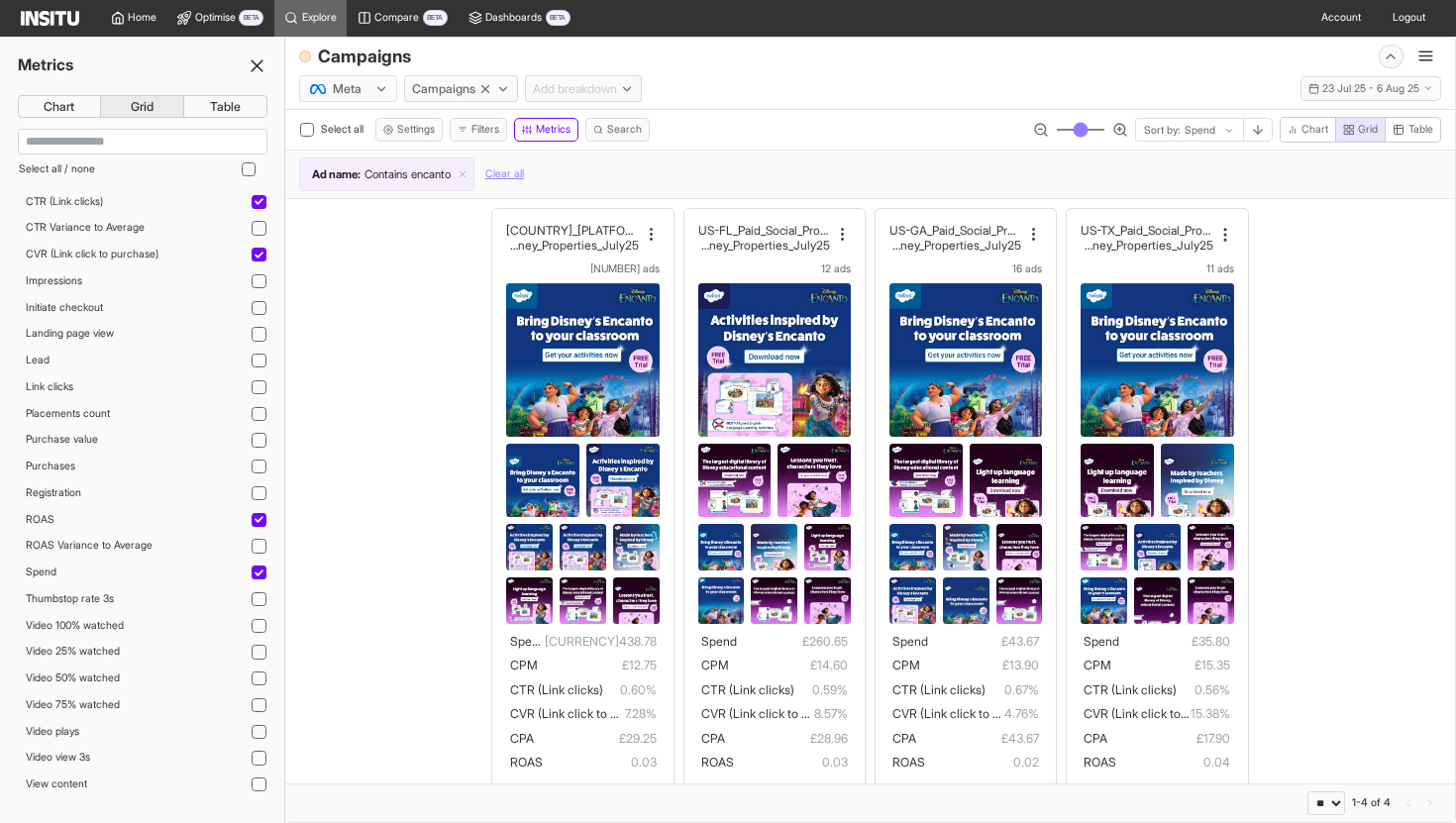 click on "US-NATL_Paid_Social_Prospecting_Inte rests_Sales_Disney_Properties_July25 26 ads Spend £438.78 CPM £12.75 CTR (Link clicks) 0.60% CVR (Link click to purchase) 7.28% CPA £29.25 ROAS 0.03 US-FL_Paid_Social_Prospecting_Inter ests_Sales_Disney_Properties_July25 12 ads Spend £260.65 CPM £14.60 CTR (Link clicks) 0.59% CVR (Link click to purchase) 8.57% CPA £28.96 ROAS 0.03 US-GA_Paid_Social_Prospecting_Inter ests_Sales_Disney_Properties_July25 16 ads Spend £43.67 CPM £13.90 CTR (Link clicks) 0.67% CVR (Link click to purchase) 4.76% CPA £43.67 ROAS 0.02 US-TX_Paid_Social_Prospecting_Inter ests_Sales_Disney_Properties_July25 11 ads Spend £35.80 CPM £15.35 CTR (Link clicks) 0.56% CVR (Link click to purchase) 15.38% CPA £17.90 ROAS 0.04" at bounding box center (870, 504) 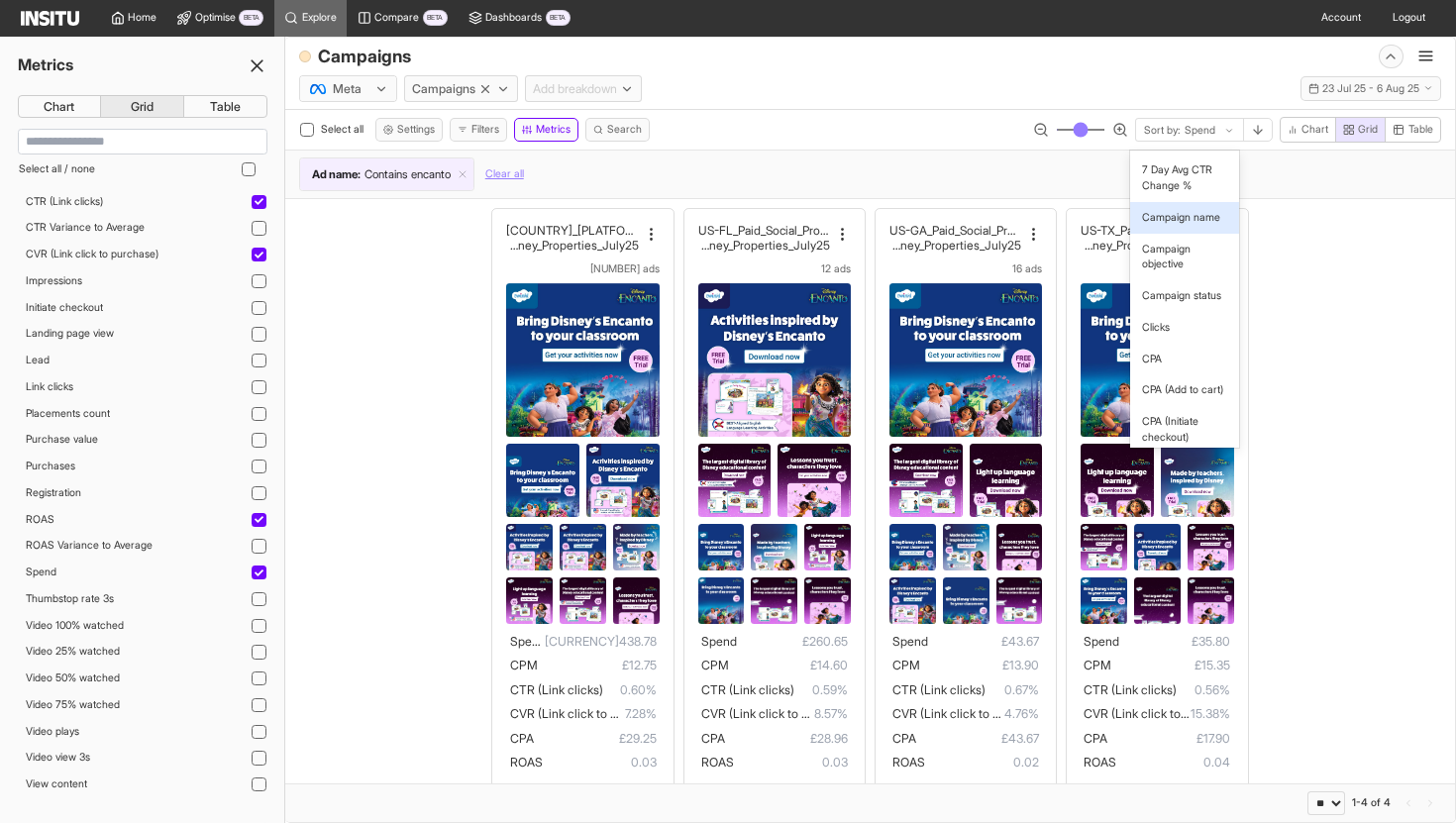 click on "Campaign name" at bounding box center (1181, 218) 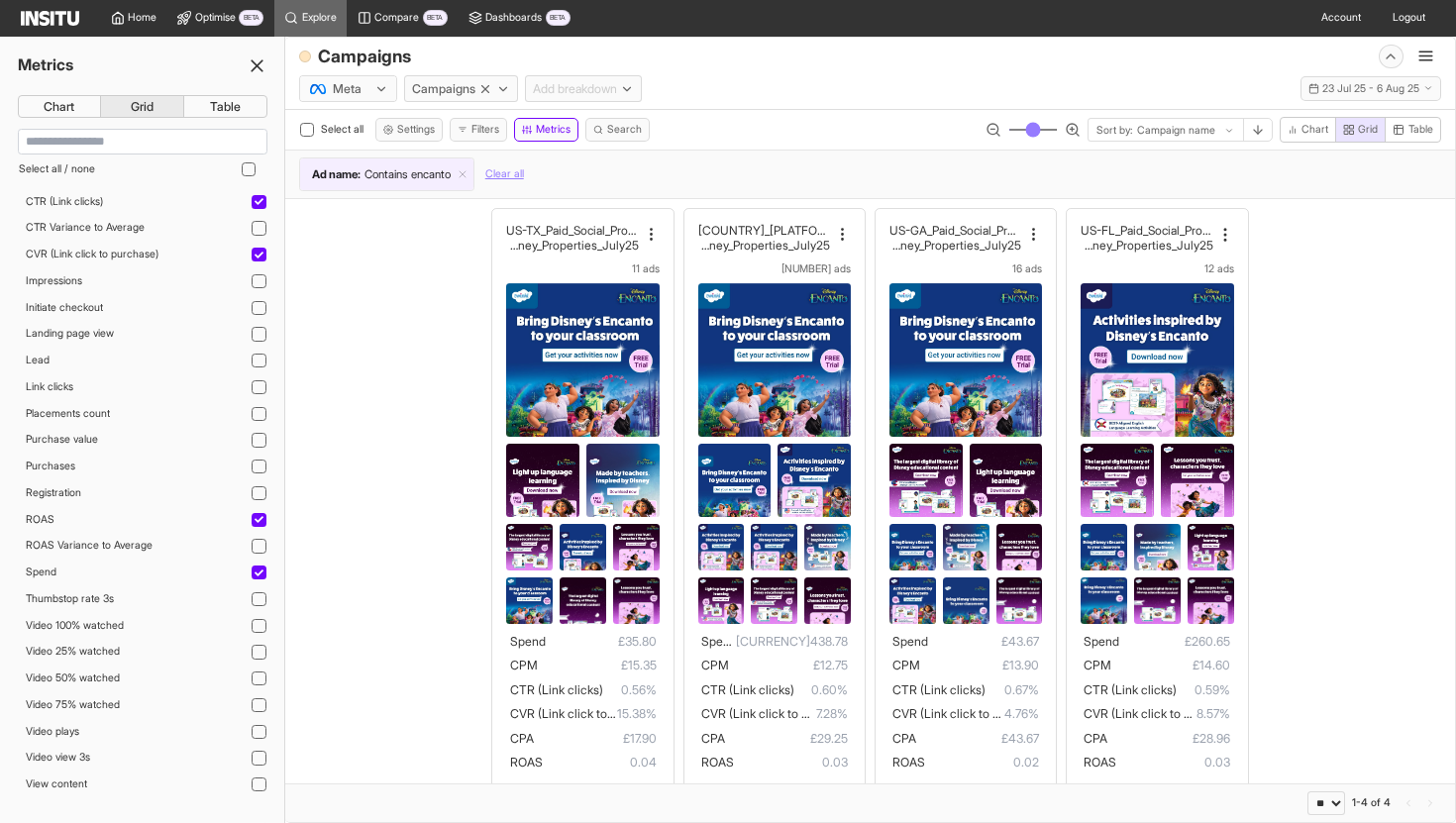 scroll, scrollTop: 28, scrollLeft: 0, axis: vertical 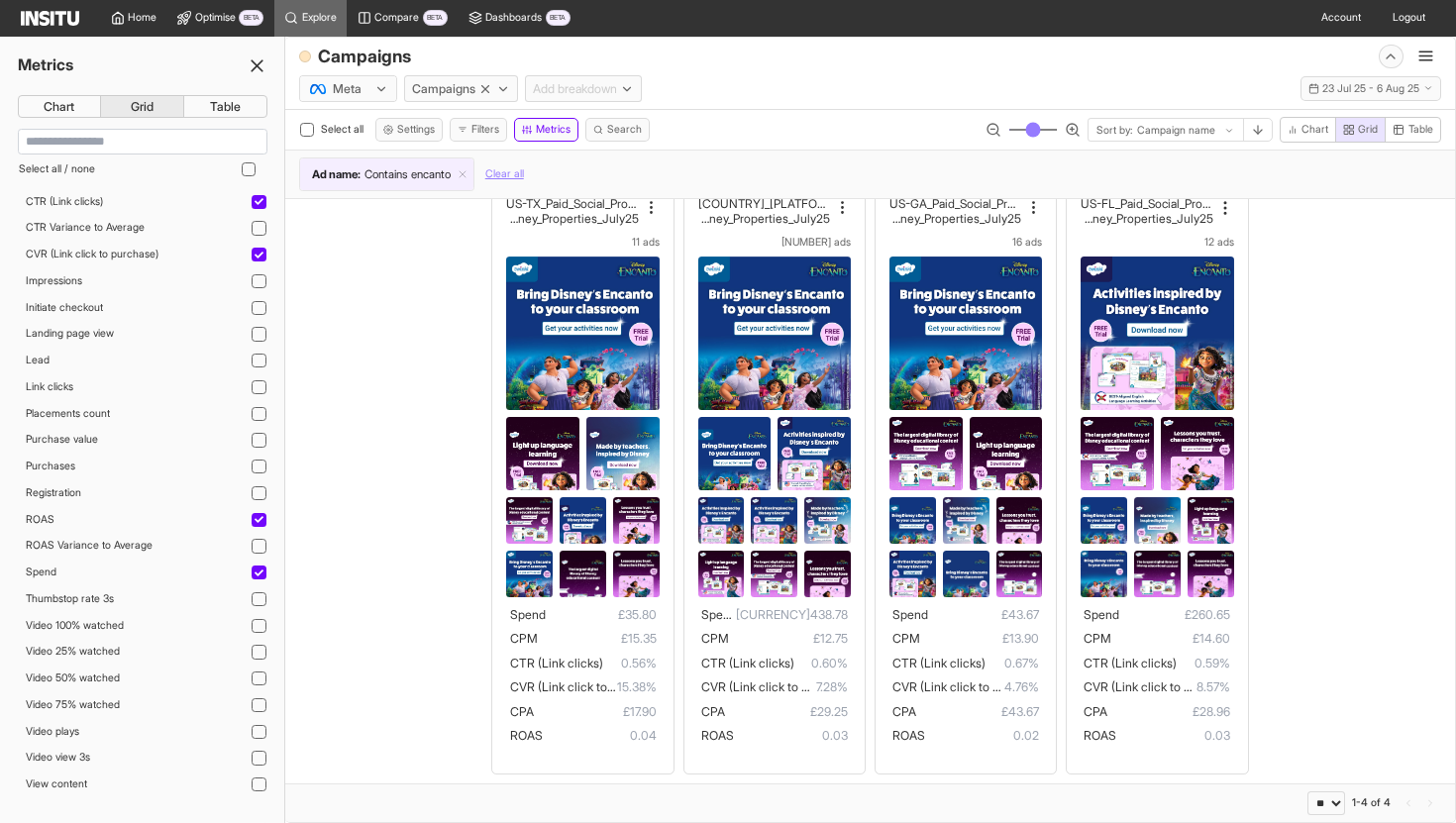 click on "US-TX_Paid_Social_Prospecting_Inter ests_Sales_Disney_Properties_July25 11 ads Spend £35.80 CPM £15.35 CTR (Link clicks) 0.56% CVR (Link click to purchase) 15.38% CPA £17.90 ROAS 0.04 US-NATL_Paid_Social_Prospecting_Inte rests_Sales_Disney_Properties_July25 26 ads Spend £438.78 CPM £12.75 CTR (Link clicks) 0.60% CVR (Link click to purchase) 7.28% CPA £29.25 ROAS 0.03 US-GA_Paid_Social_Prospecting_Inter ests_Sales_Disney_Properties_July25 16 ads Spend £43.67 CPM £13.90 CTR (Link clicks) 0.67% CVR (Link click to purchase) 4.76% CPA £43.67 ROAS 0.02 US-FL_Paid_Social_Prospecting_Inter ests_Sales_Disney_Properties_July25 12 ads Spend £260.65 CPM £14.60 CTR (Link clicks) 0.59% CVR (Link click to purchase) 8.57% CPA £28.96 ROAS 0.03" at bounding box center (870, 477) 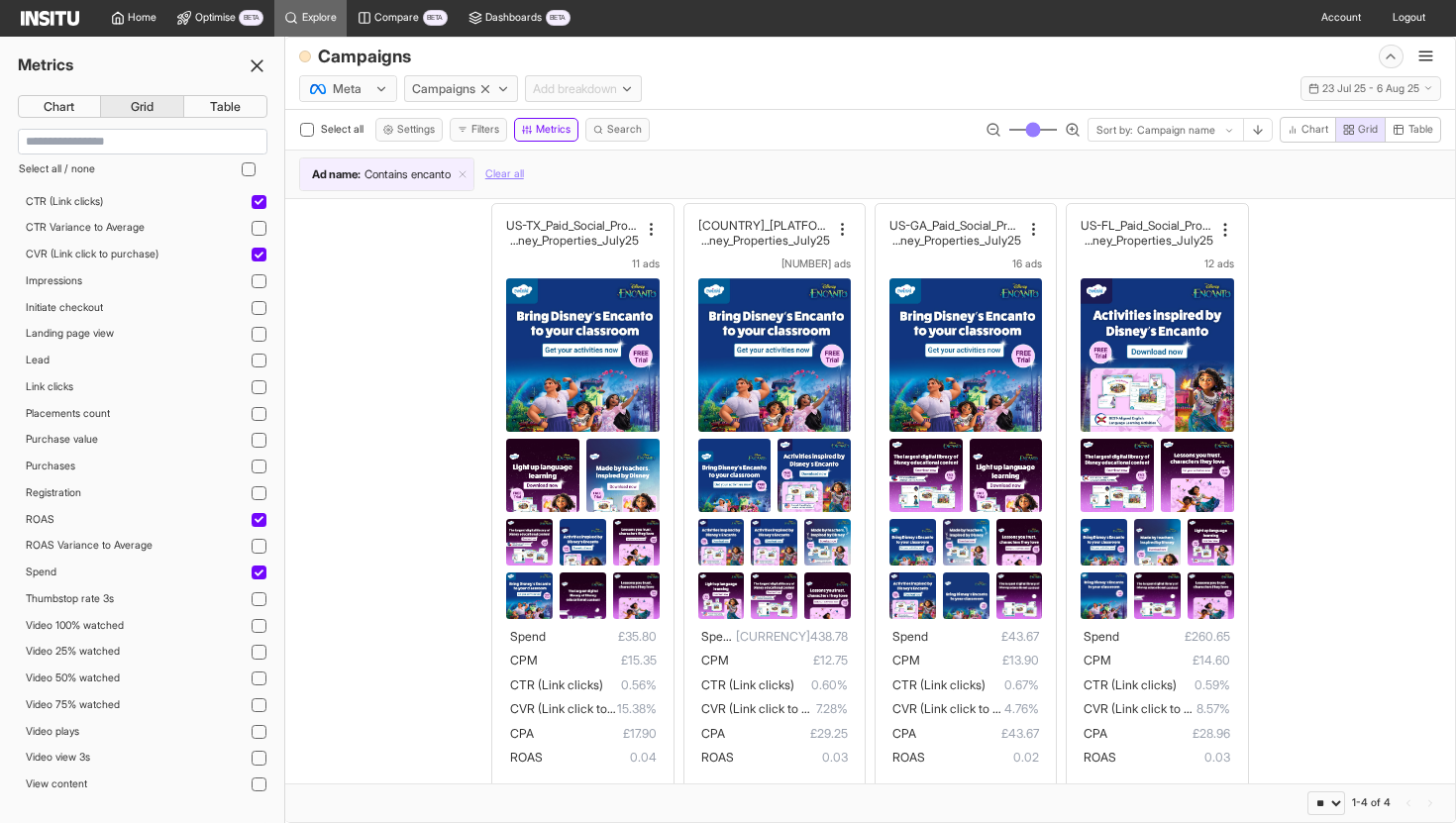scroll, scrollTop: 3, scrollLeft: 0, axis: vertical 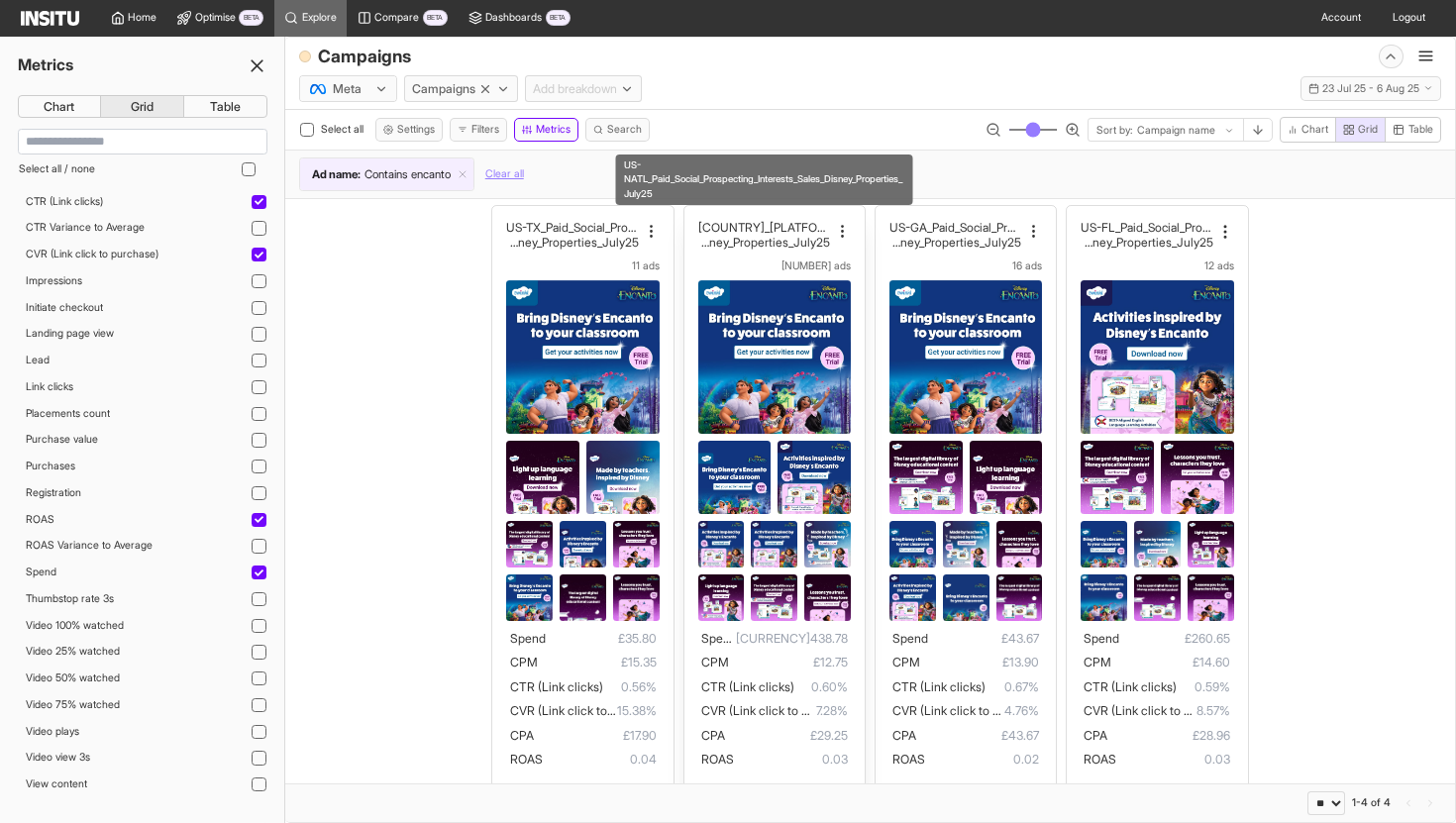click on "rests_Sales_Disney_Properties_July25" at bounding box center (765, 242) 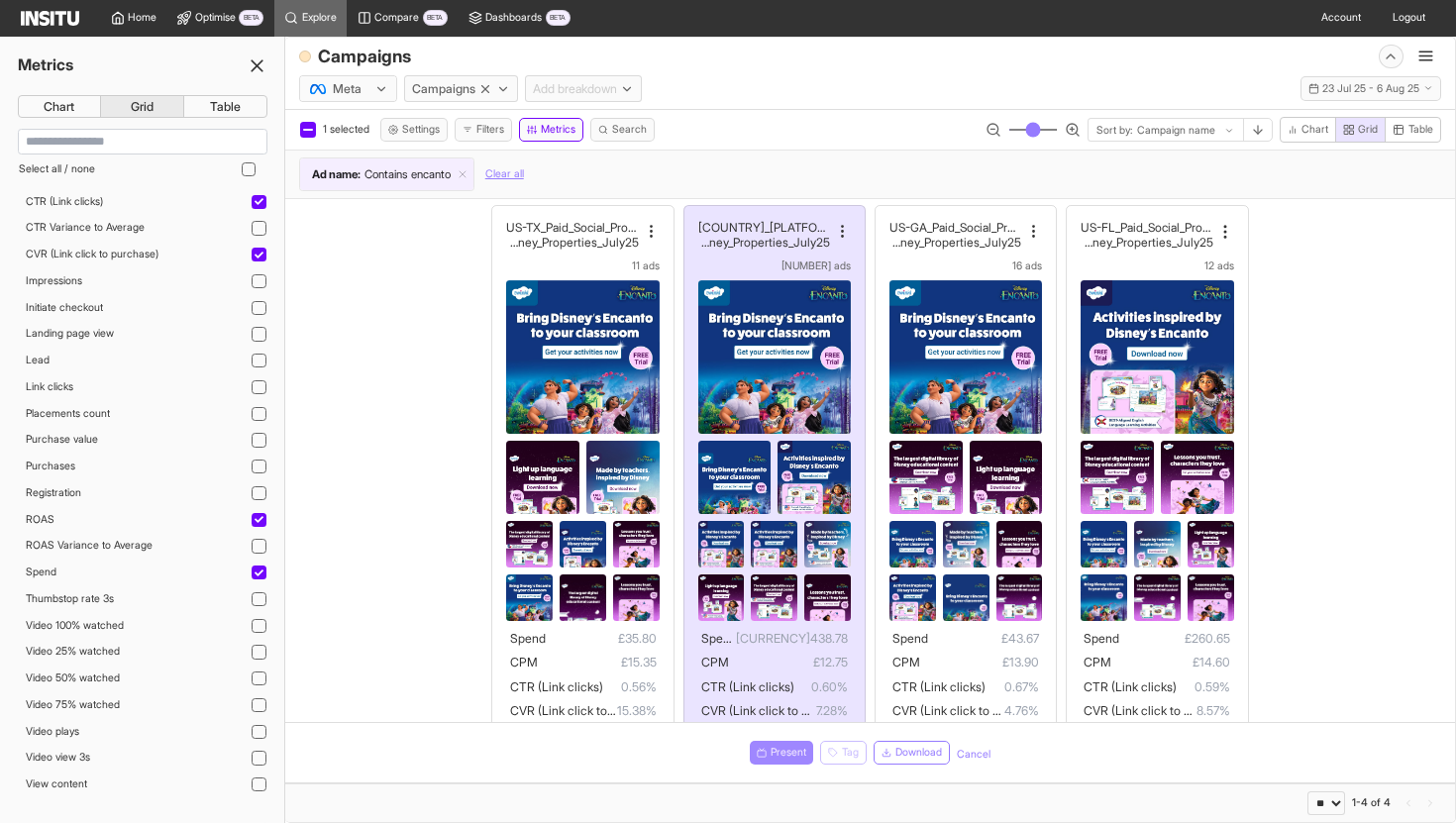 click on "Present" at bounding box center [788, 753] 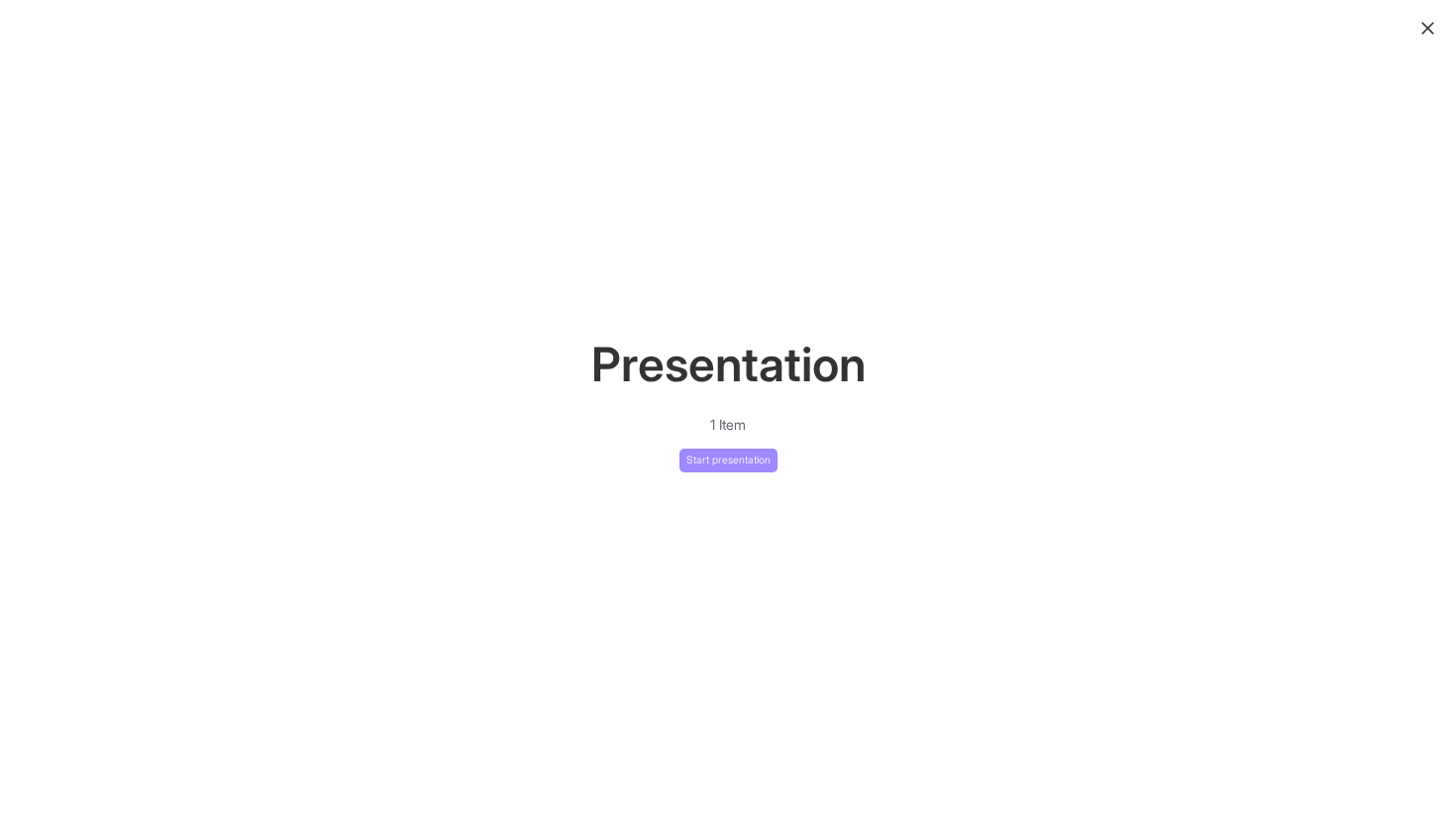 click on "Start presentation" at bounding box center [728, 461] 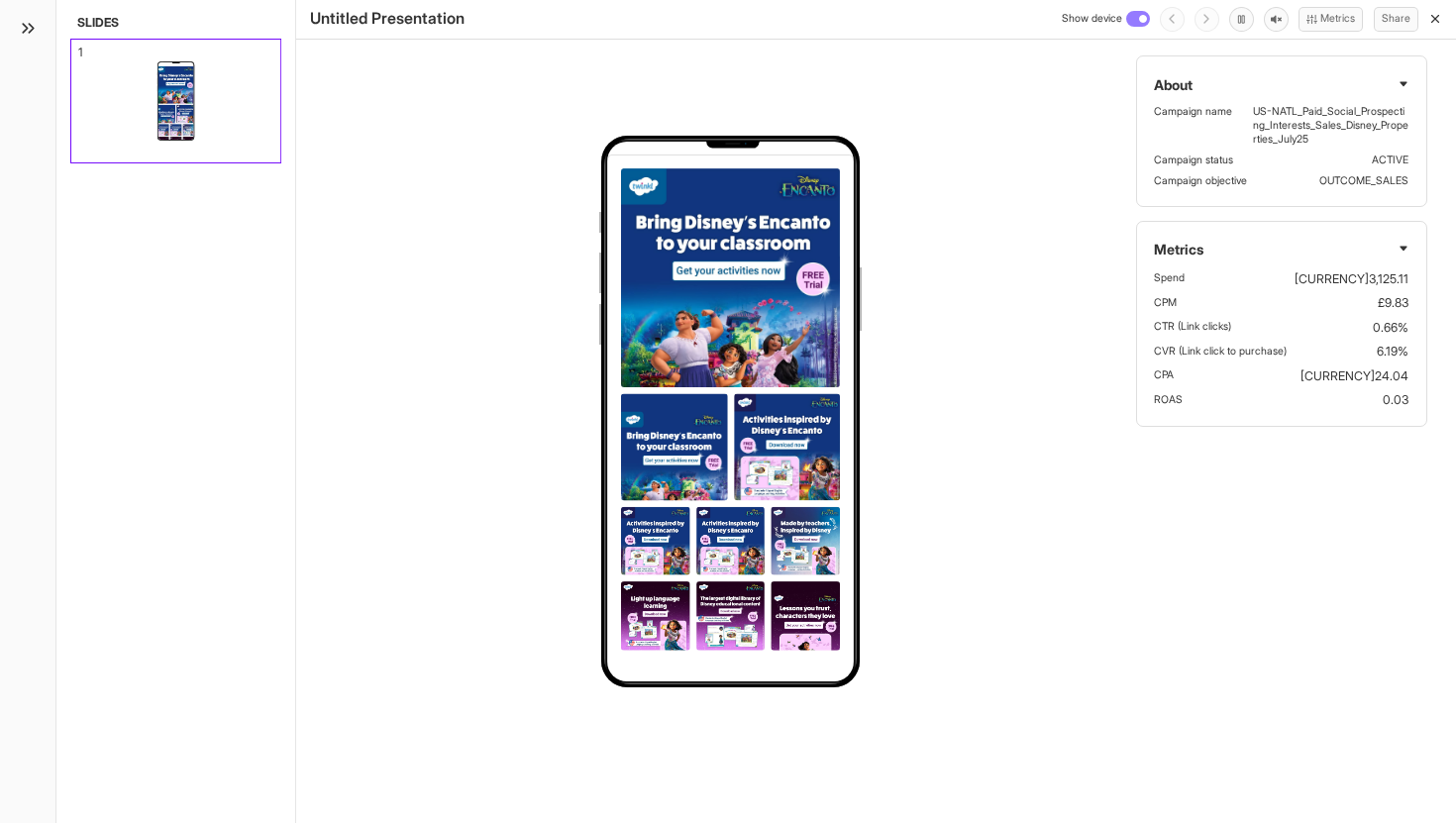 click at bounding box center [730, 409] 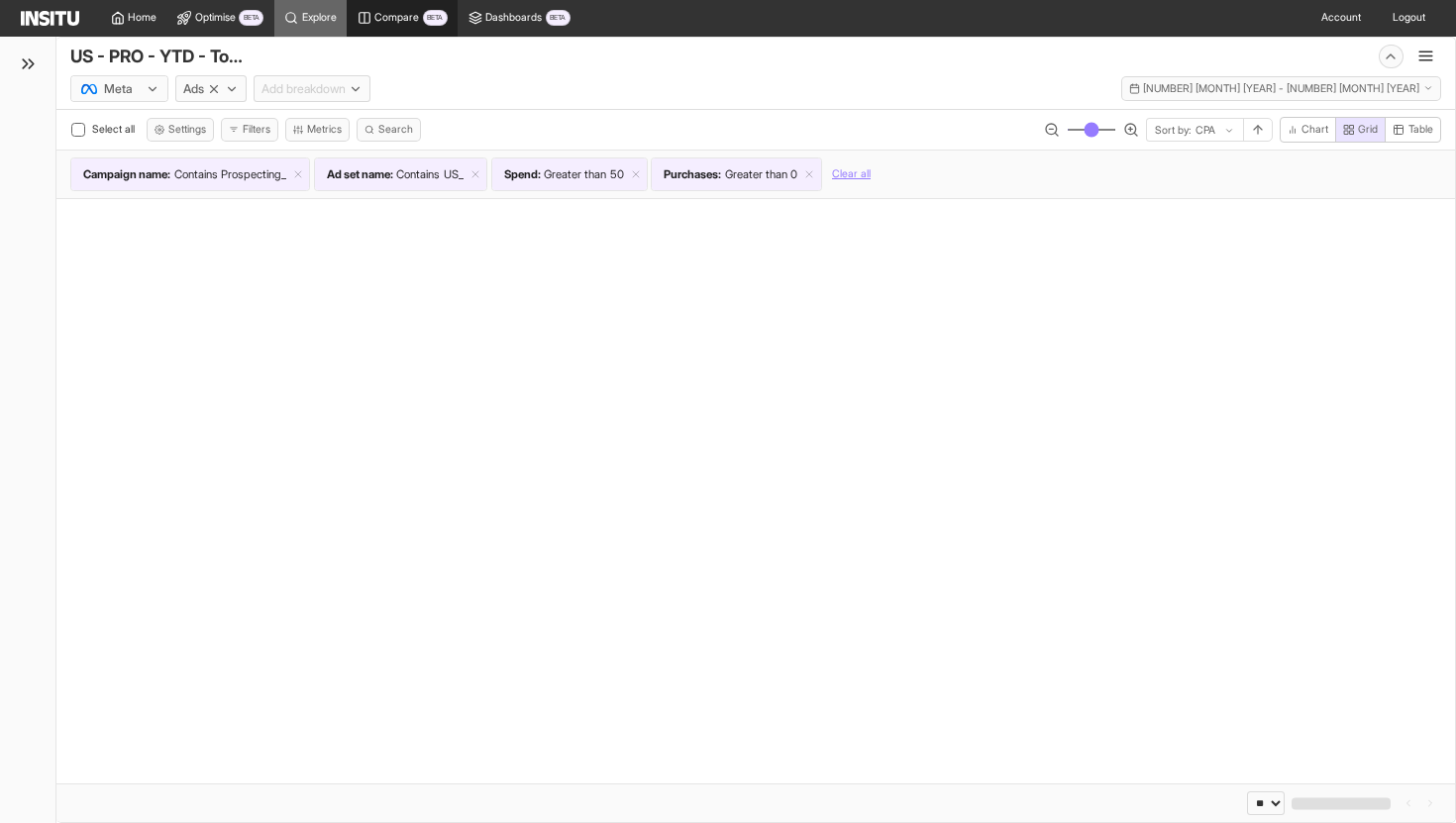 select on "**" 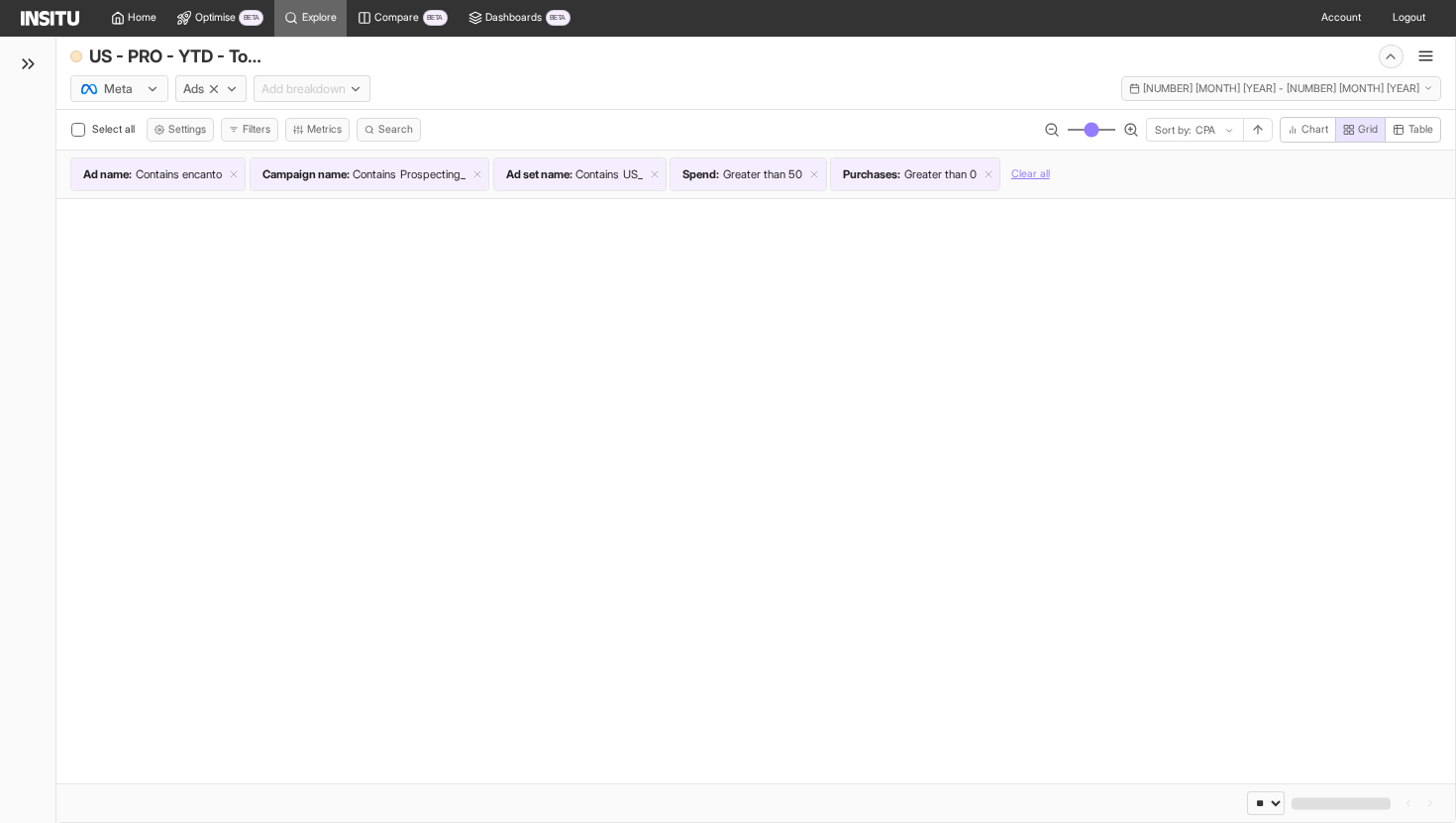 select on "**" 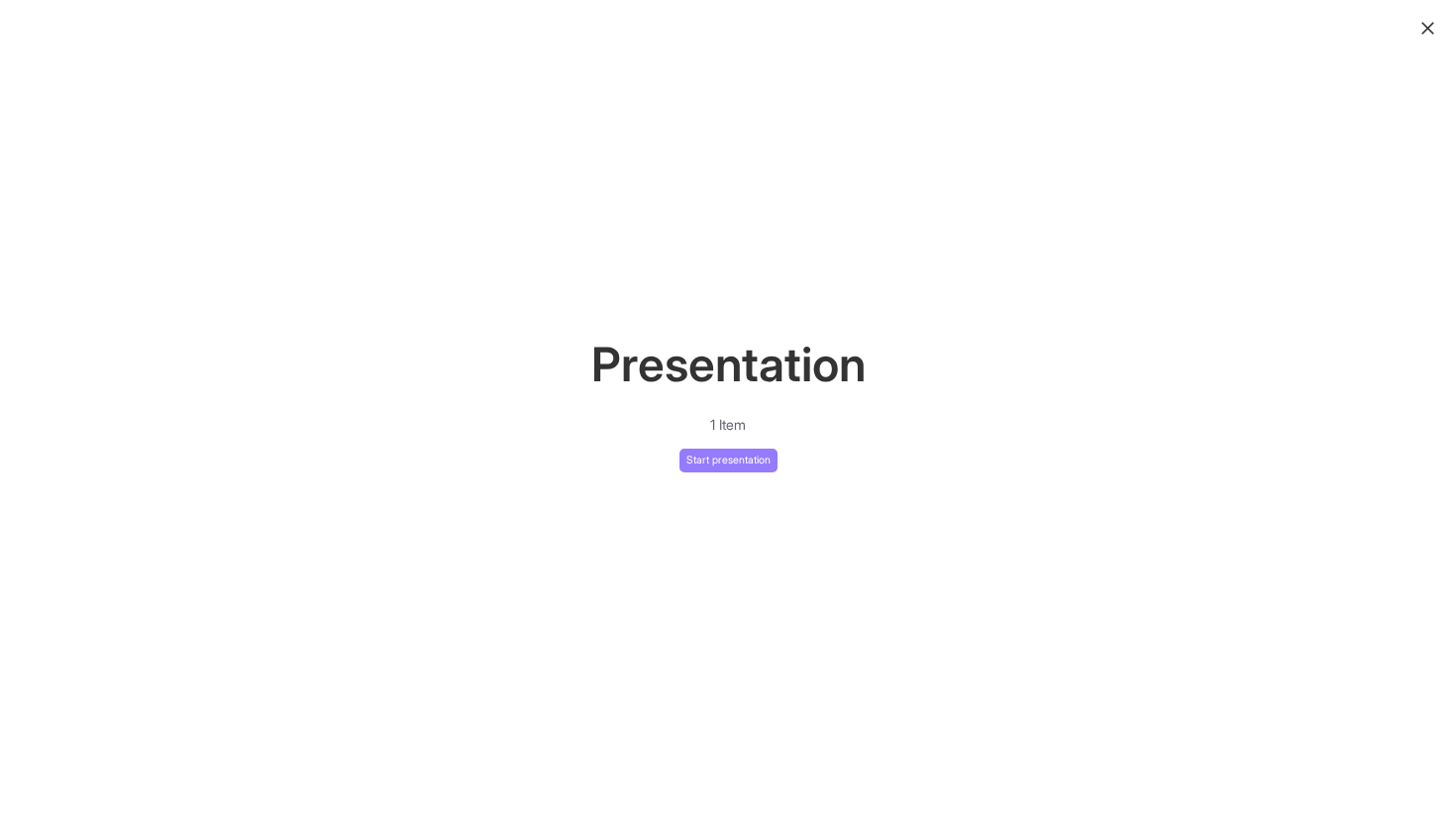 click 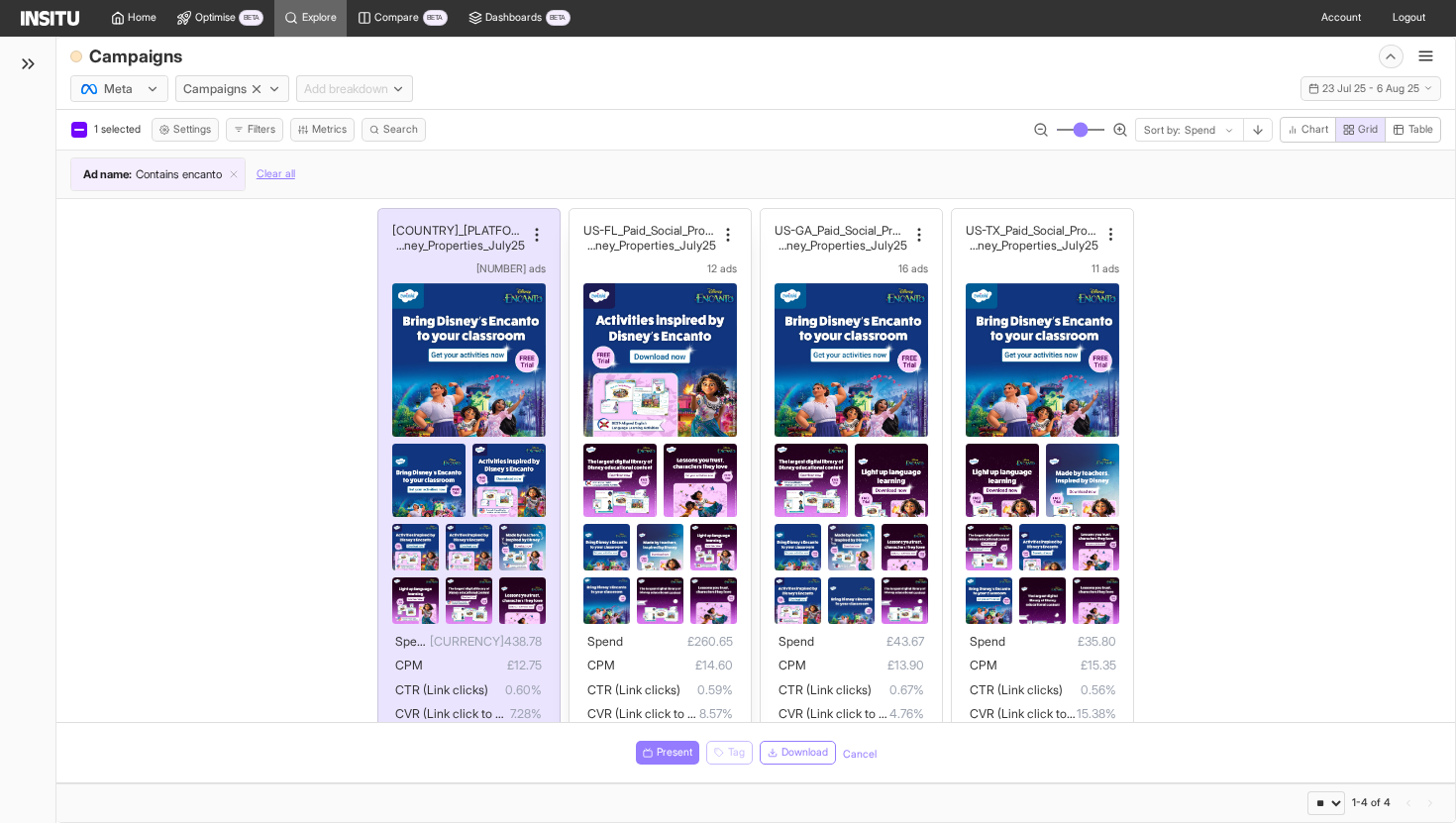 scroll, scrollTop: 88, scrollLeft: 0, axis: vertical 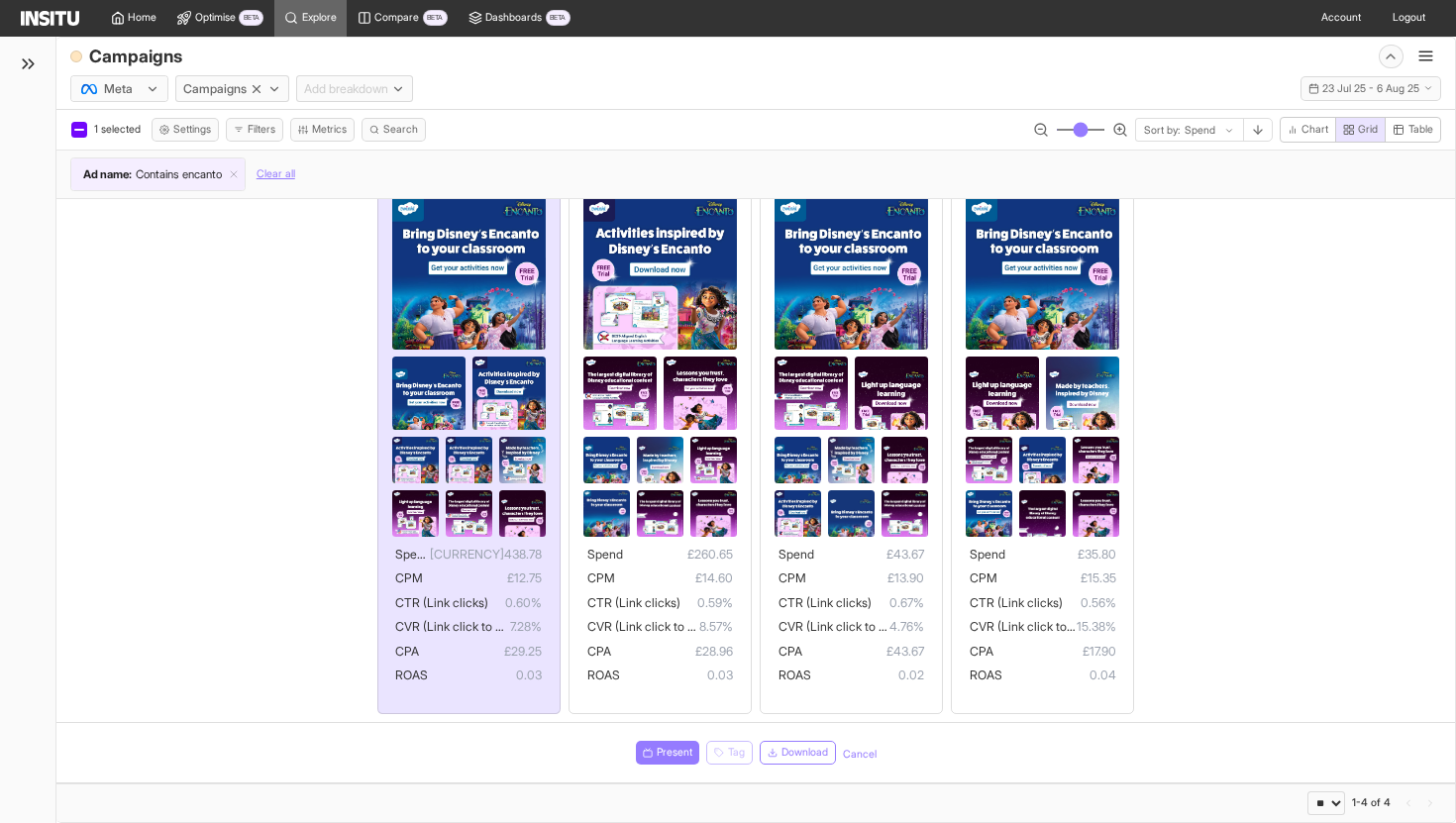 click on "US-NATL_Paid_Social_Prospecting_Inte rests_Sales_Disney_Properties_July25 26 ads Spend £438.78 CPM £12.75 CTR (Link clicks) 0.60% CVR (Link click to purchase) 7.28% CPA £29.25 ROAS 0.03 US-FL_Paid_Social_Prospecting_Inter ests_Sales_Disney_Properties_July25 12 ads Spend £260.65 CPM £14.60 CTR (Link clicks) 0.59% CVR (Link click to purchase) 8.57% CPA £28.96 ROAS 0.03 US-GA_Paid_Social_Prospecting_Inter ests_Sales_Disney_Properties_July25 16 ads Spend £43.67 CPM £13.90 CTR (Link clicks) 0.67% CVR (Link click to purchase) 4.76% CPA £43.67 ROAS 0.02 US-TX_Paid_Social_Prospecting_Inter ests_Sales_Disney_Properties_July25 11 ads Spend £35.80 CPM £15.35 CTR (Link clicks) 0.56% CVR (Link click to purchase) 15.38% CPA £17.90 ROAS 0.04" at bounding box center [756, 417] 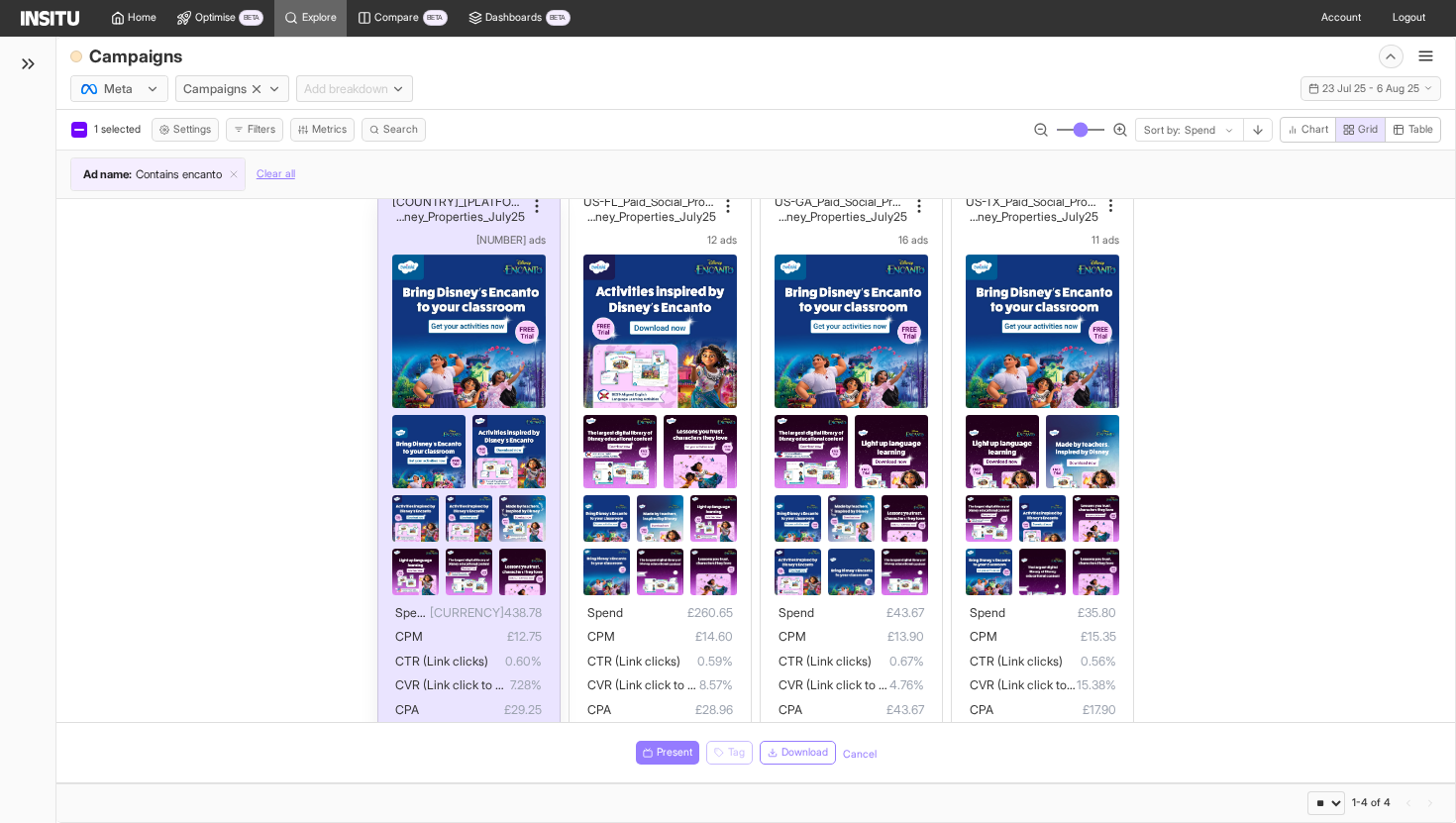 scroll, scrollTop: 0, scrollLeft: 0, axis: both 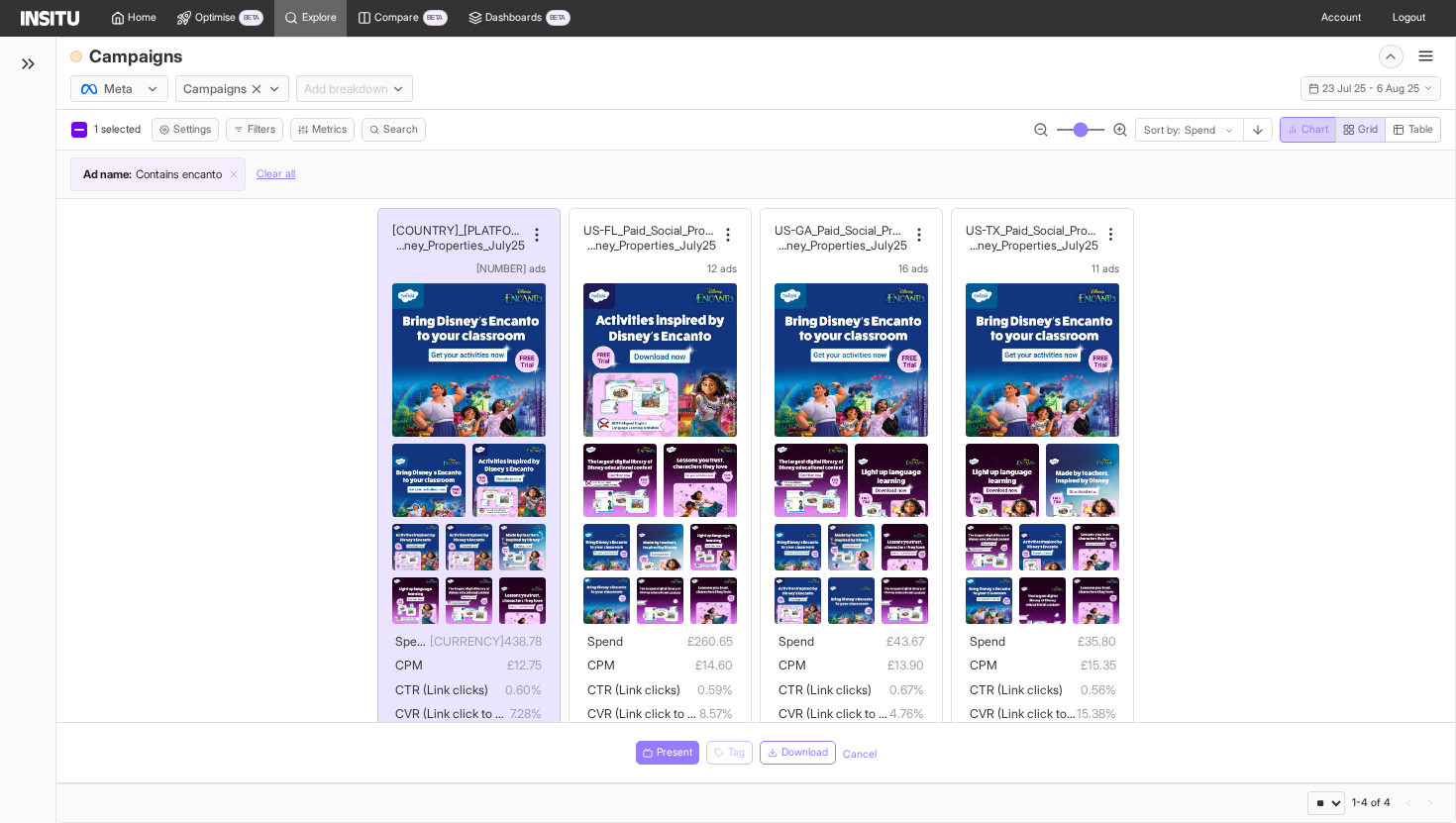 click on "Chart" at bounding box center (1314, 130) 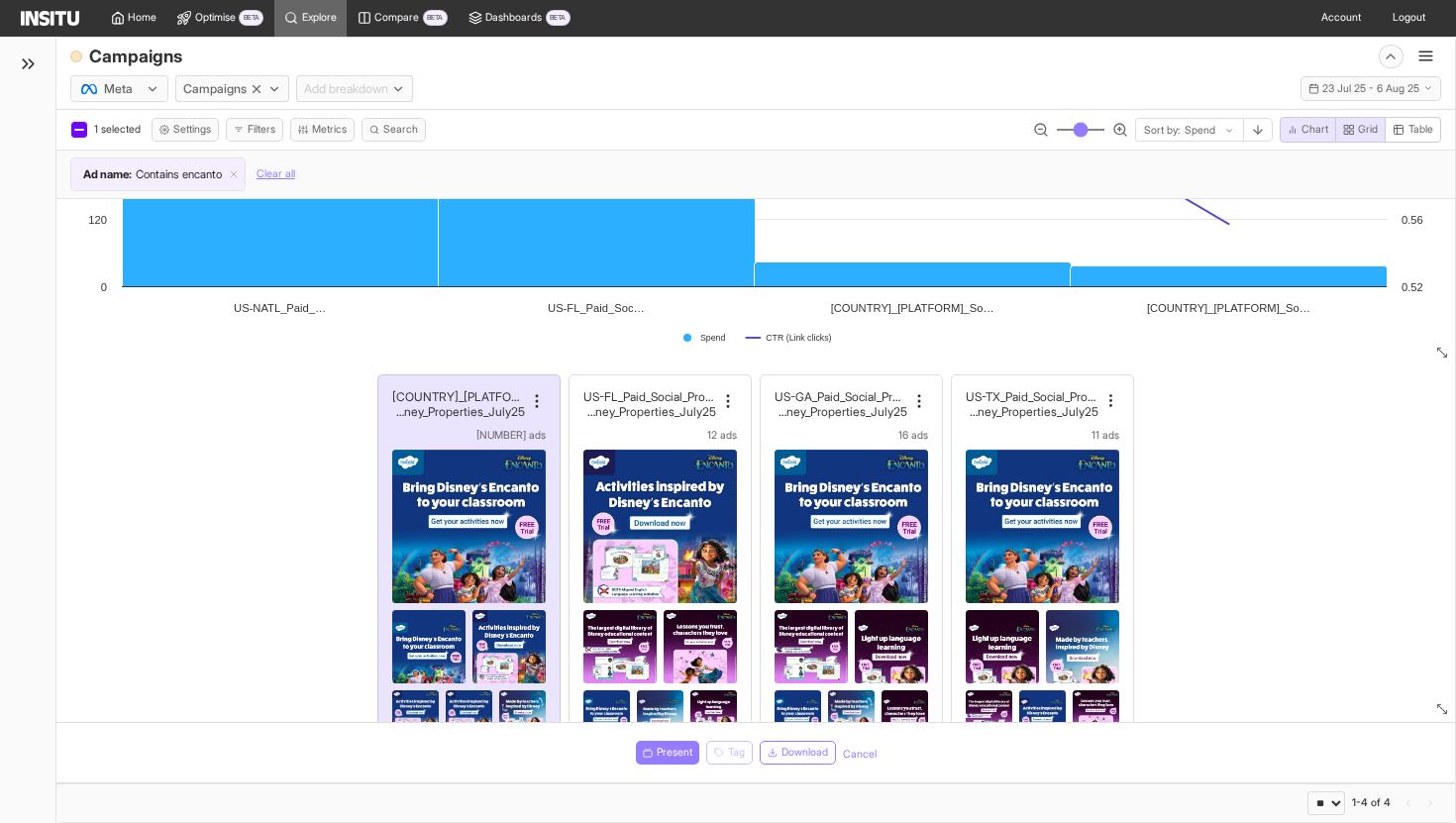 scroll, scrollTop: 189, scrollLeft: 0, axis: vertical 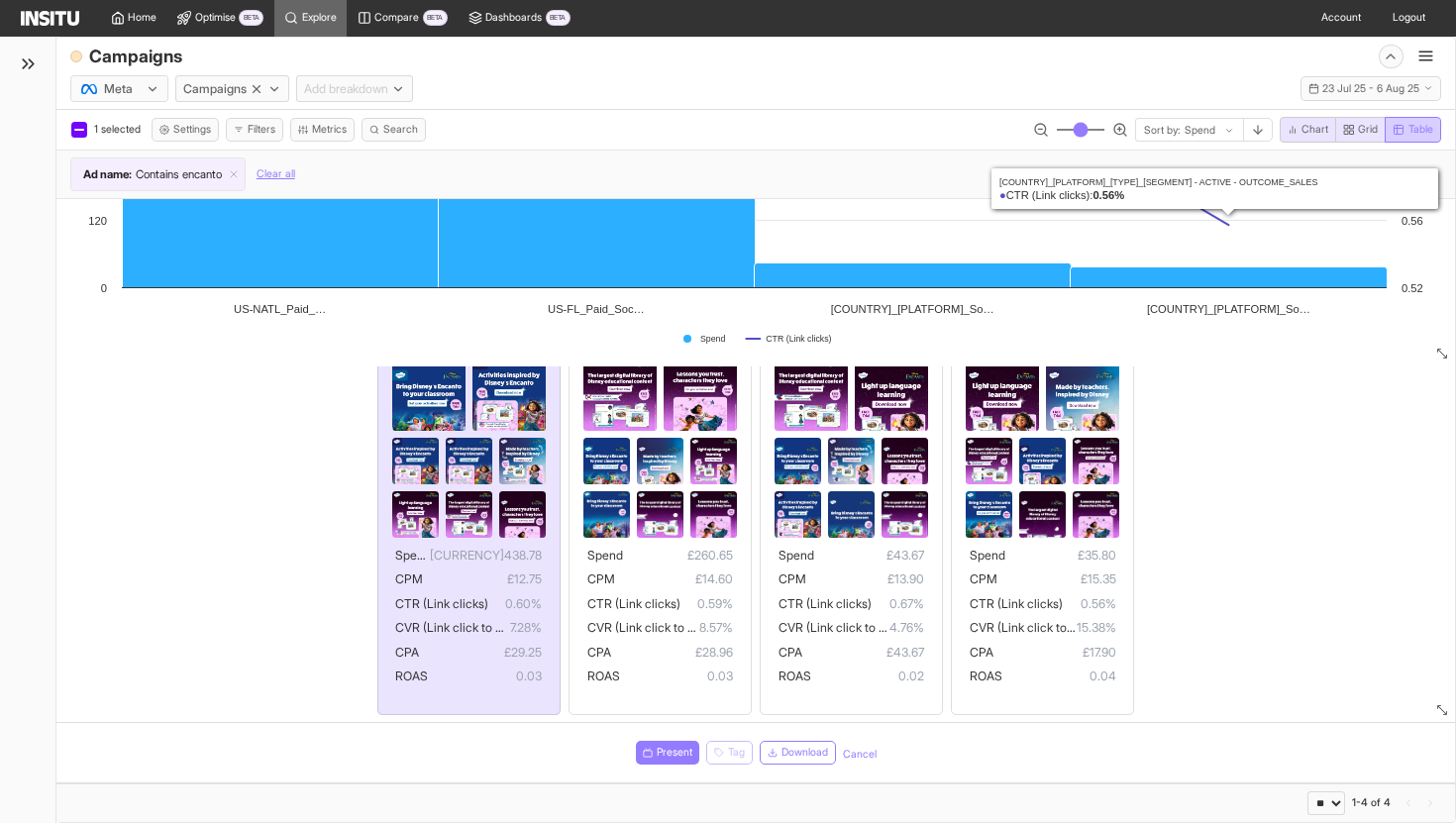 click on "Table" at bounding box center (1420, 130) 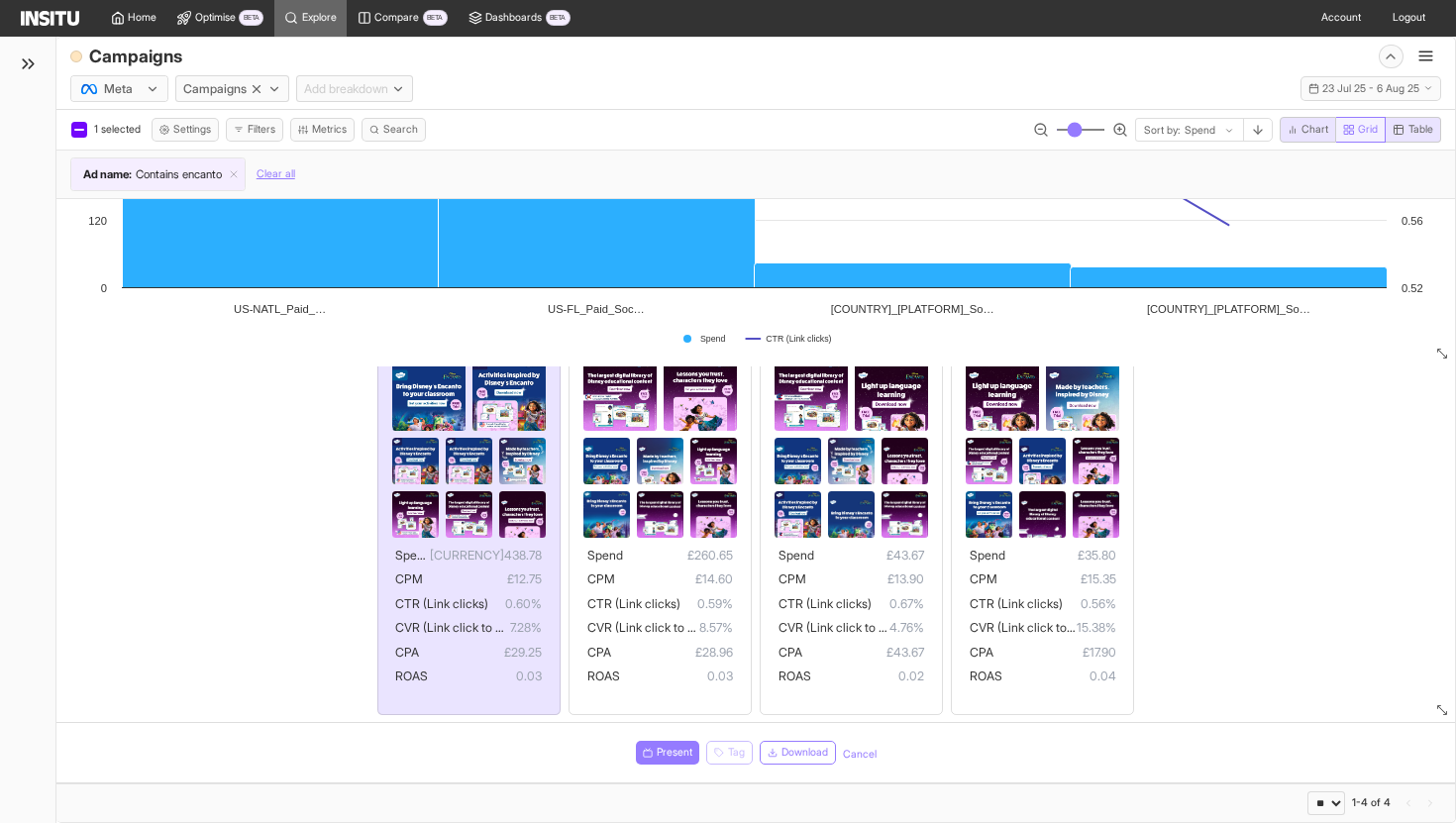 click on "Grid" at bounding box center [1361, 130] 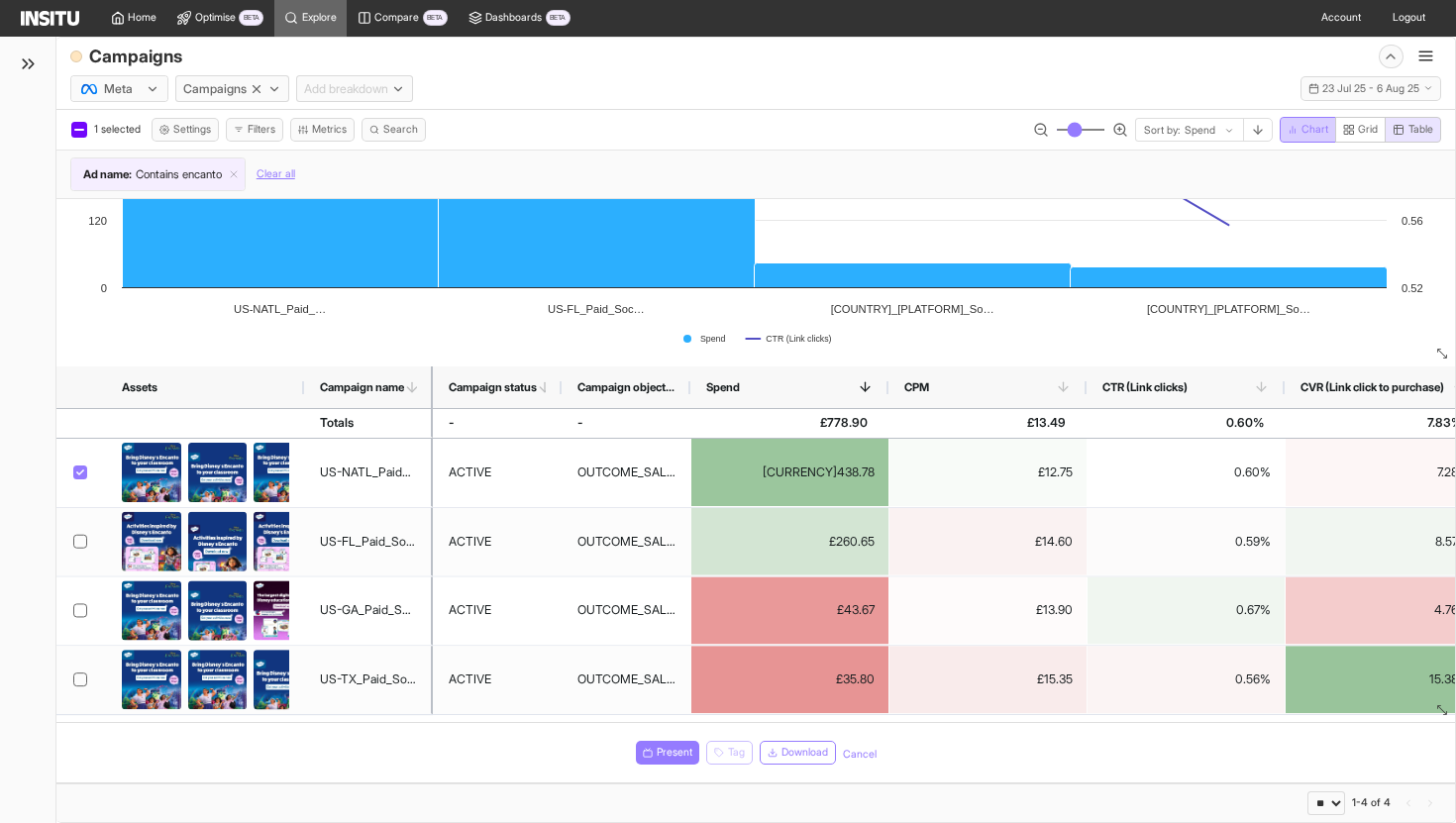 click on "Chart" at bounding box center (1314, 130) 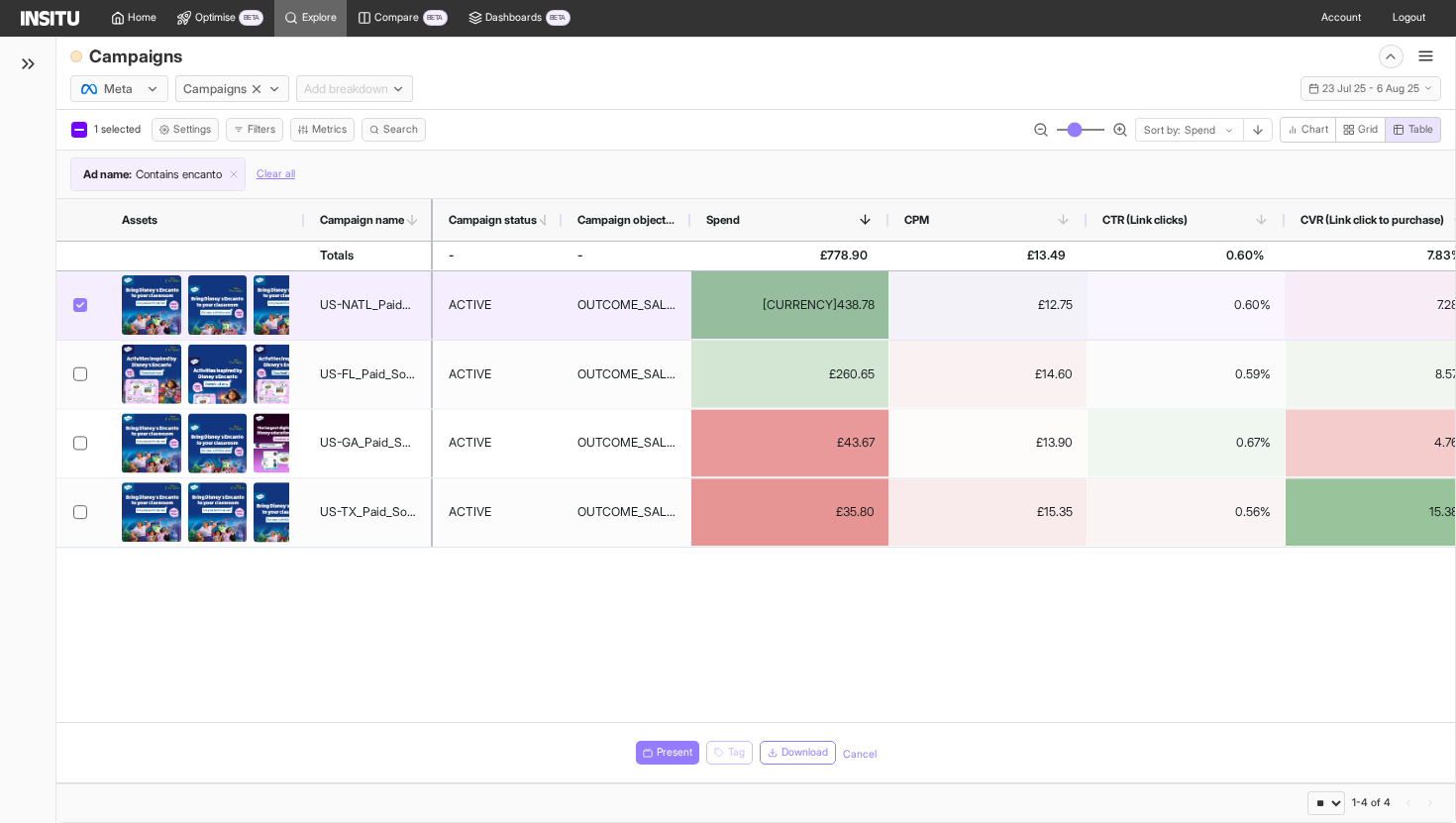 click 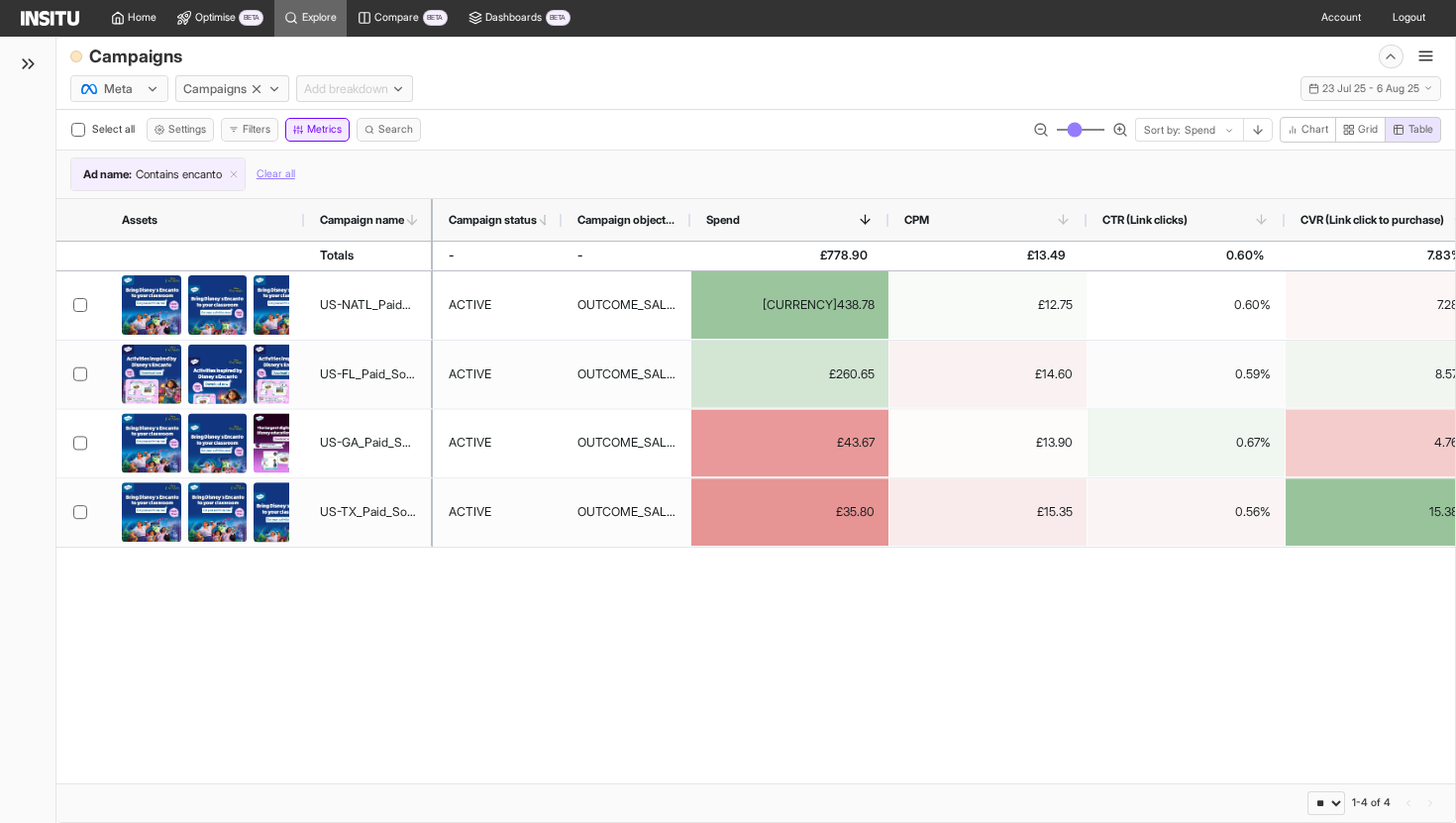 click on "Metrics" at bounding box center (317, 130) 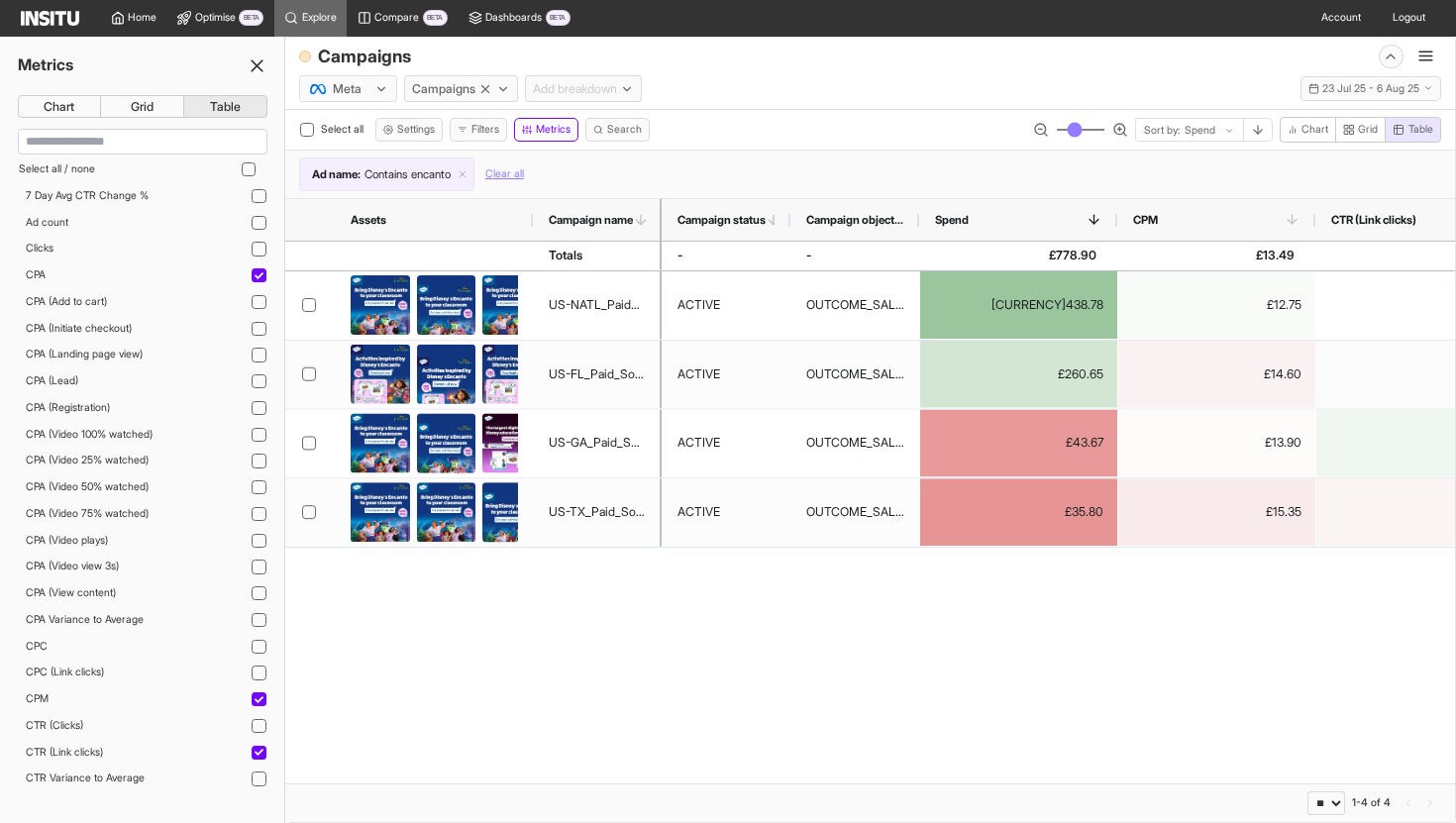 click at bounding box center (1184, 131) 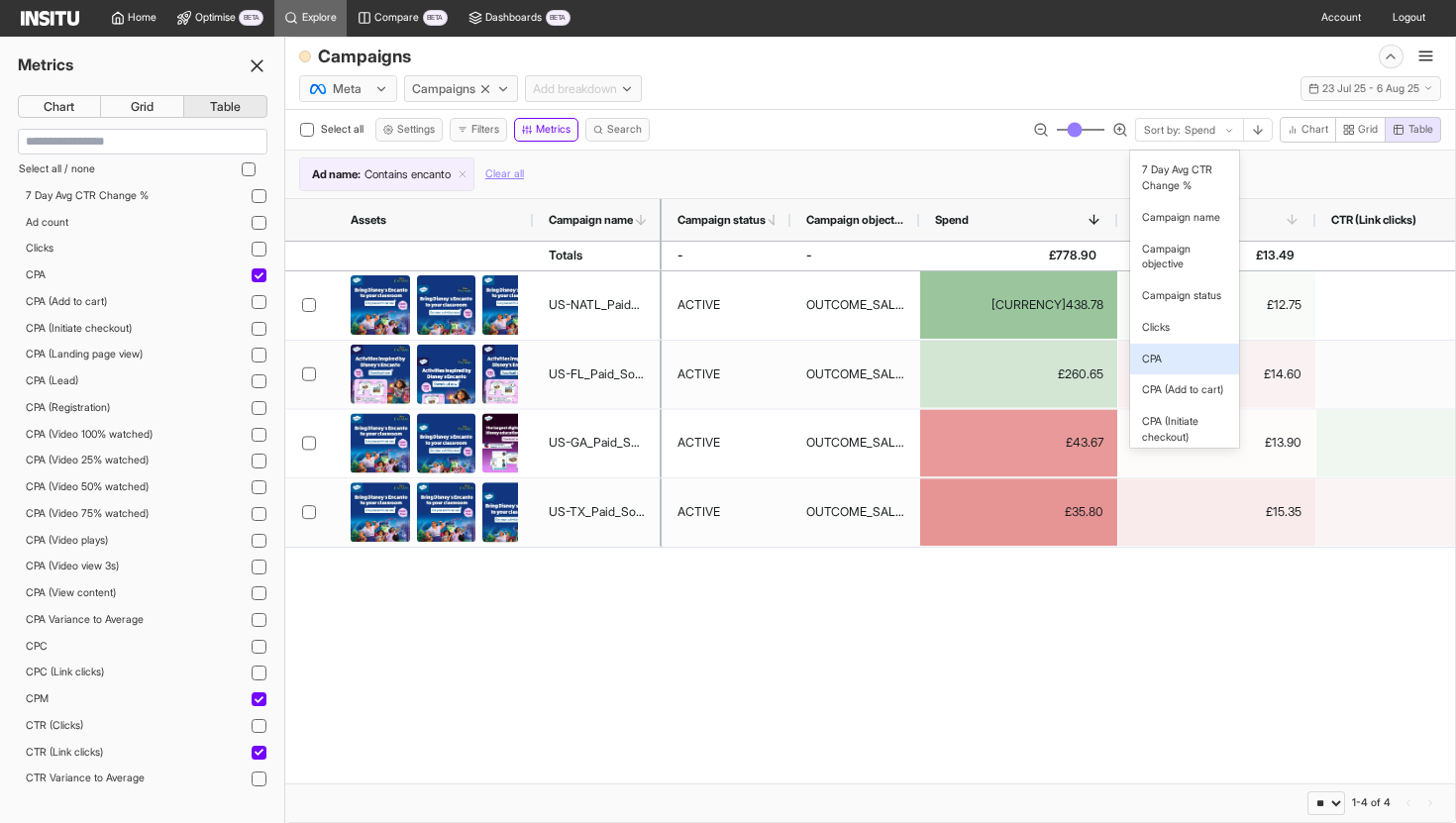 click on "CPA" at bounding box center [1185, 360] 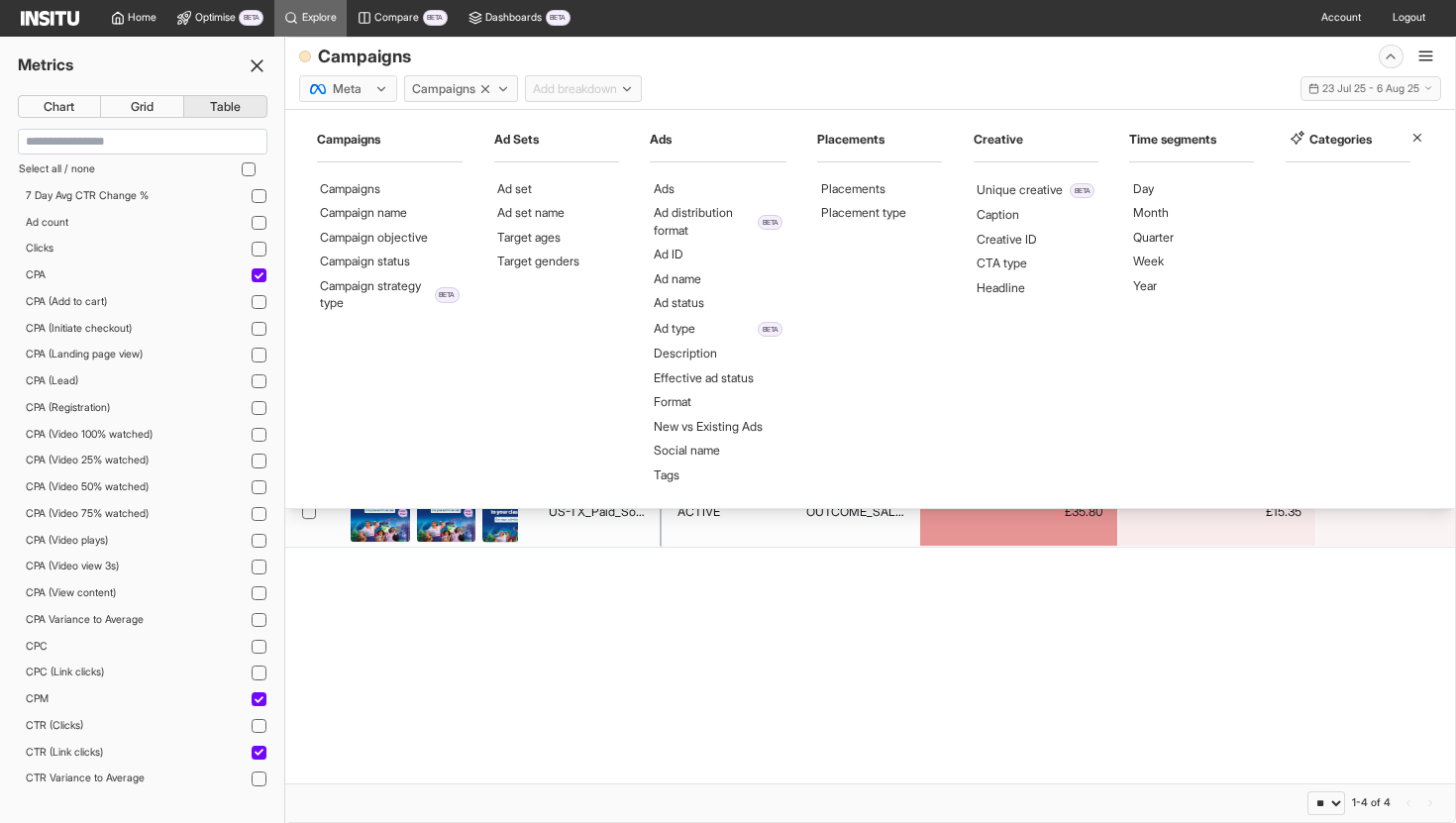 click on "Add breakdown" at bounding box center [574, 89] 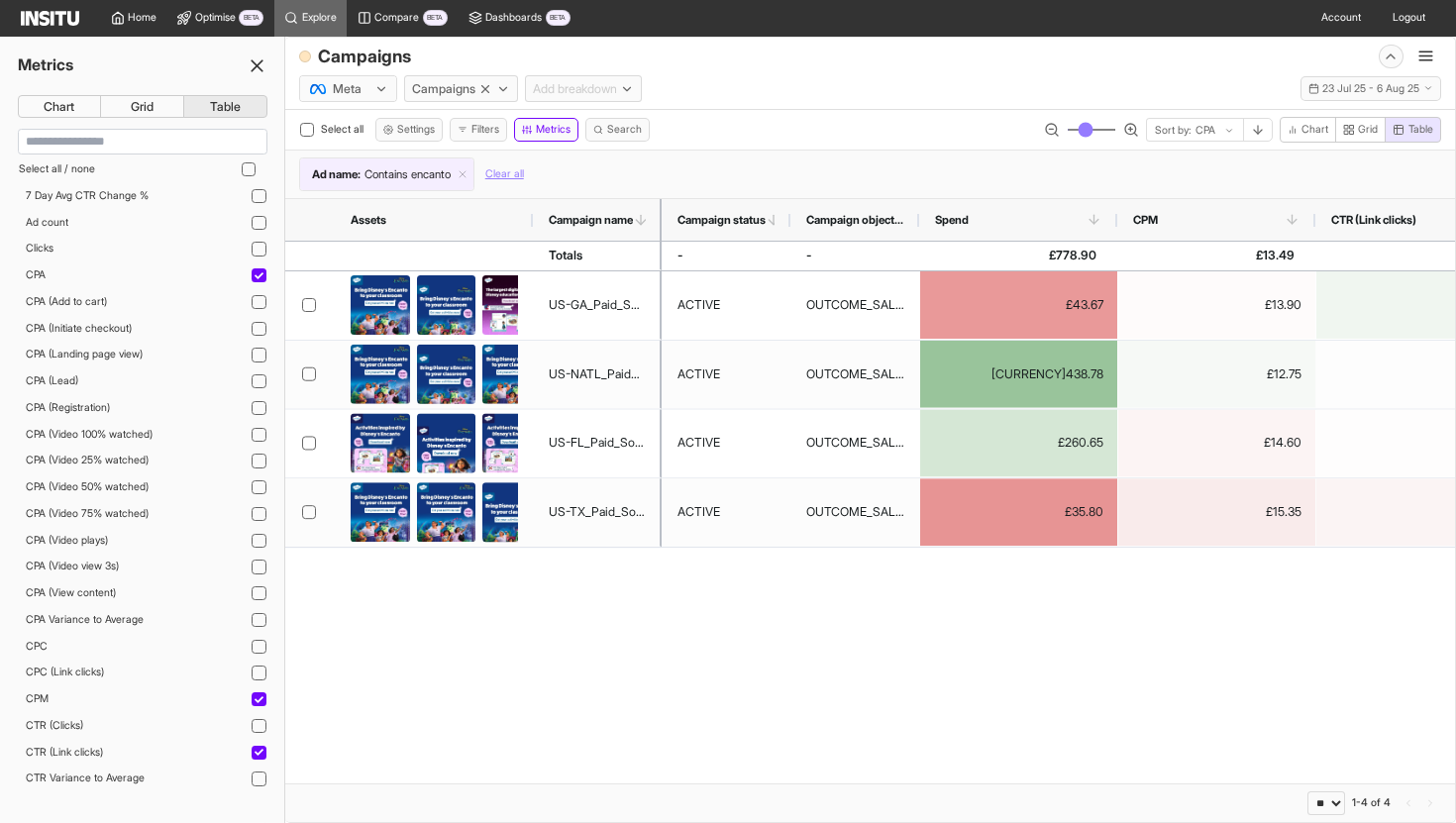 click on "Add breakdown" at bounding box center (574, 89) 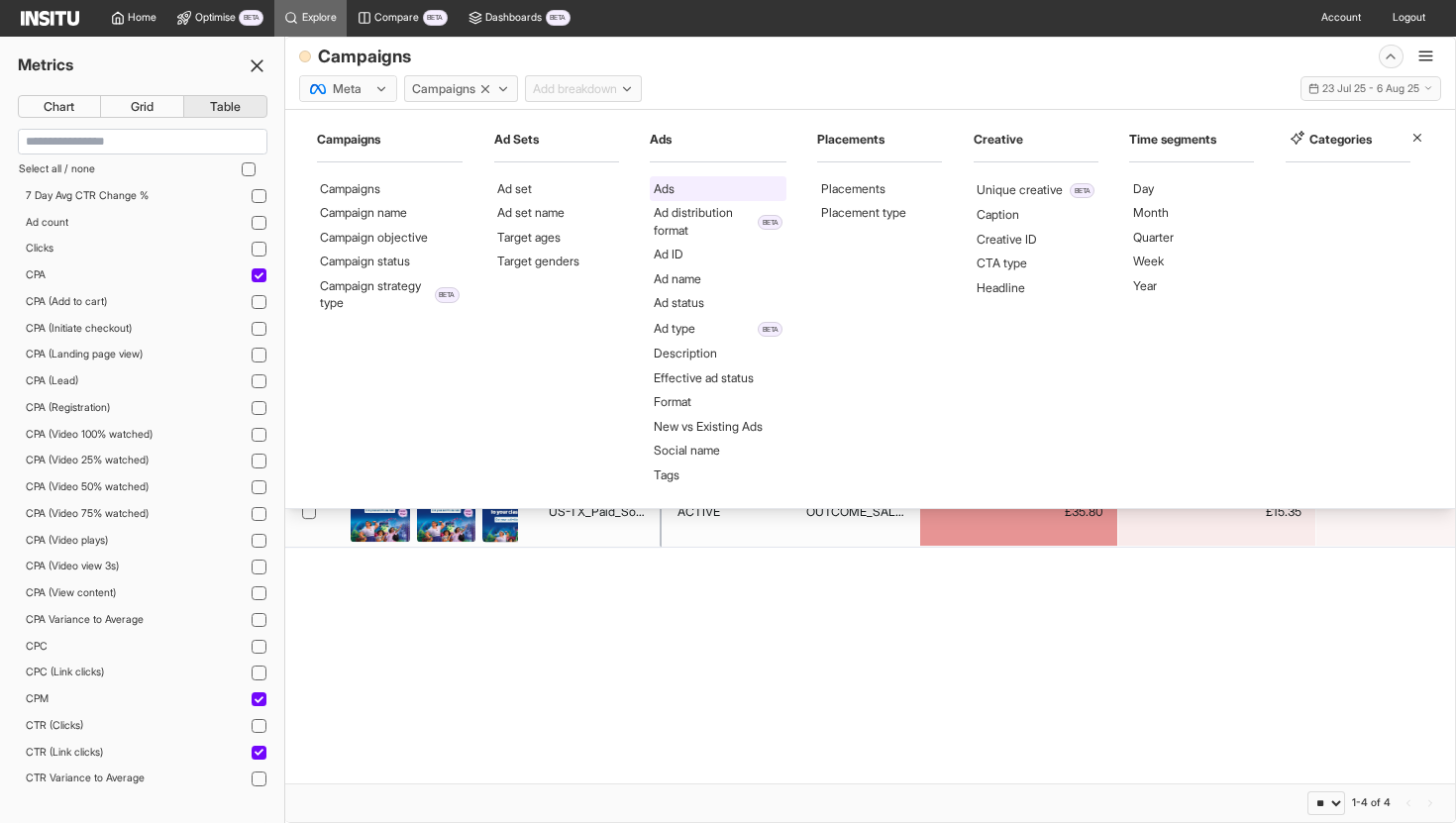 click on "Ads" at bounding box center (664, 189) 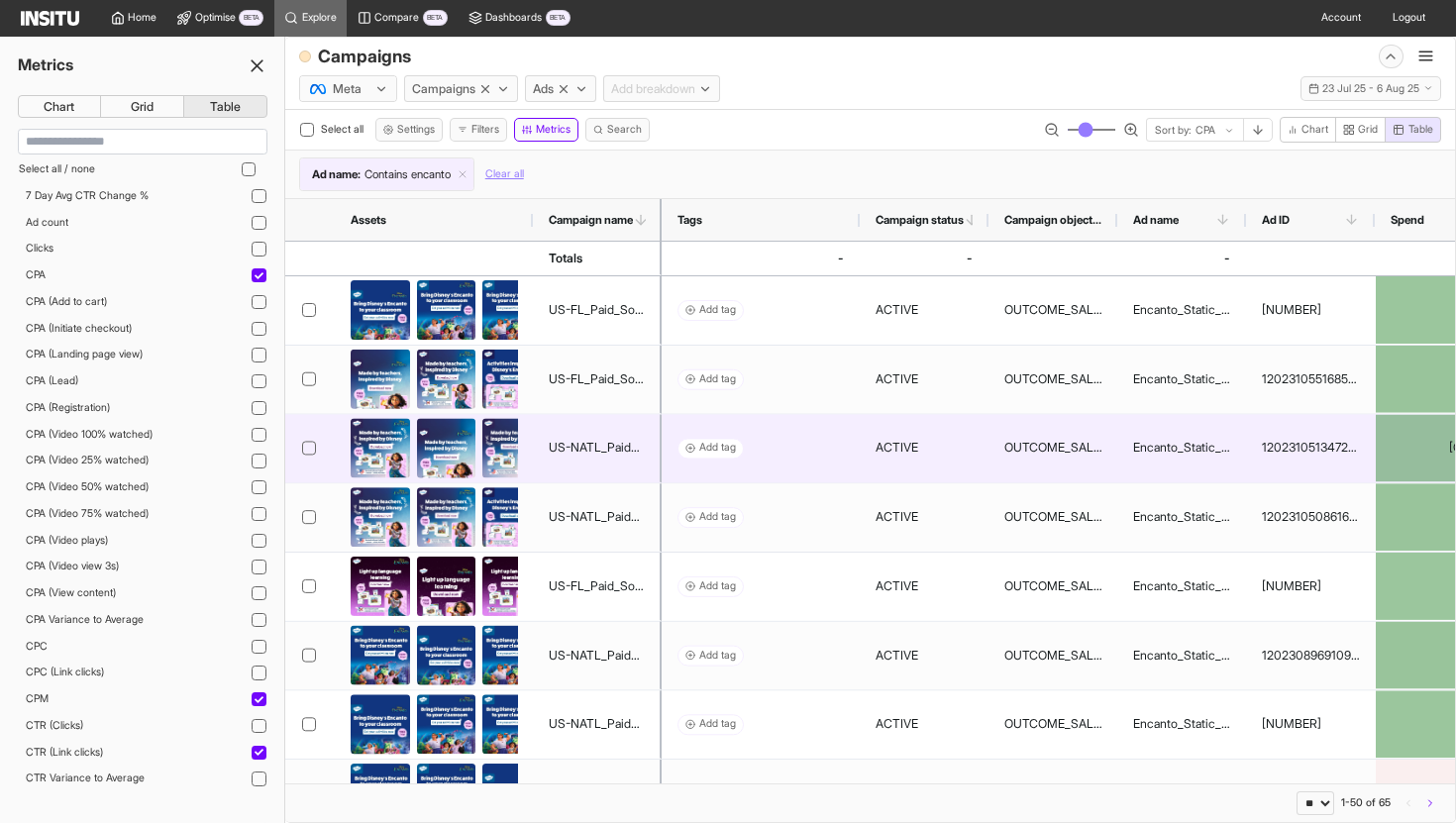 scroll, scrollTop: 0, scrollLeft: 73, axis: horizontal 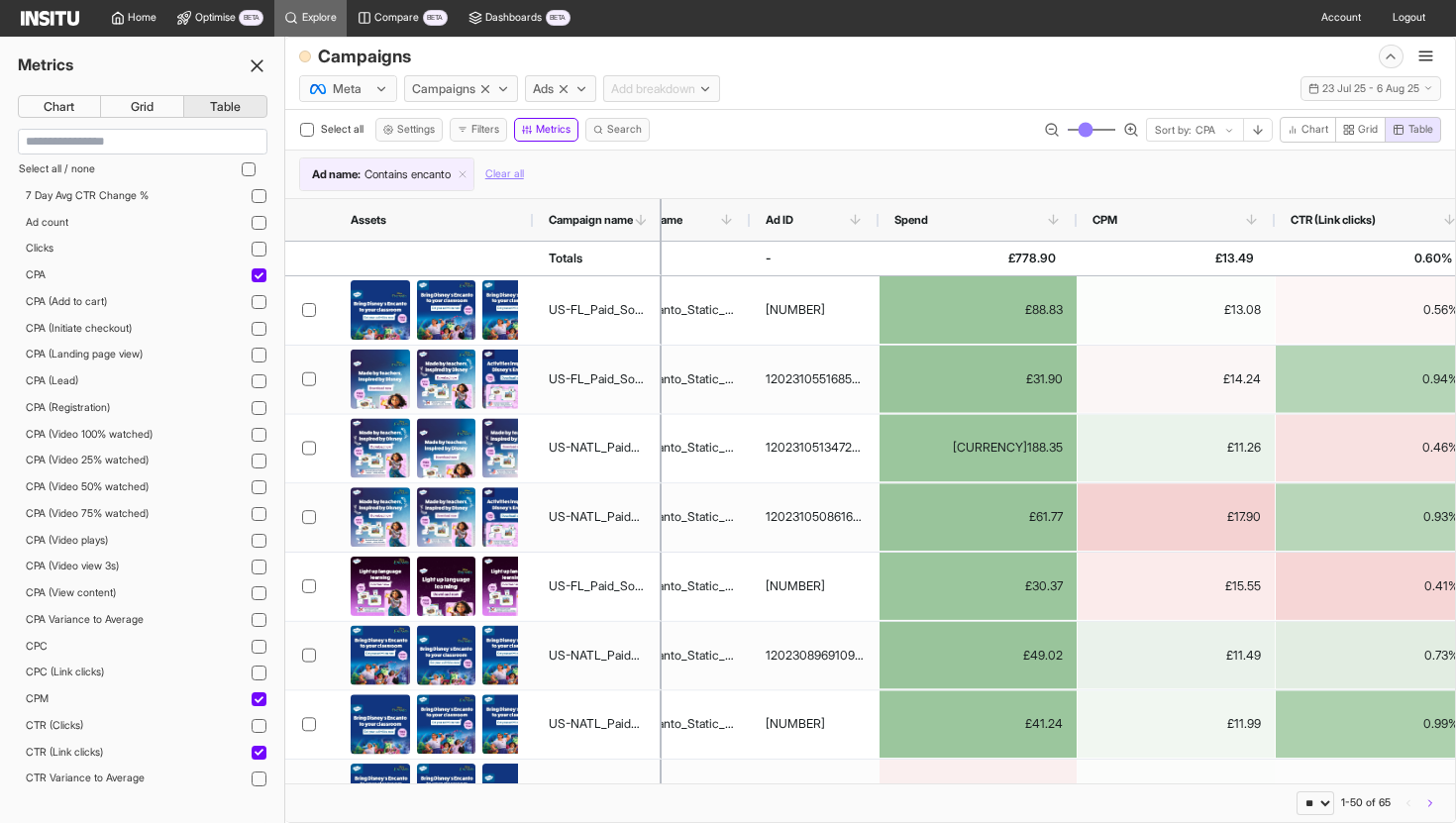 click on "Assets
Campaign name" at bounding box center [473, 220] 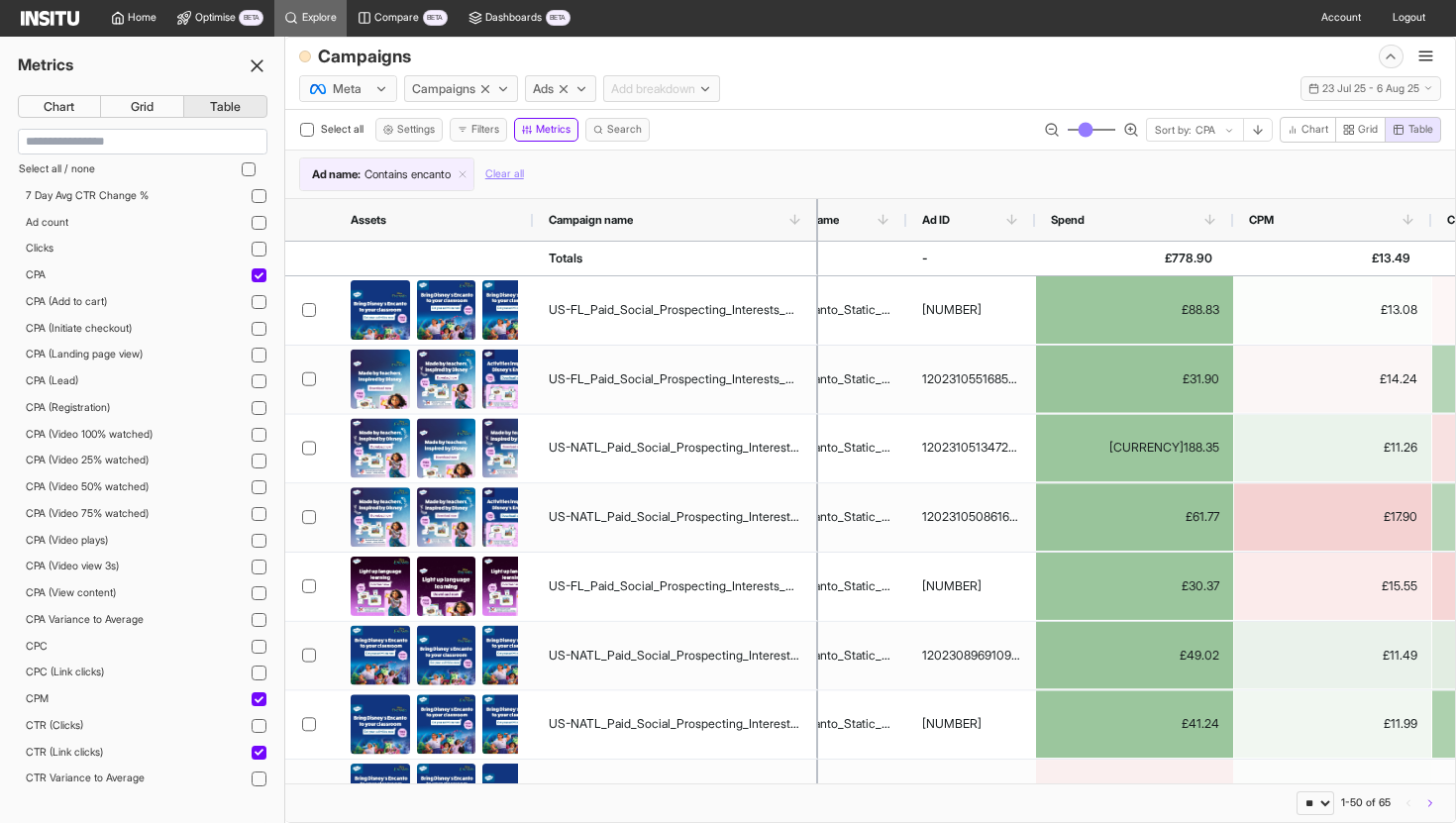 drag, startPoint x: 657, startPoint y: 229, endPoint x: 848, endPoint y: 228, distance: 191.0026 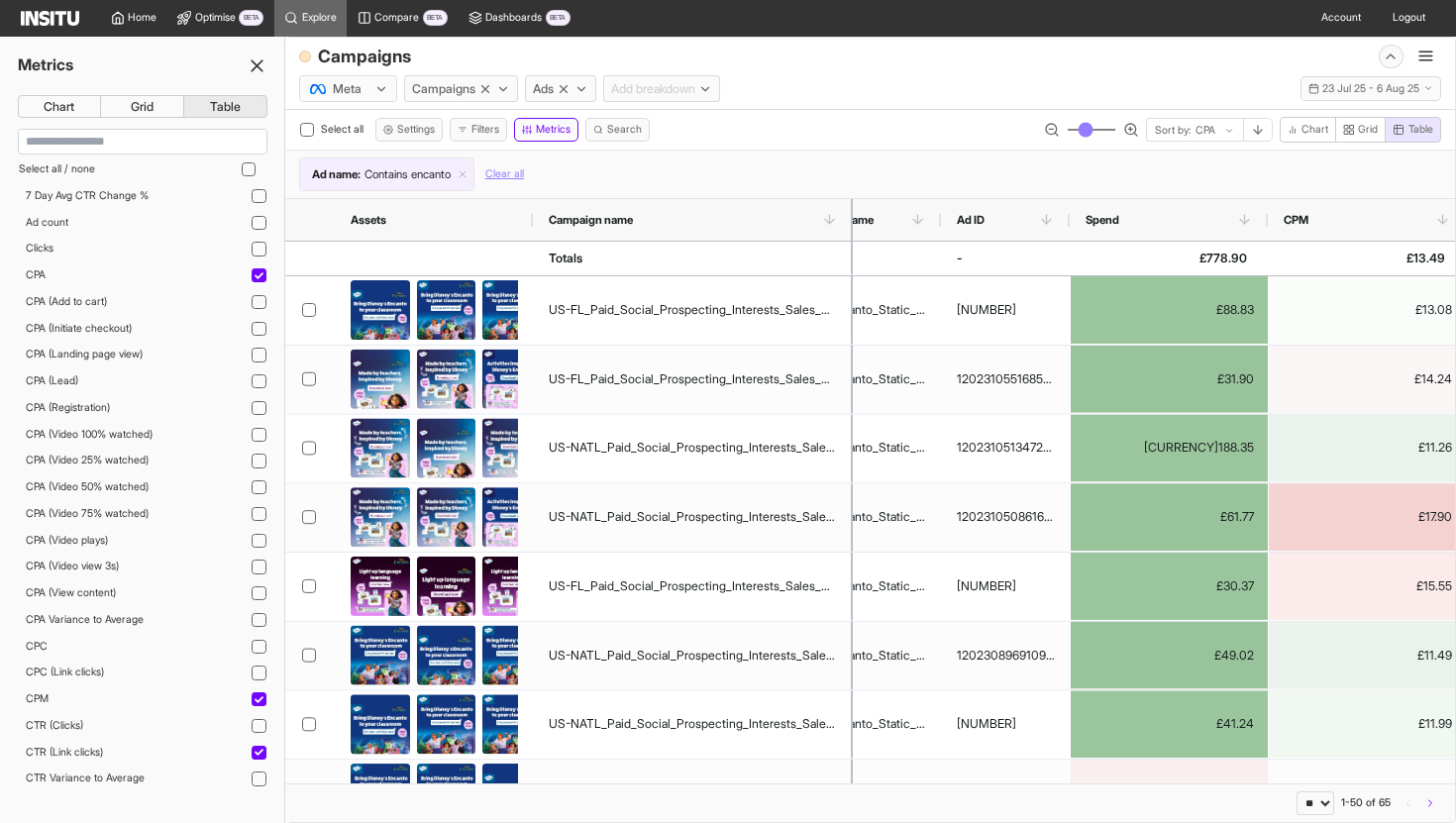 drag, startPoint x: 848, startPoint y: 228, endPoint x: 904, endPoint y: 228, distance: 56 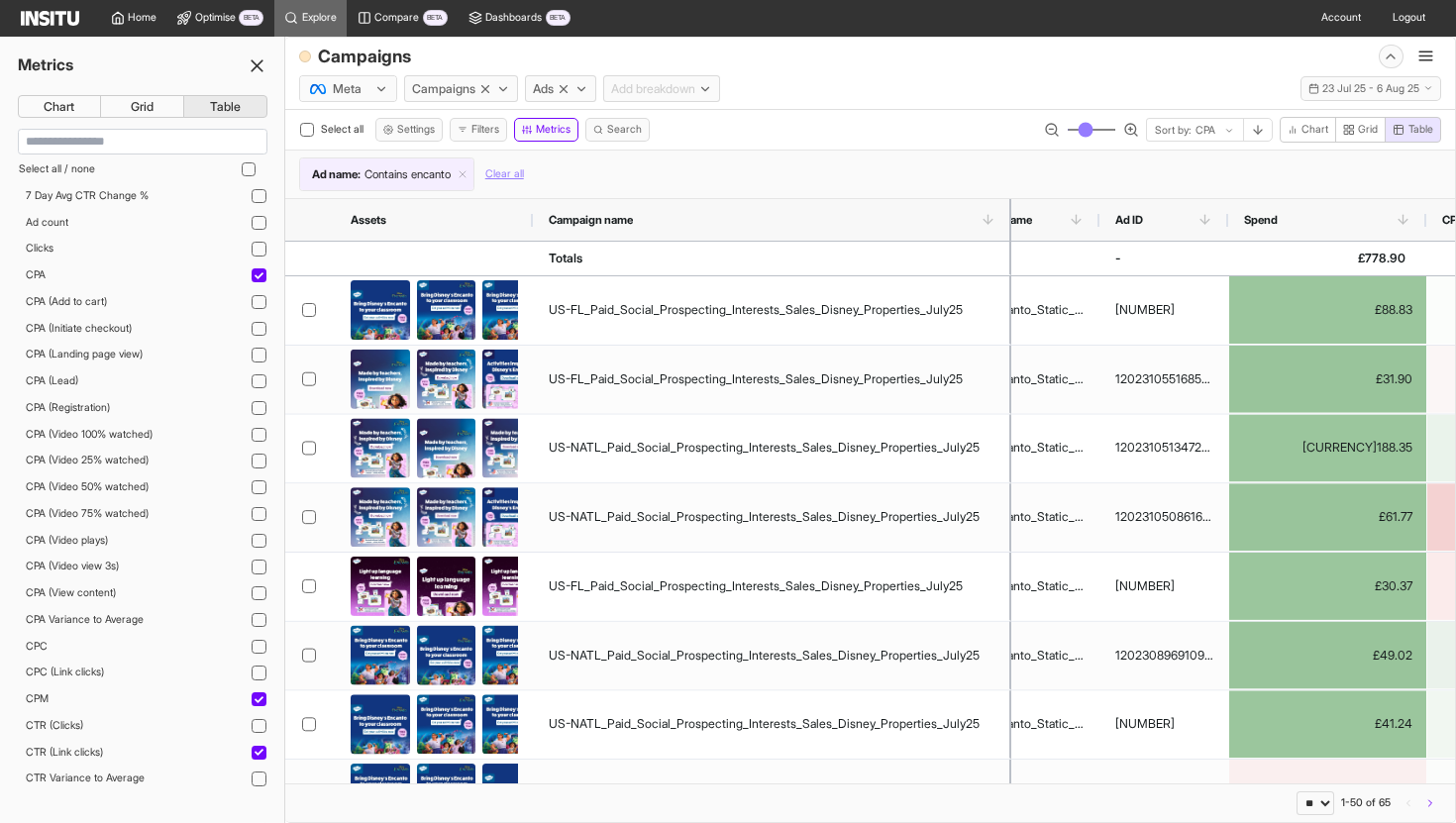 drag, startPoint x: 849, startPoint y: 233, endPoint x: 1040, endPoint y: 245, distance: 191.3766 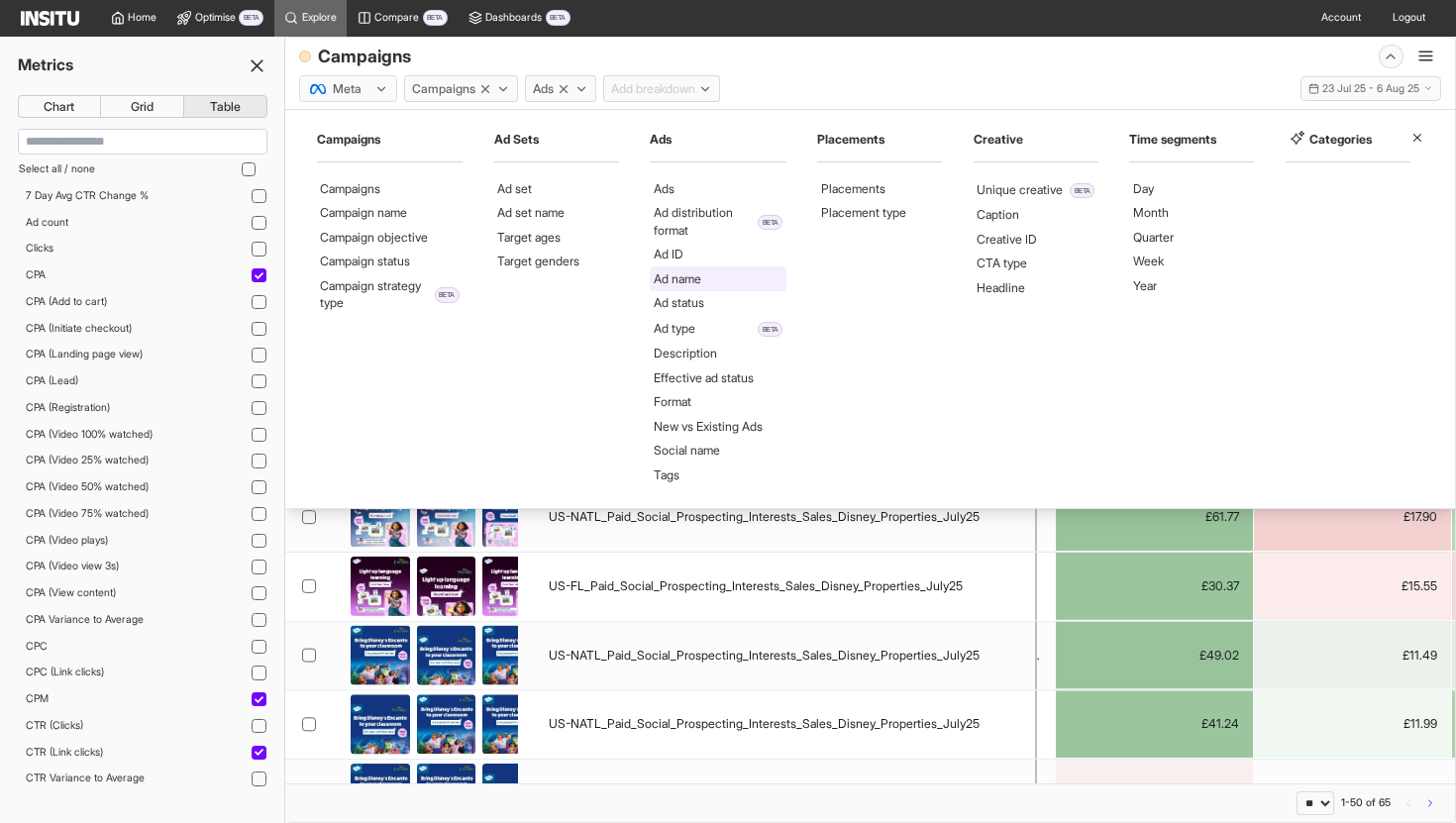 click on "Ad name" at bounding box center (677, 279) 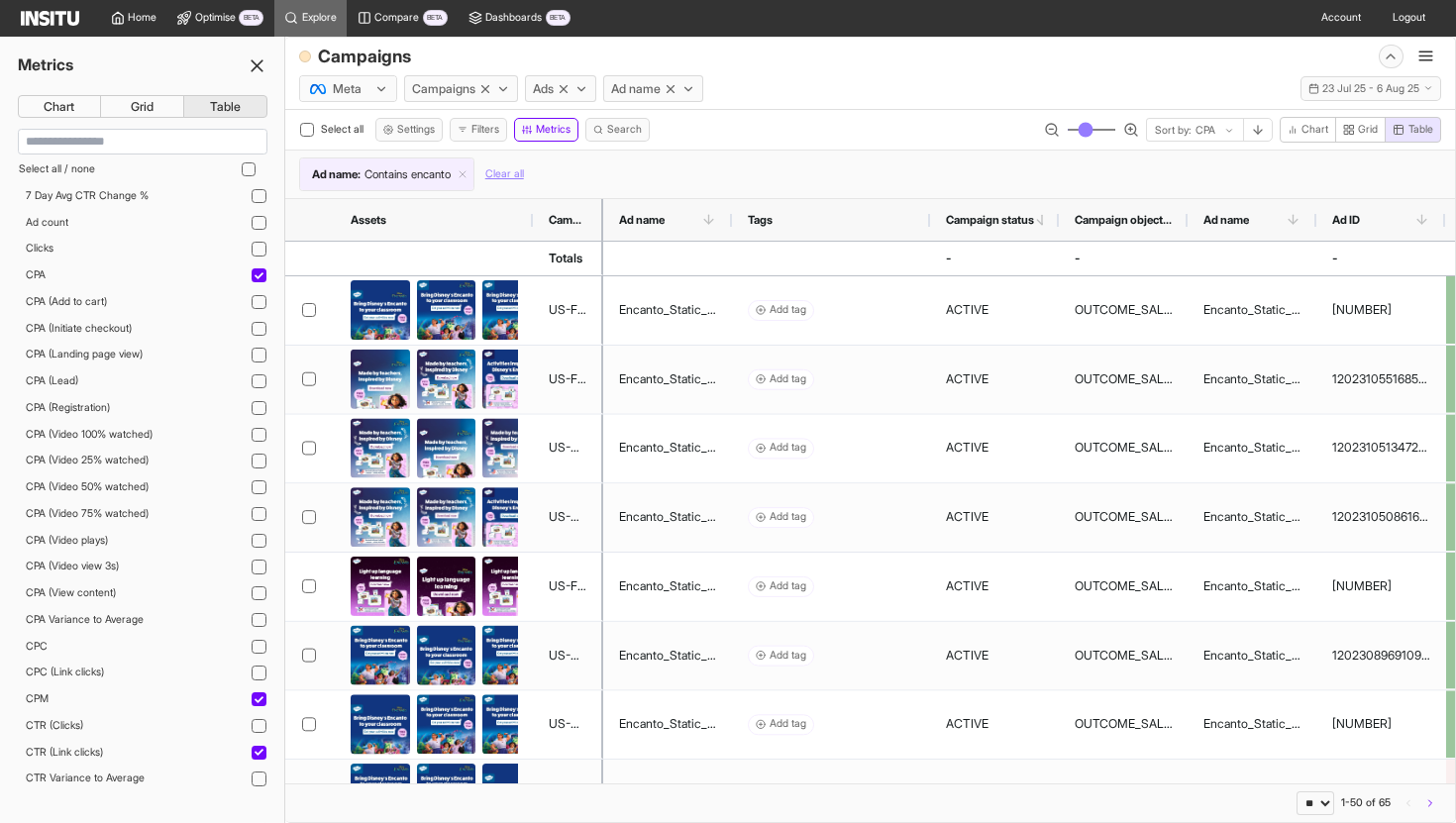 drag, startPoint x: 1033, startPoint y: 229, endPoint x: 590, endPoint y: 234, distance: 443.02822 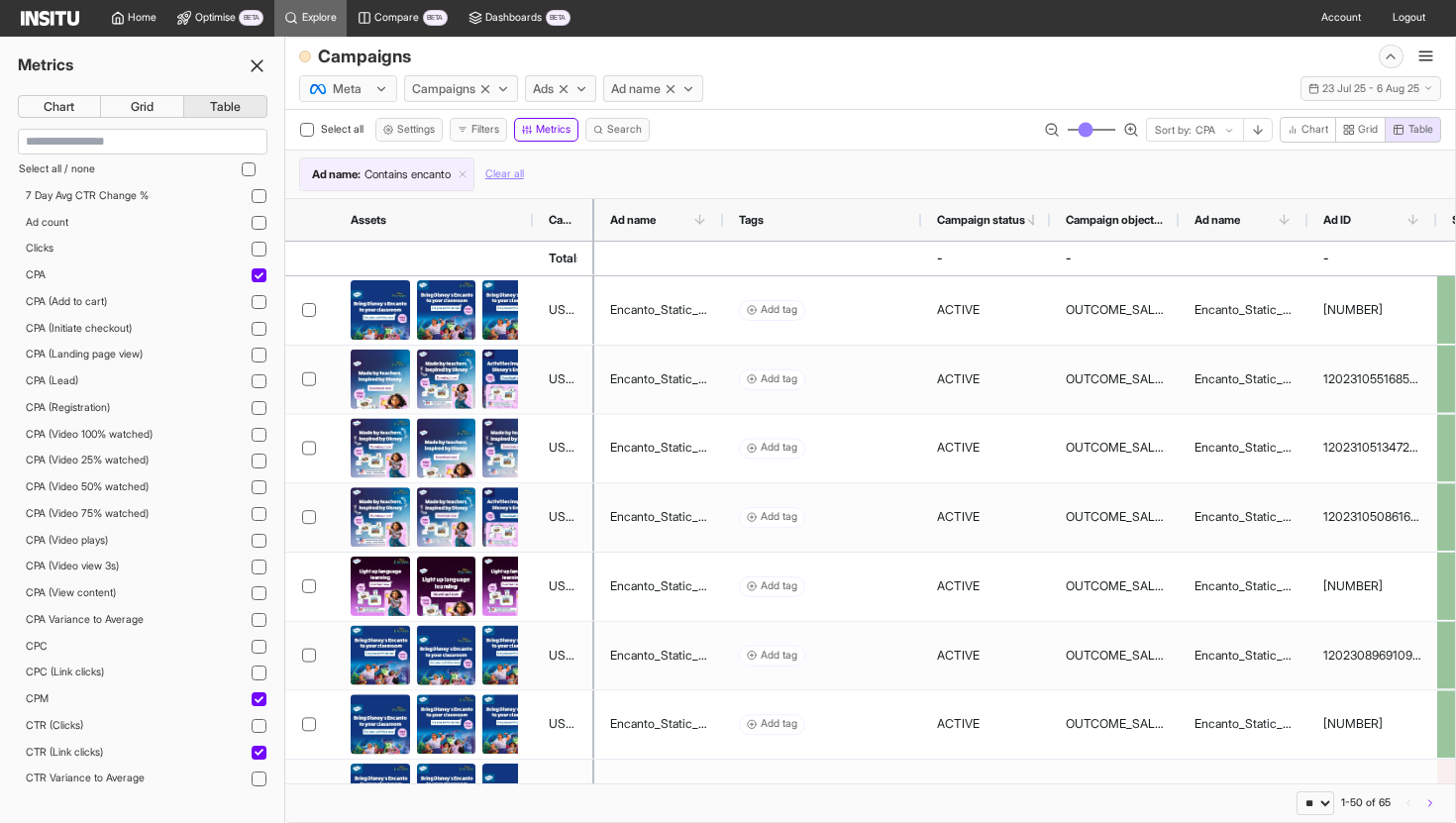 drag, startPoint x: 722, startPoint y: 222, endPoint x: 1262, endPoint y: 330, distance: 550.69411 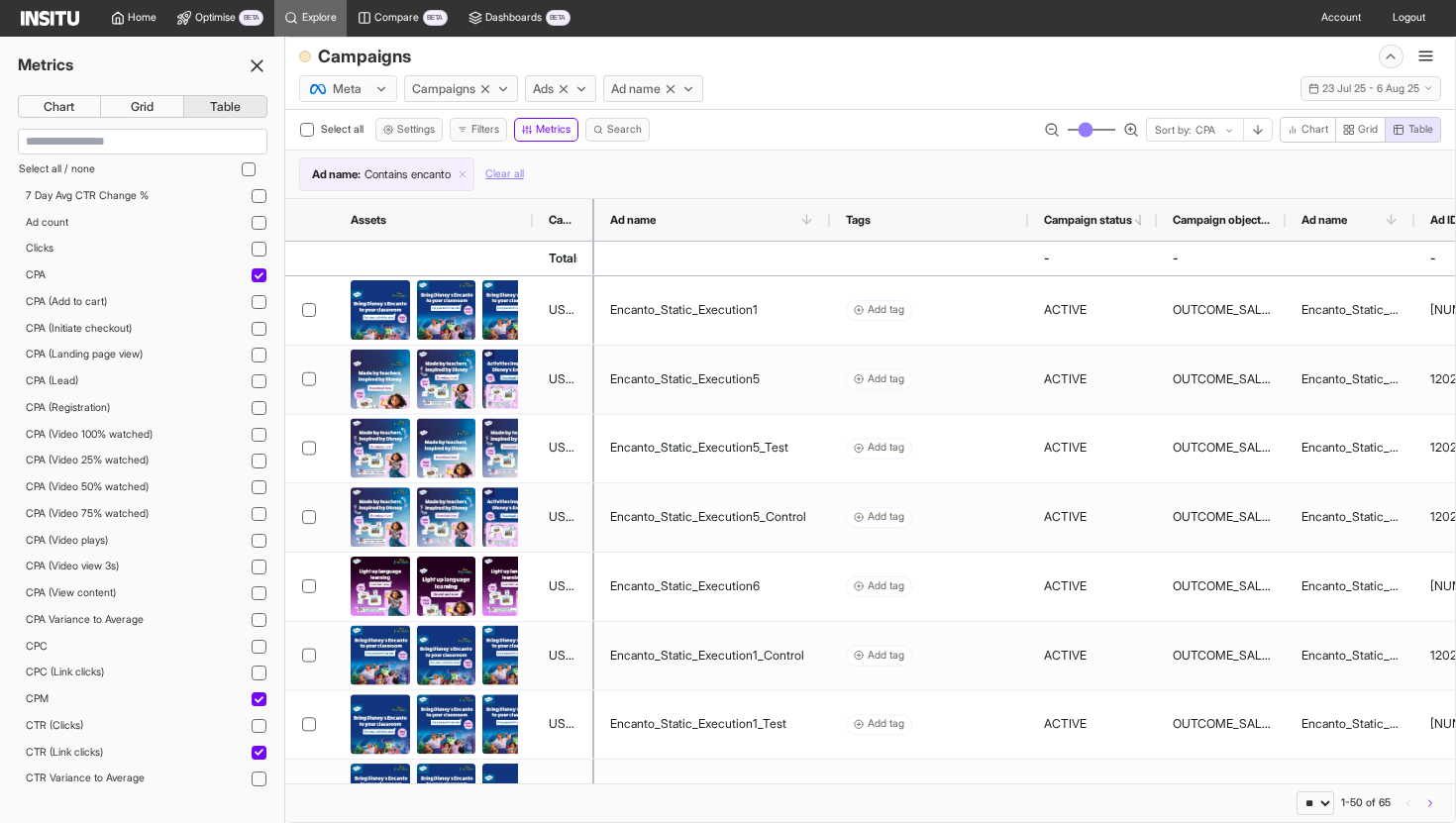 drag, startPoint x: 1252, startPoint y: 227, endPoint x: 836, endPoint y: 235, distance: 416.07692 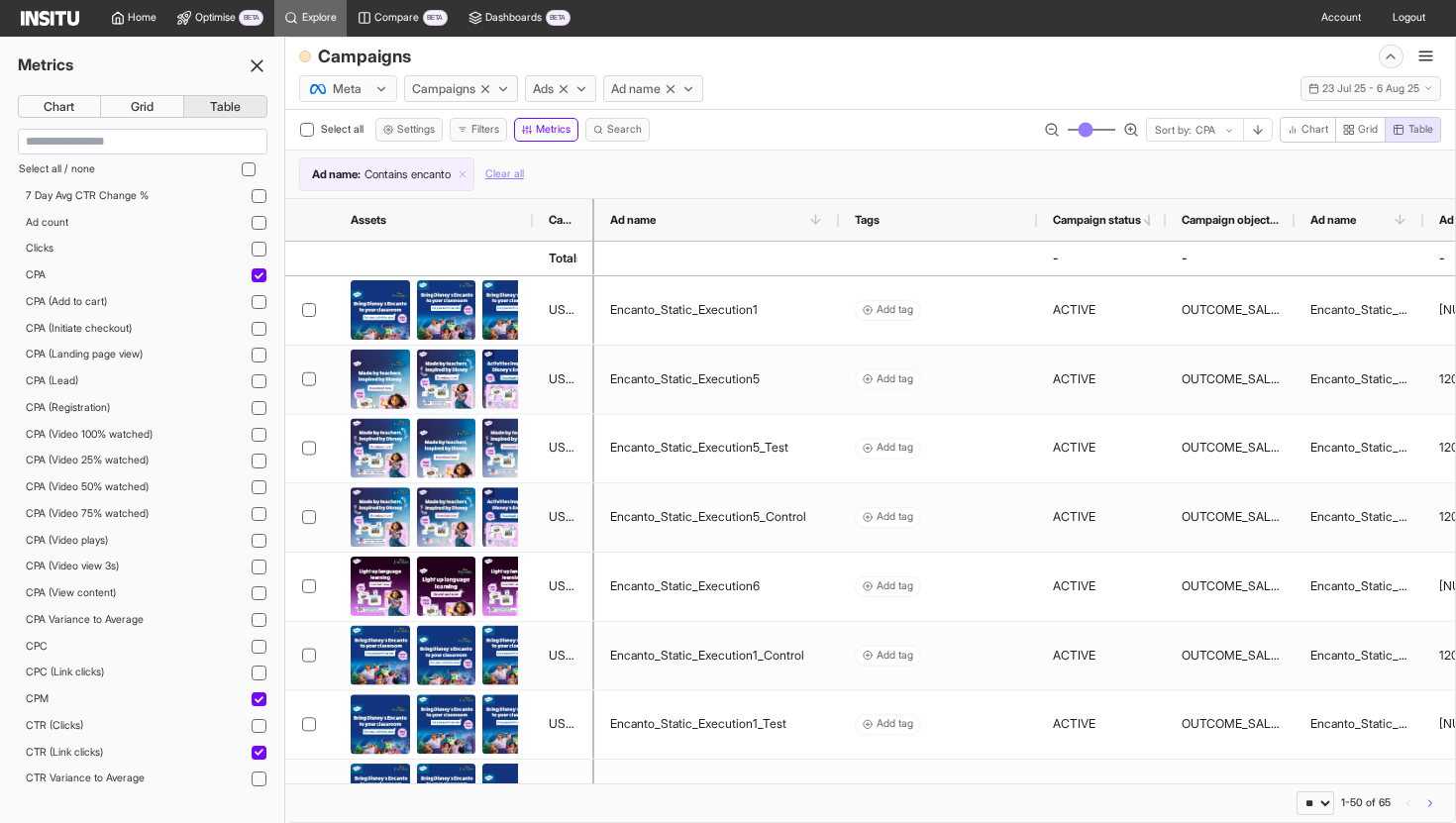 click on "Ad name" at bounding box center (717, 220) 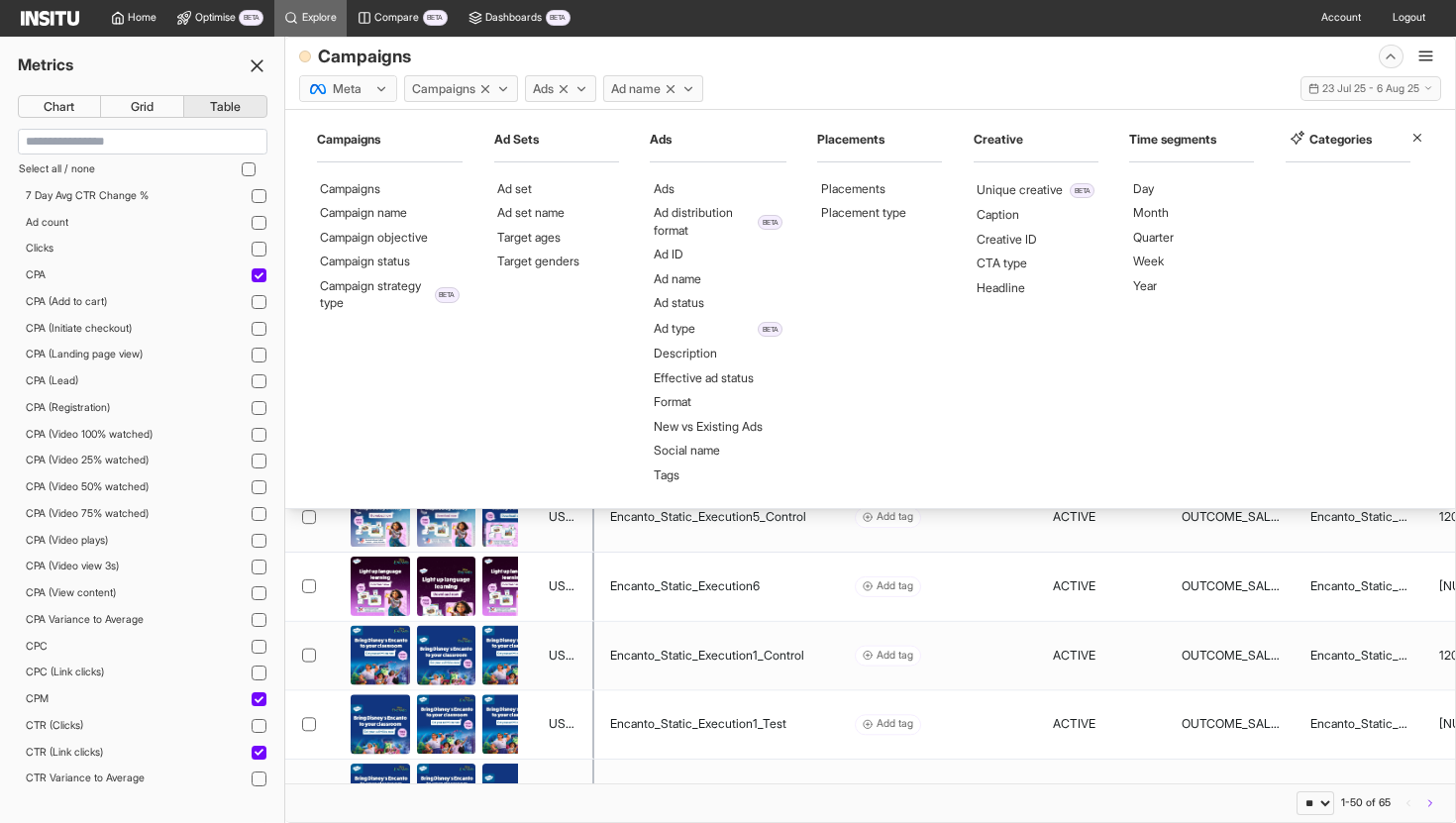 drag, startPoint x: 635, startPoint y: 93, endPoint x: 521, endPoint y: 94, distance: 114.00439 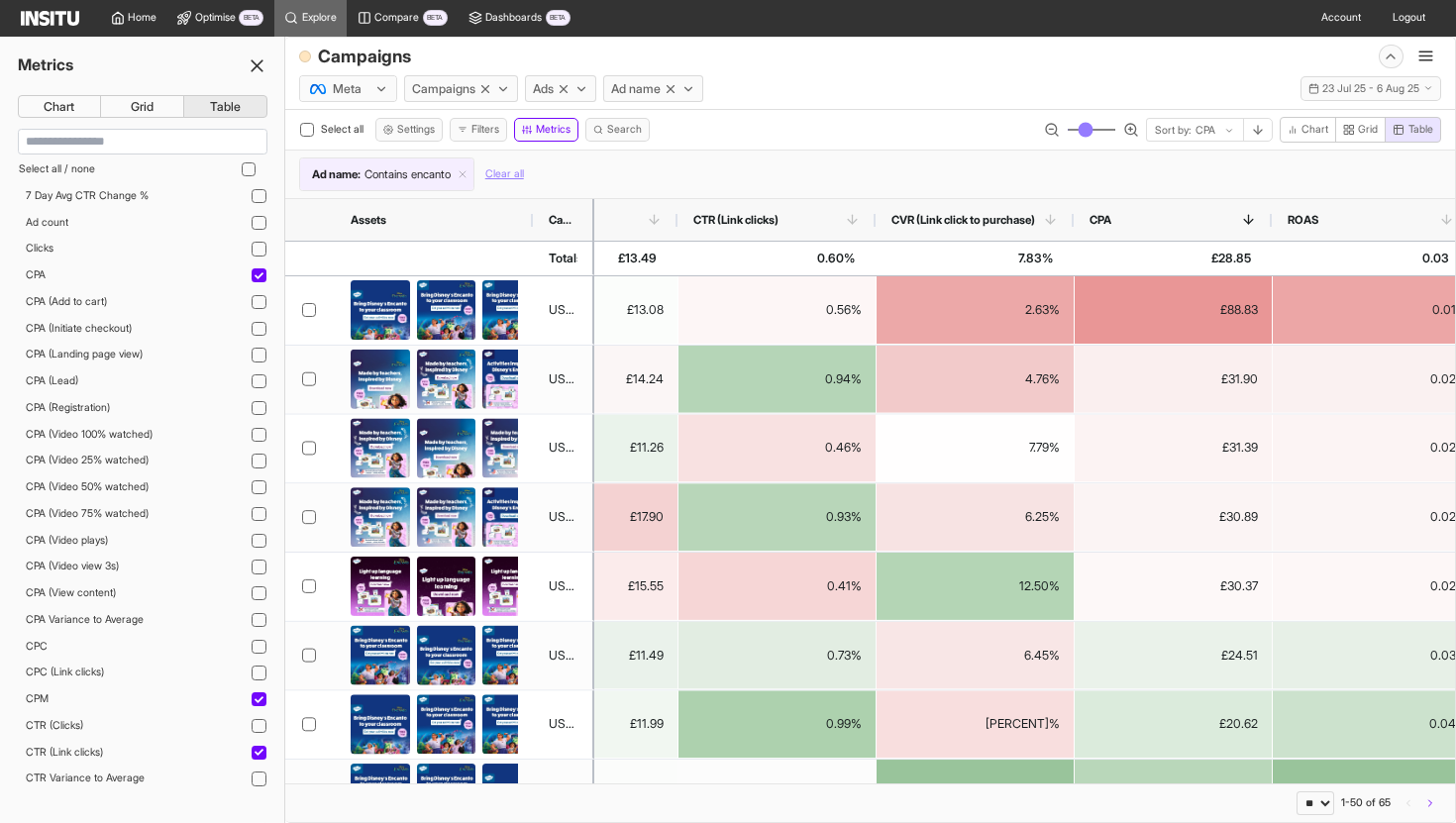 click 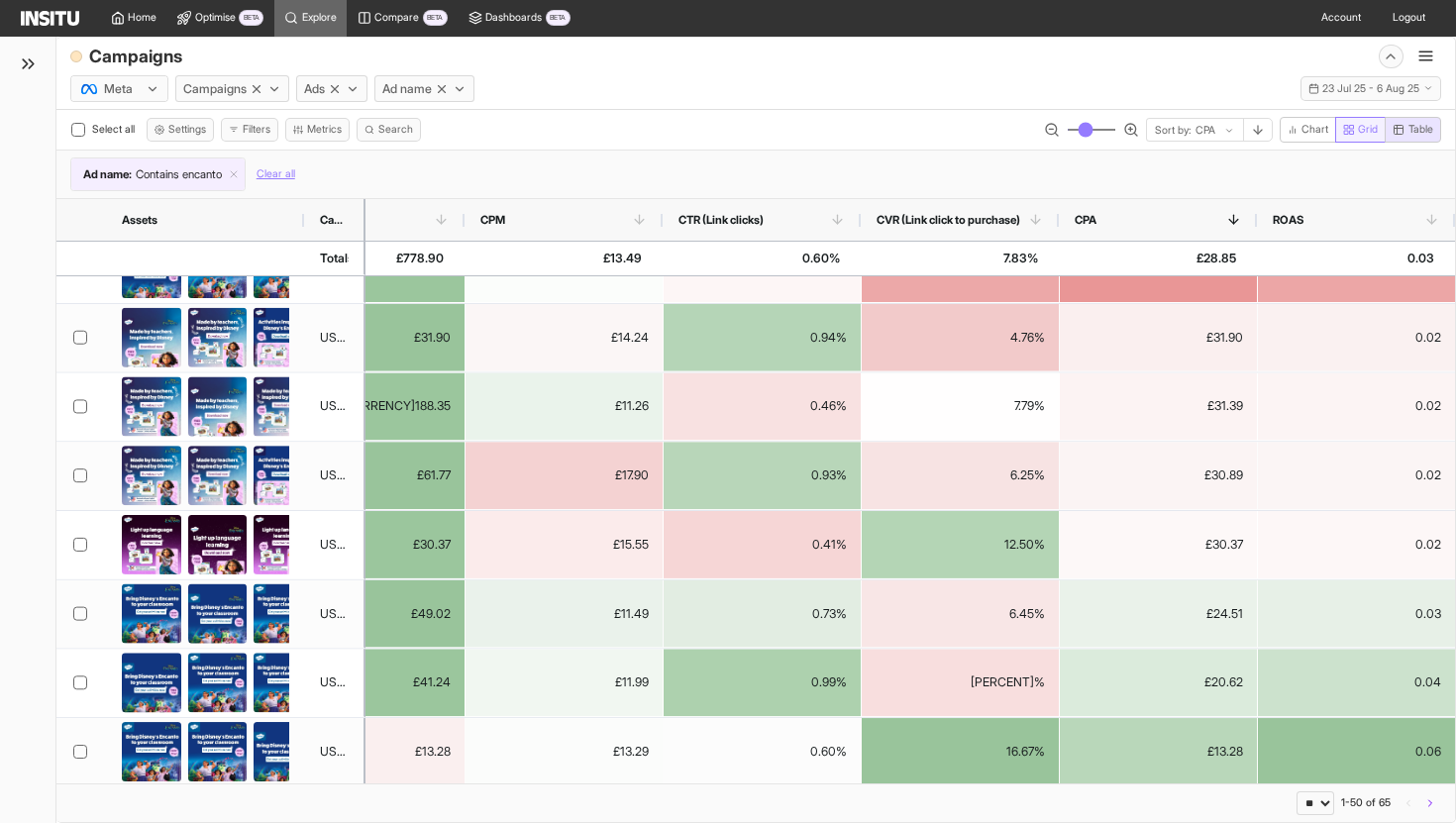 click on "Grid" at bounding box center [1361, 130] 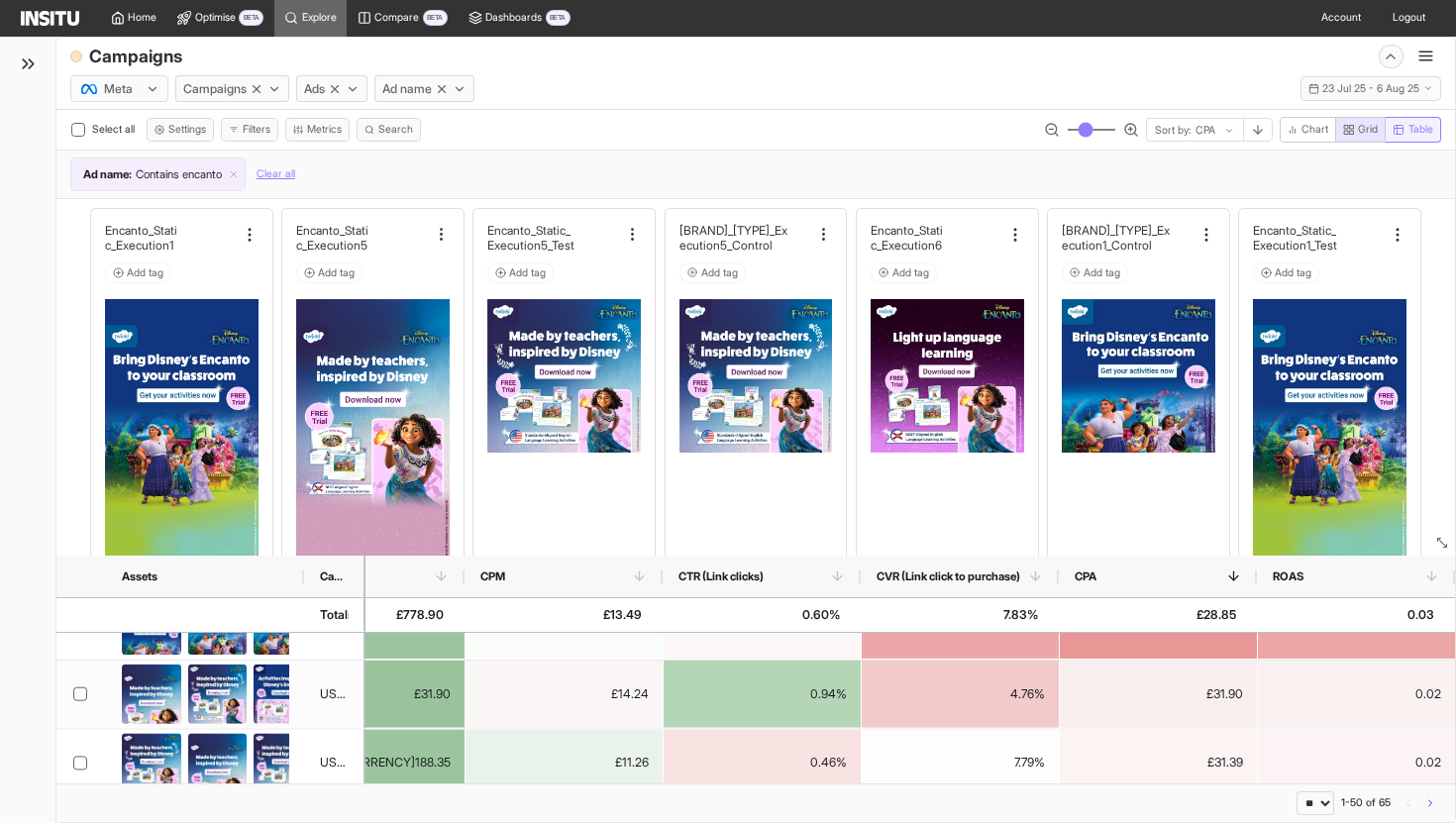 click on "Table" at bounding box center (1420, 130) 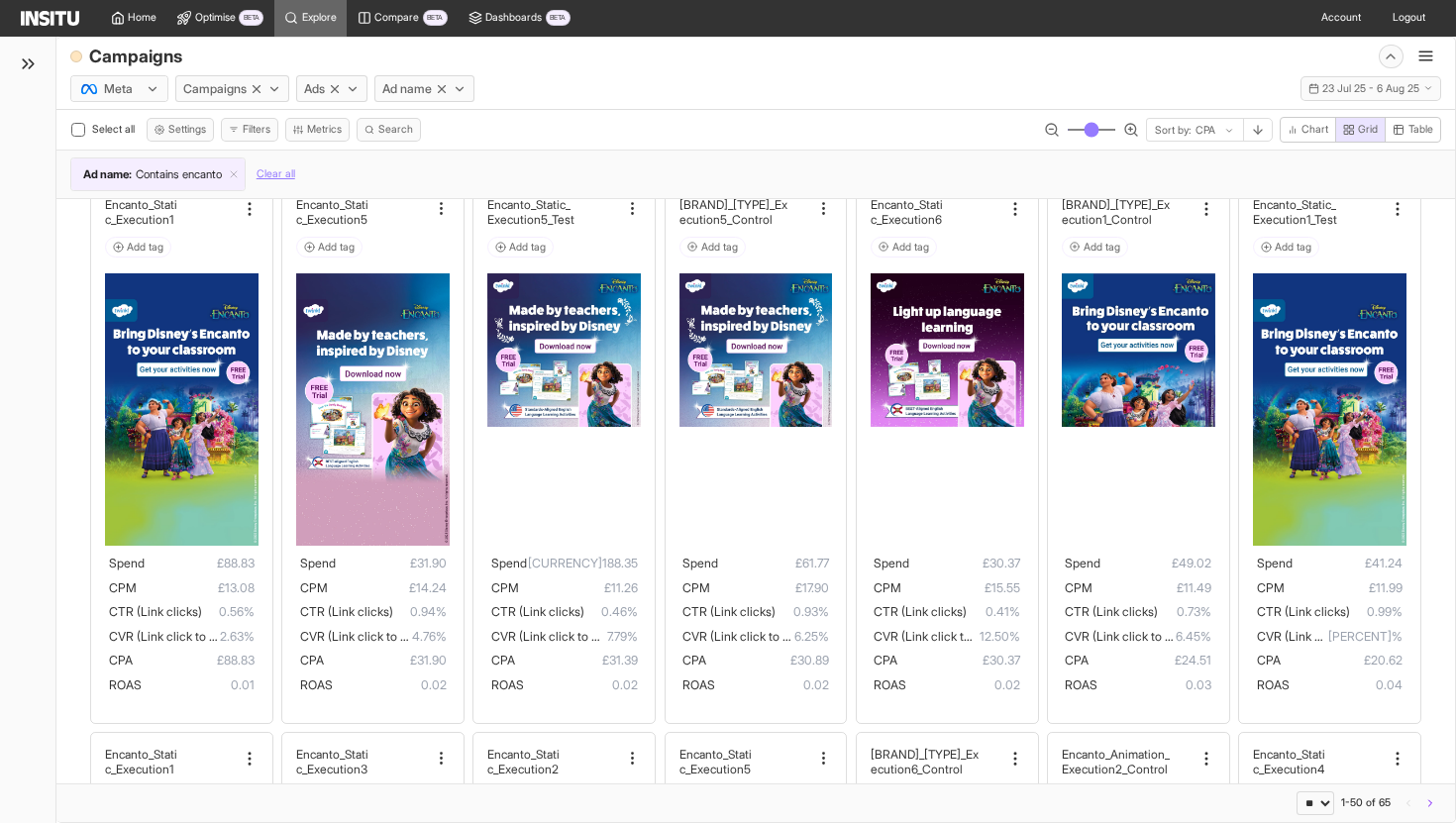 click at bounding box center [1229, 131] 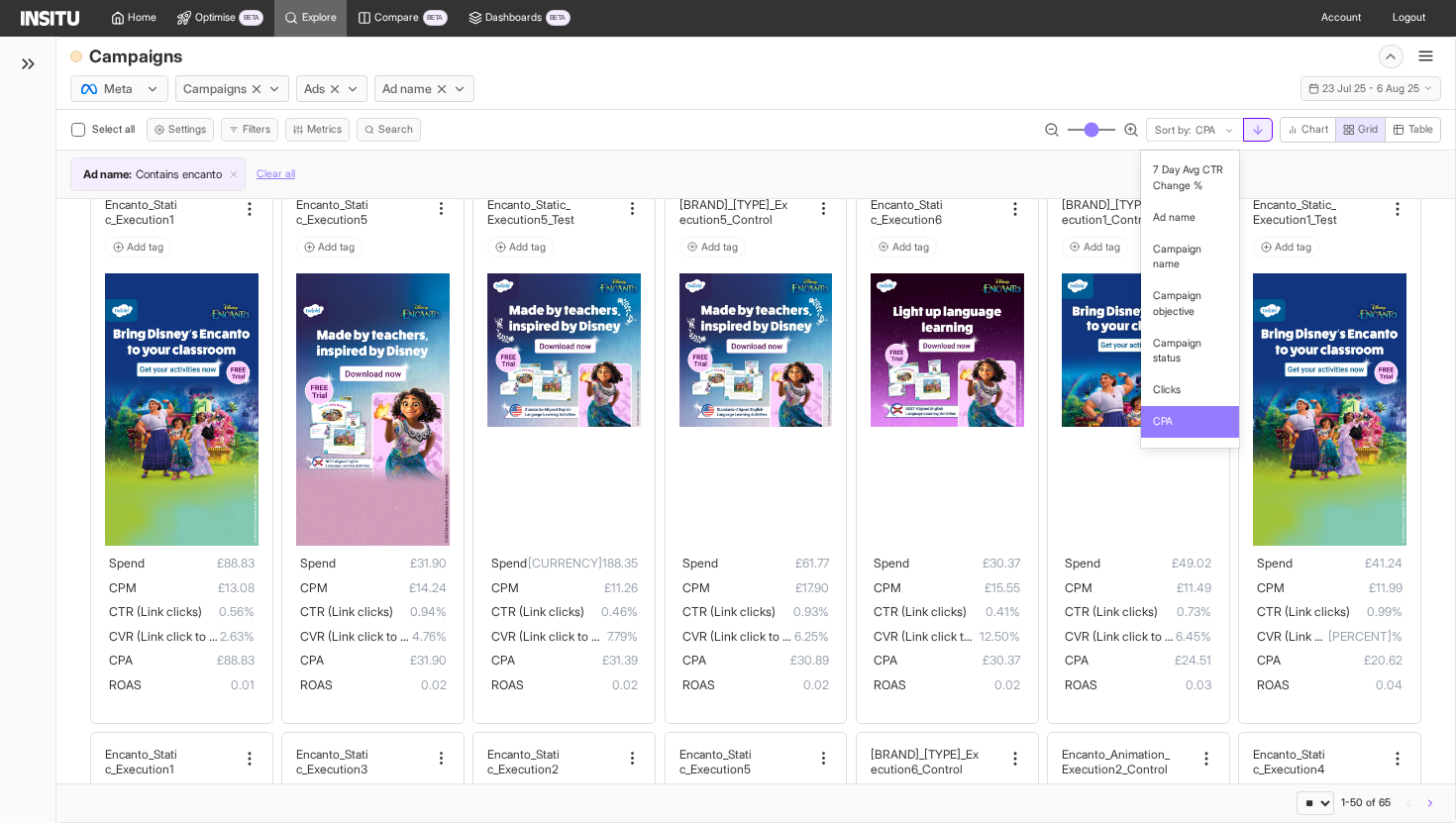 click 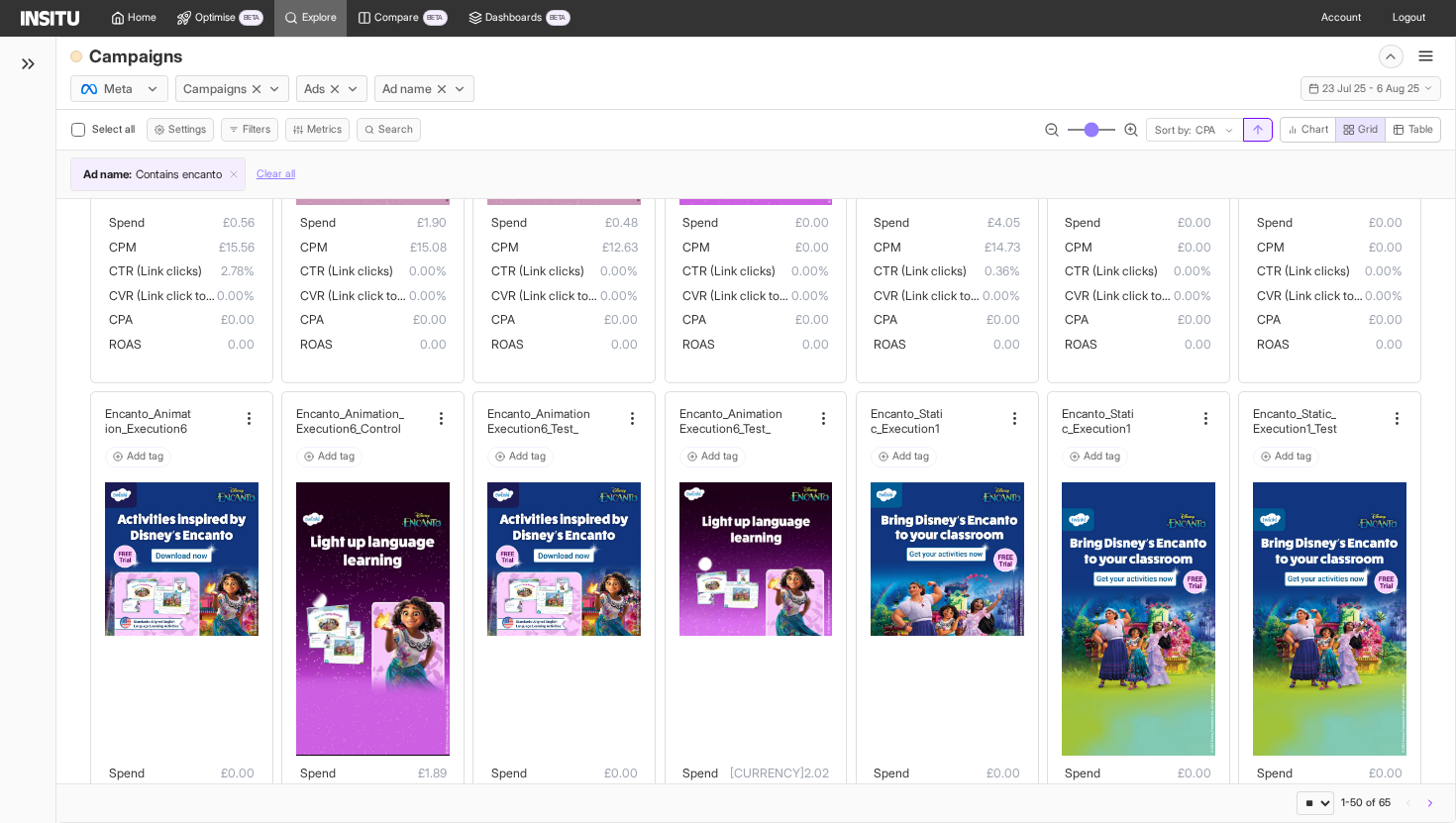 click 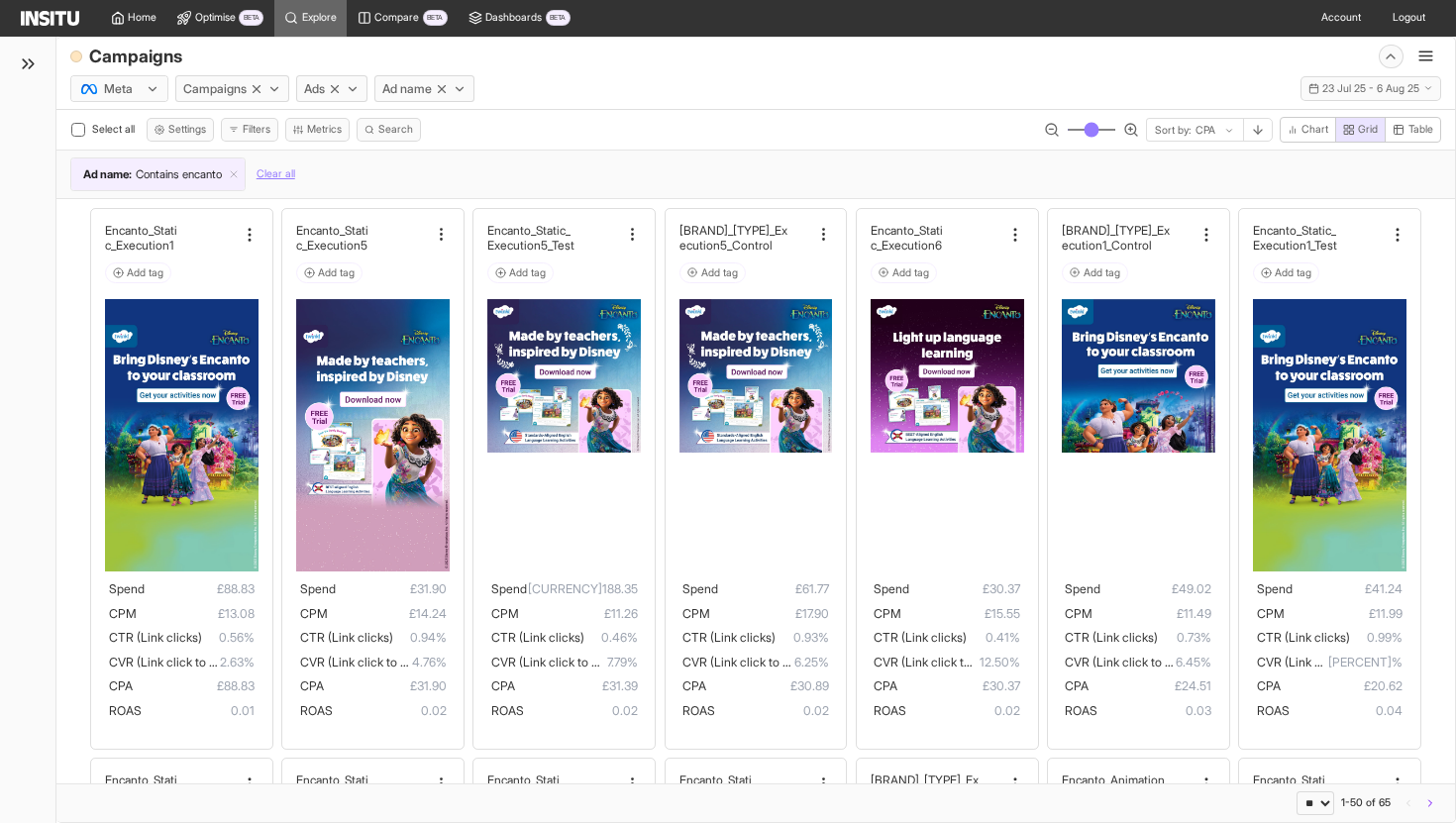 click on "Ad name :  Contains encanto Clear all" at bounding box center (756, 174) 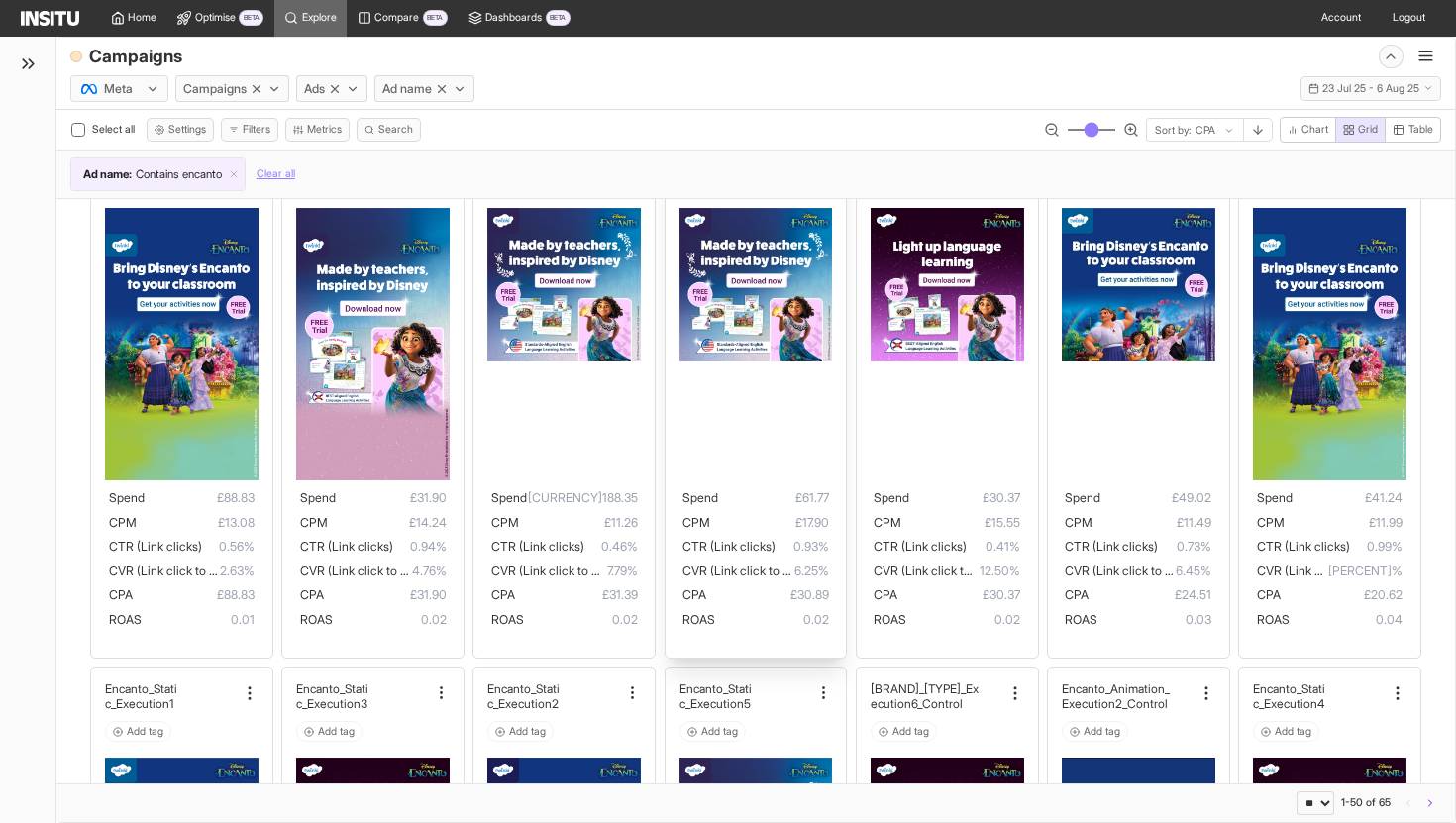 scroll, scrollTop: 88, scrollLeft: 0, axis: vertical 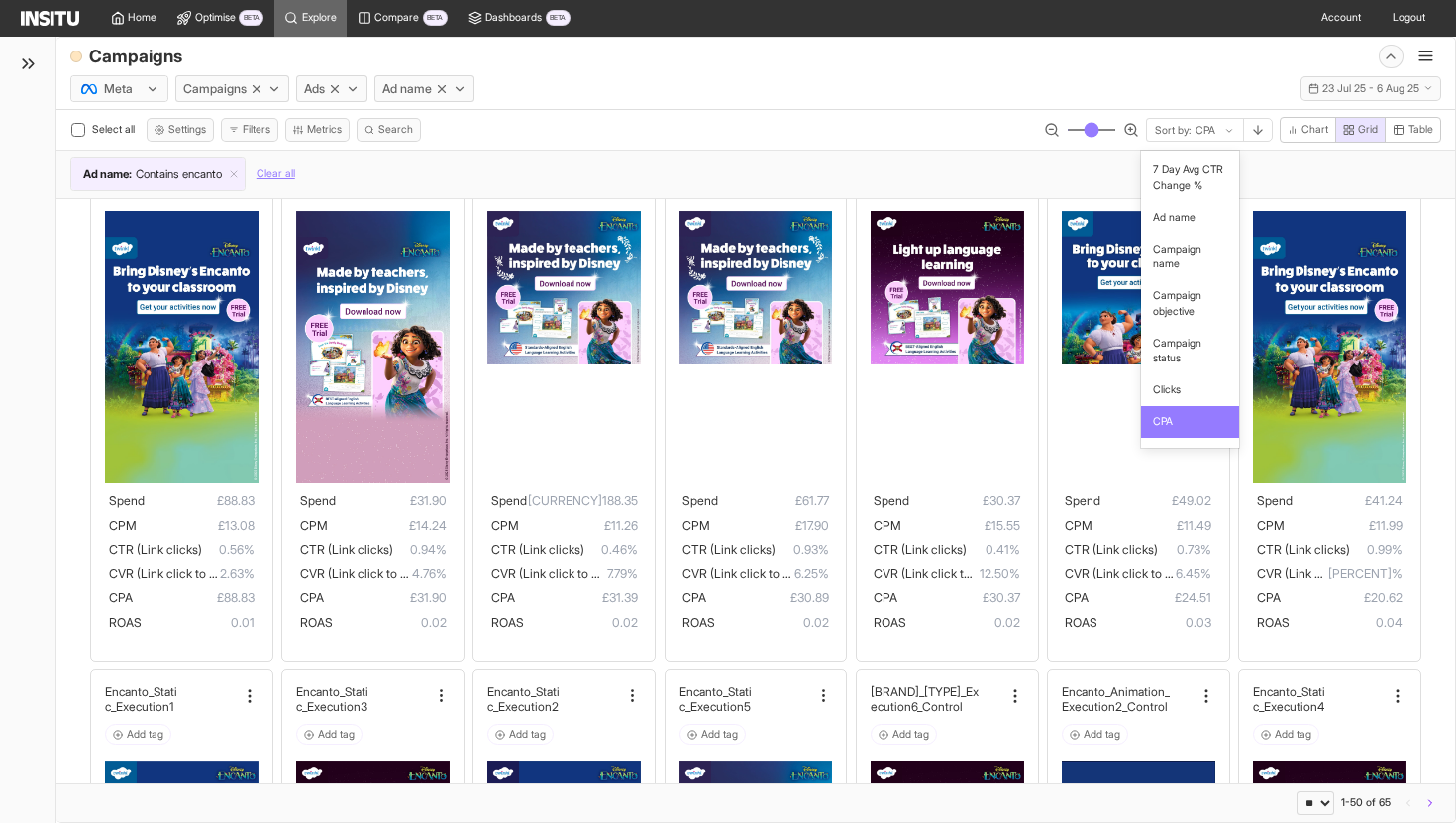 click on "Sort by:" at bounding box center (1173, 131) 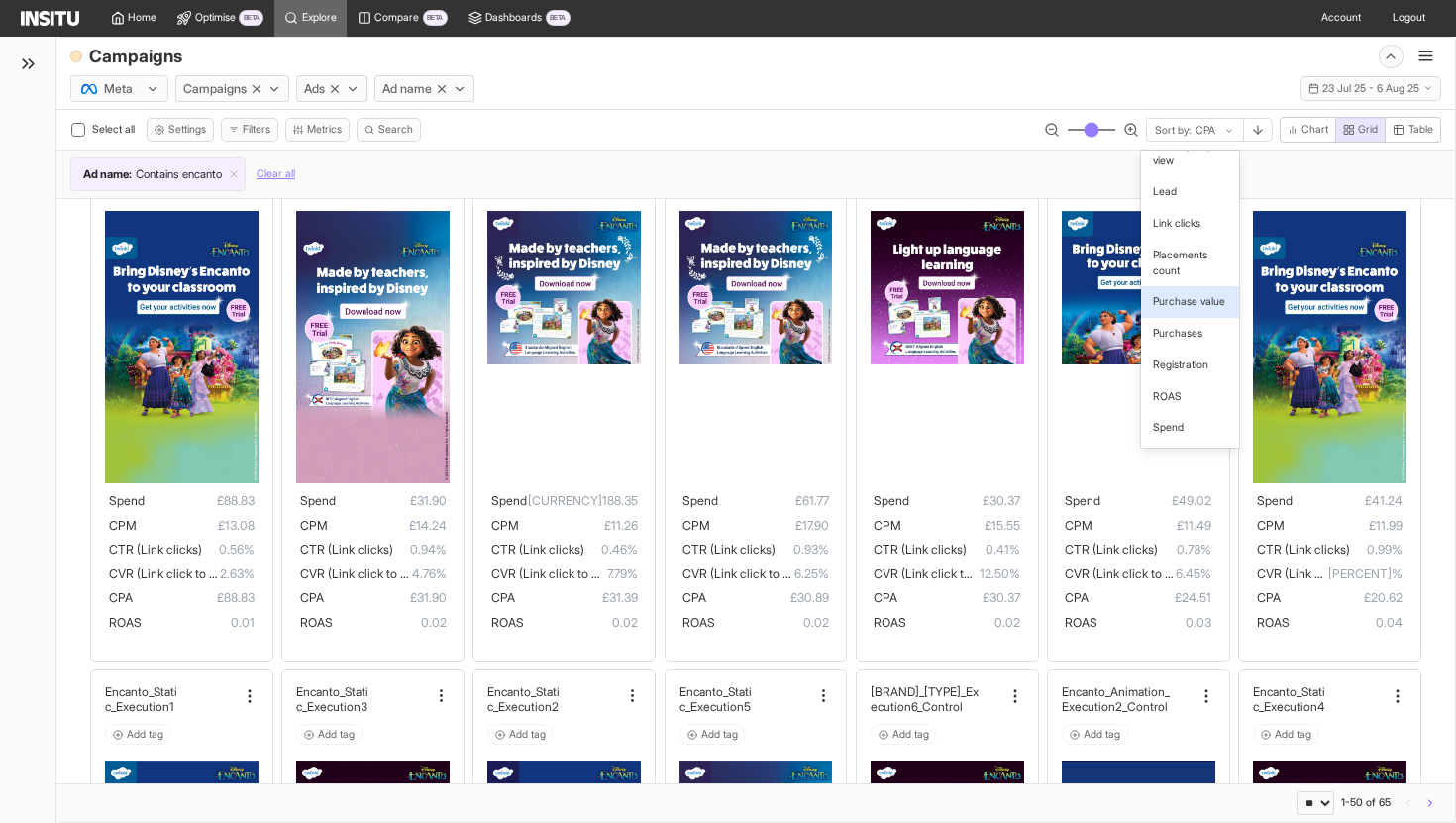scroll, scrollTop: 1178, scrollLeft: 0, axis: vertical 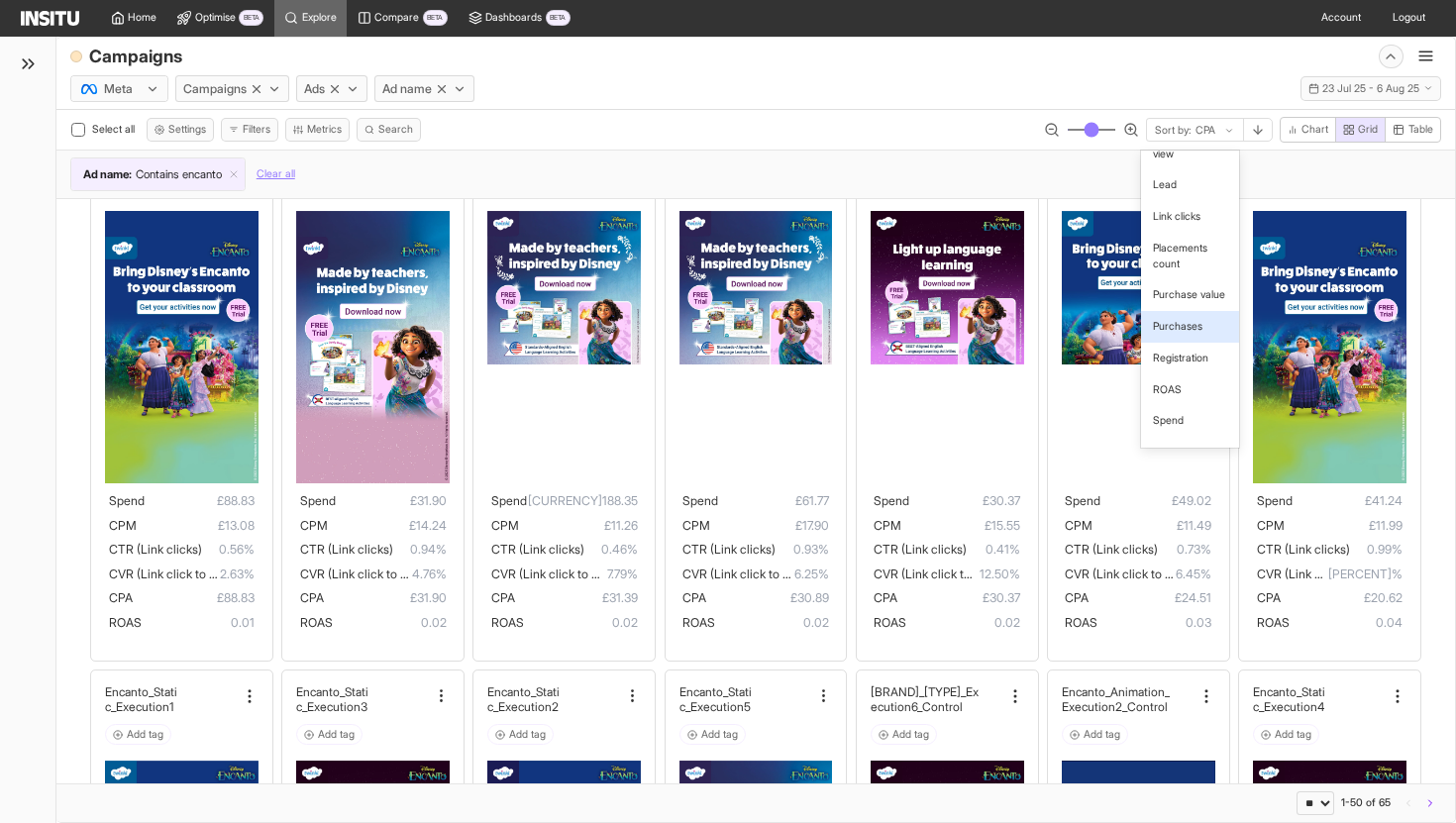 click on "Purchases" at bounding box center (1191, 327) 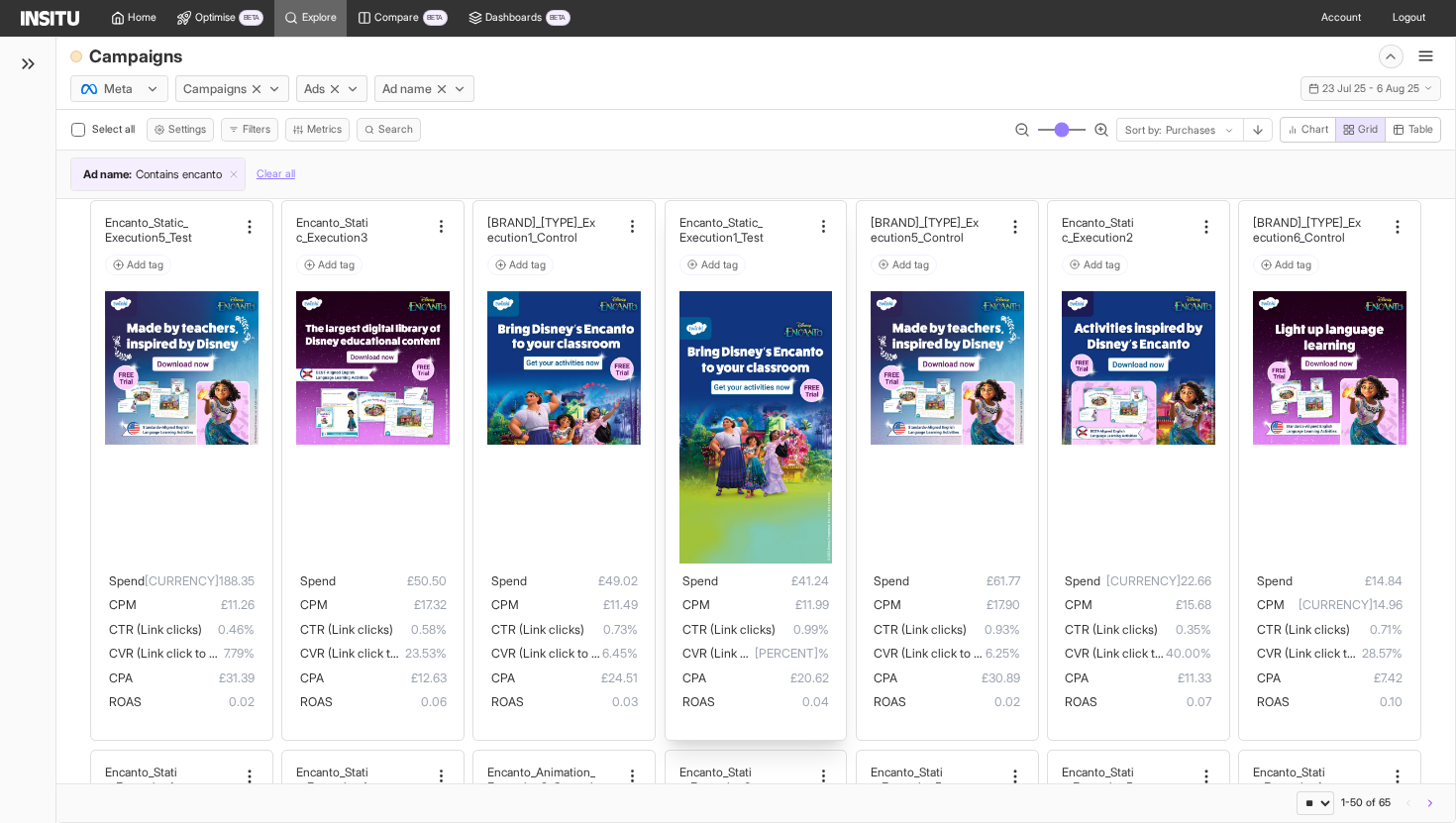 scroll, scrollTop: 10, scrollLeft: 0, axis: vertical 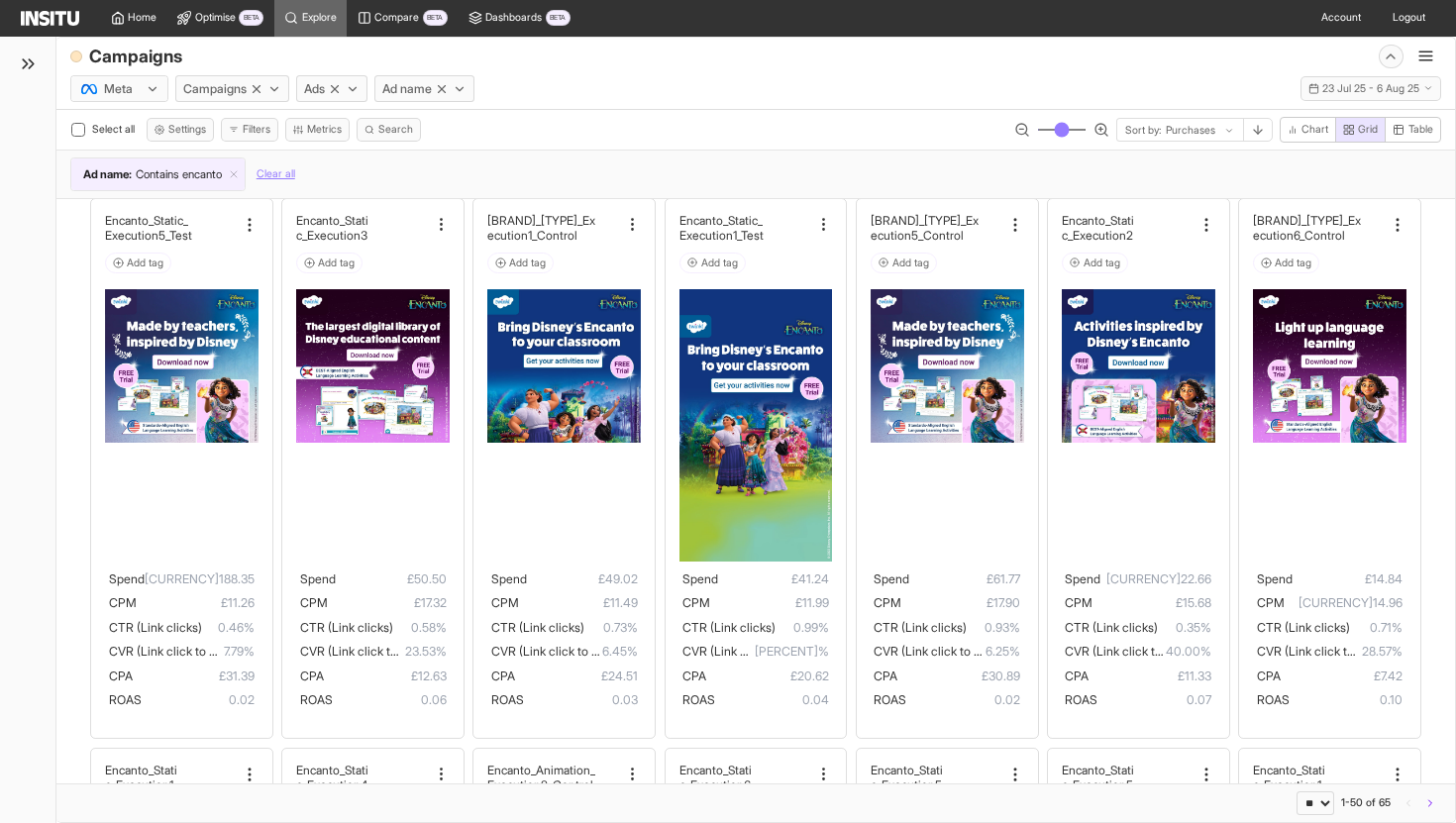 click on "** ** ** *** *** *** **** 1-50 of 65" at bounding box center (756, 803) 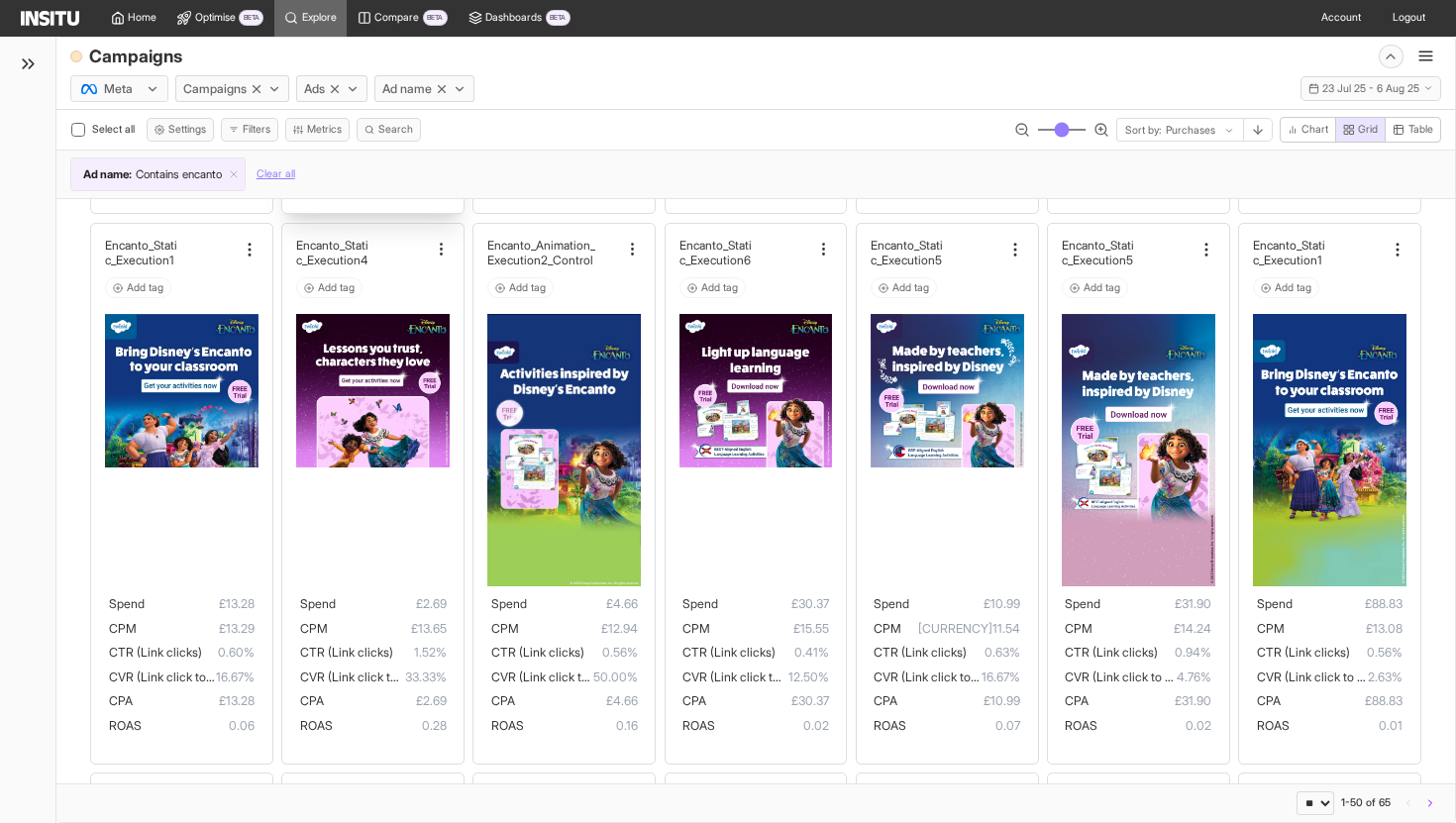 scroll, scrollTop: 537, scrollLeft: 0, axis: vertical 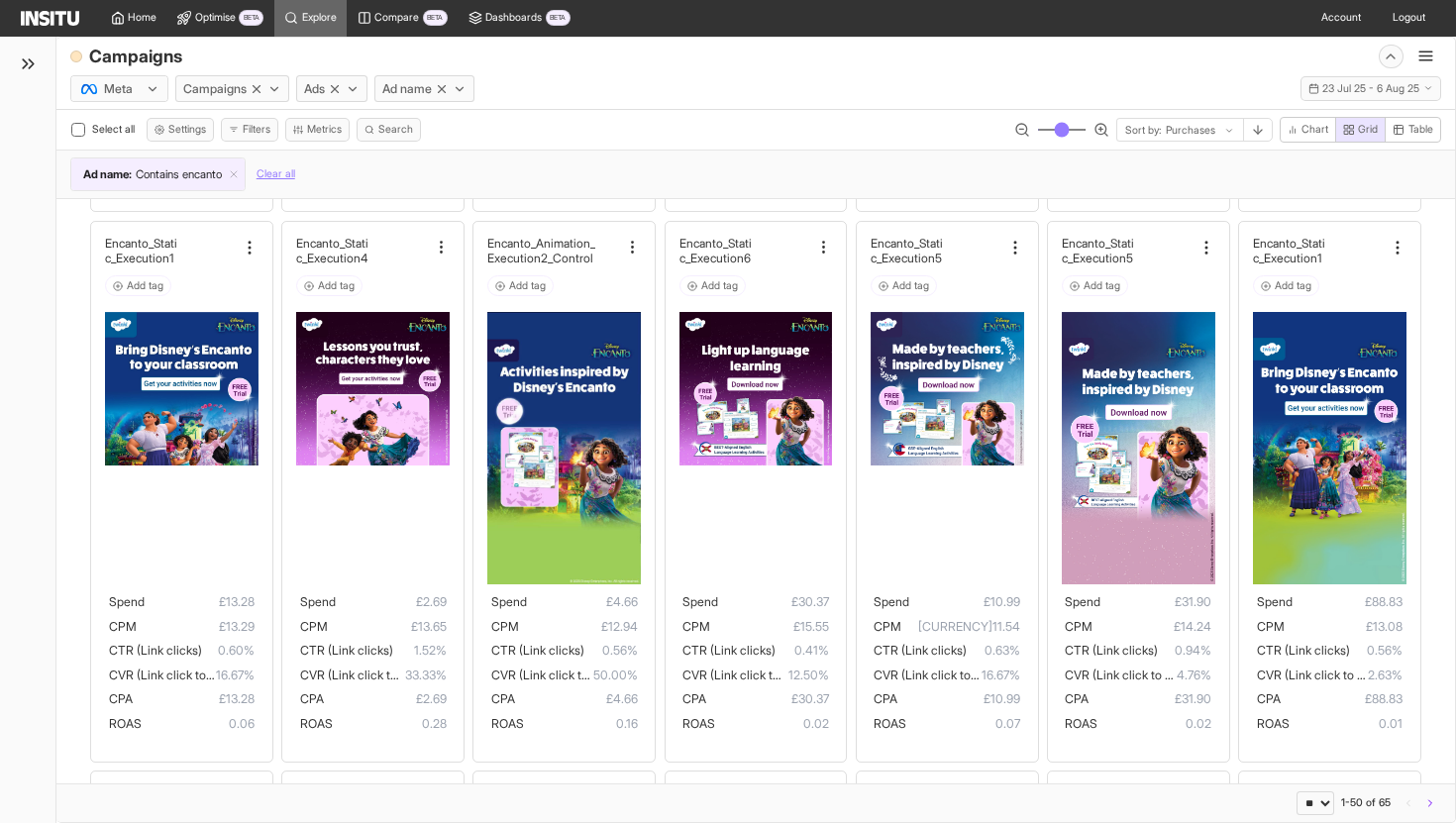 click at bounding box center [28, 430] 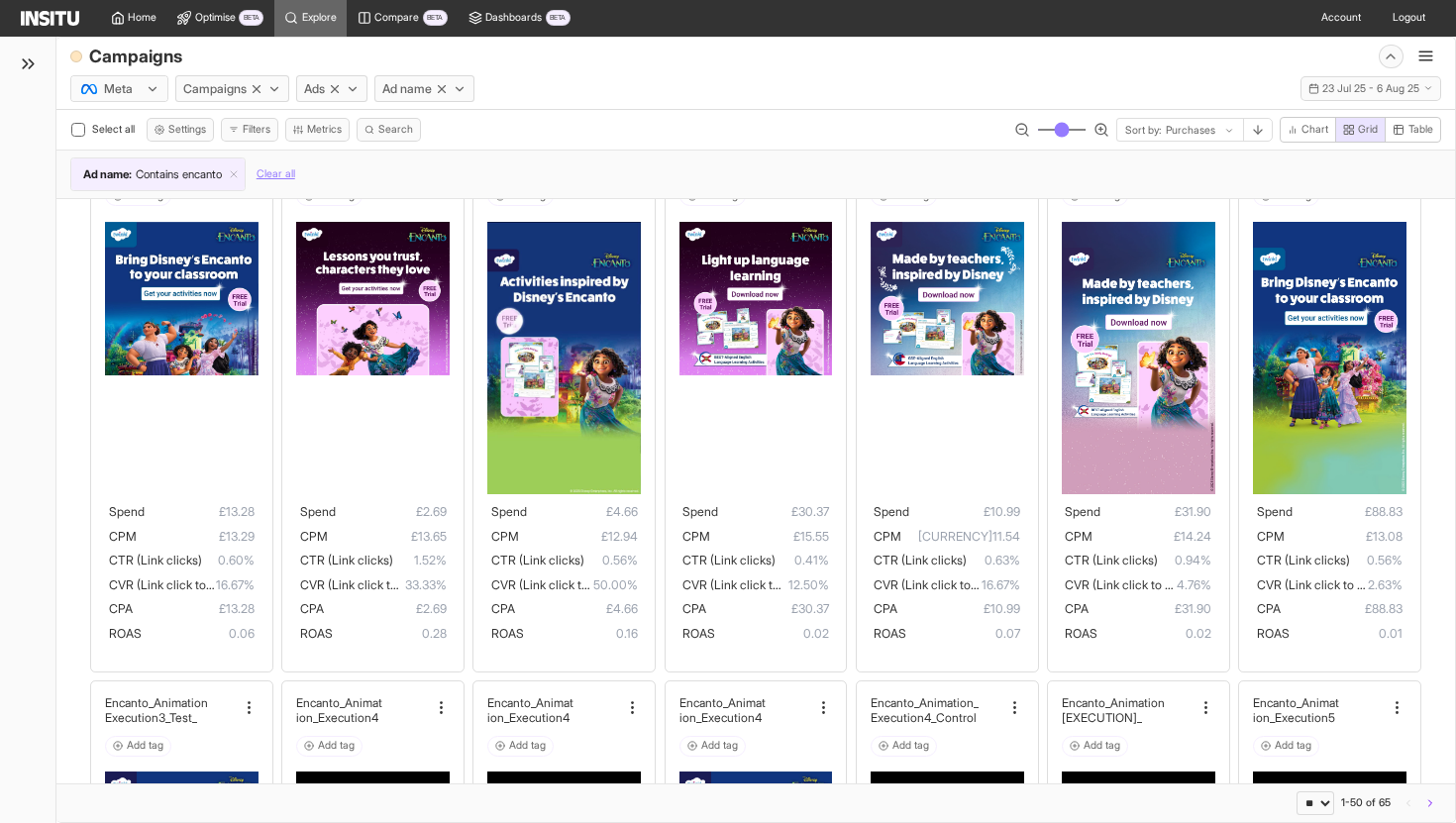 scroll, scrollTop: 0, scrollLeft: 0, axis: both 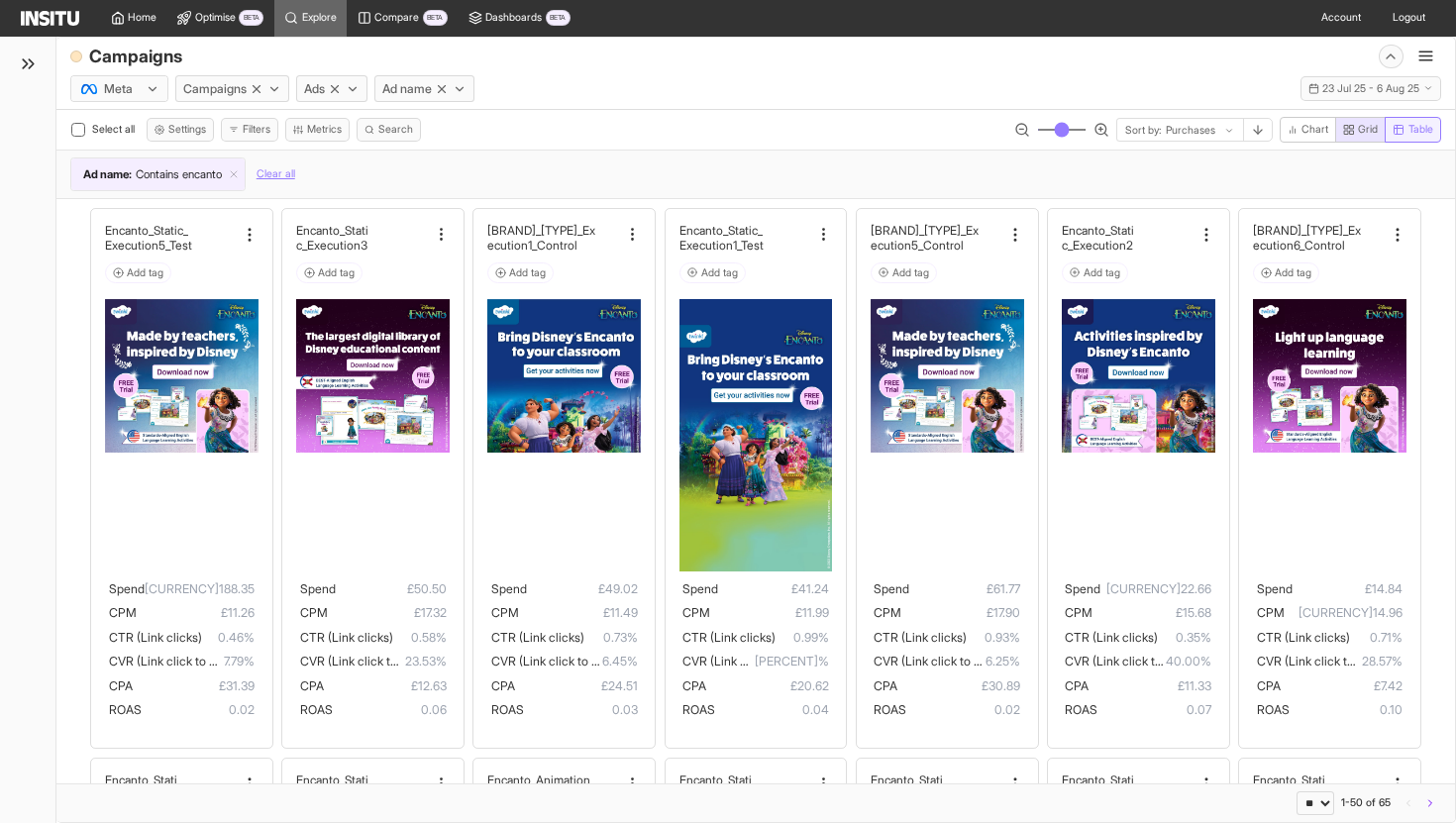 click on "Table" at bounding box center [1420, 130] 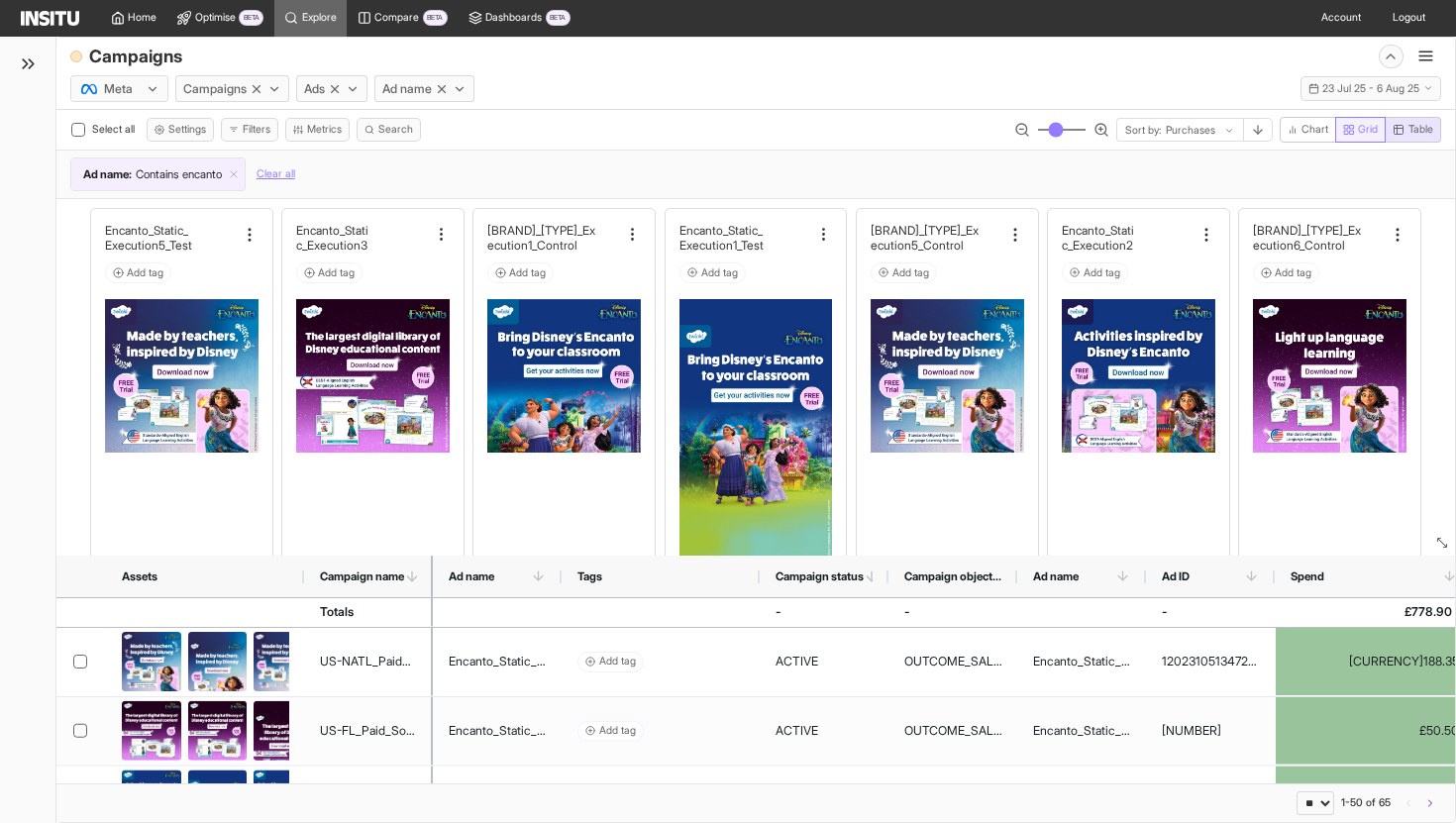 click on "Grid" at bounding box center (1361, 130) 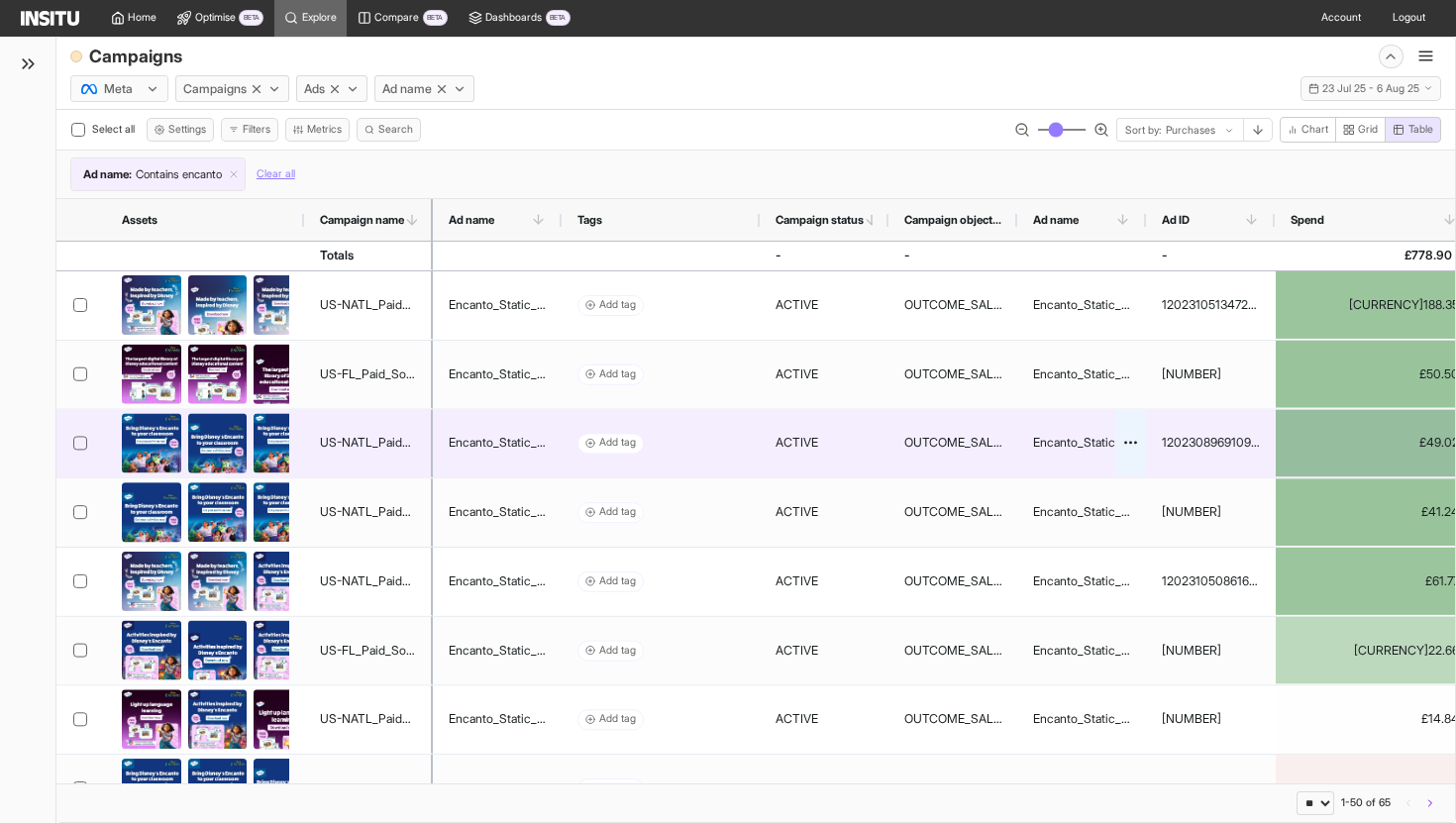 scroll, scrollTop: 0, scrollLeft: 17, axis: horizontal 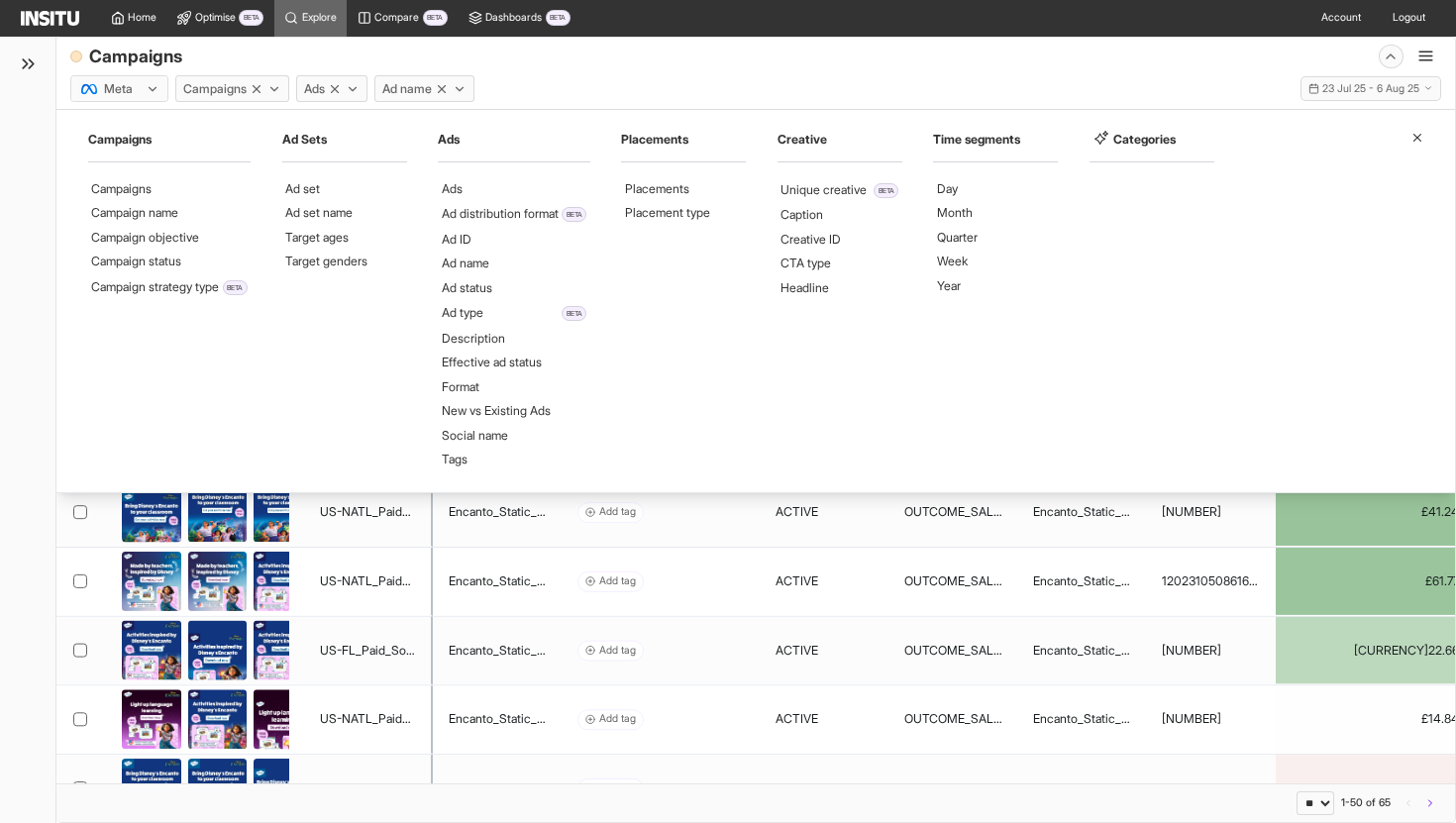 click 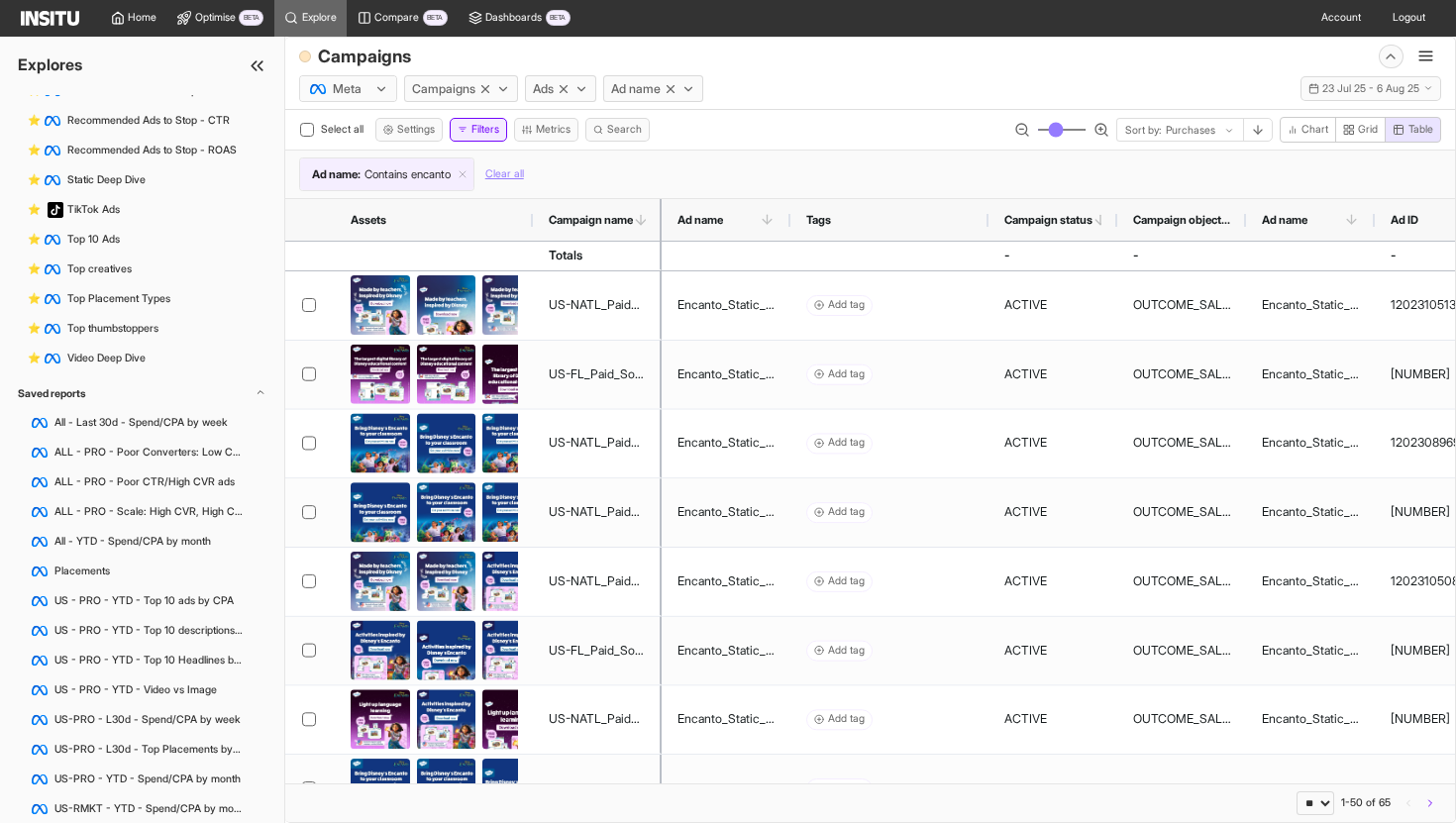 click on "Filters" at bounding box center (478, 130) 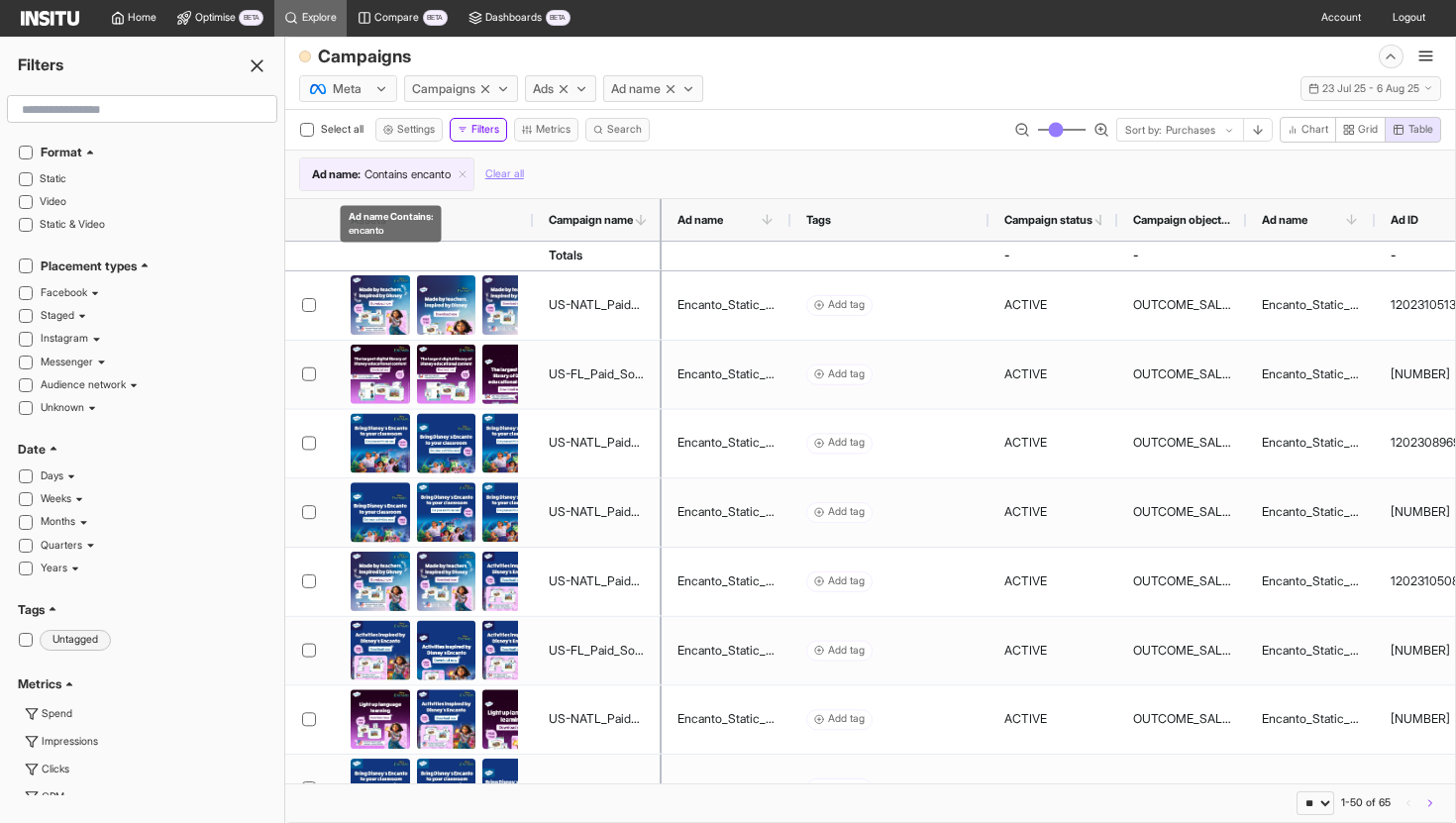 click on "Contains" at bounding box center (386, 174) 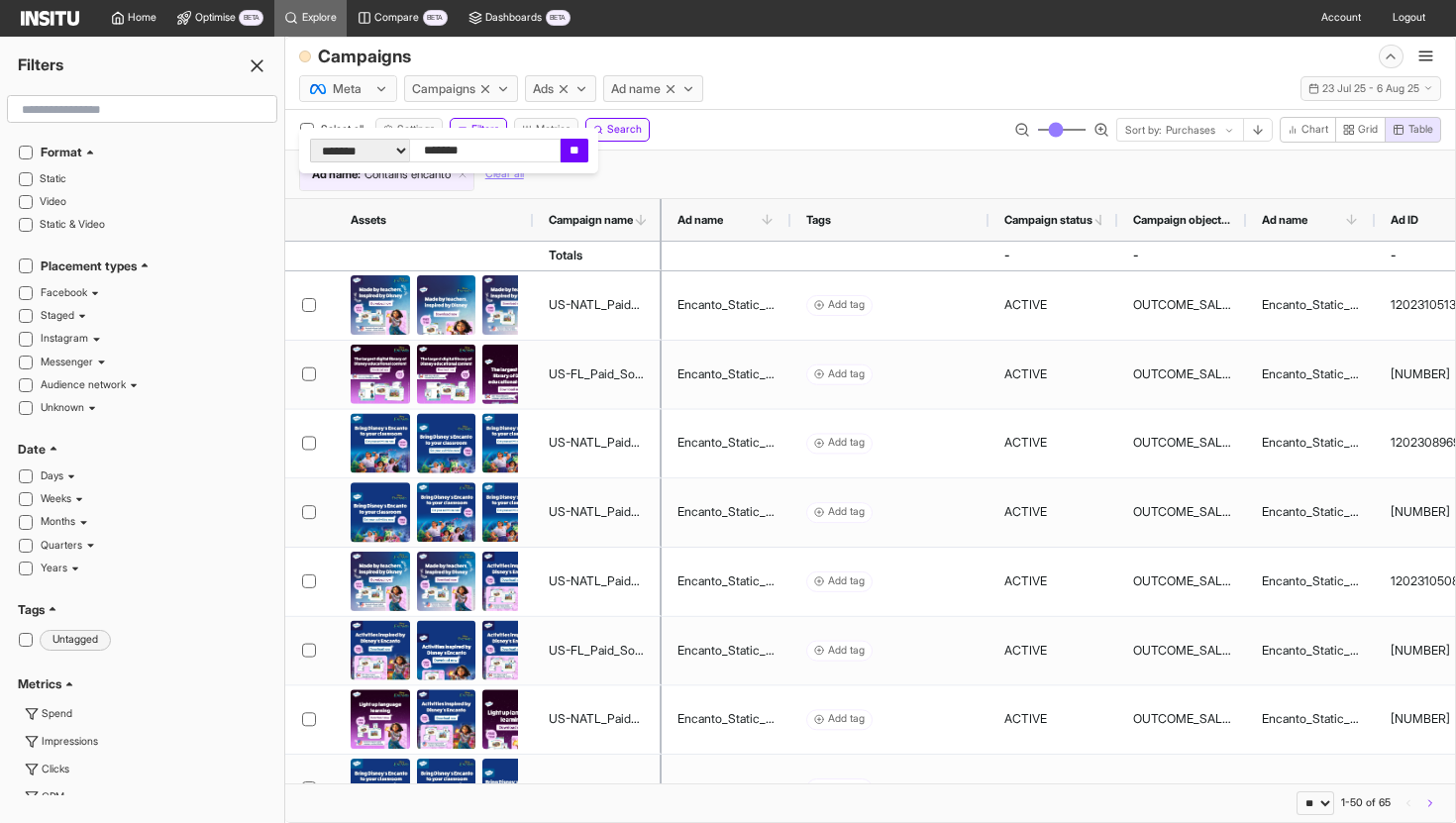 click on "*******" at bounding box center [484, 151] 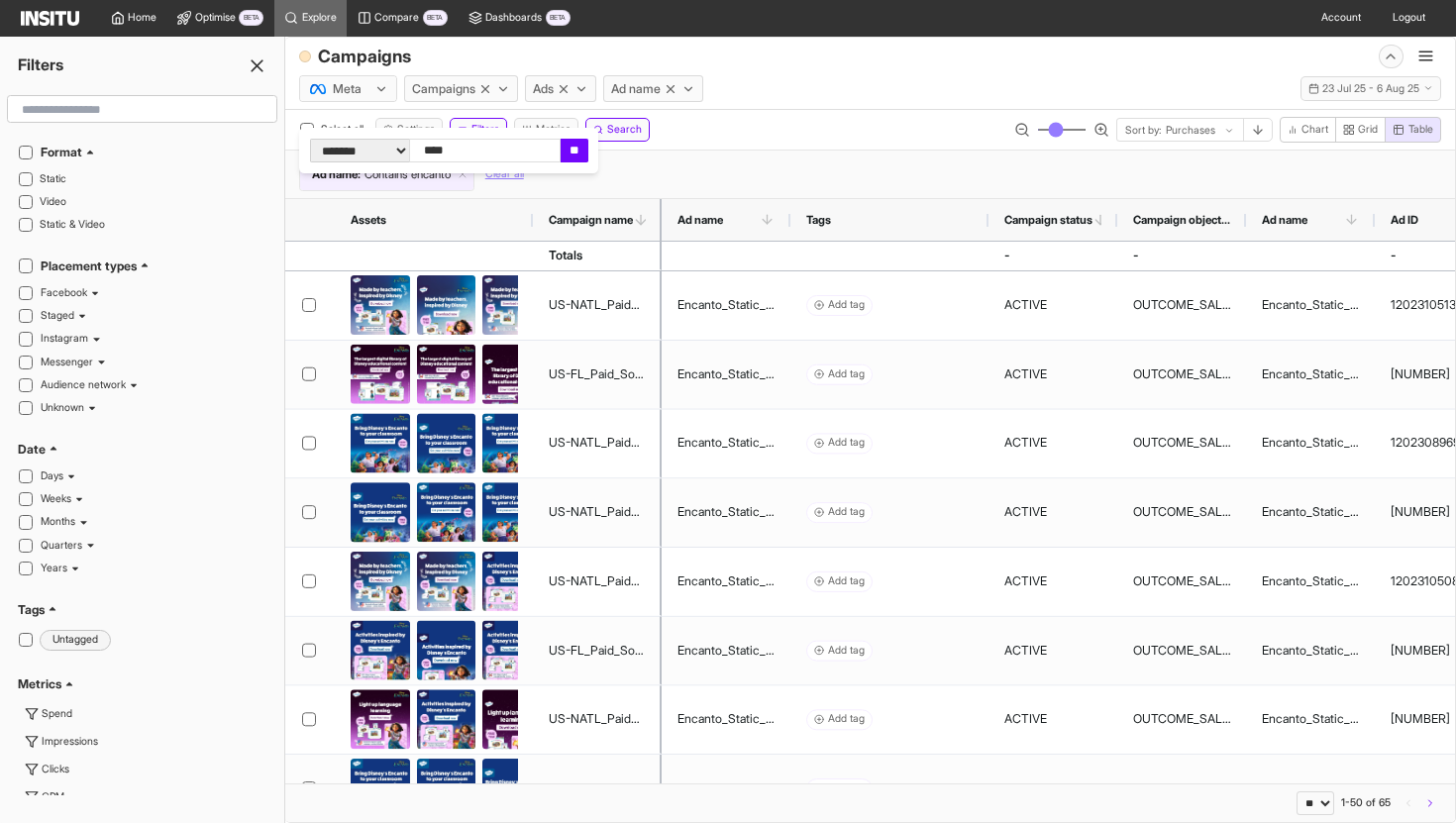 type on "****" 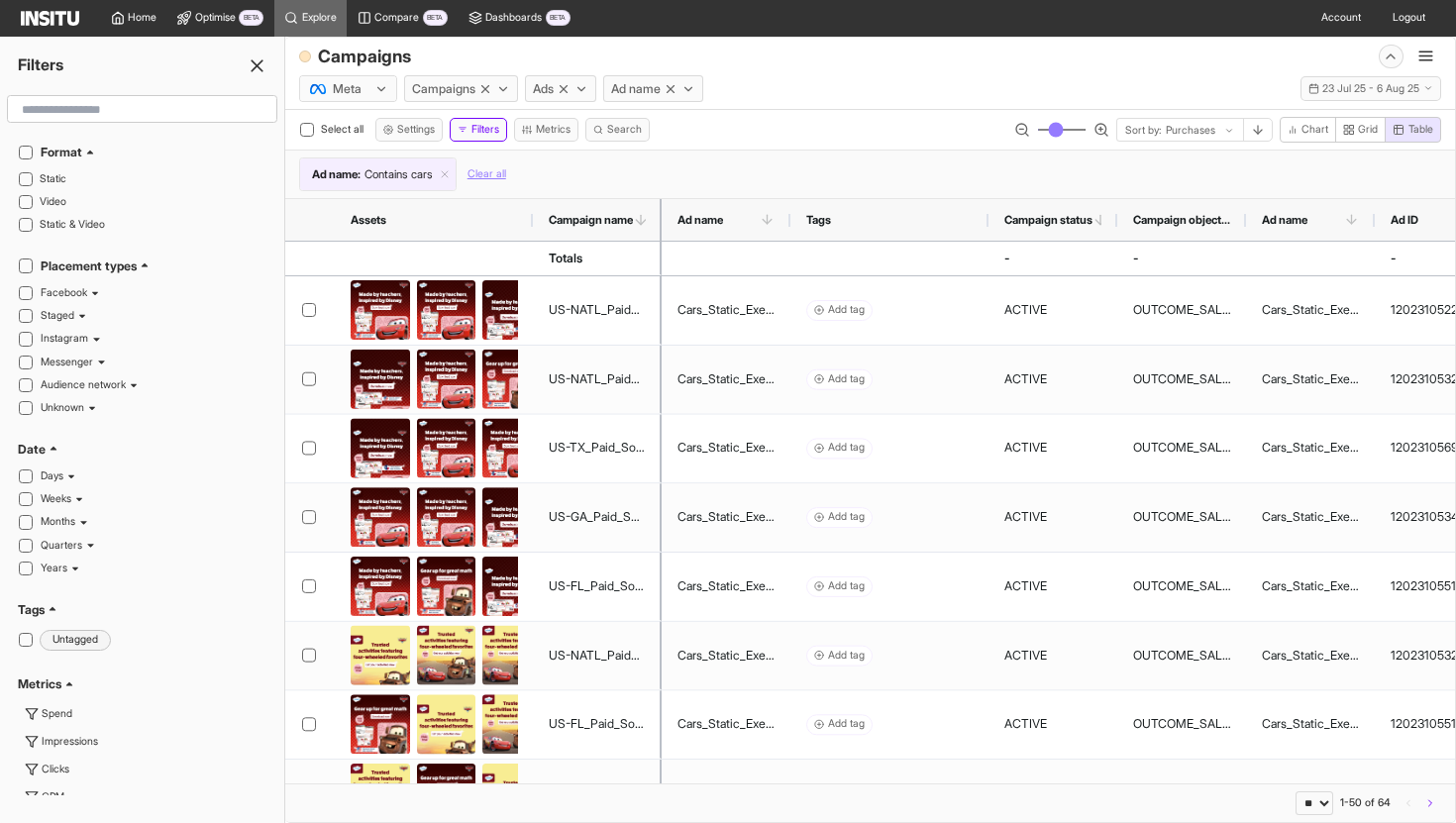 click 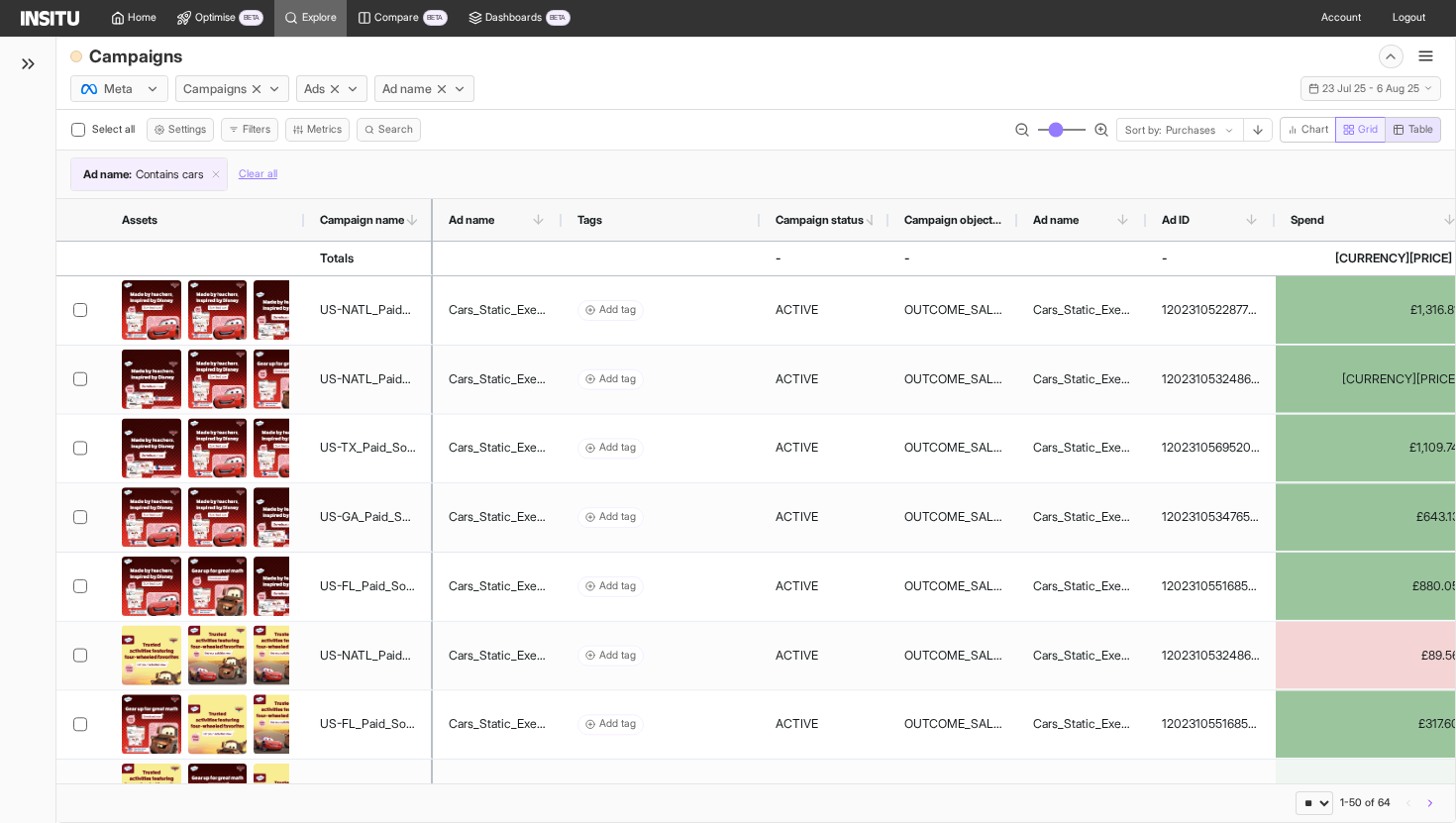 click 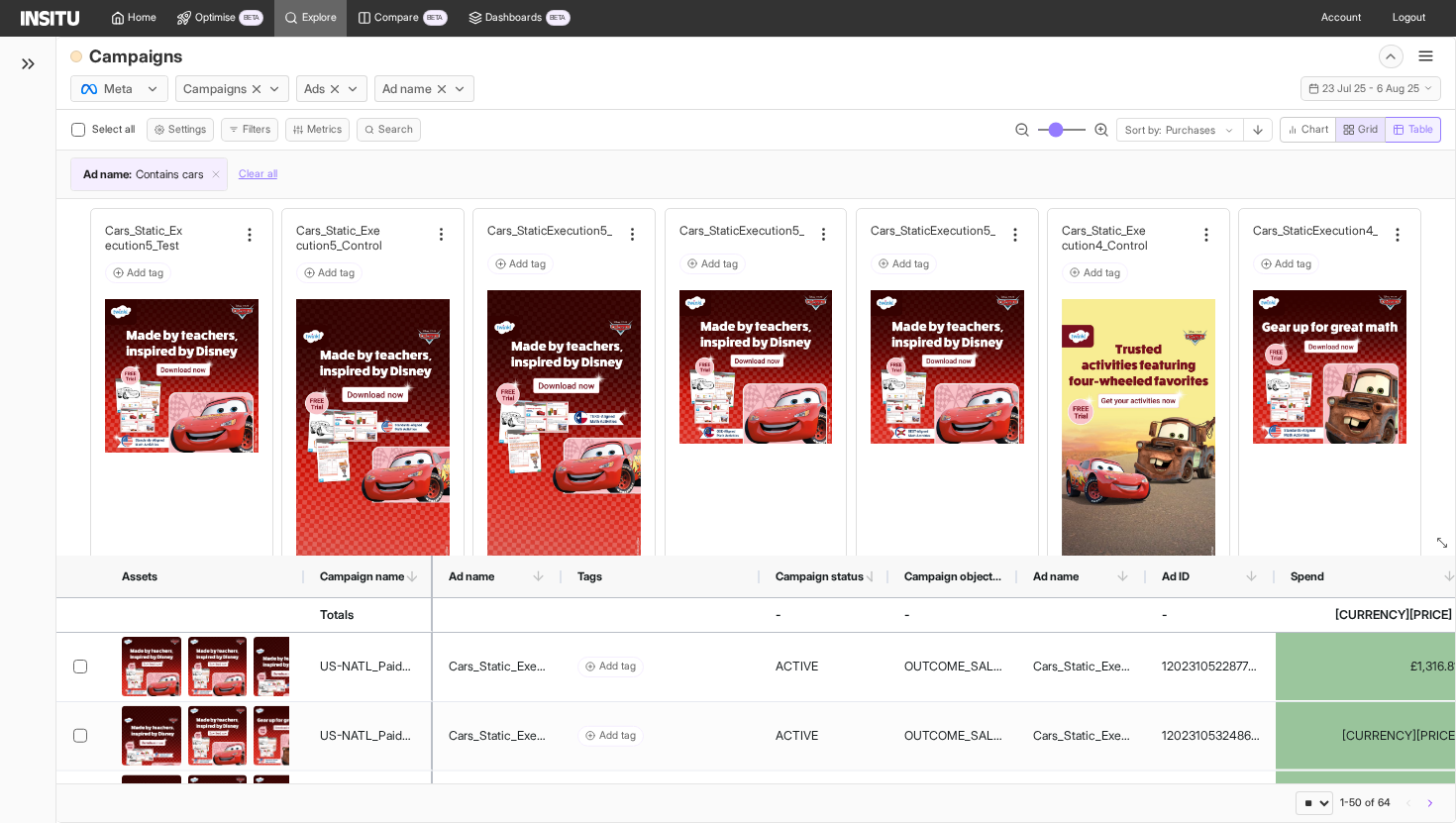 click on "Table" at bounding box center (1412, 130) 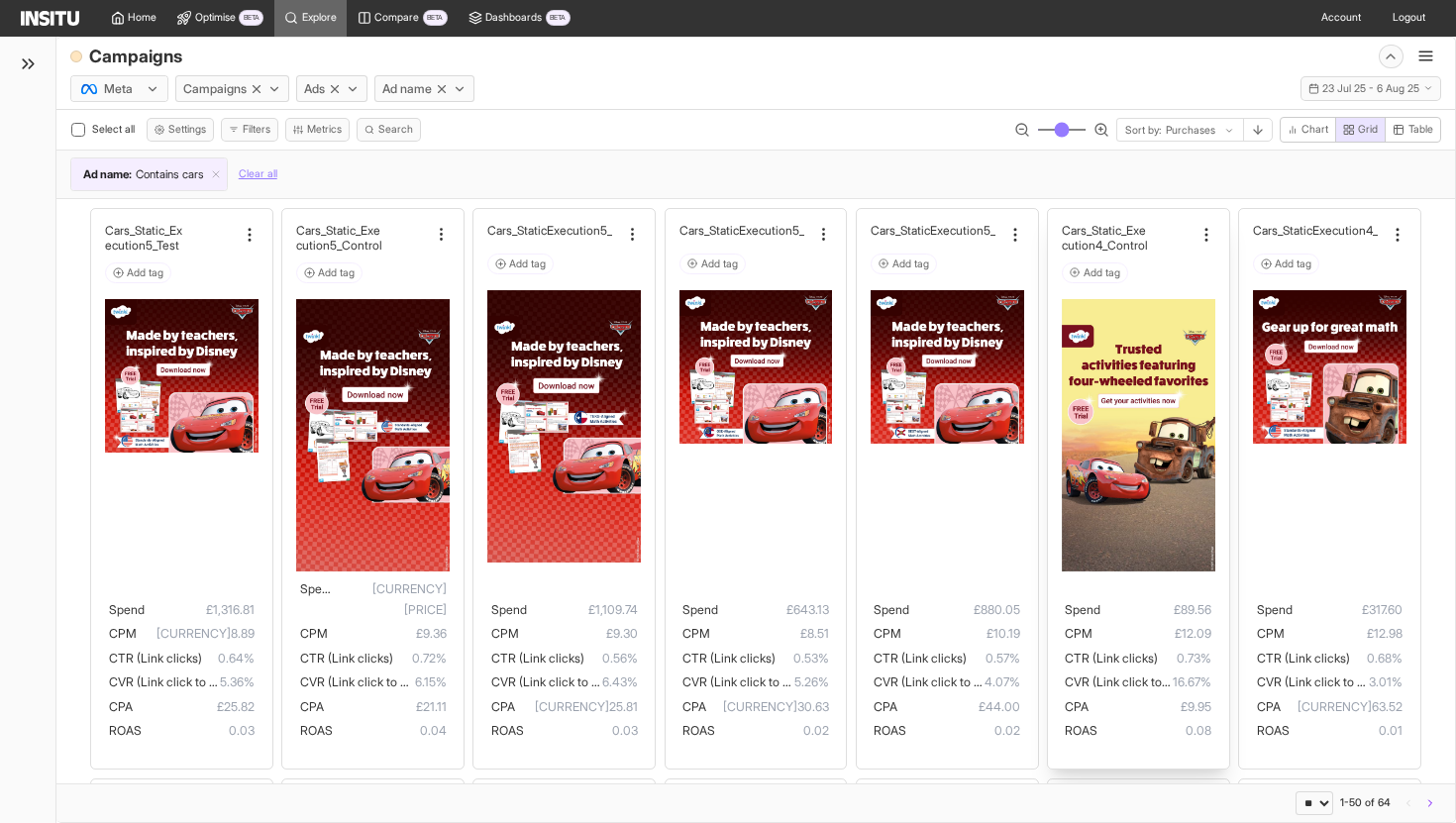 click on "Spend £89.56 CPM £12.09 CTR (Link clicks) 0.73% CVR (Link click to purchase) 16.67% CPA £9.95 ROAS 0.08" at bounding box center (1138, 670) 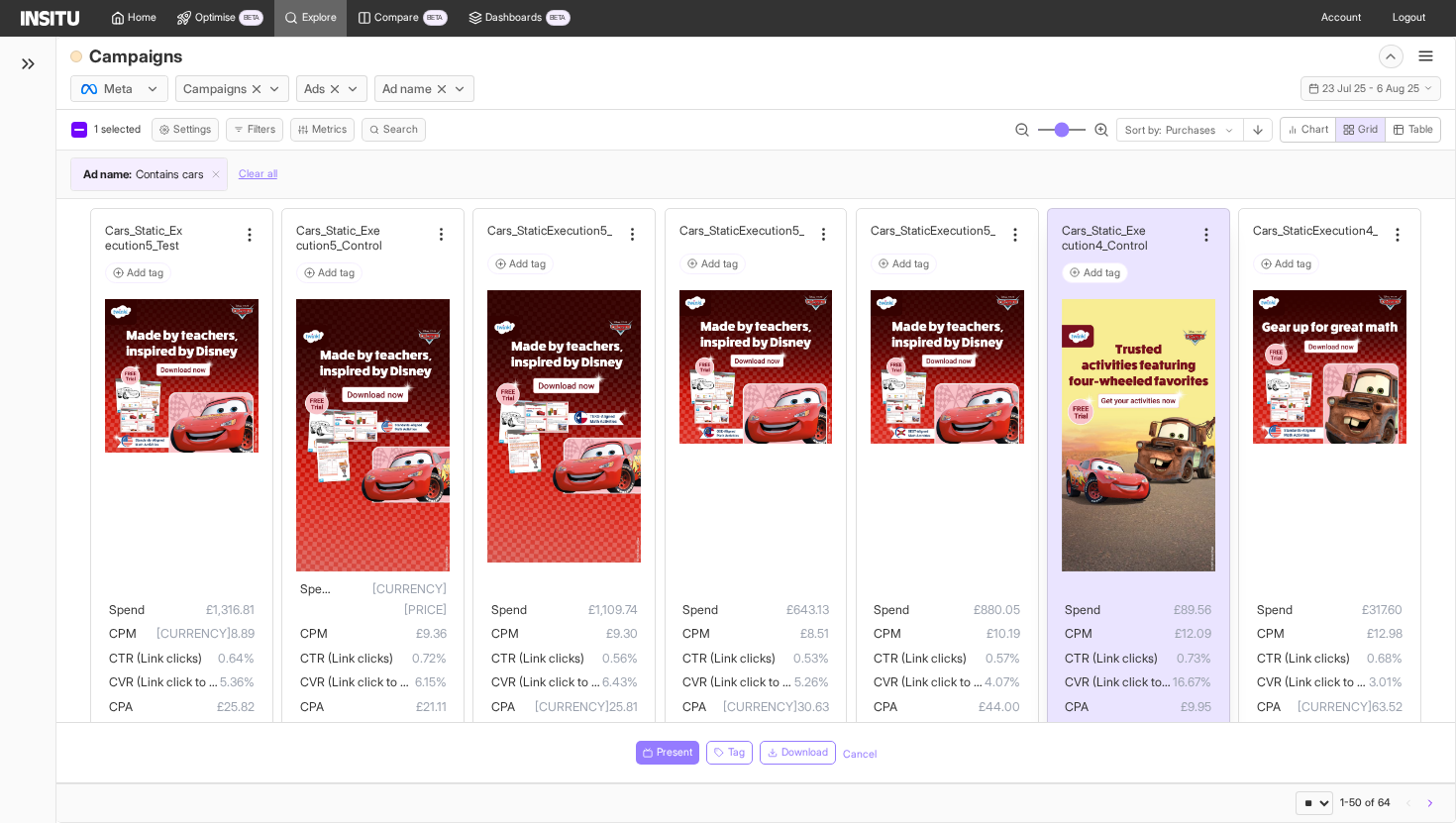 click on "Spend £89.56 CPM £12.09 CTR (Link clicks) 0.73% CVR (Link click to purchase) 16.67% CPA £9.95 ROAS 0.08" at bounding box center (1138, 670) 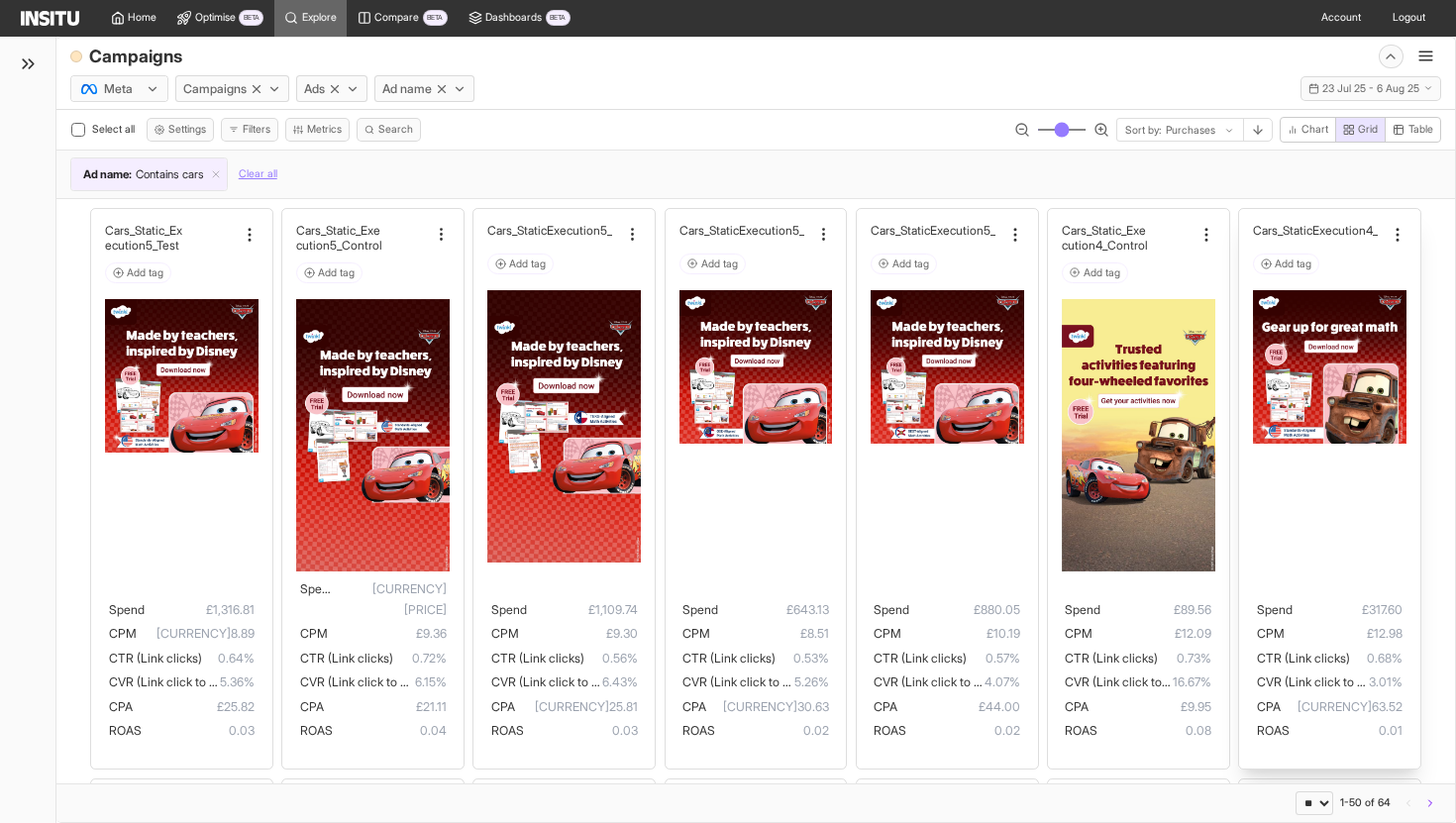 drag, startPoint x: 1310, startPoint y: 433, endPoint x: 1311, endPoint y: 455, distance: 22.022716 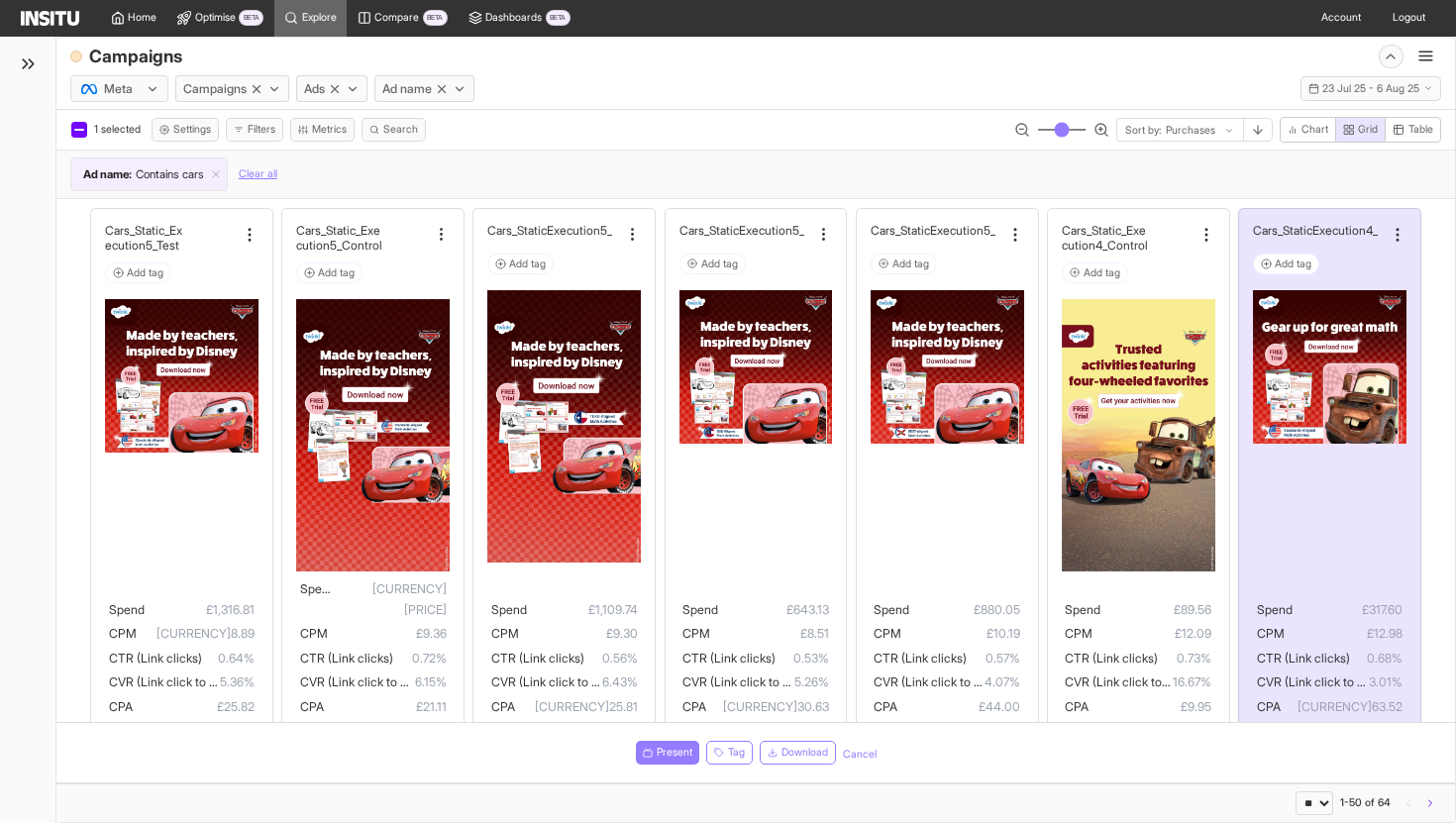 click on "Meta Campaigns Ads Ad name Wed 23 Jul - Wed 6 Aug, 2025 23 Jul 25 - 6 Aug 25" at bounding box center [756, 85] 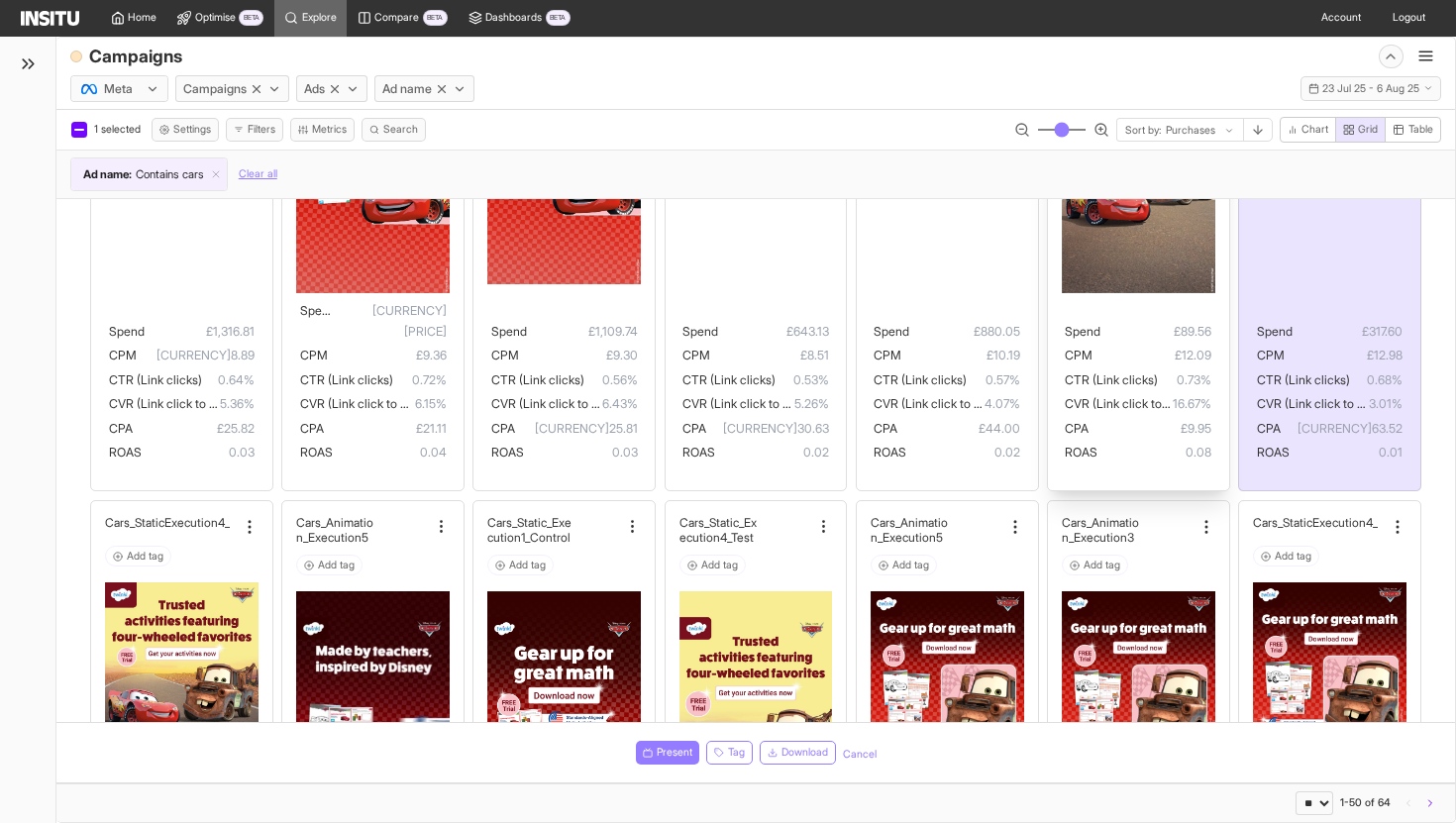 scroll, scrollTop: 0, scrollLeft: 0, axis: both 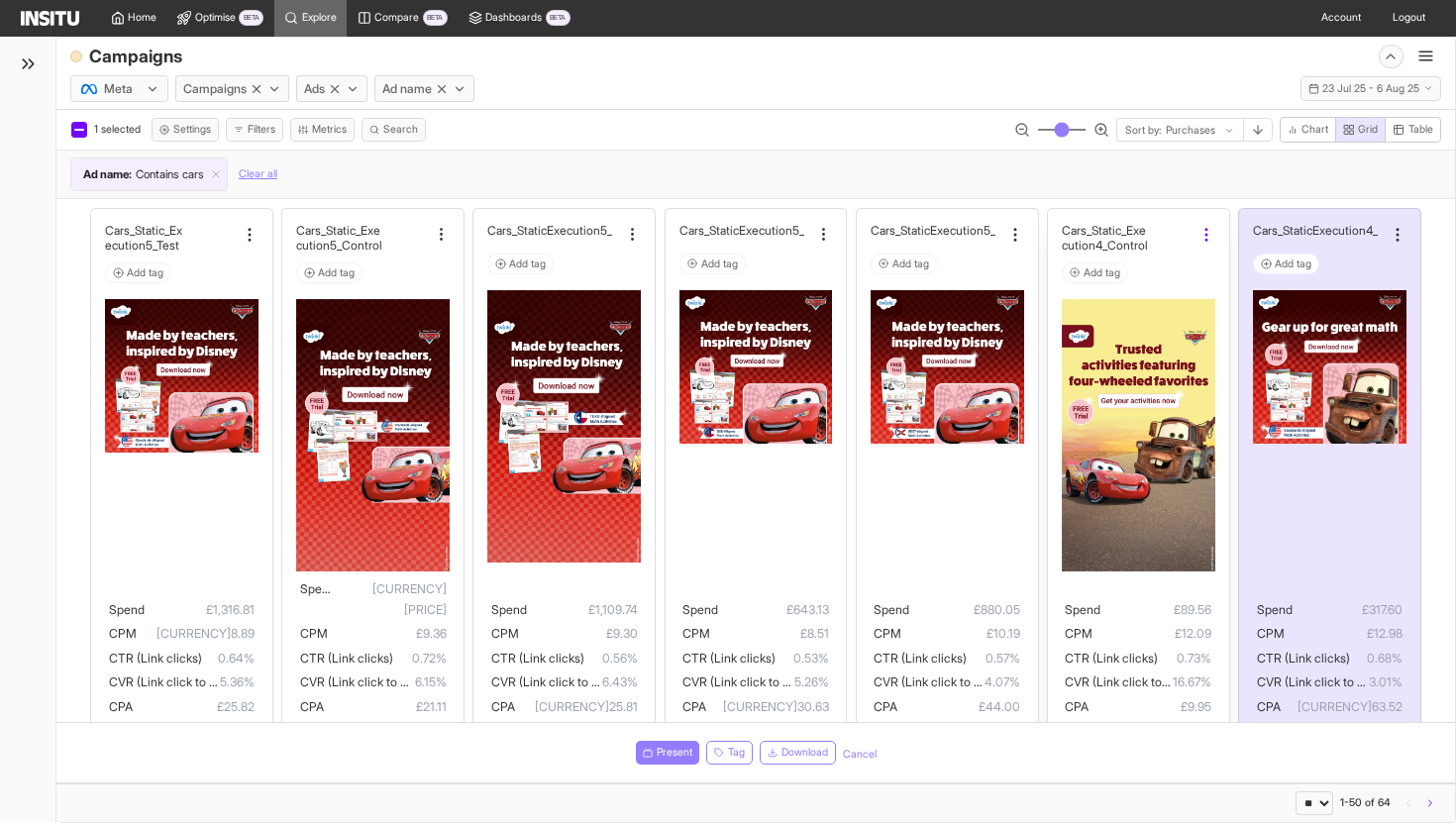 click 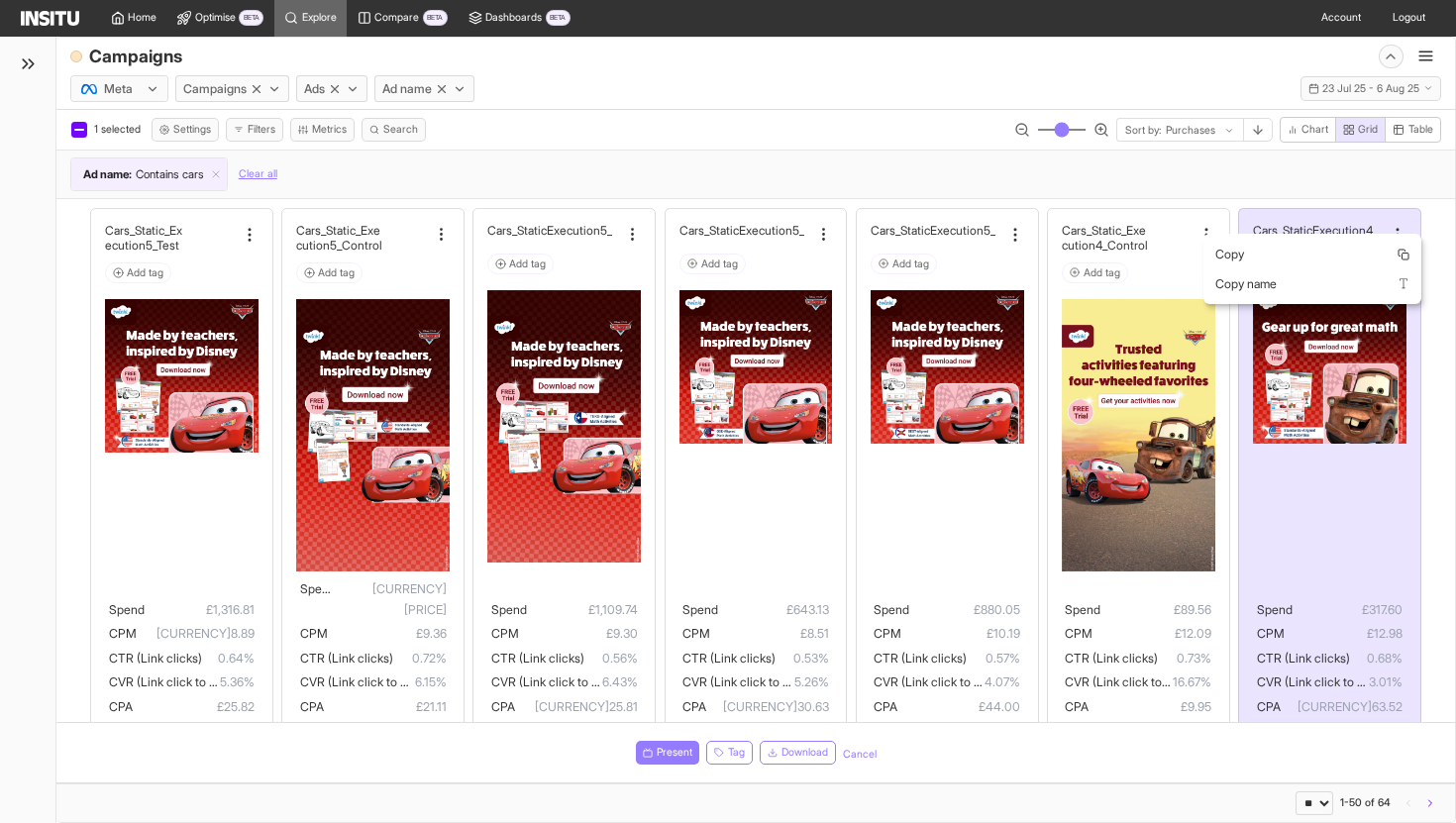 click on "Ad name :  Contains cars Clear all" at bounding box center [756, 174] 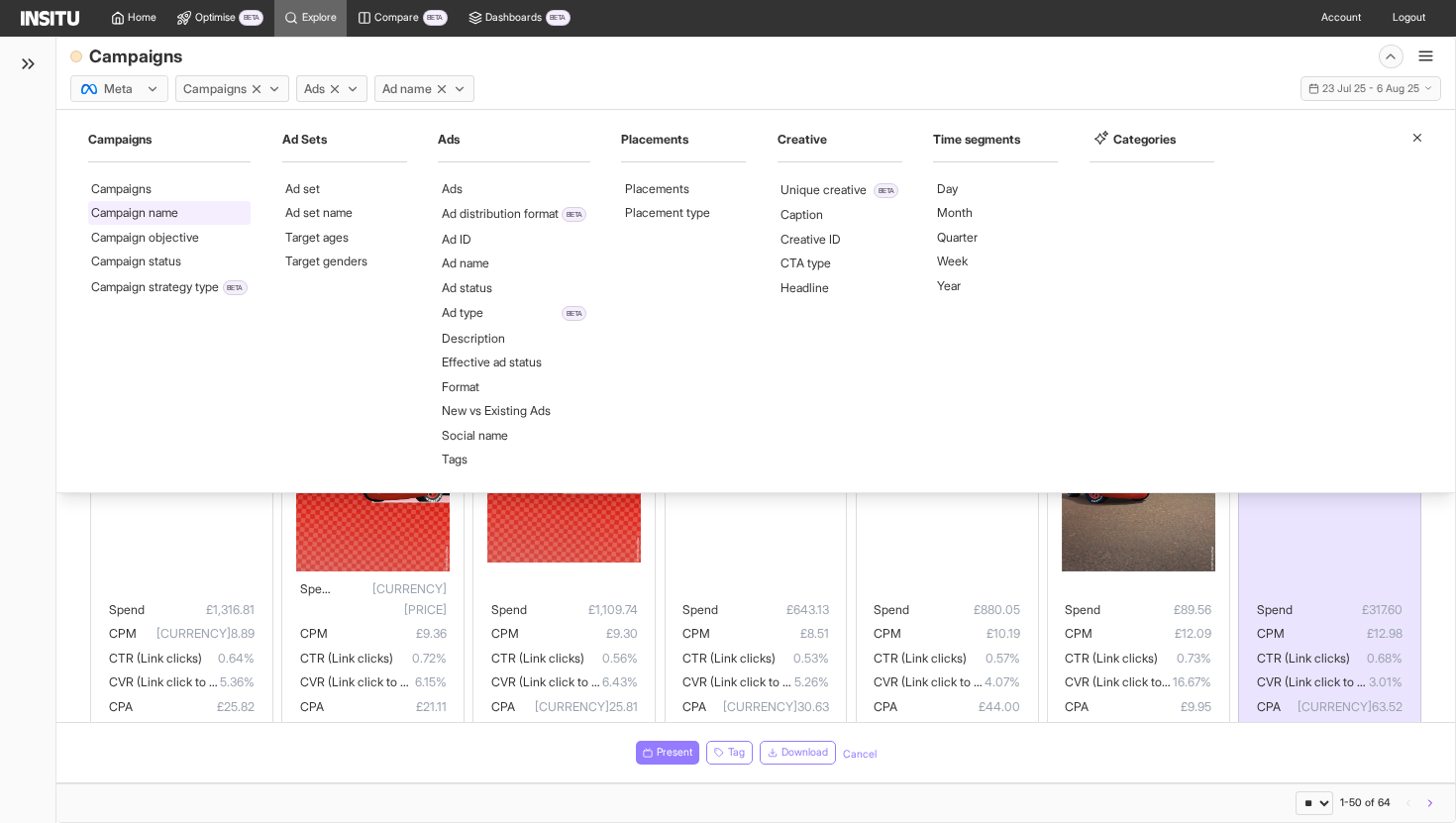 click on "Campaign name" at bounding box center [169, 213] 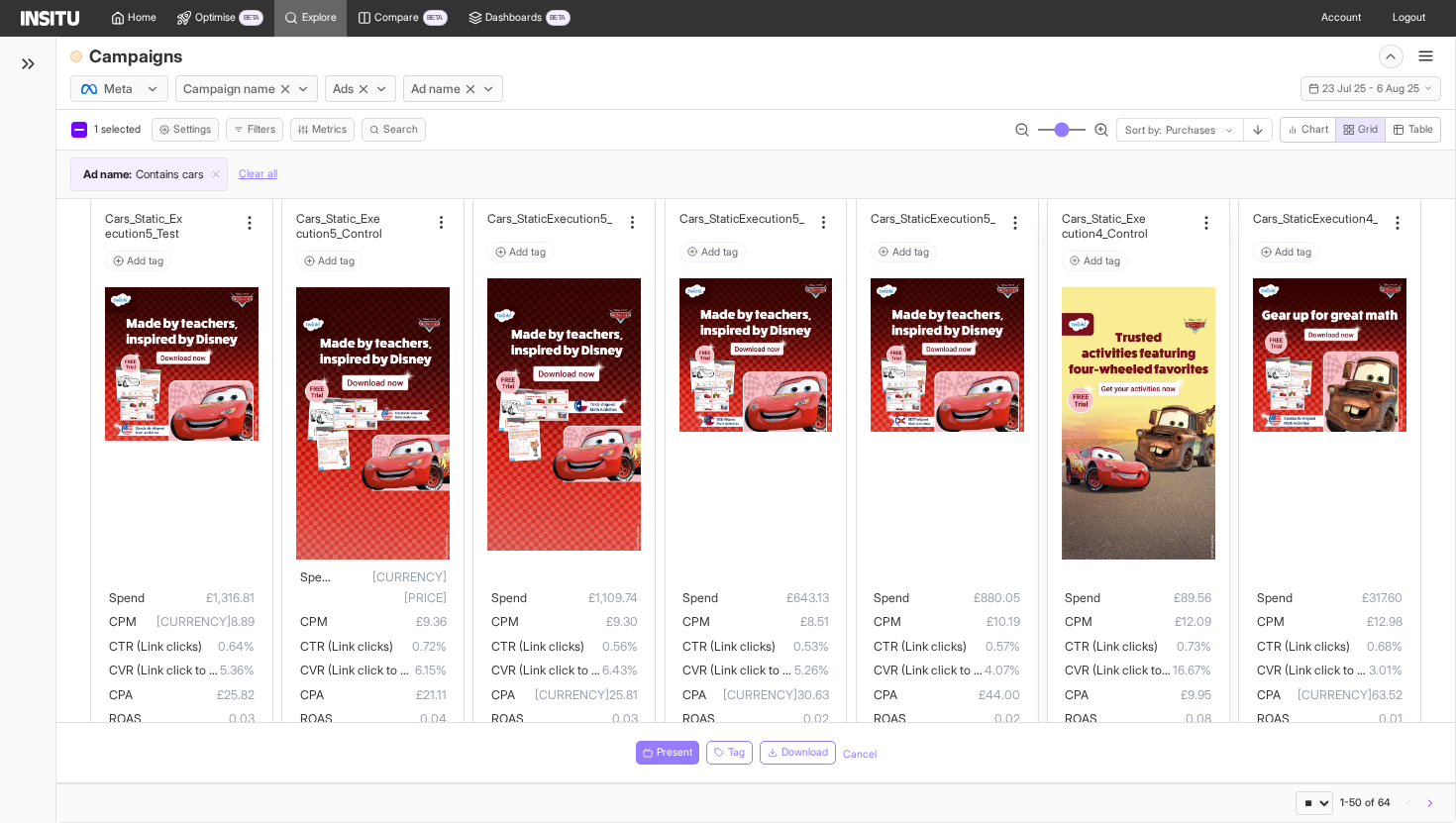scroll, scrollTop: 0, scrollLeft: 0, axis: both 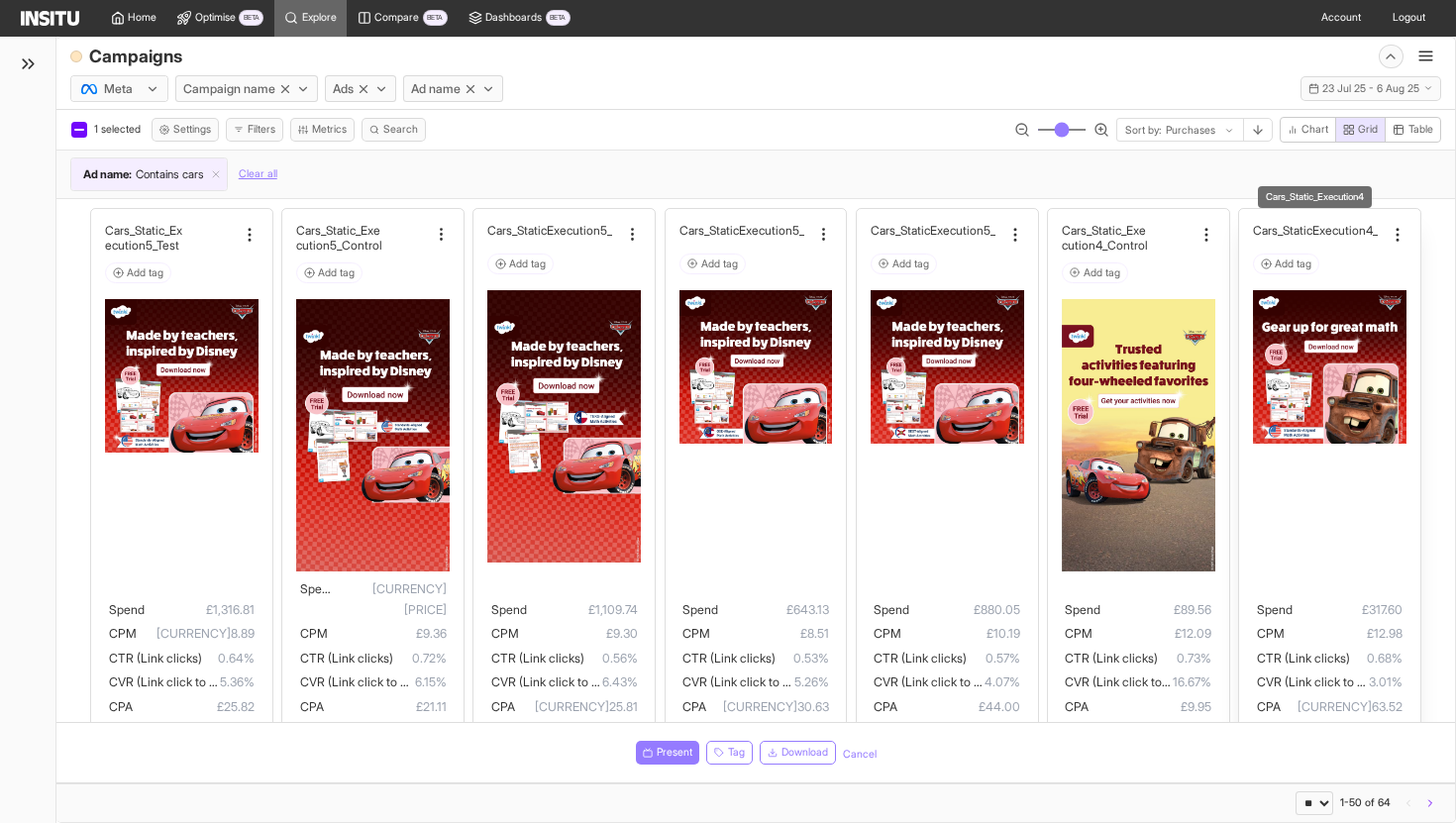 click on "_Execution4" at bounding box center [1345, 230] 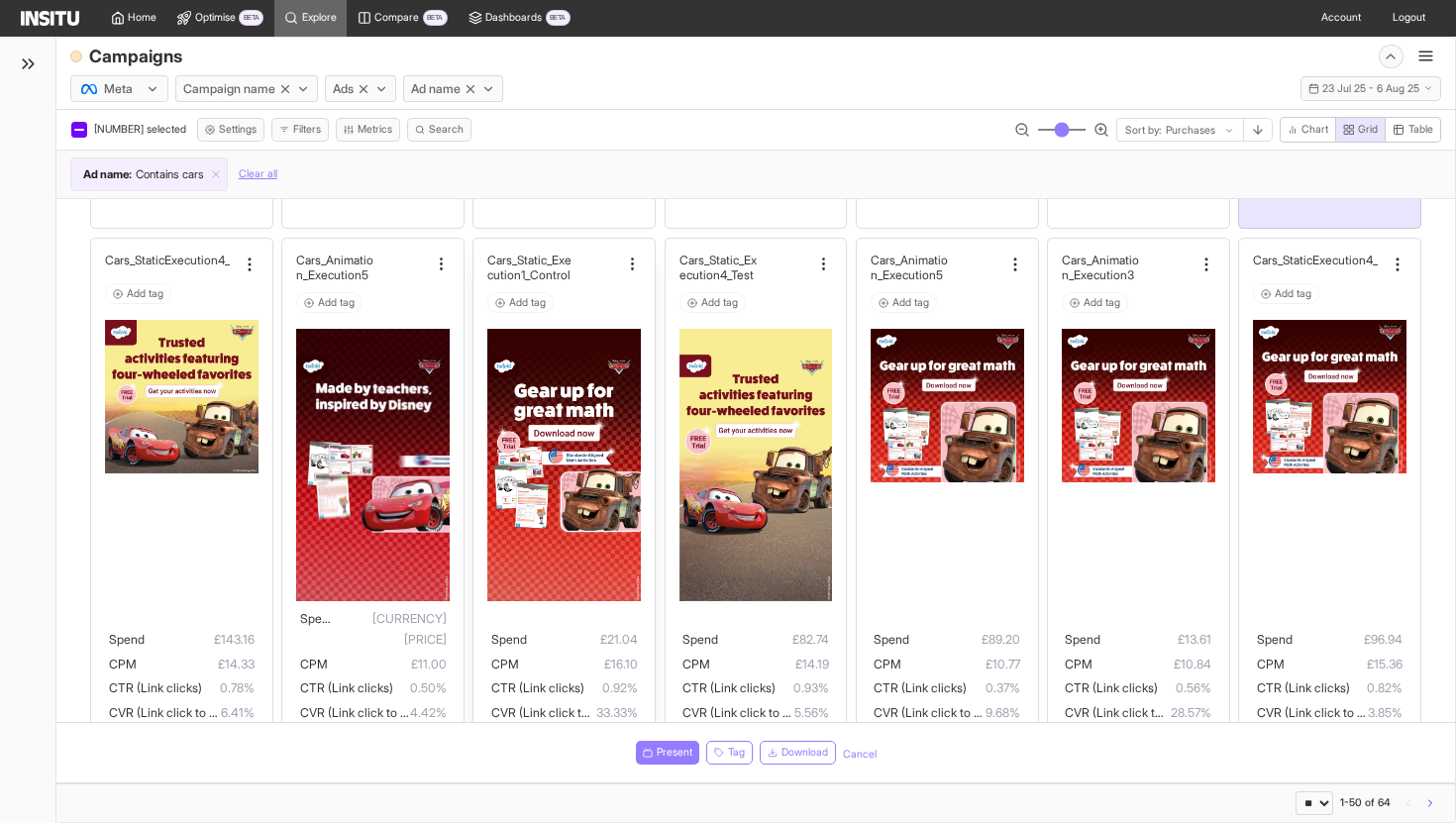 scroll, scrollTop: 0, scrollLeft: 0, axis: both 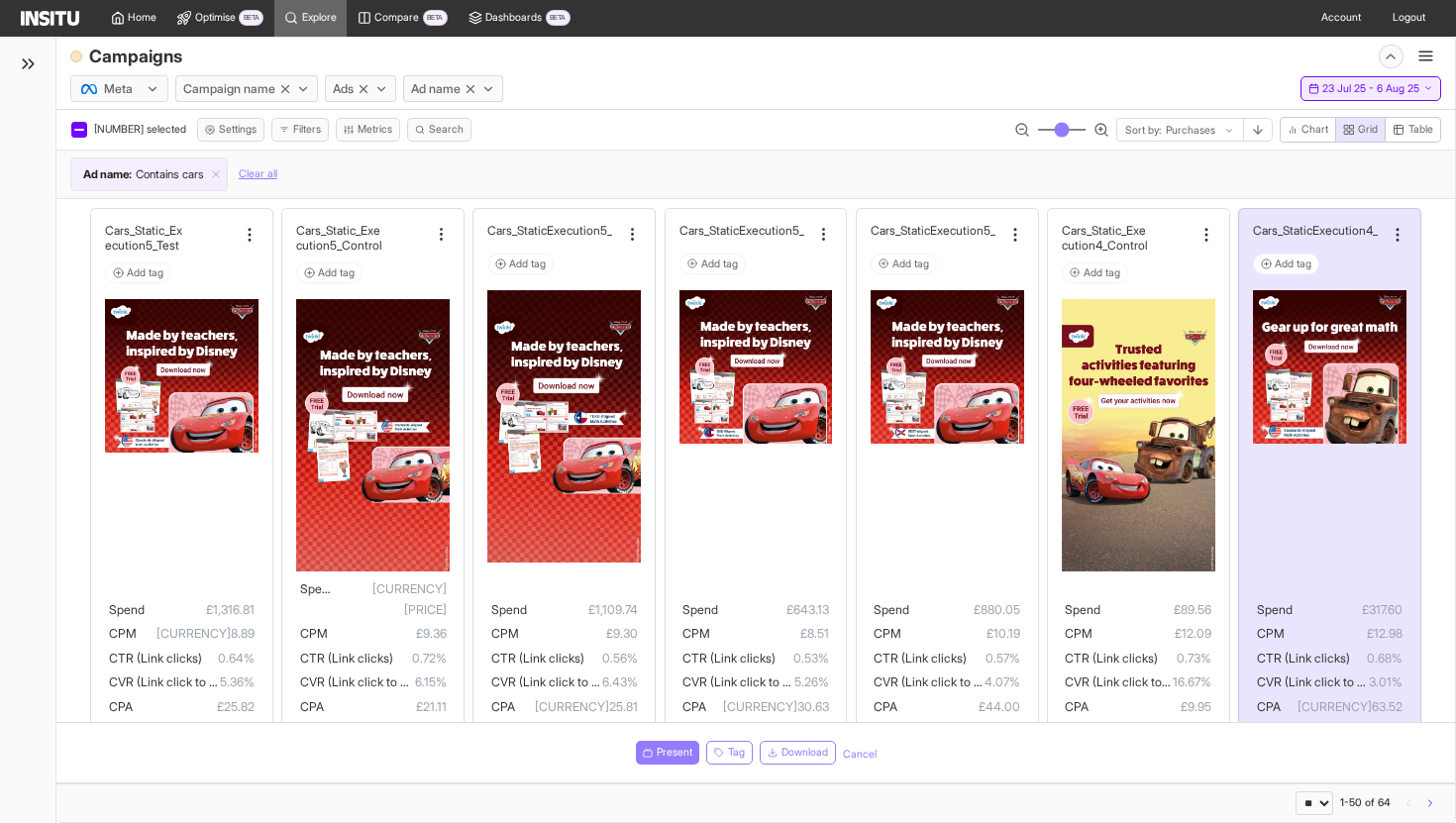click on "Wed 23 Jul - Wed 6 Aug, 2025 23 Jul 25 - 6 Aug 25" at bounding box center (1371, 88) 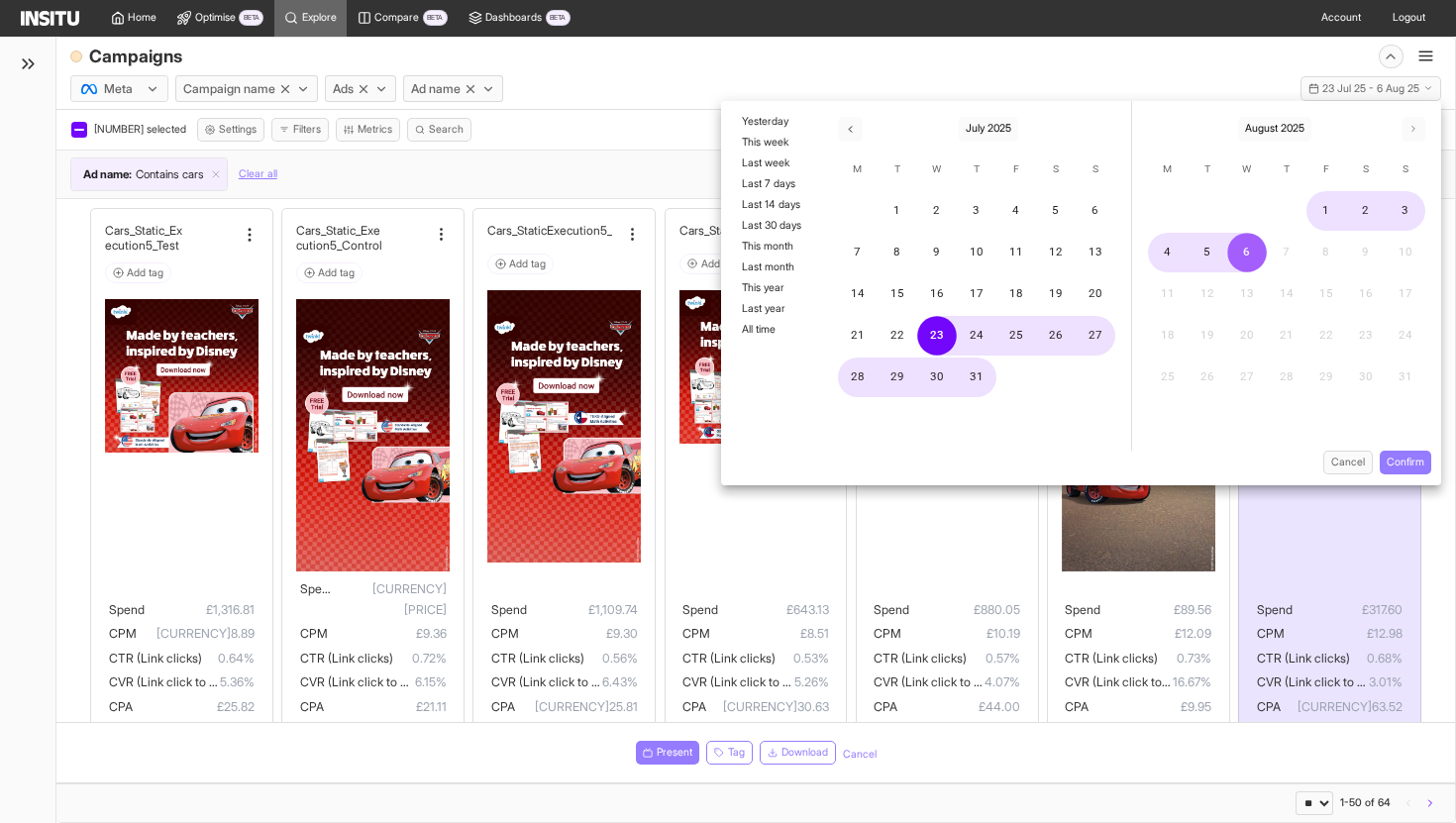 click on "Campaigns New explore Export Delete Share Save as" at bounding box center (756, 53) 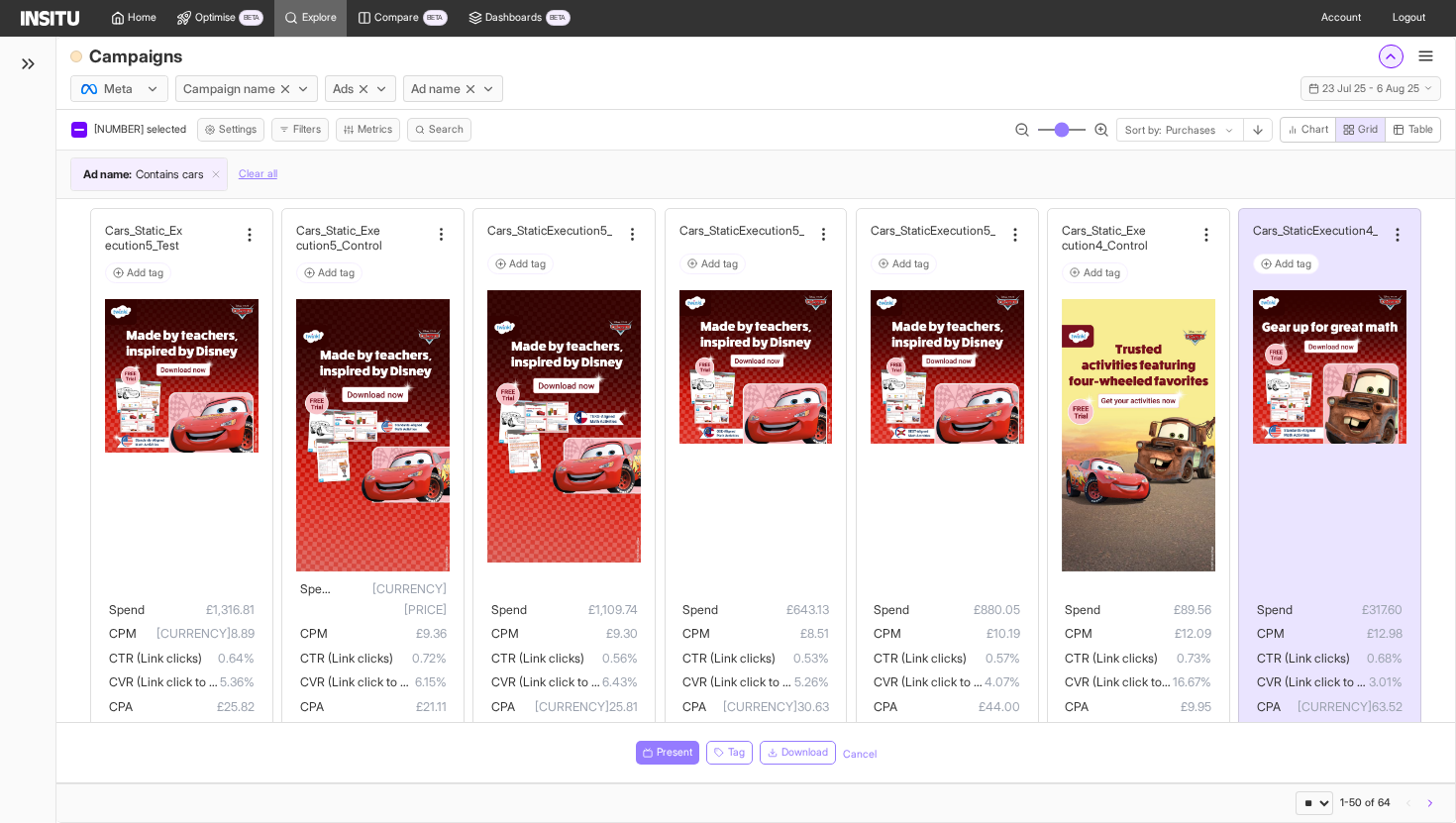 click 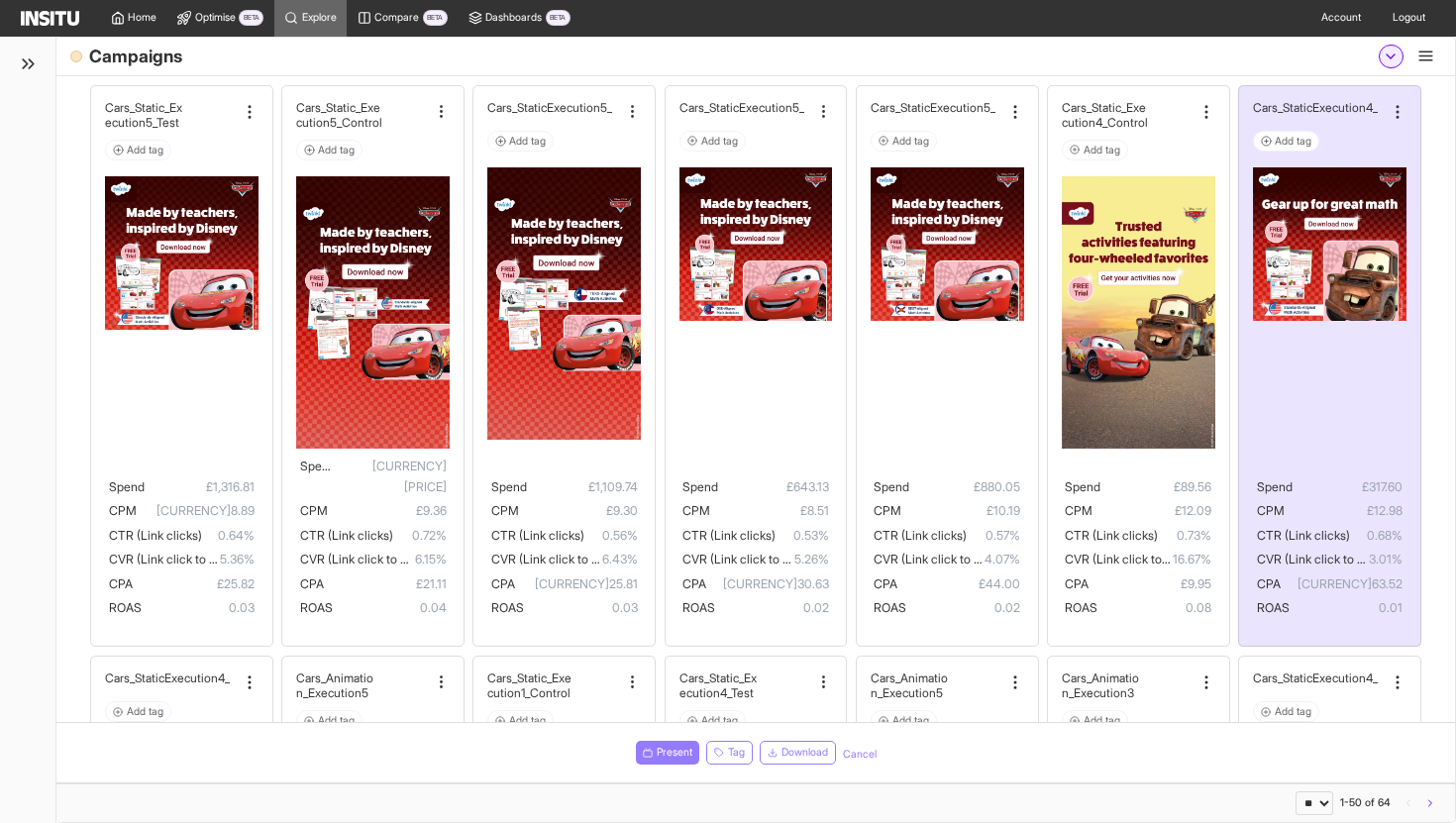 click 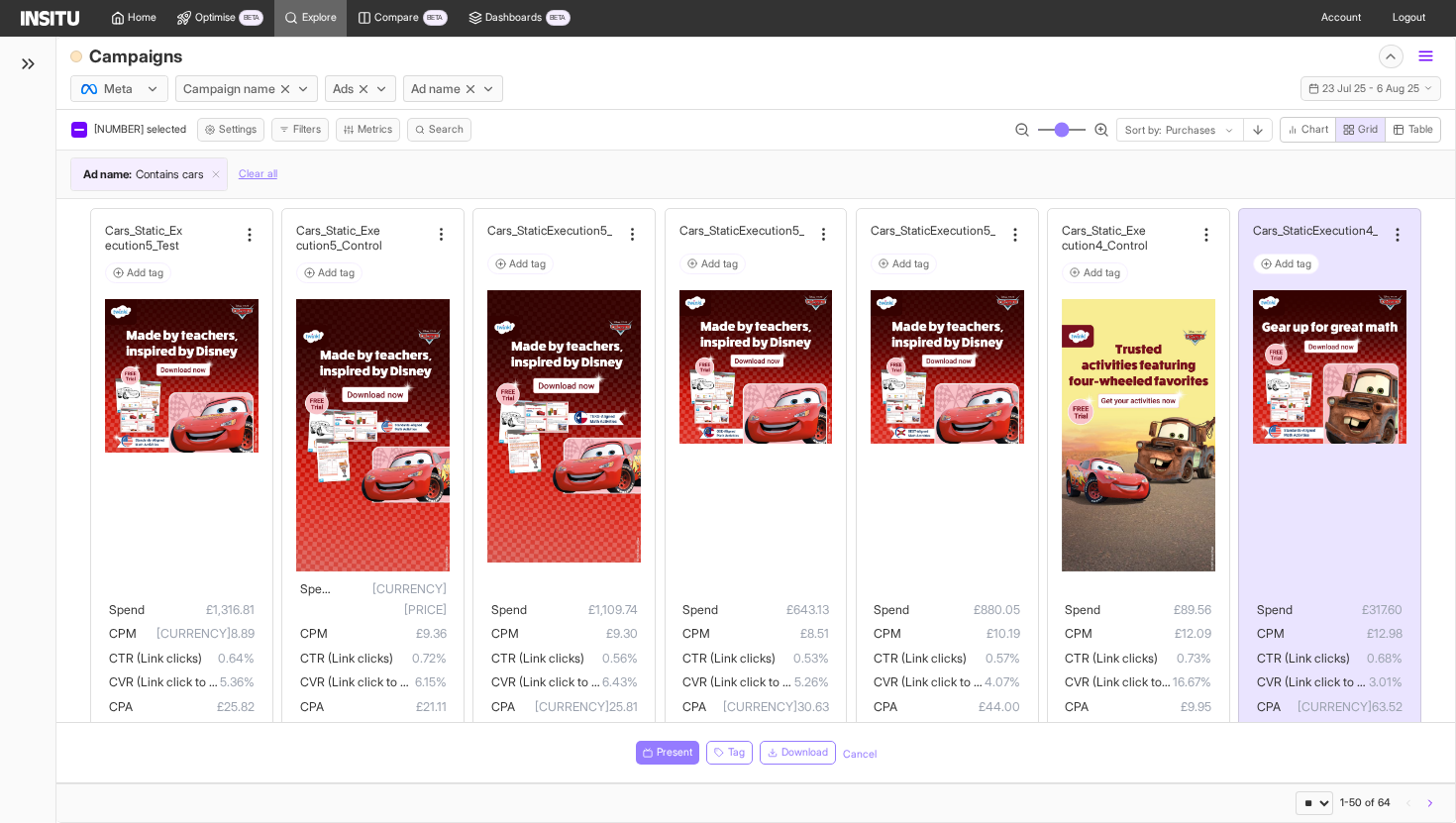 click 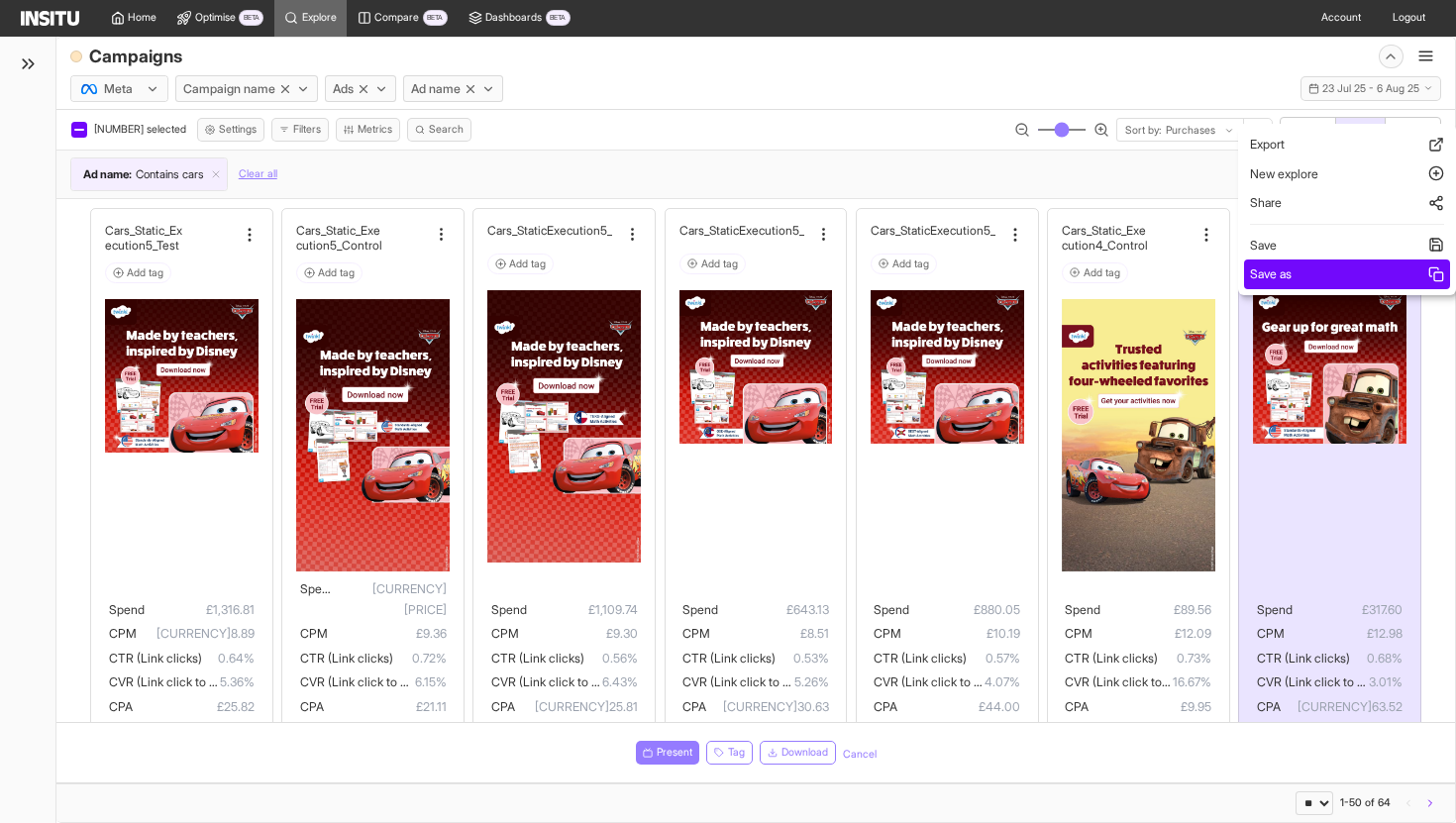 click on "Save as" at bounding box center [1347, 274] 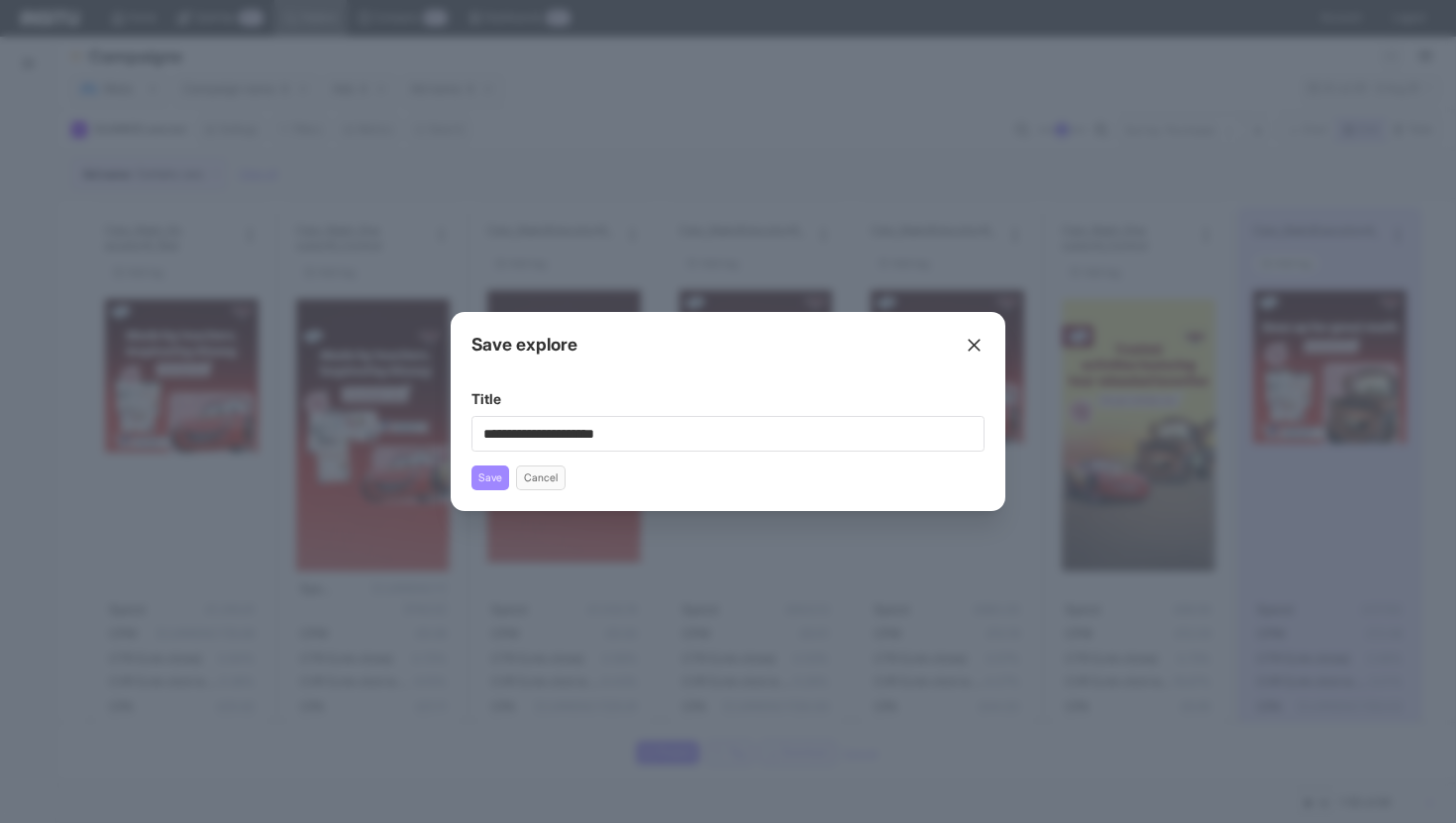 type on "**********" 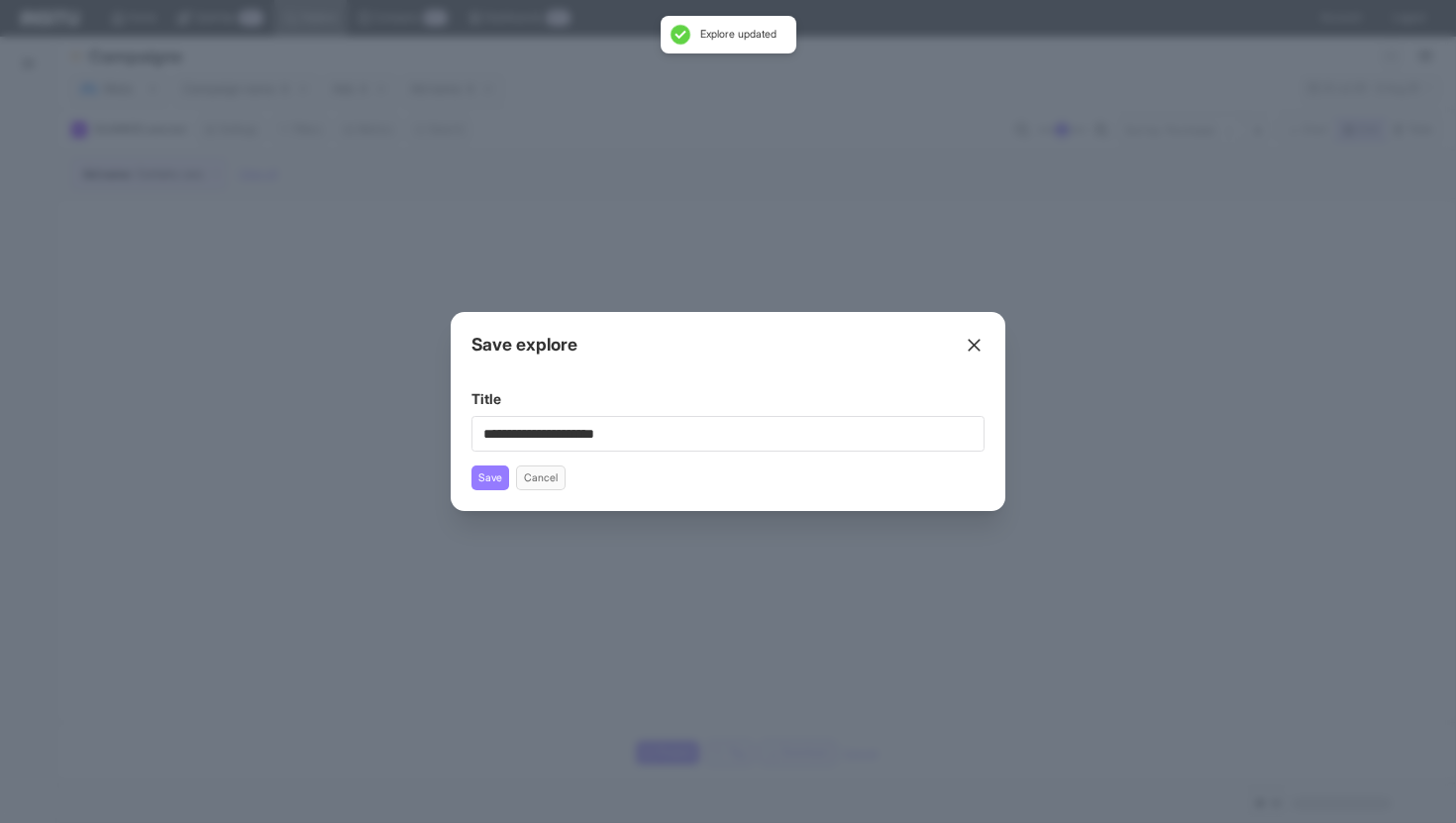 click 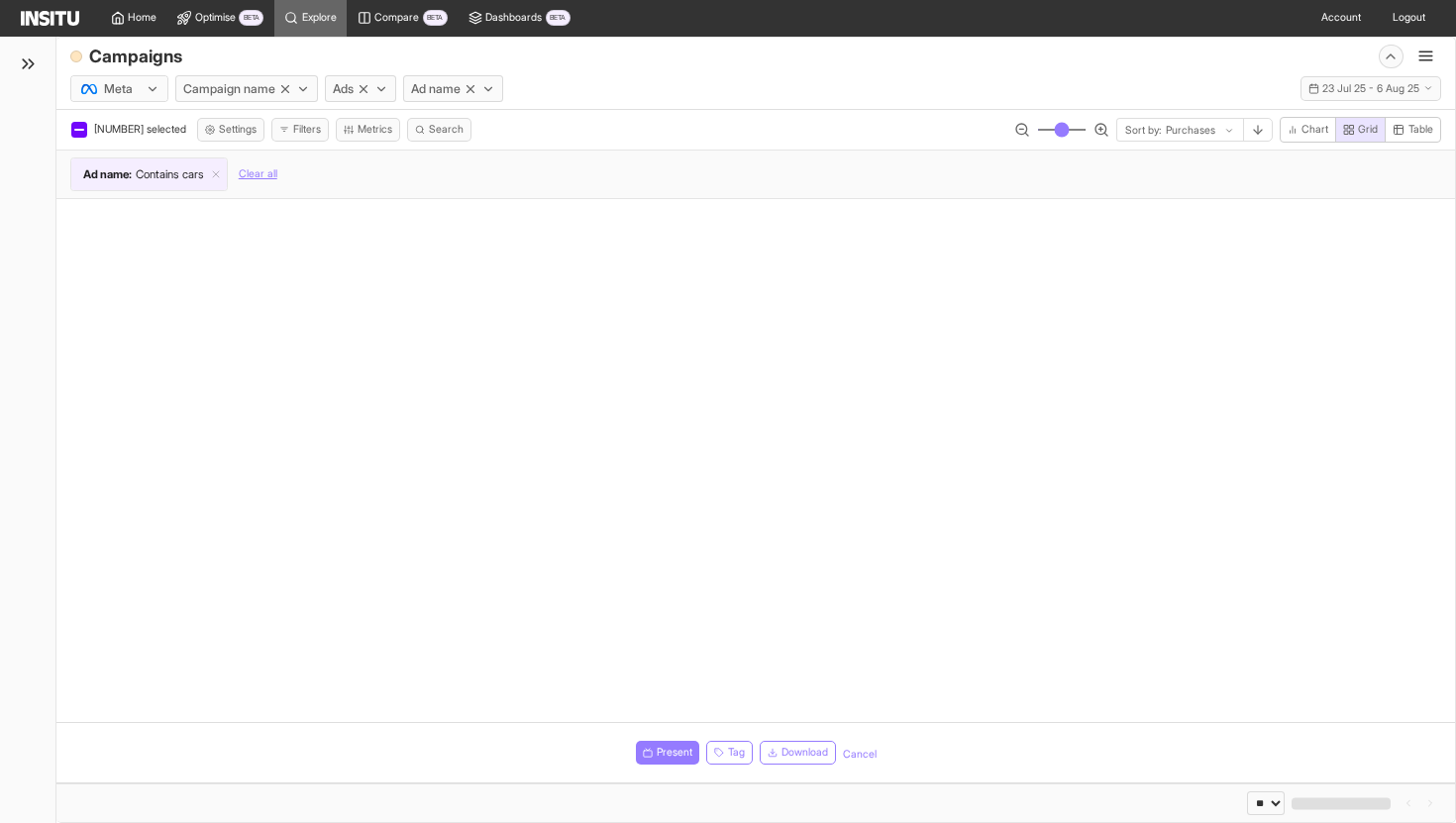 click at bounding box center (756, 461) 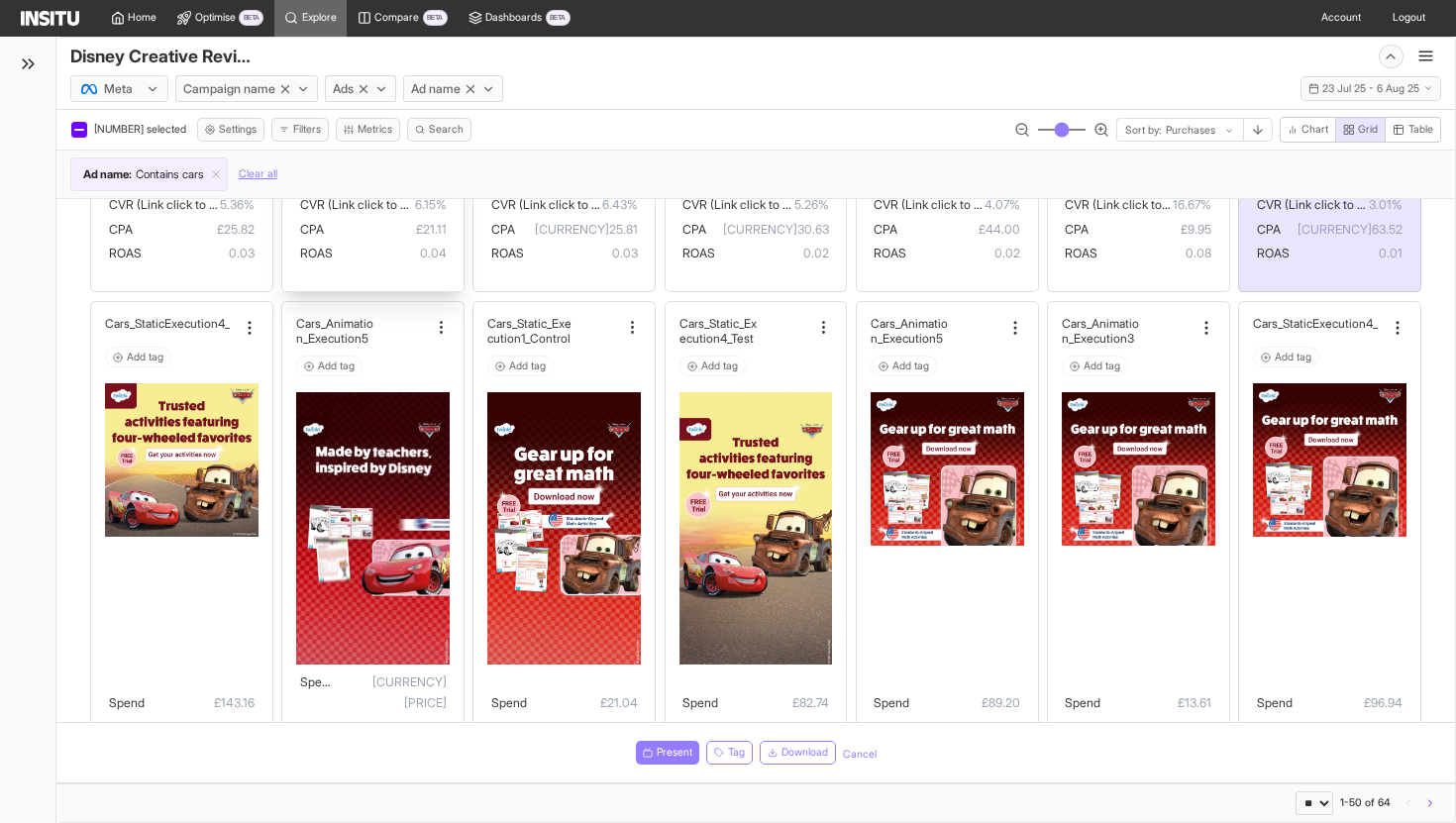 scroll, scrollTop: 479, scrollLeft: 0, axis: vertical 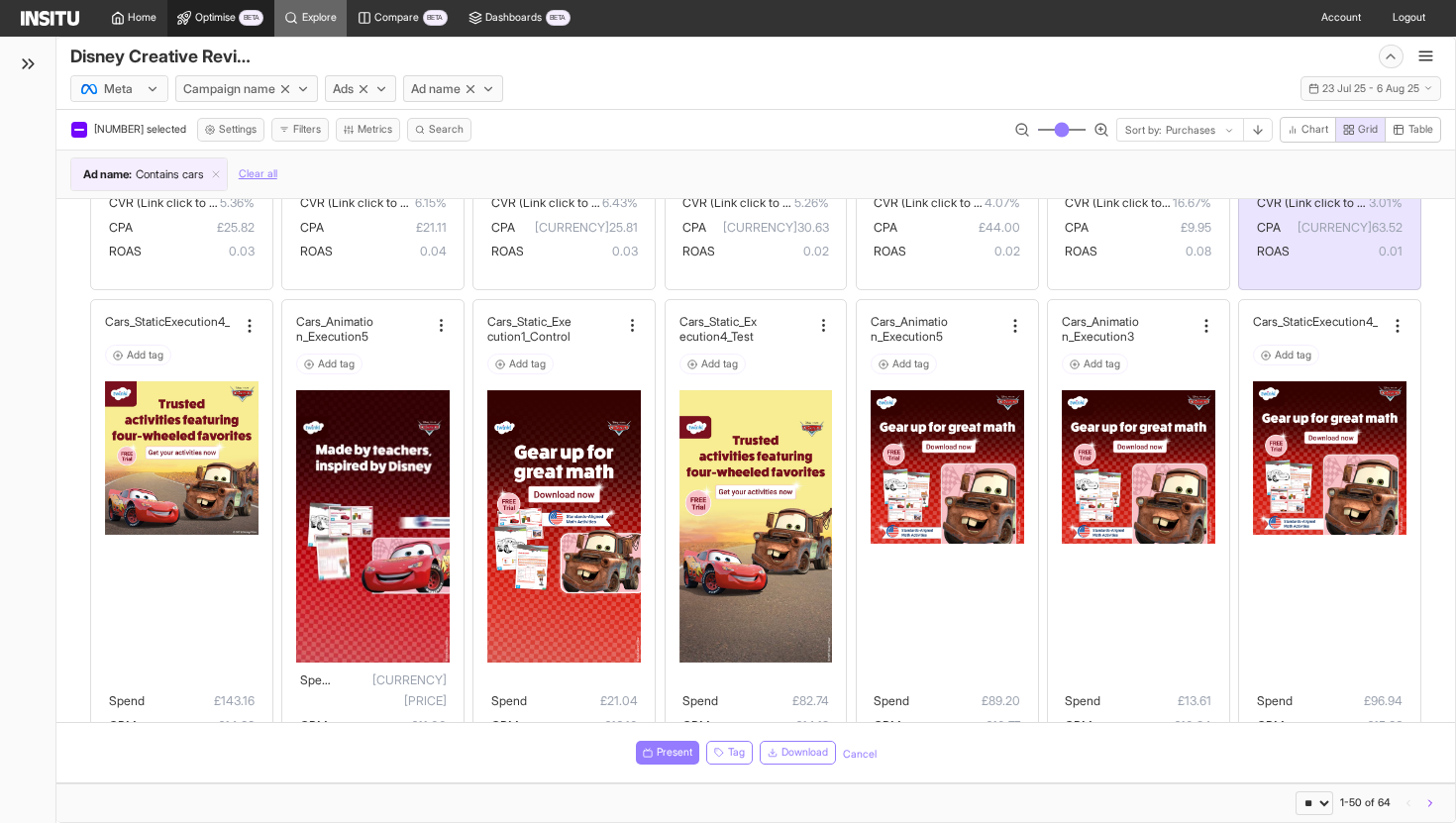 click on "Optimise" at bounding box center (215, 18) 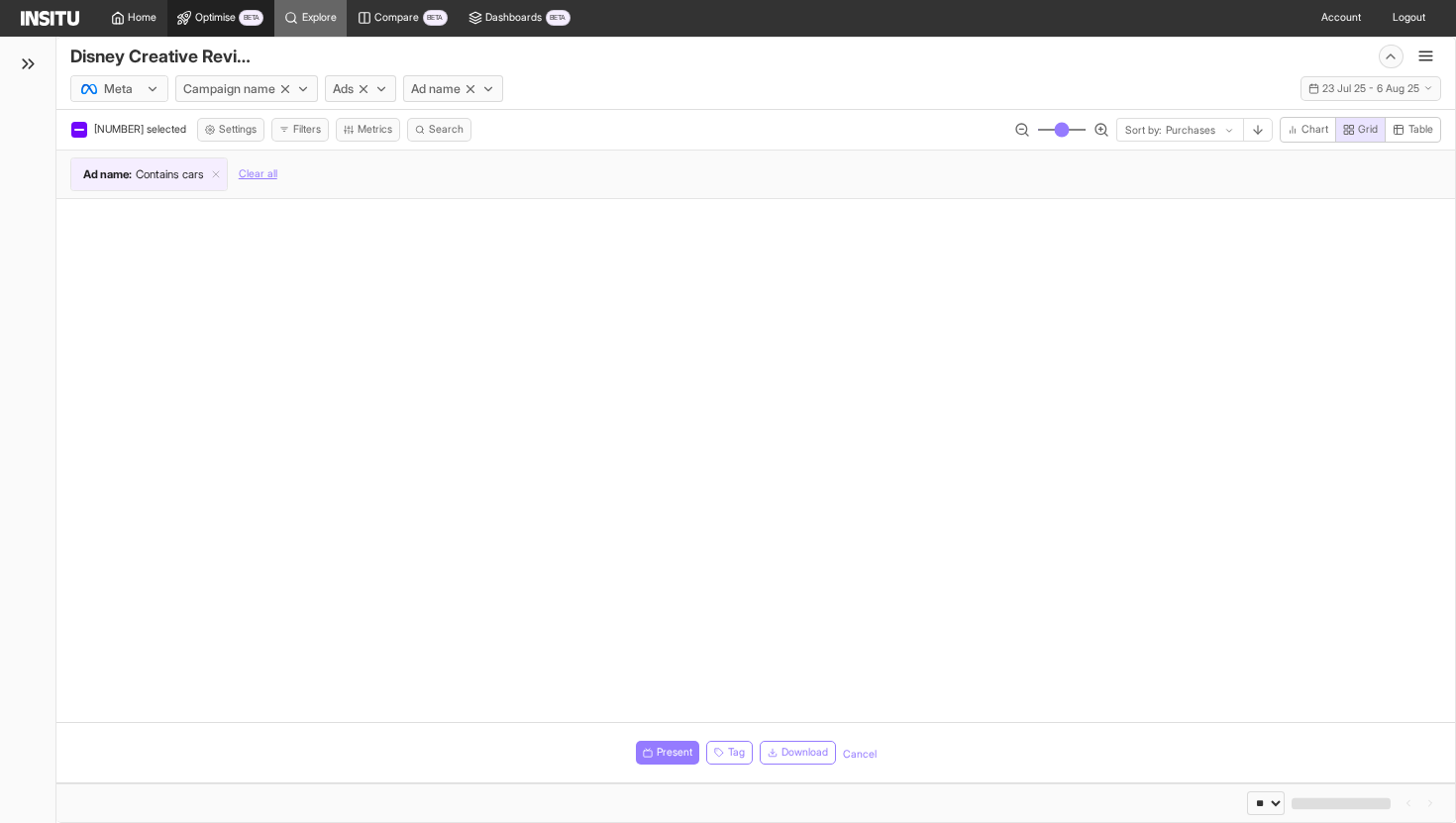 scroll, scrollTop: 0, scrollLeft: 0, axis: both 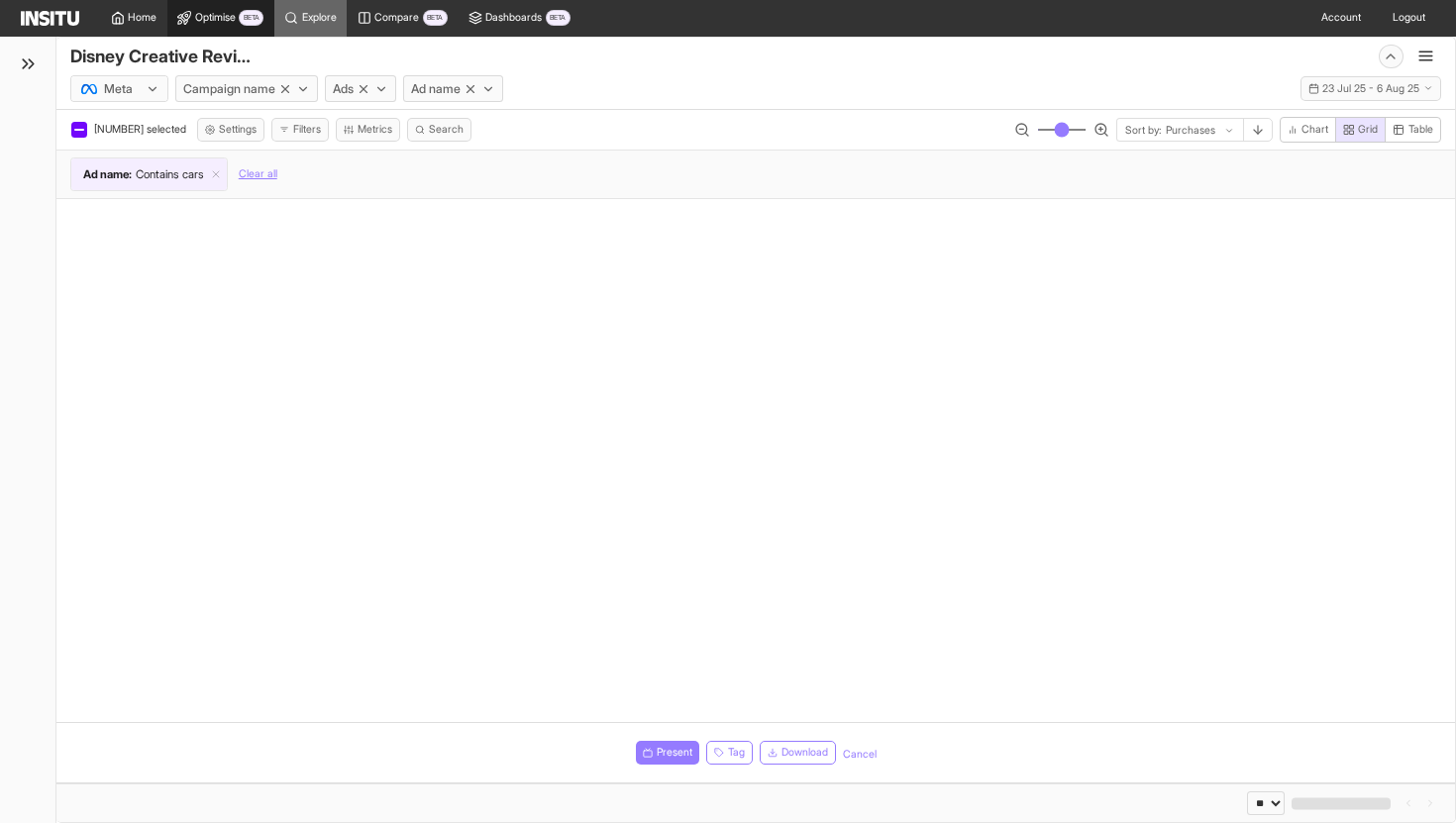 select on "**" 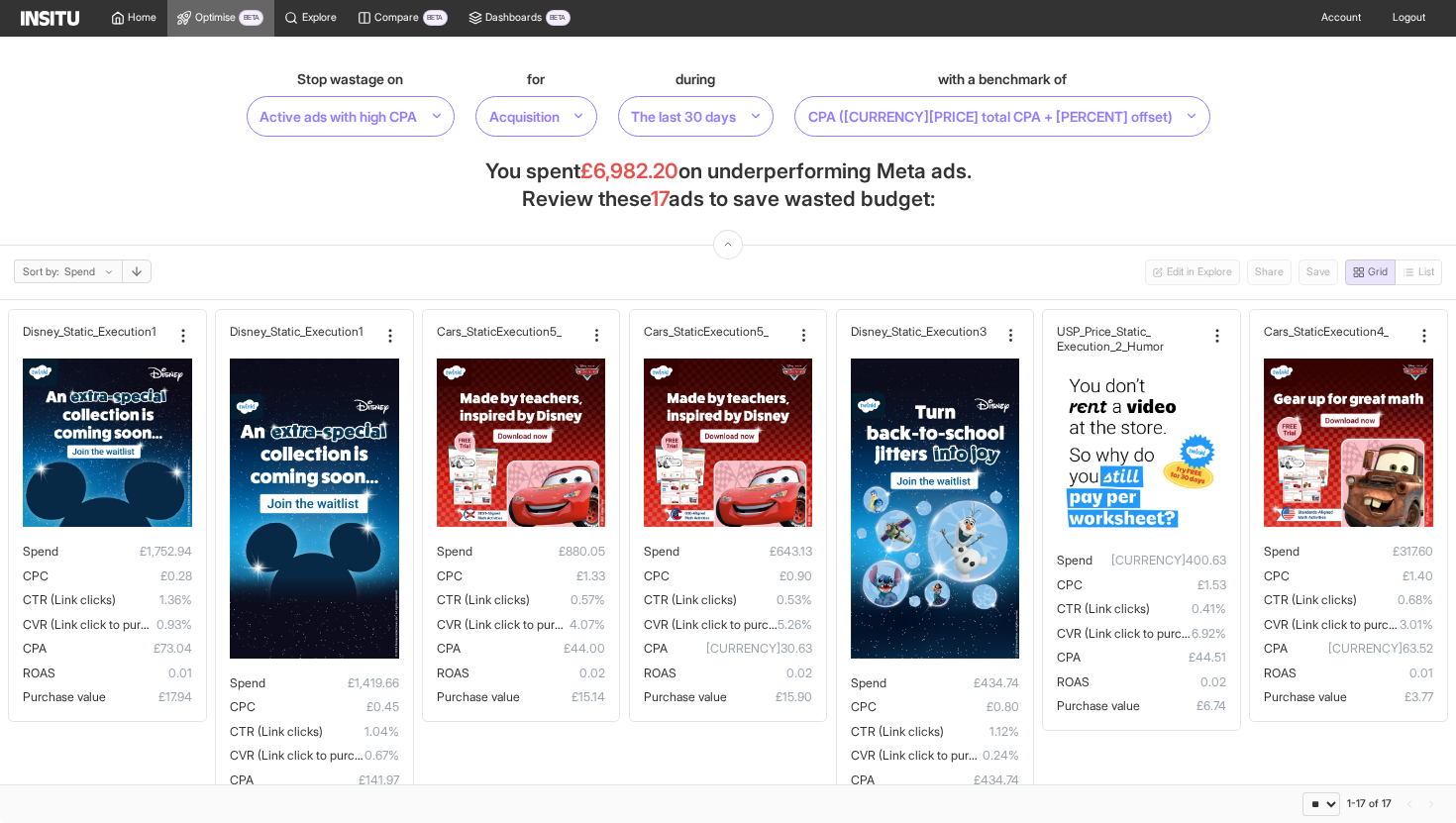 click on "Stop wastage on Active ads with high CPA for Acquisition during The last 30 days with a benchmark of £27.61 CPA (£21.23 total CPA + 30% offset) You spent  £6,982.20  on underperforming Meta ads. Review these  17  ads to save wasted budget:" at bounding box center (728, 141) 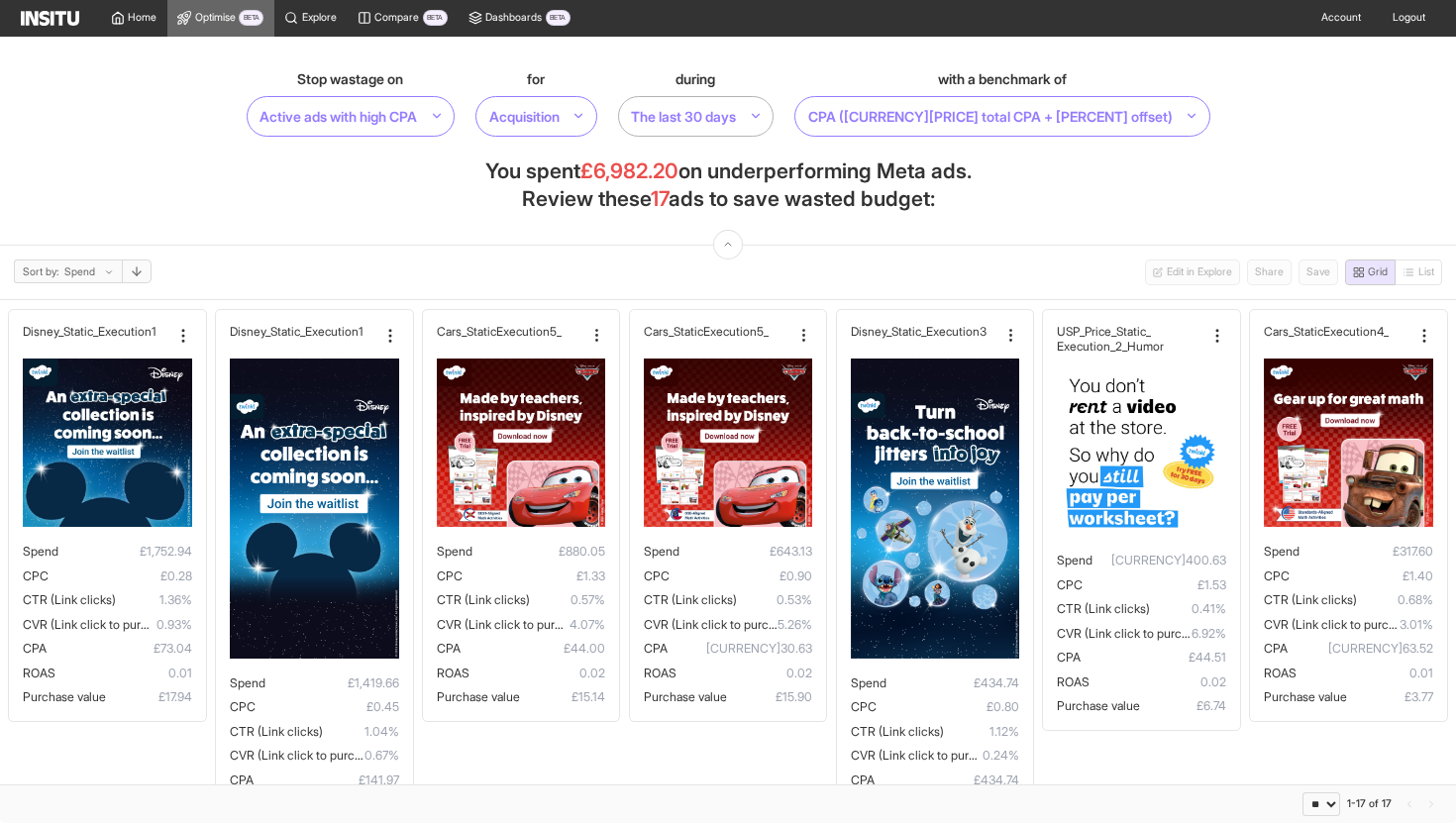 click on "The last 30 days" at bounding box center (696, 116) 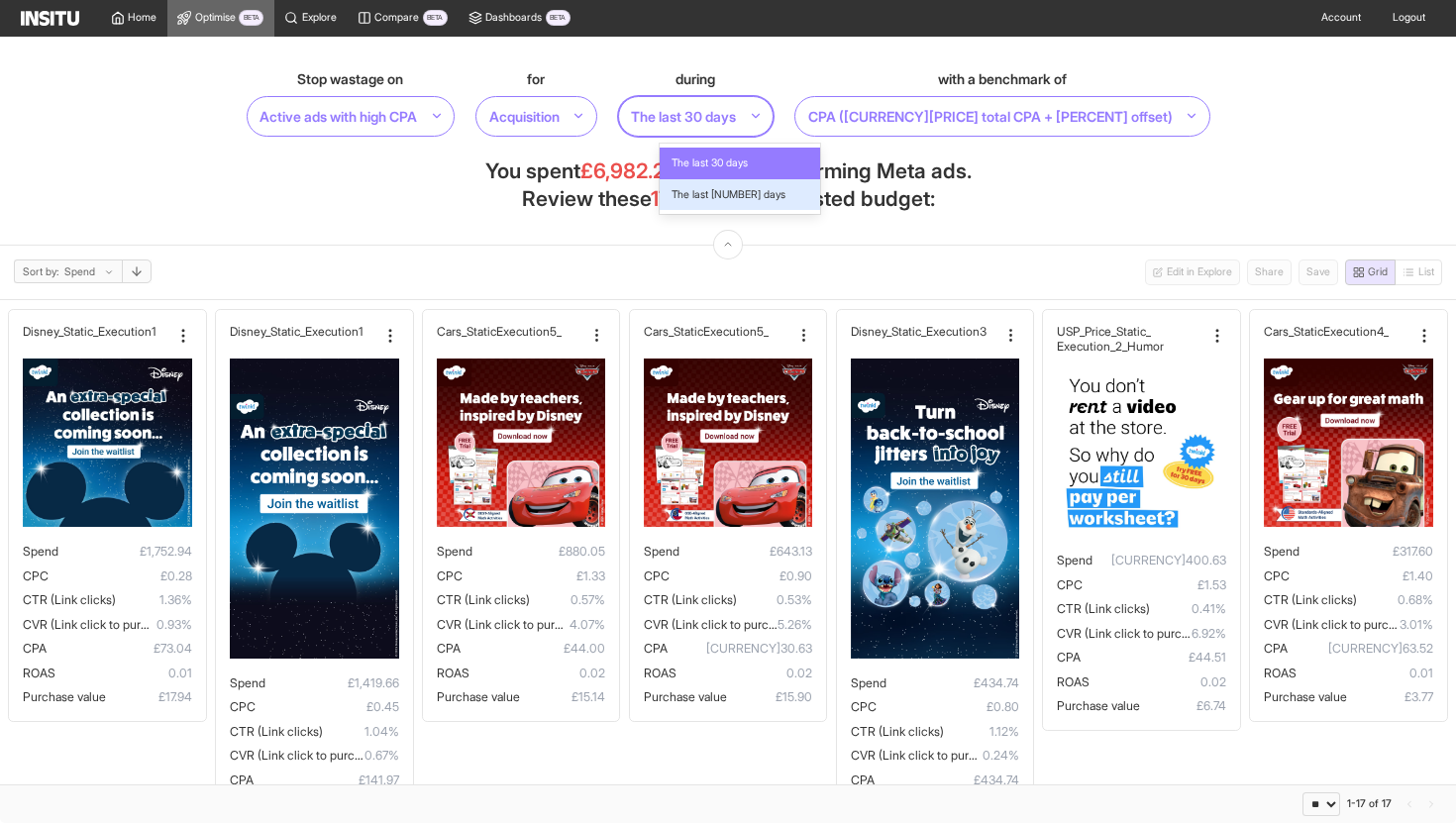 click on "The last 7 days" at bounding box center (740, 195) 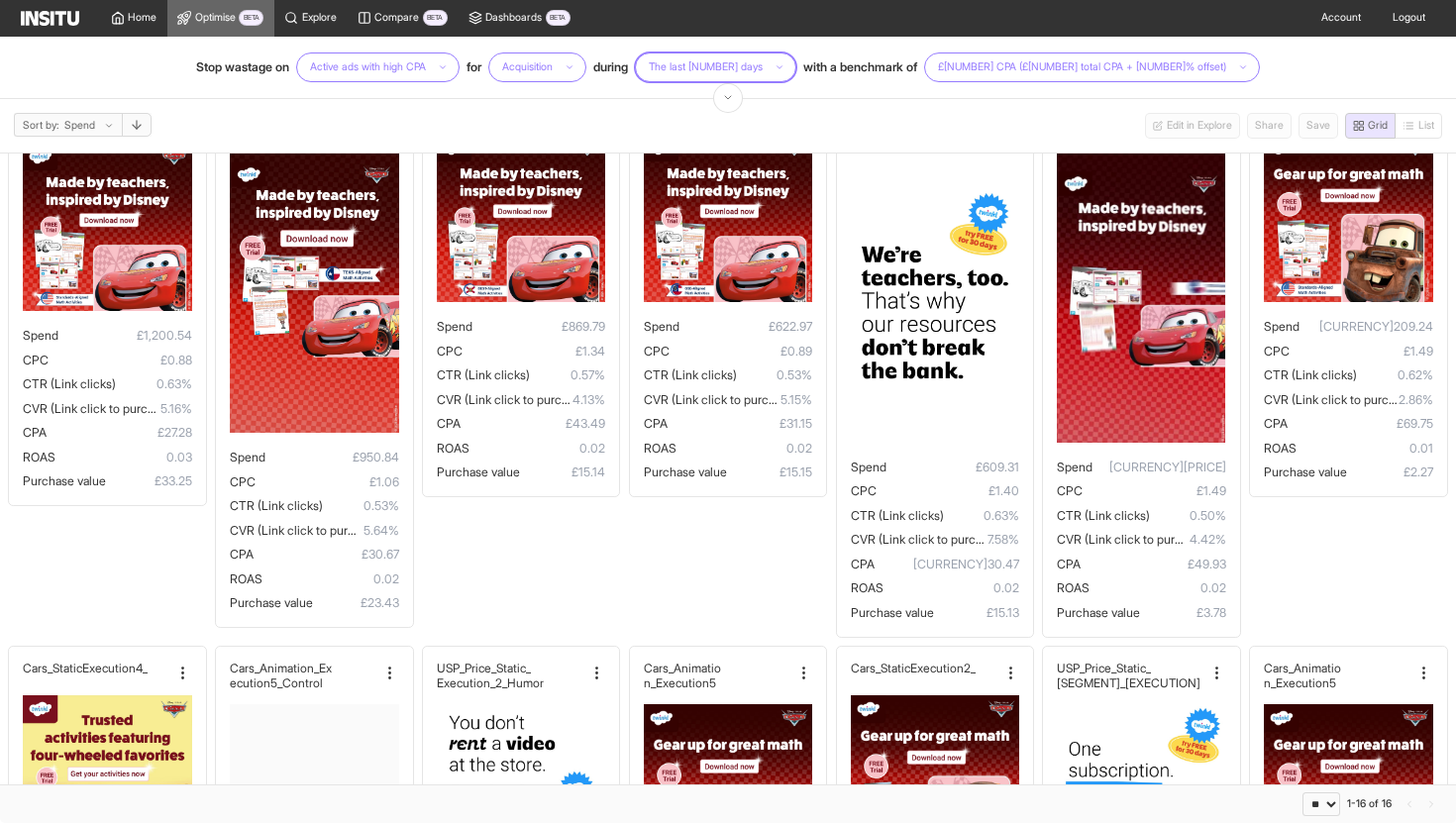 scroll, scrollTop: 0, scrollLeft: 0, axis: both 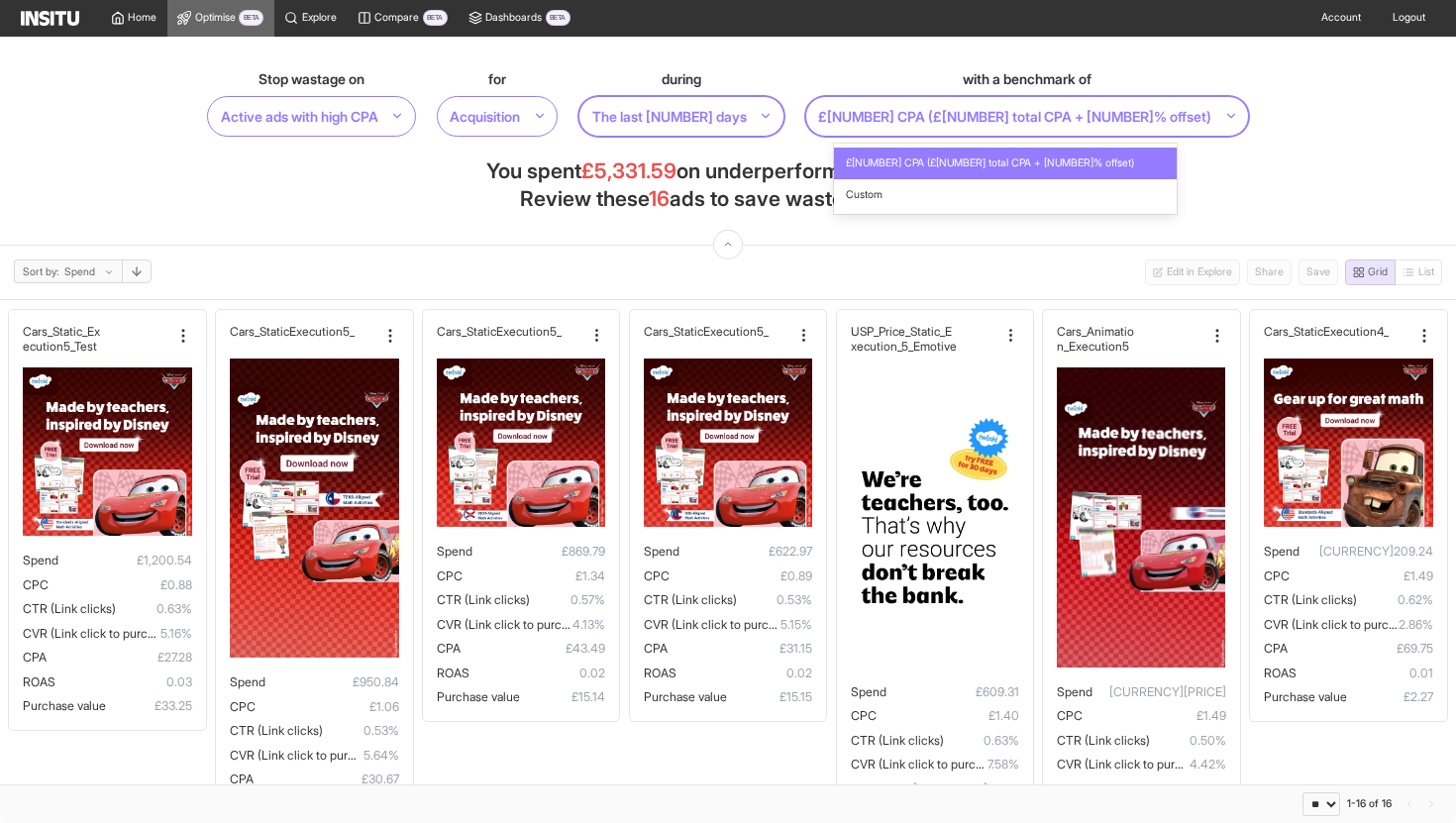 click on "£25.97 CPA (£19.98 total CPA + 30% offset)" at bounding box center [1027, 116] 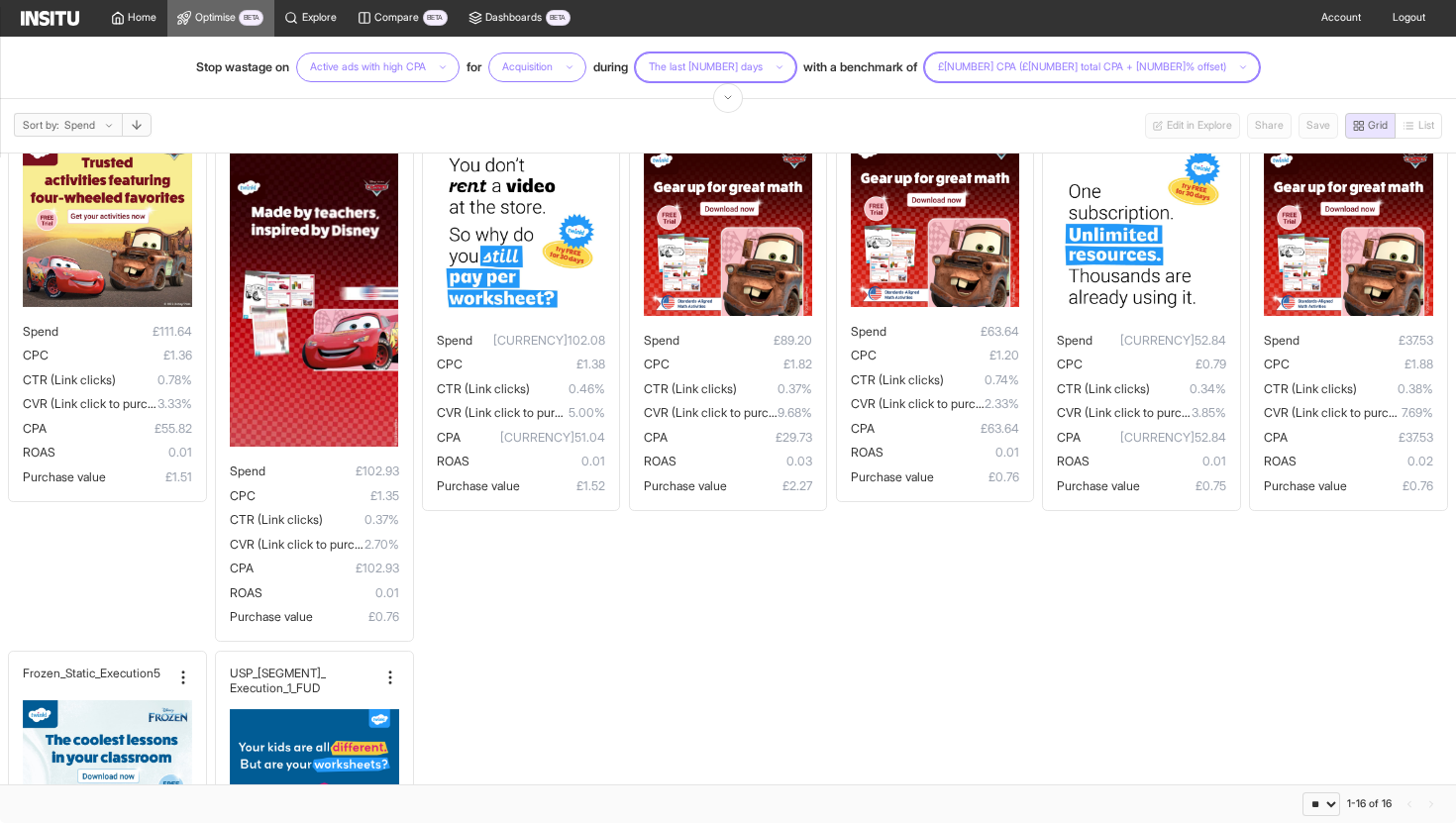 scroll, scrollTop: 0, scrollLeft: 0, axis: both 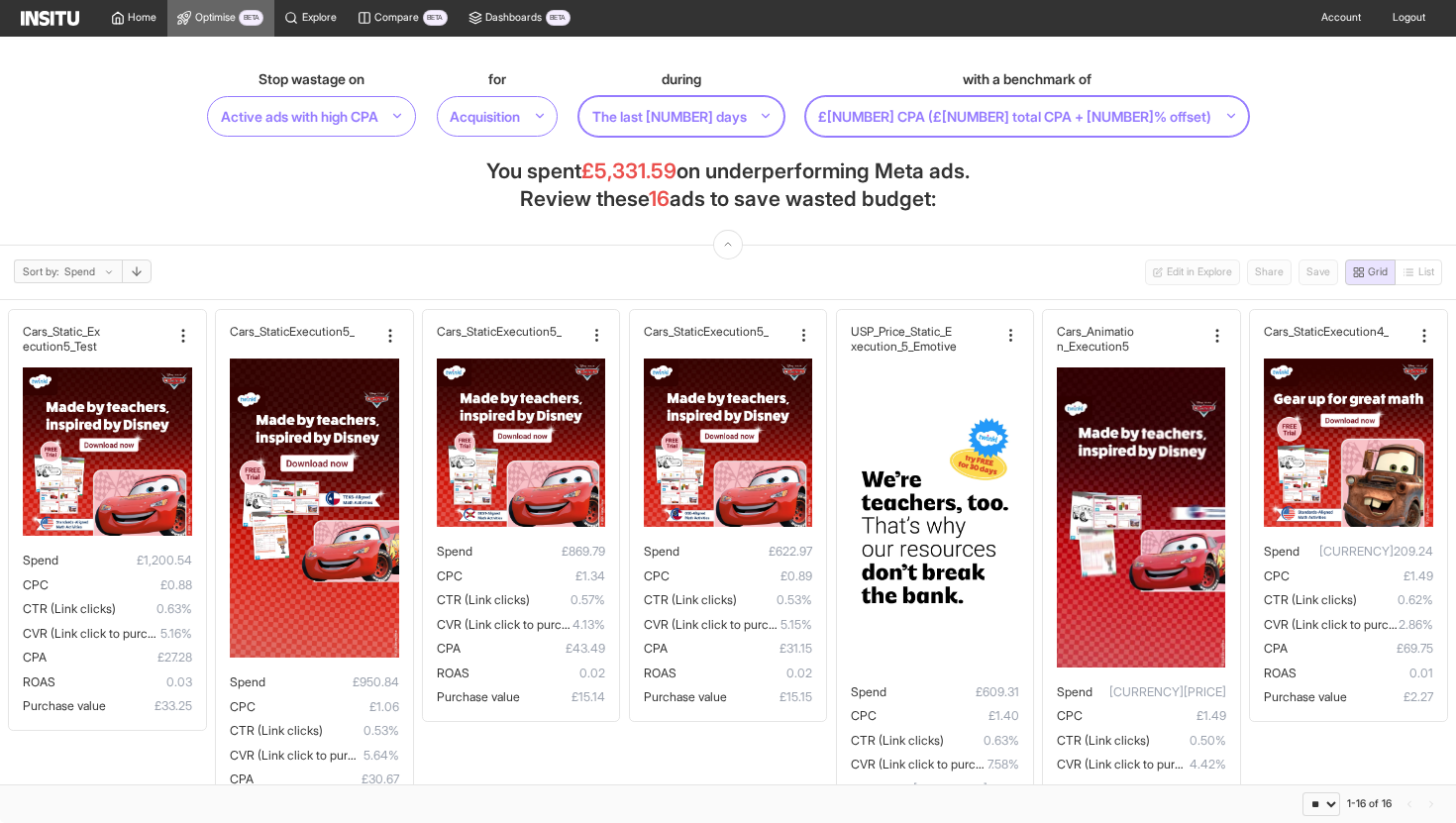 click at bounding box center [1014, 116] 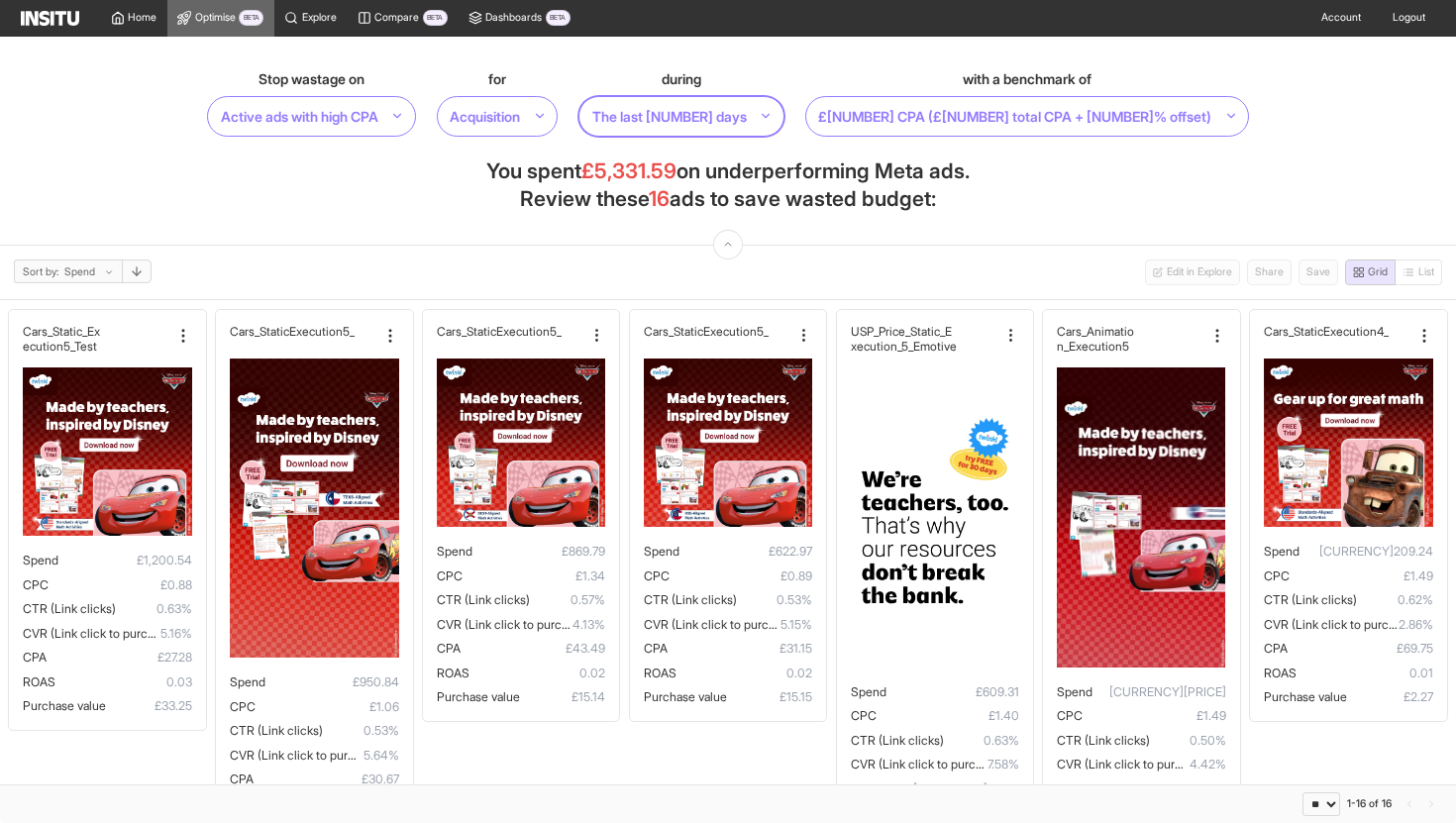click on "Stop wastage on Active ads with high CPA for Acquisition during option The last 7 days, selected. The last 7 days with a benchmark of £25.97 CPA (£19.98 total CPA + 30% offset) You spent  £5,331.59  on underperforming Meta ads. Review these  16  ads to save wasted budget:" at bounding box center [728, 141] 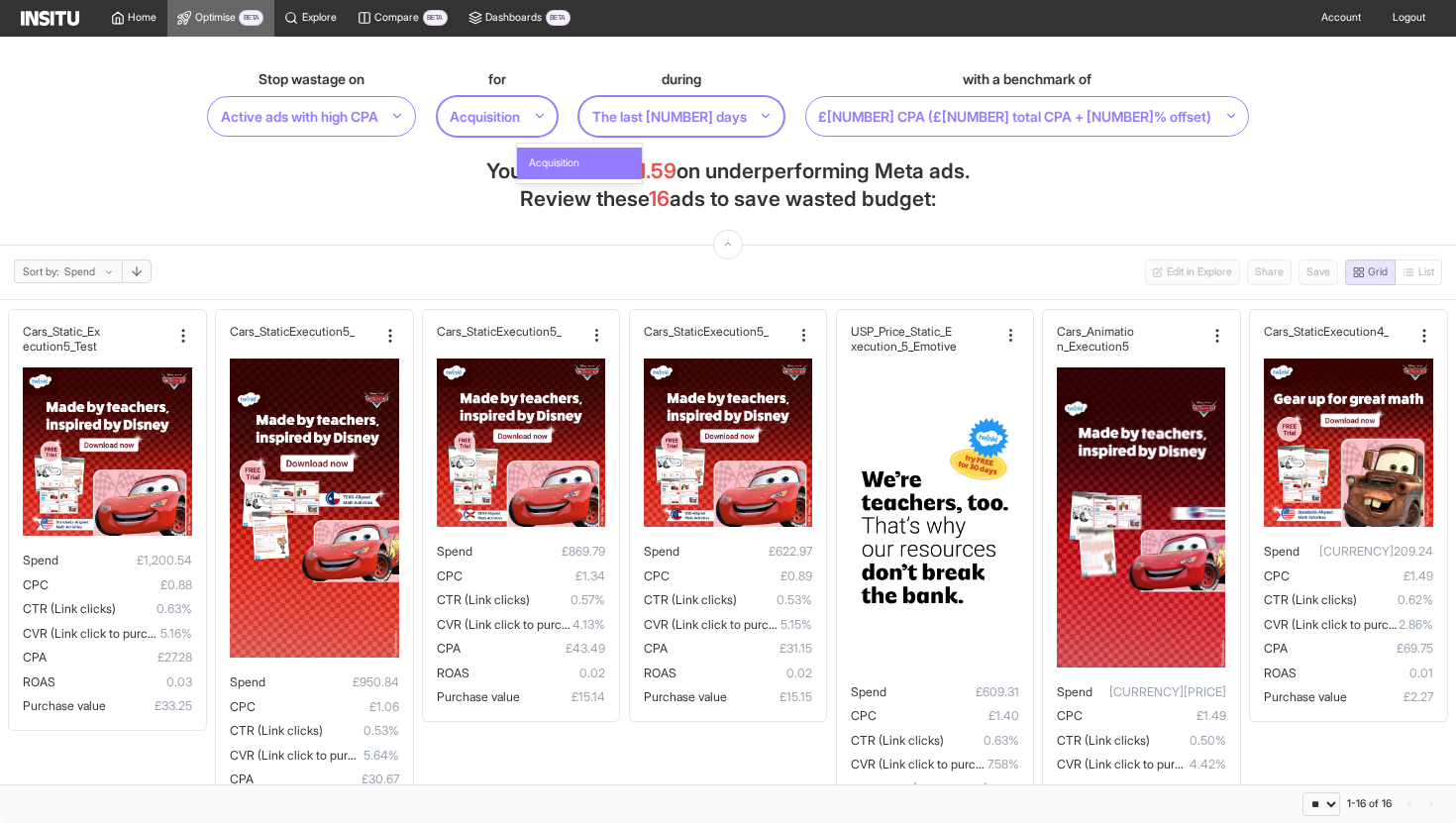 click at bounding box center (484, 116) 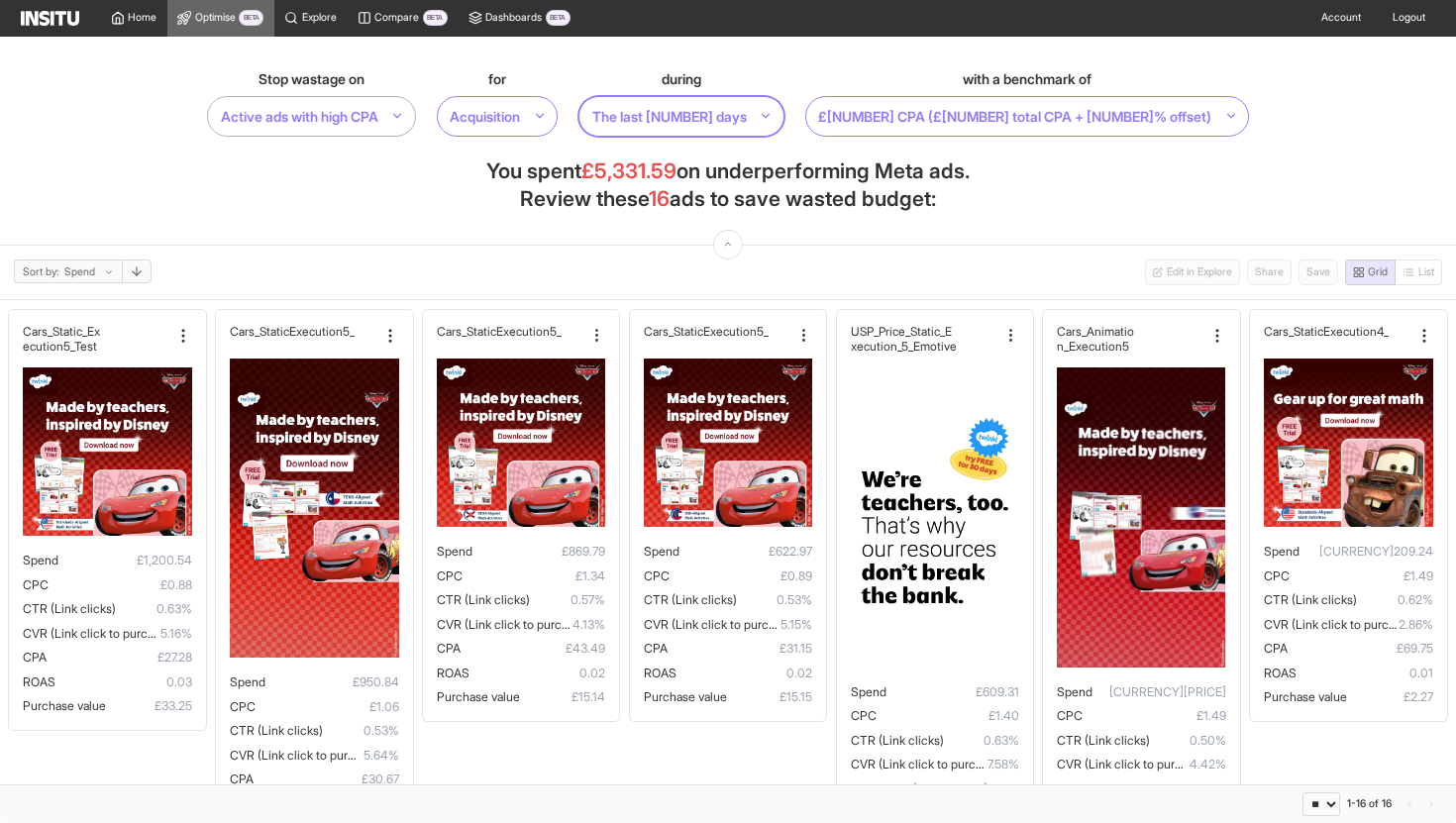 click at bounding box center [299, 116] 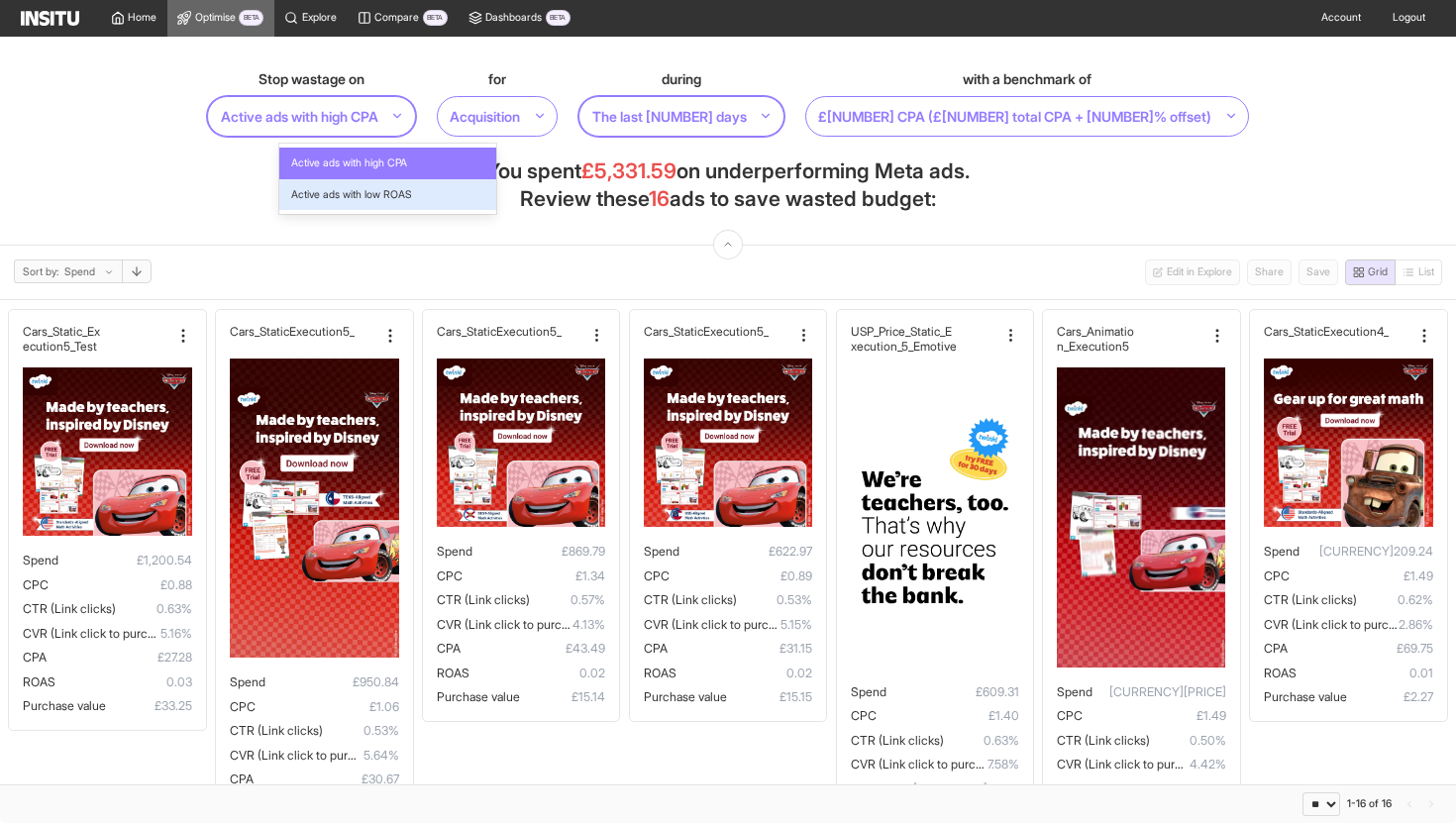 click on "Active ads with low ROAS" at bounding box center (387, 195) 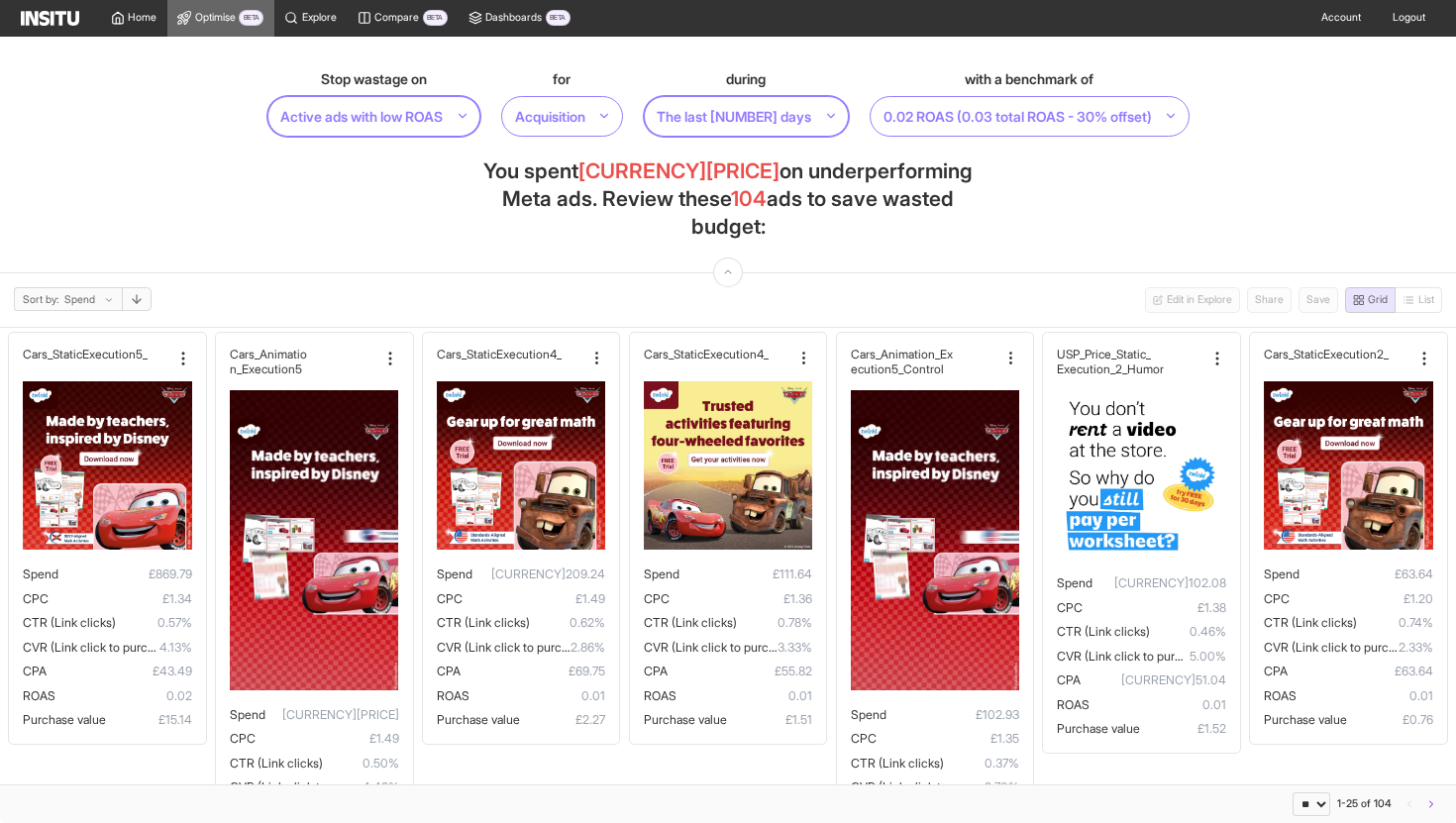 scroll, scrollTop: 7, scrollLeft: 0, axis: vertical 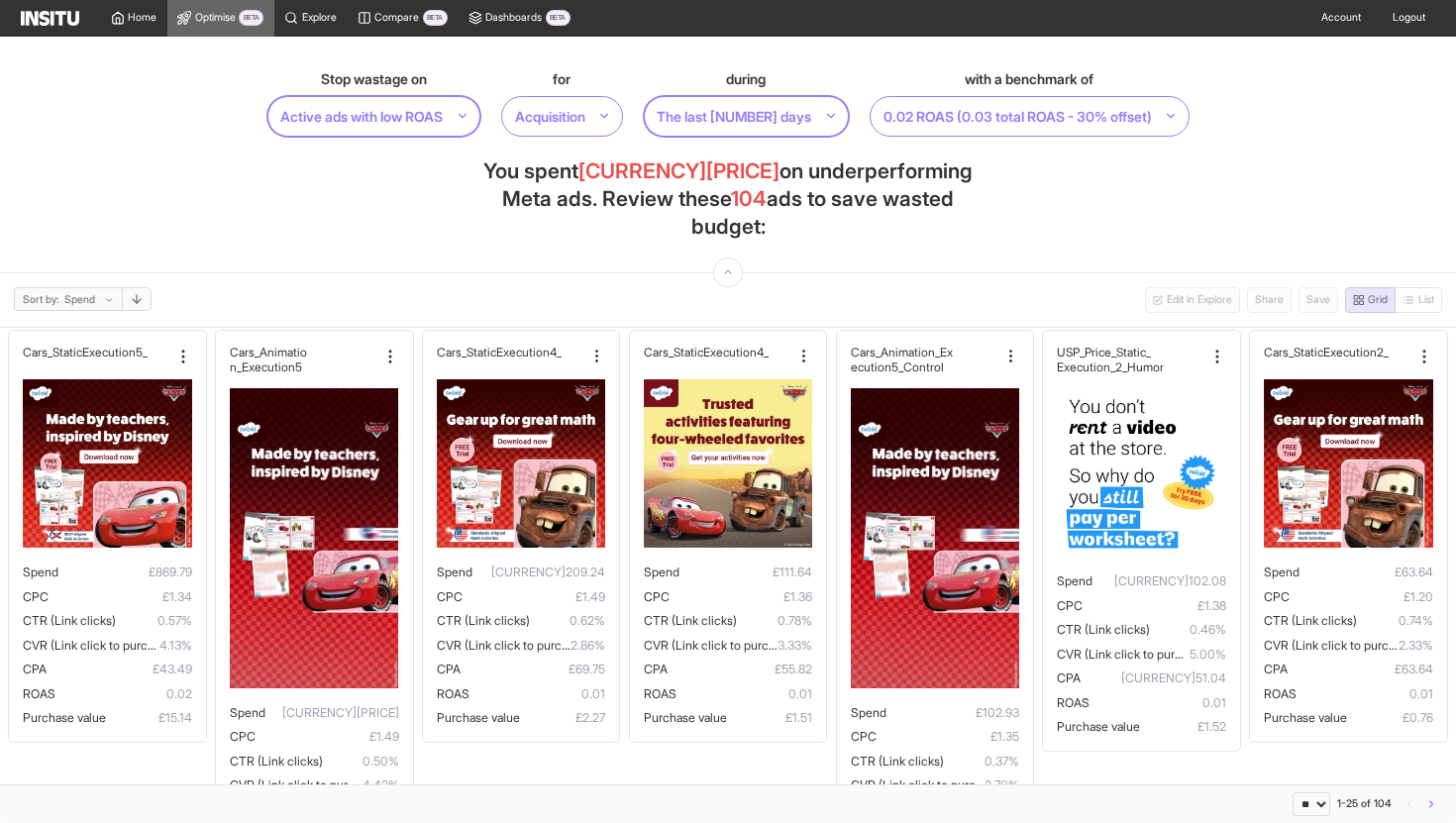 click 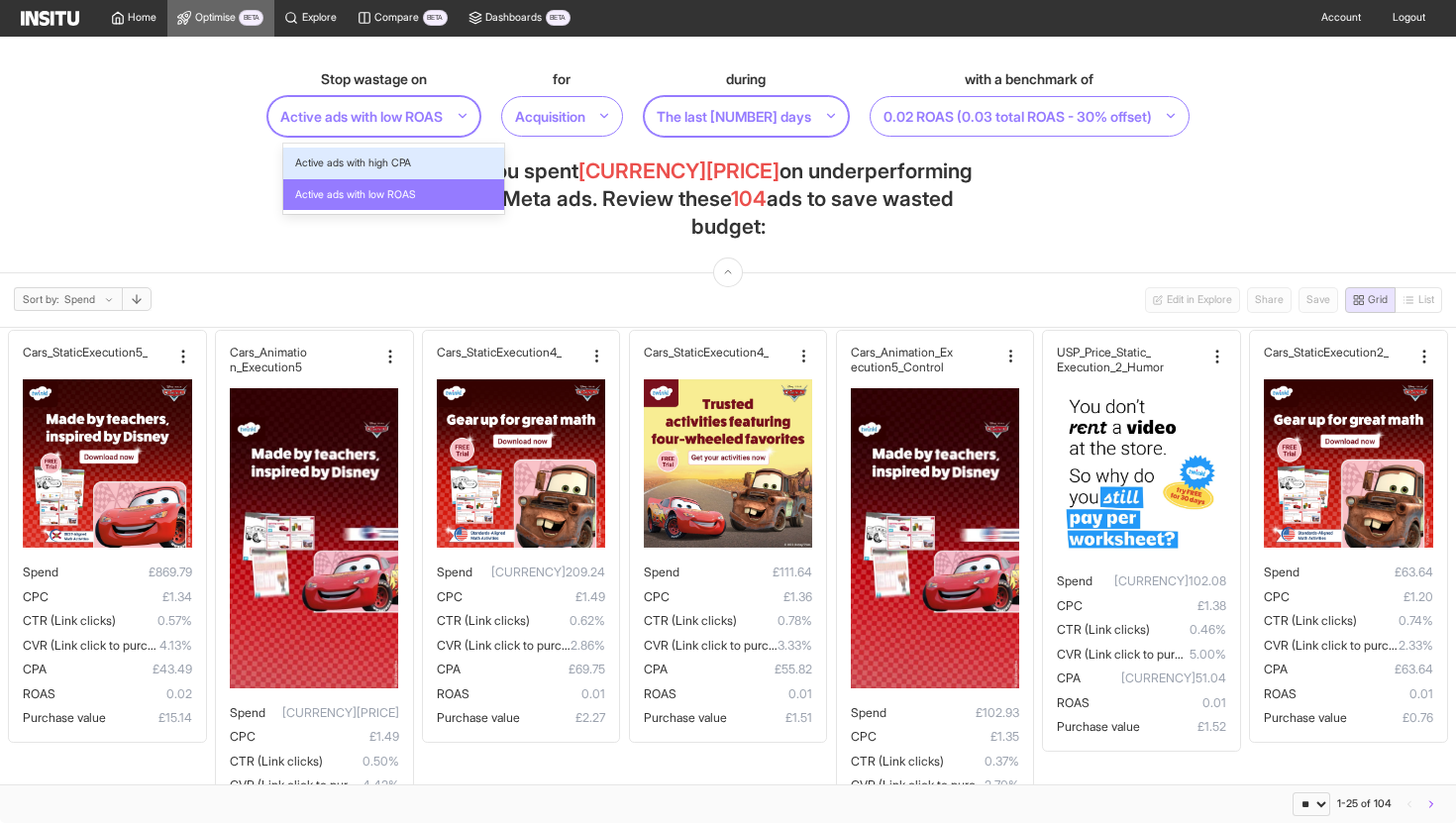 click on "Active ads with high CPA" at bounding box center [393, 163] 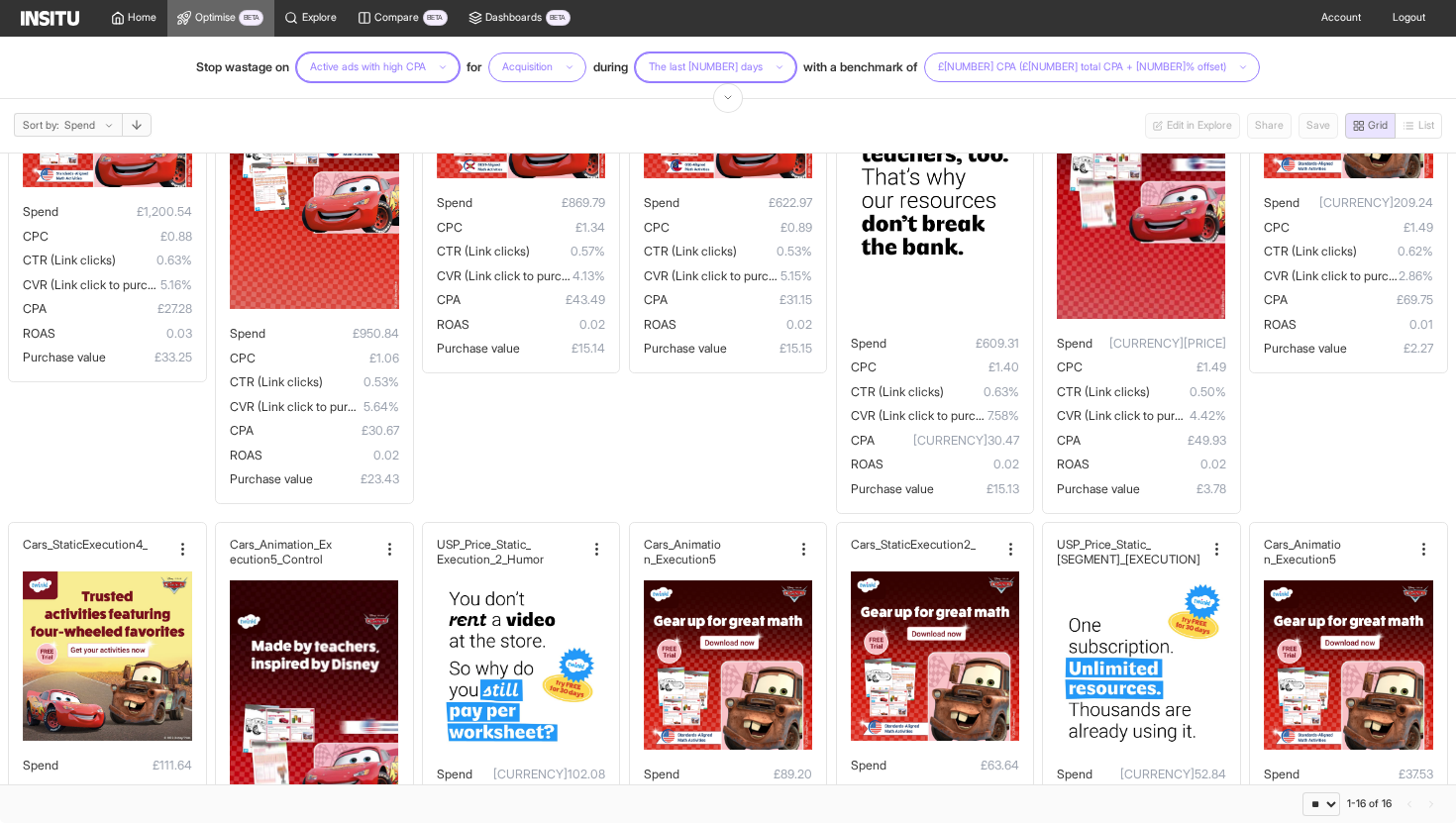 scroll, scrollTop: 0, scrollLeft: 0, axis: both 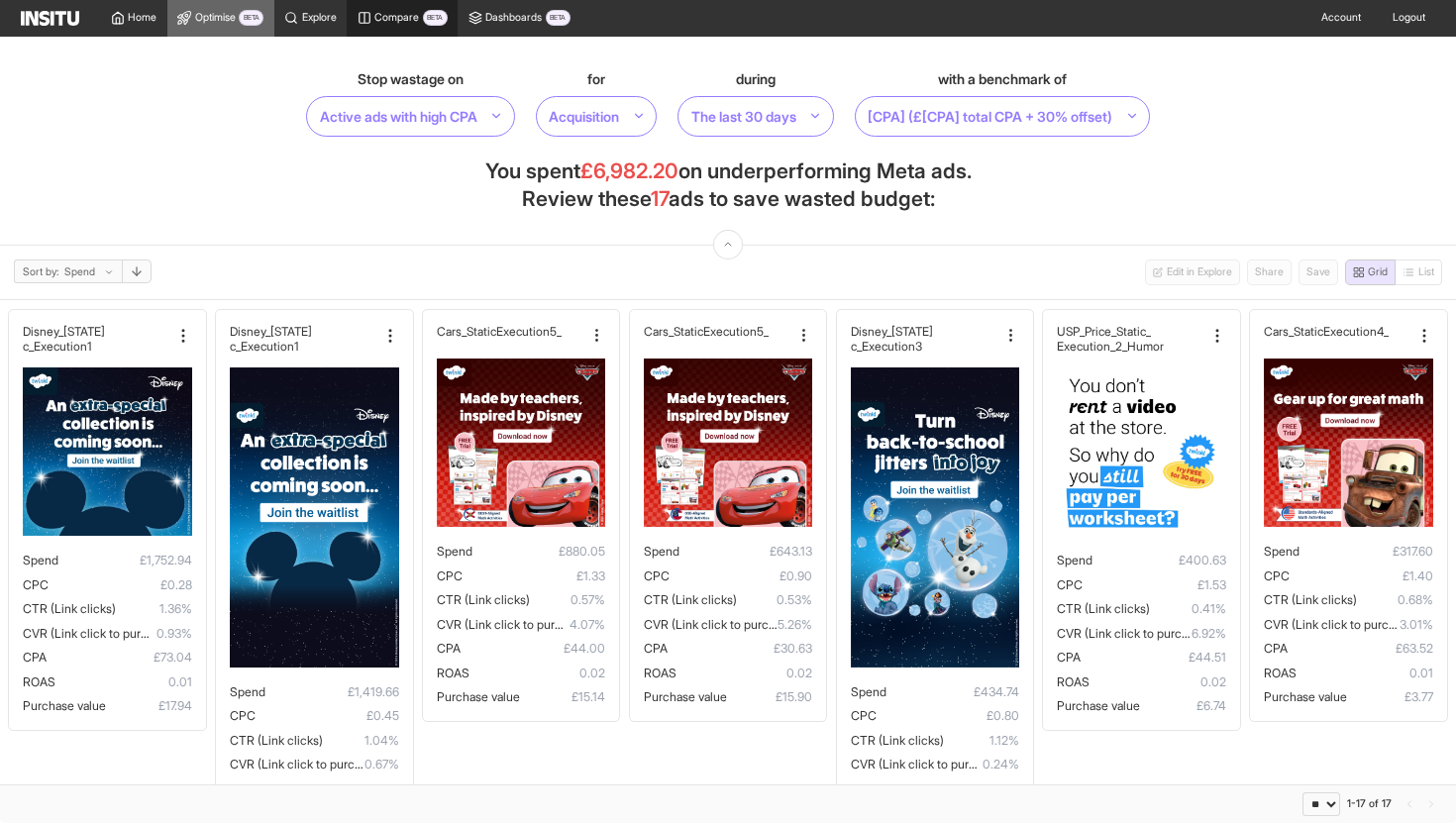 click on "Compare BETA" at bounding box center (402, 18) 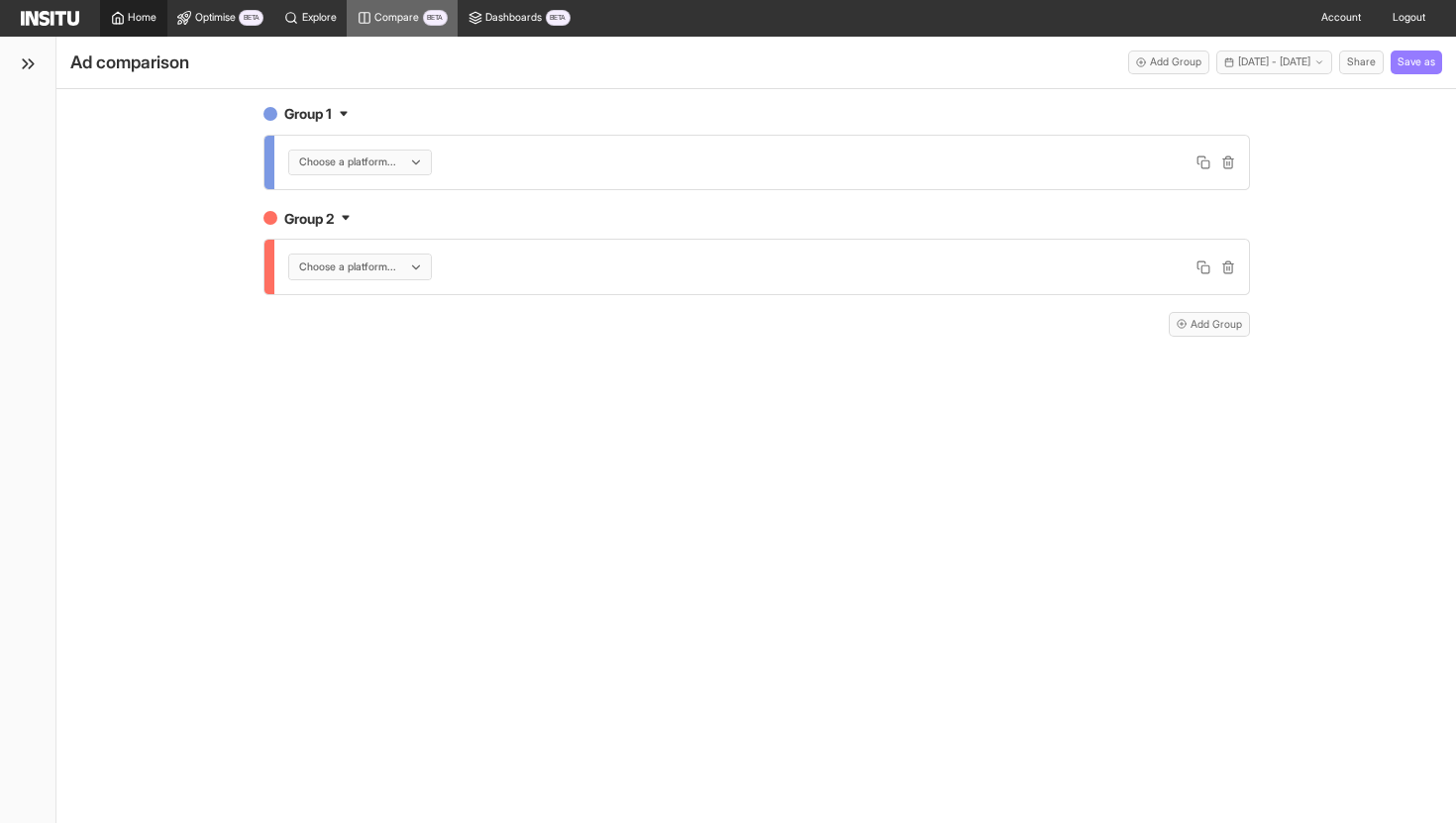 click on "Home" at bounding box center (142, 18) 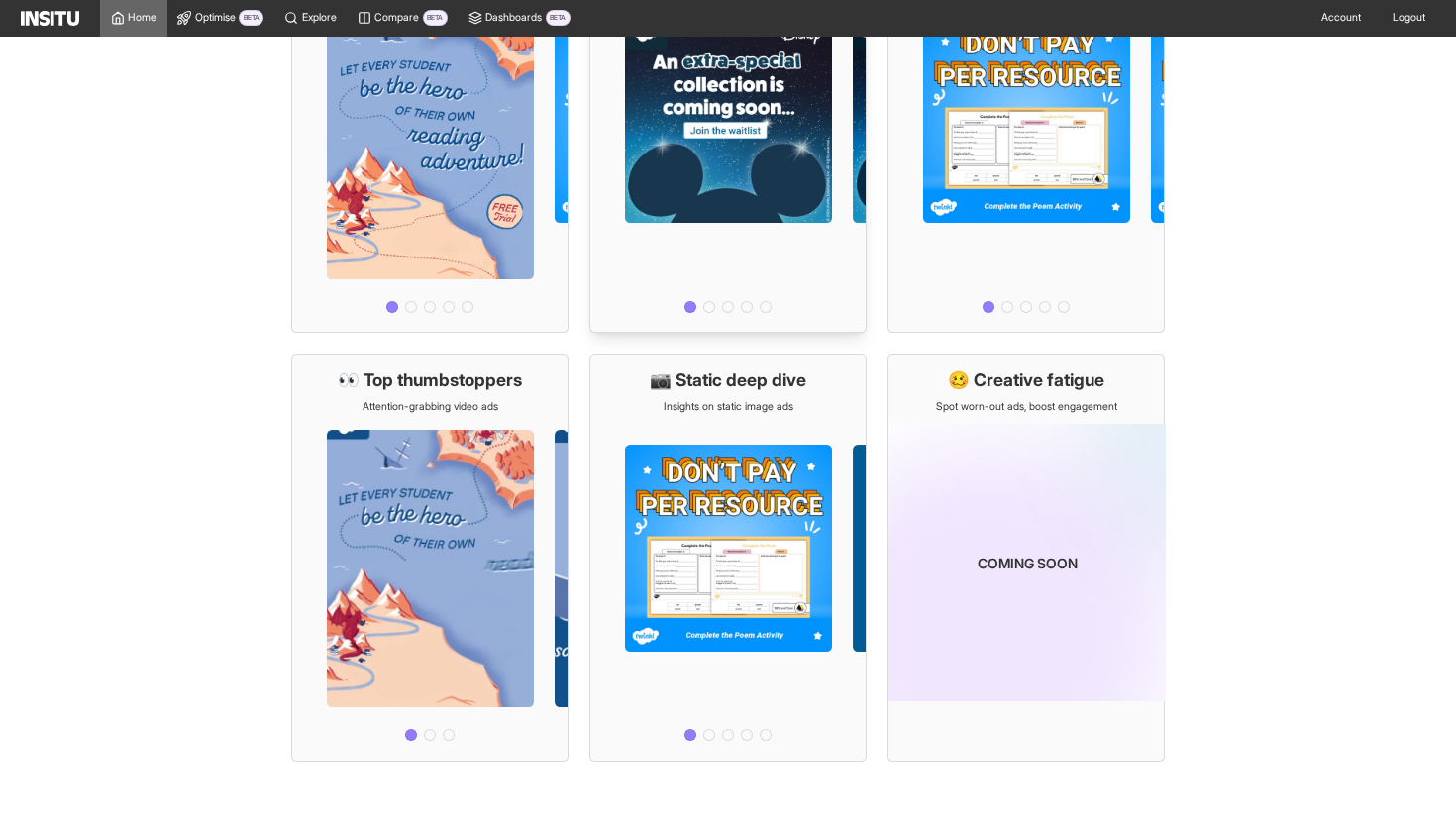 scroll, scrollTop: 131, scrollLeft: 0, axis: vertical 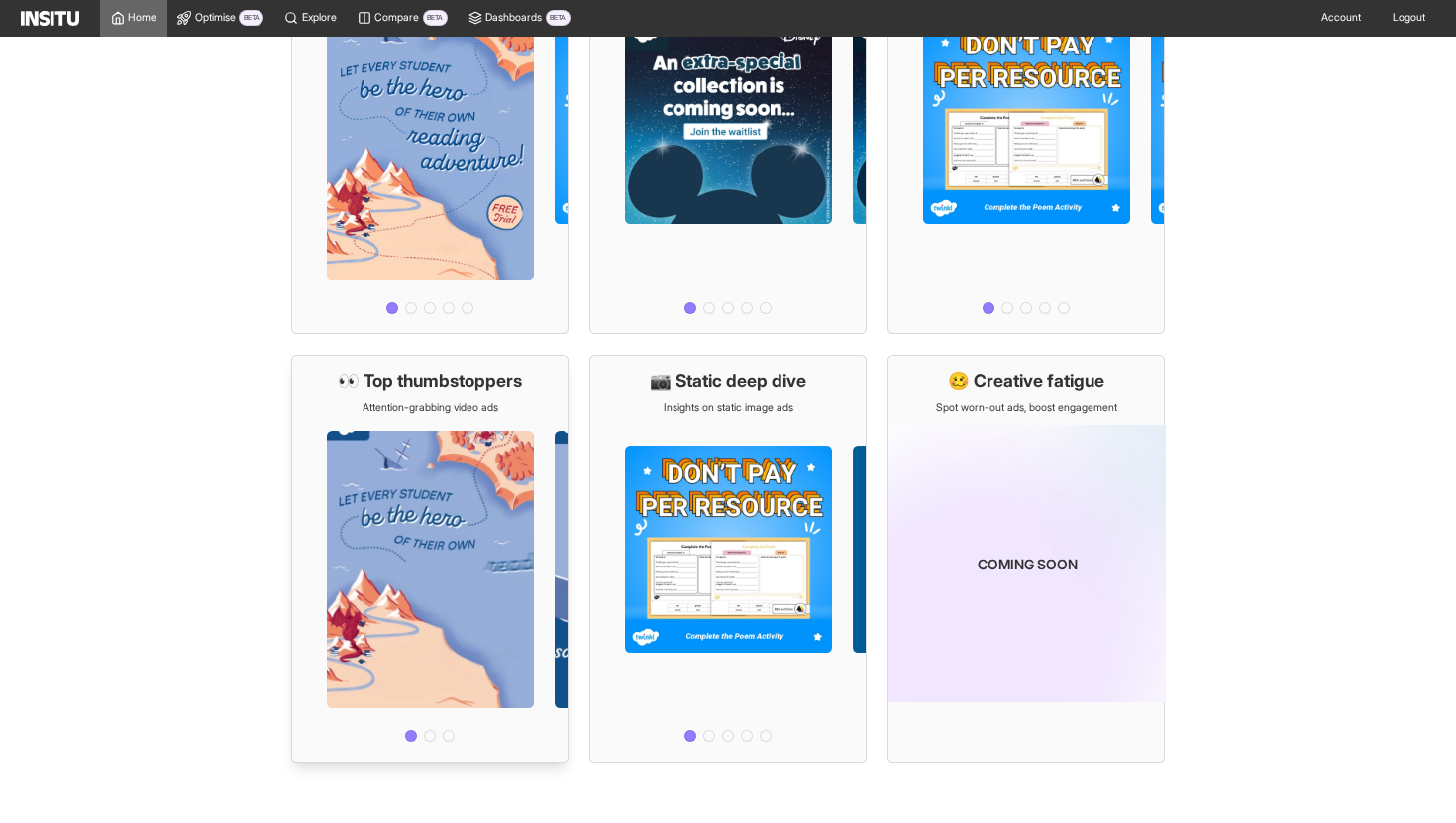 click on "👀 Top thumbstoppers Attention-grabbing video ads" at bounding box center [430, 392] 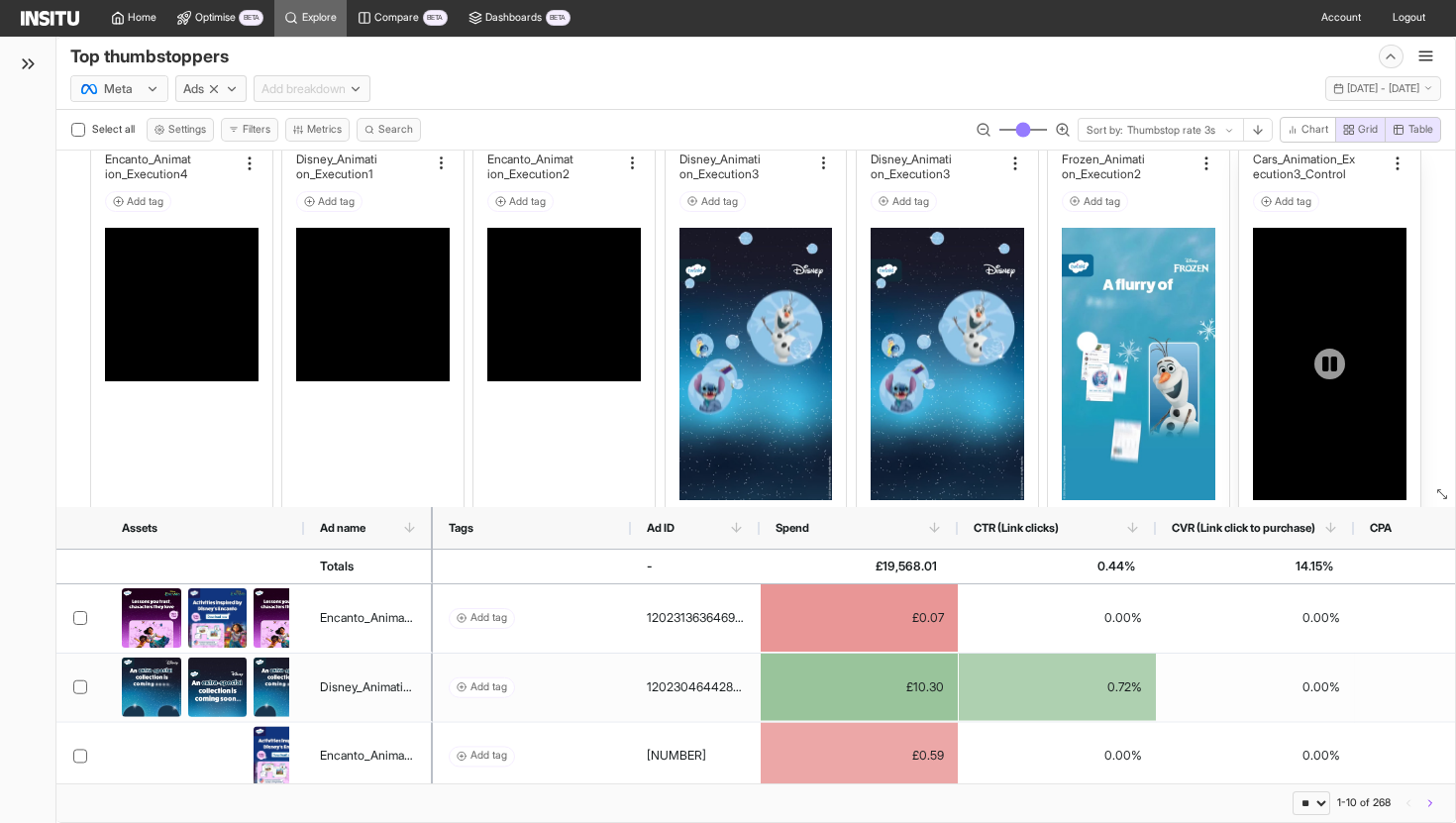 scroll, scrollTop: 24, scrollLeft: 0, axis: vertical 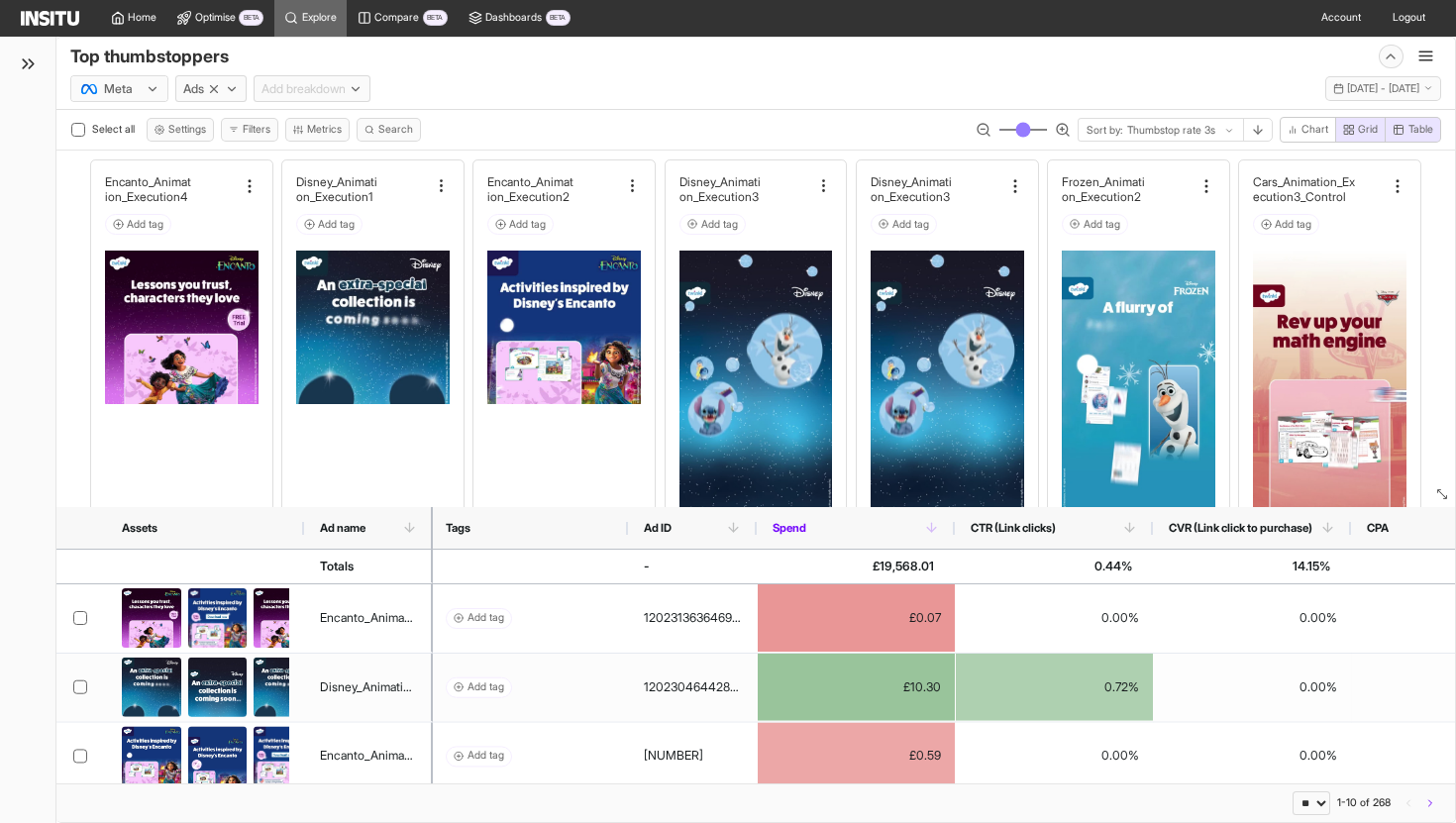 click 